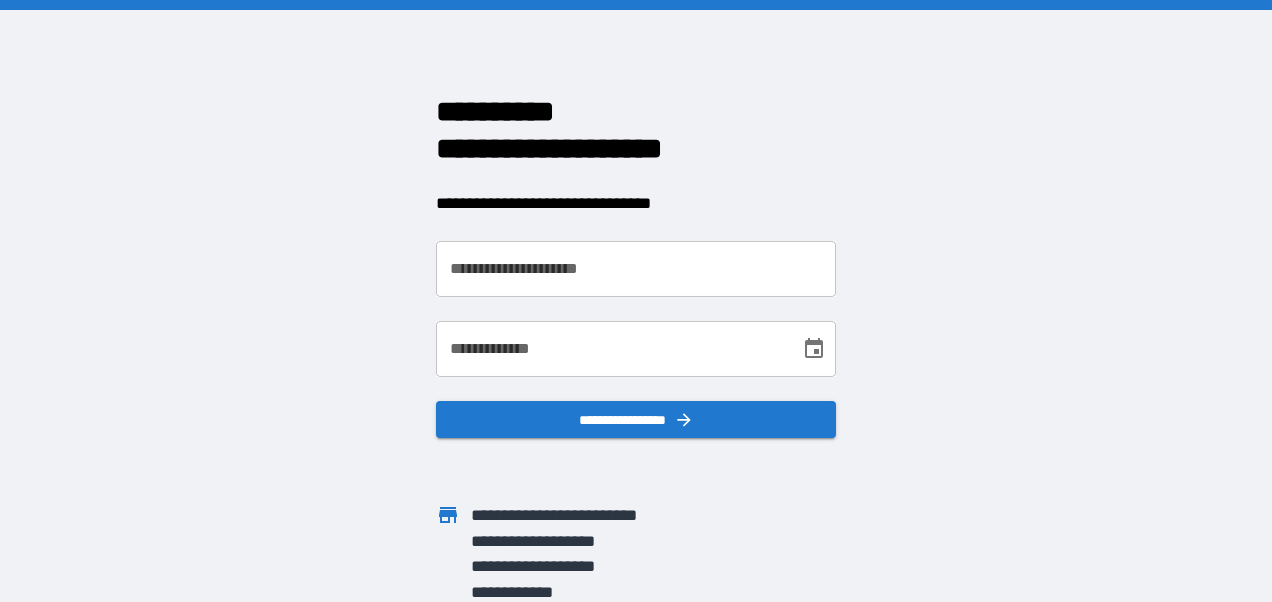 scroll, scrollTop: 0, scrollLeft: 0, axis: both 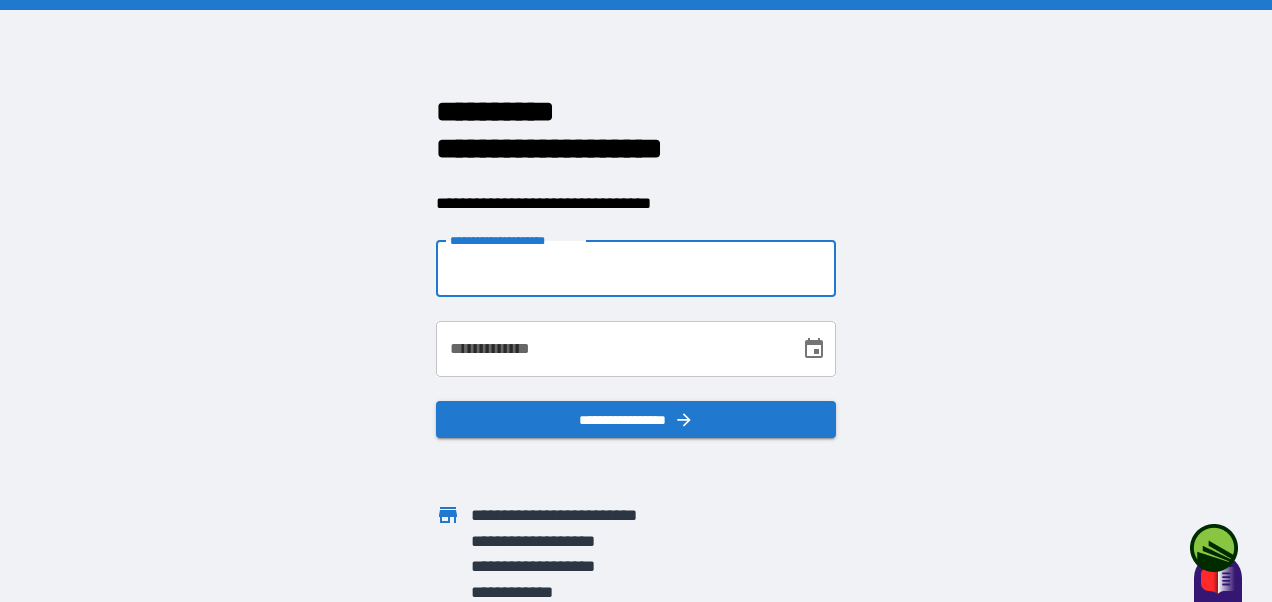 drag, startPoint x: 477, startPoint y: 261, endPoint x: 475, endPoint y: 280, distance: 19.104973 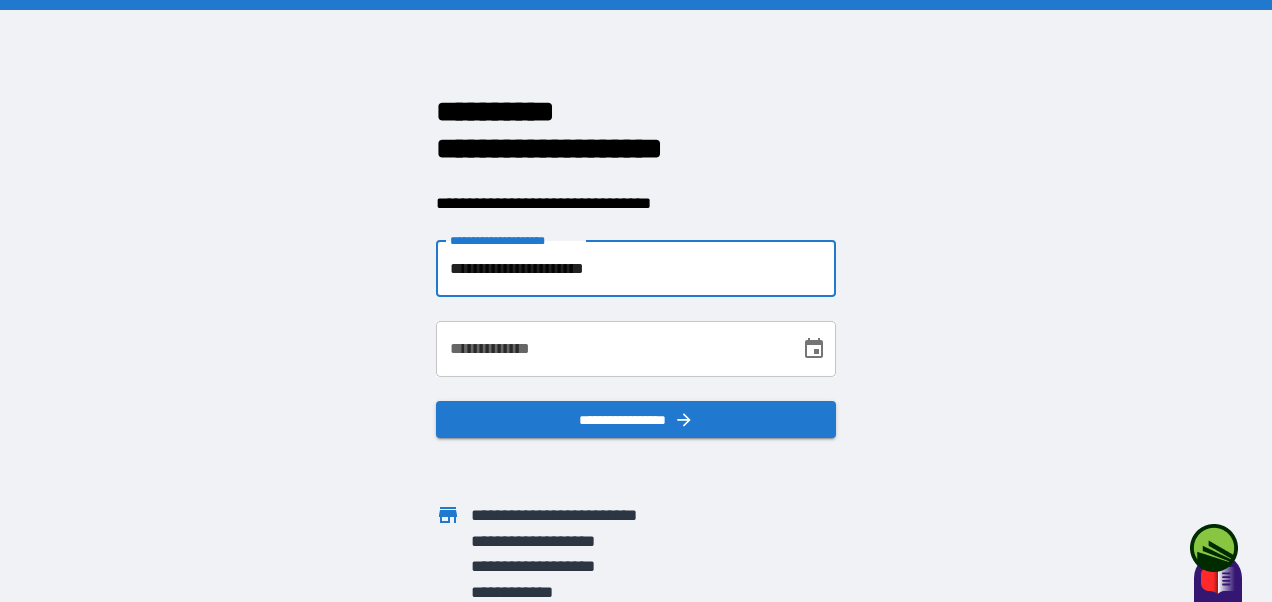 type on "**********" 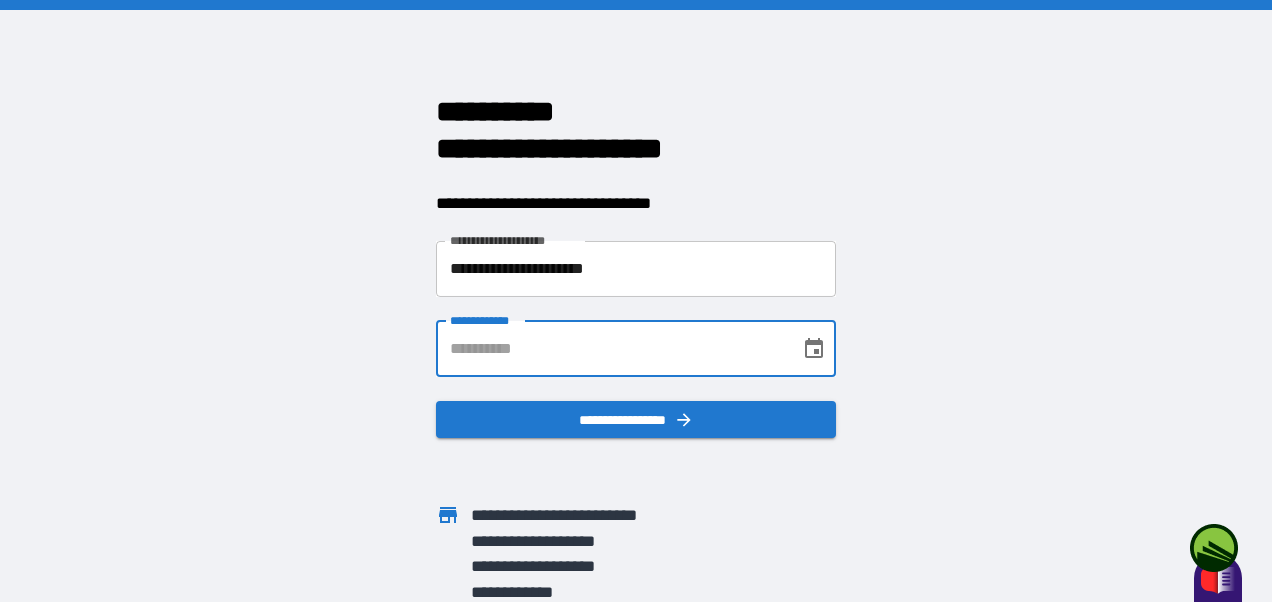 drag, startPoint x: 464, startPoint y: 349, endPoint x: 476, endPoint y: 350, distance: 12.0415945 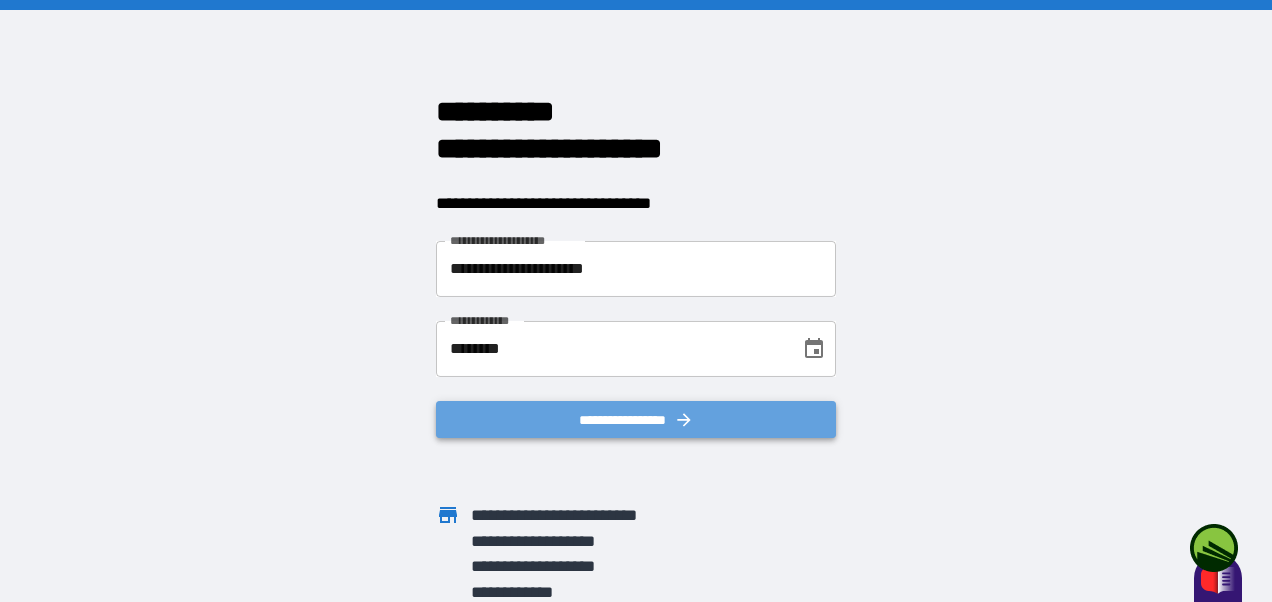 click on "**********" at bounding box center (636, 420) 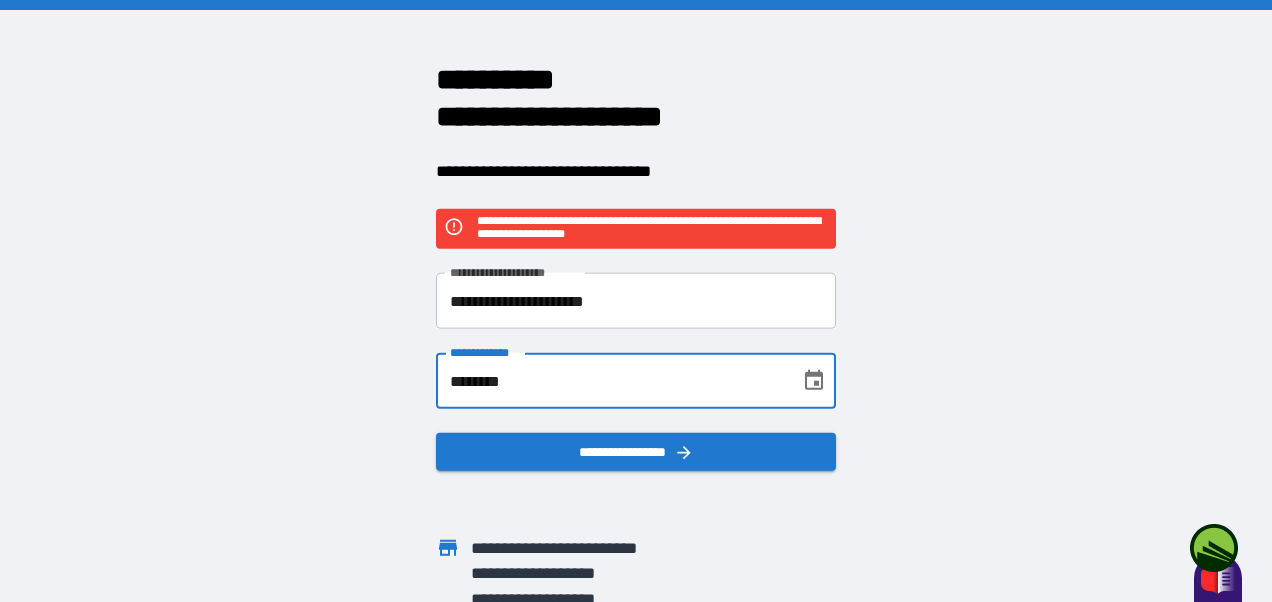 click on "********" at bounding box center (611, 381) 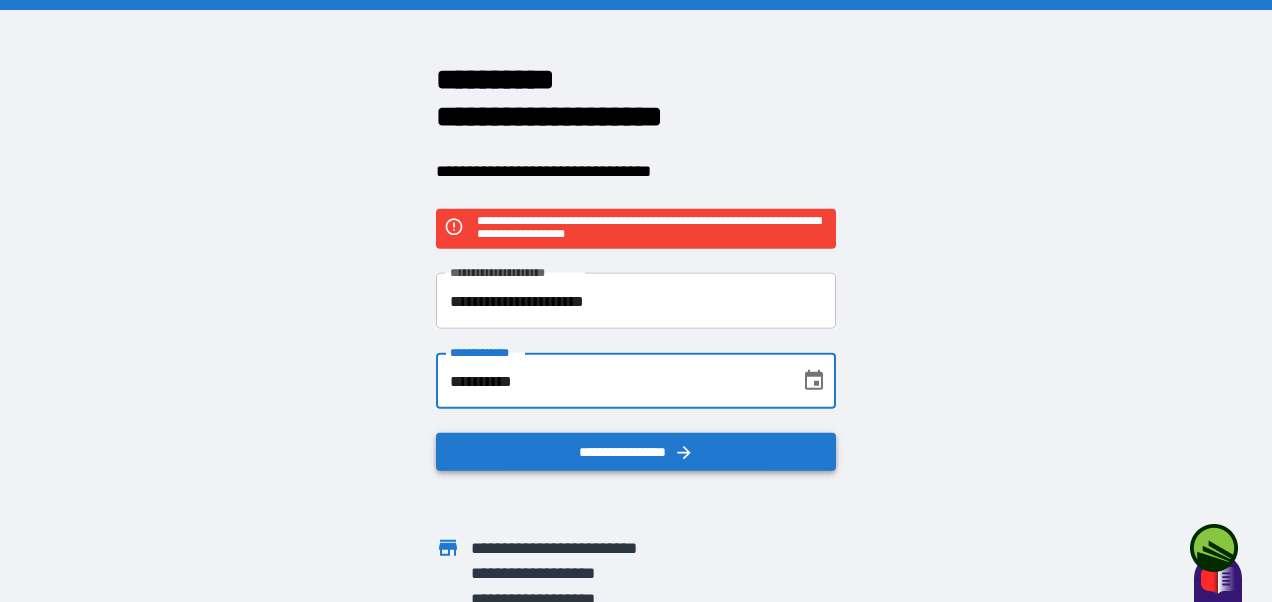 type on "**********" 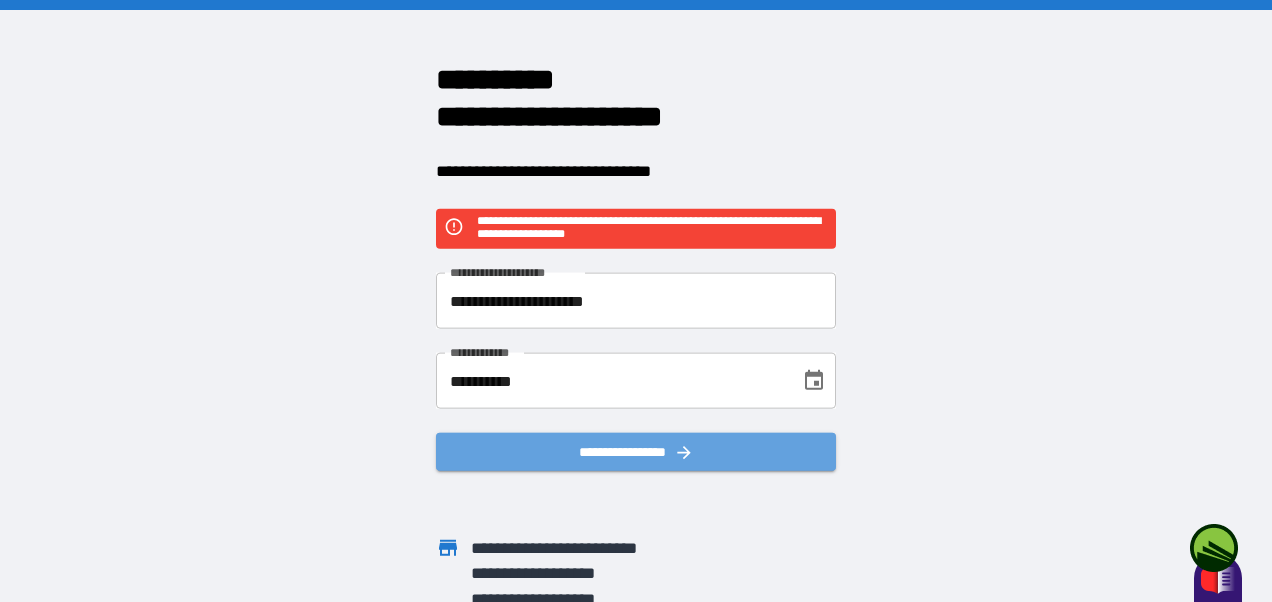 click on "**********" at bounding box center (636, 452) 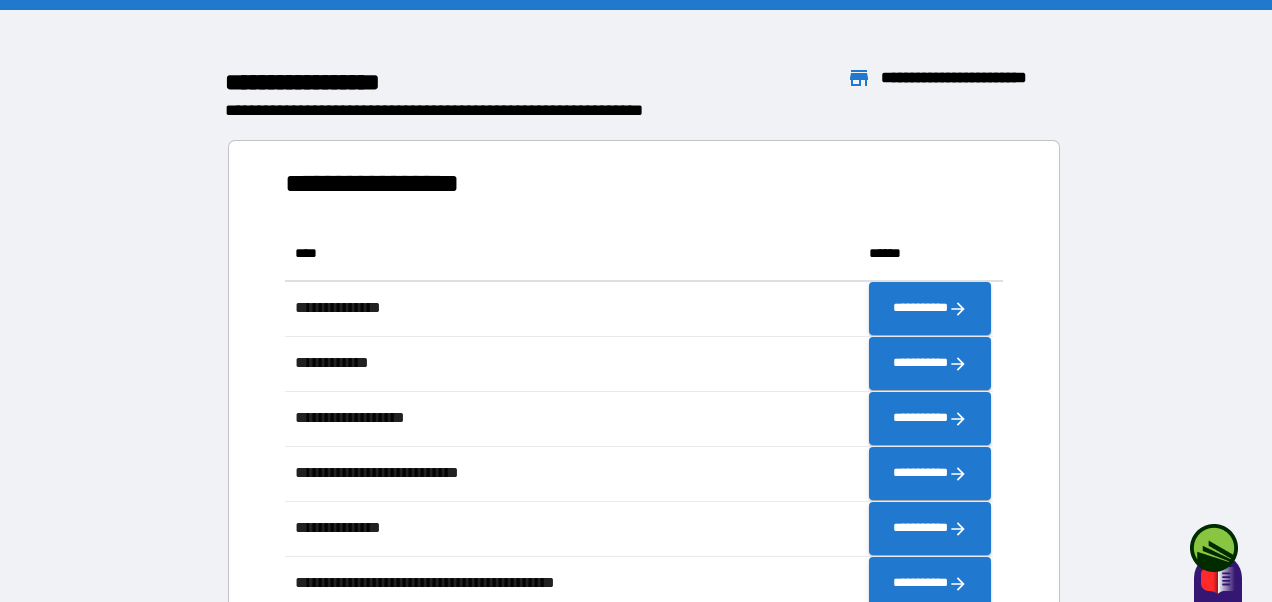 scroll, scrollTop: 426, scrollLeft: 693, axis: both 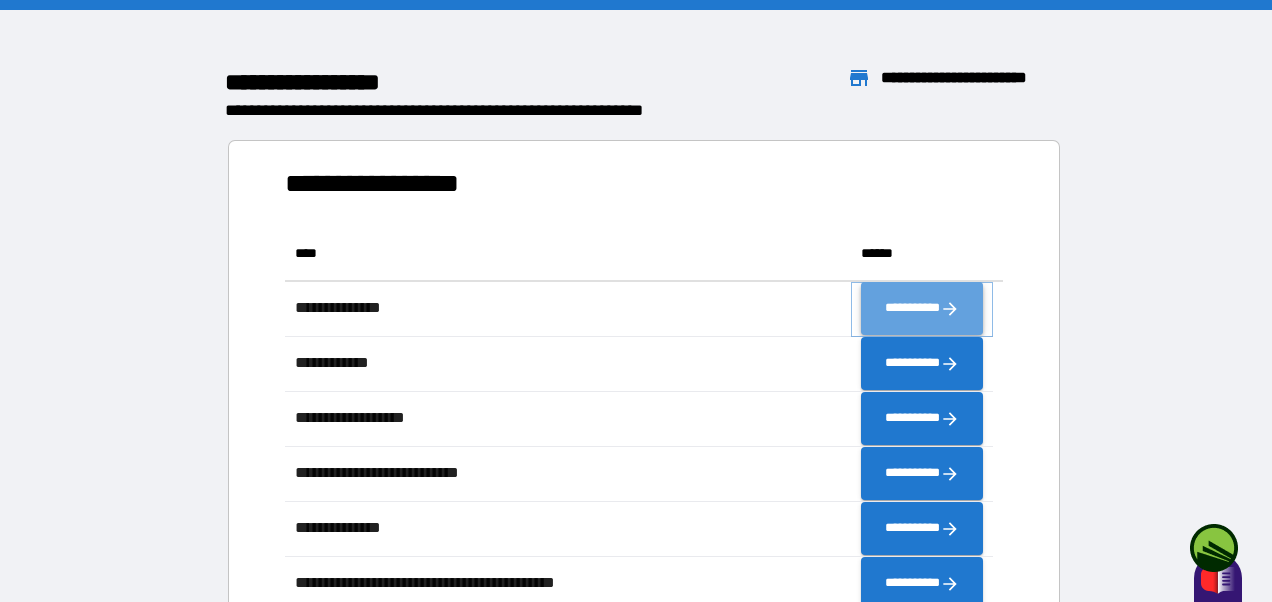 click on "**********" at bounding box center (922, 309) 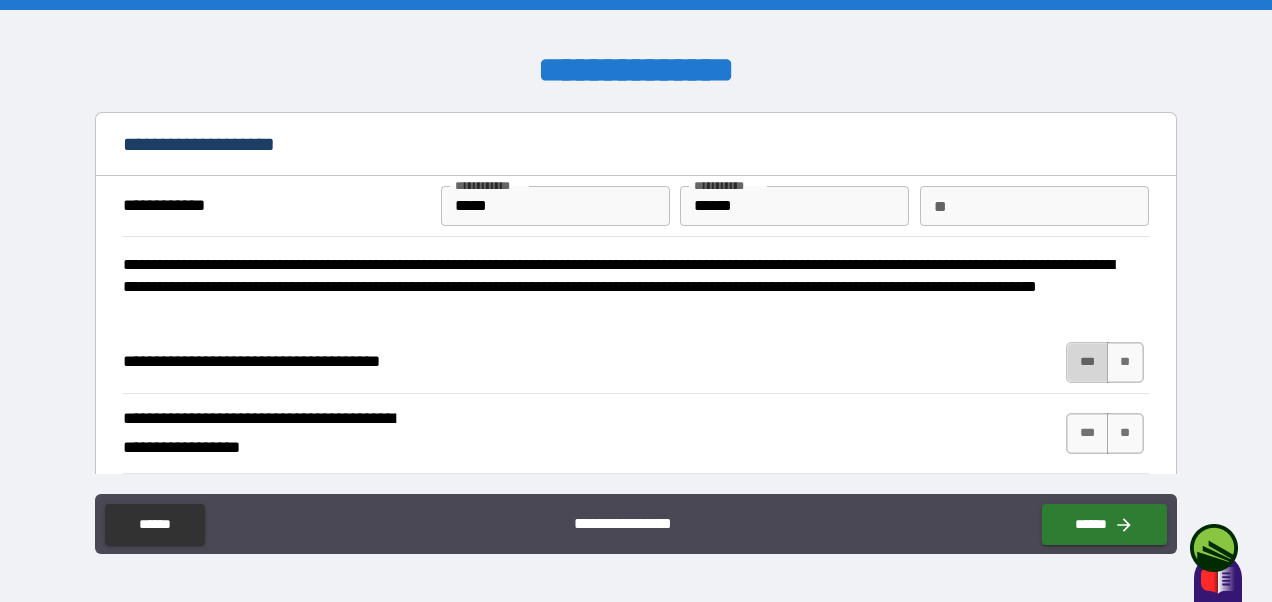 click on "***" at bounding box center [1087, 362] 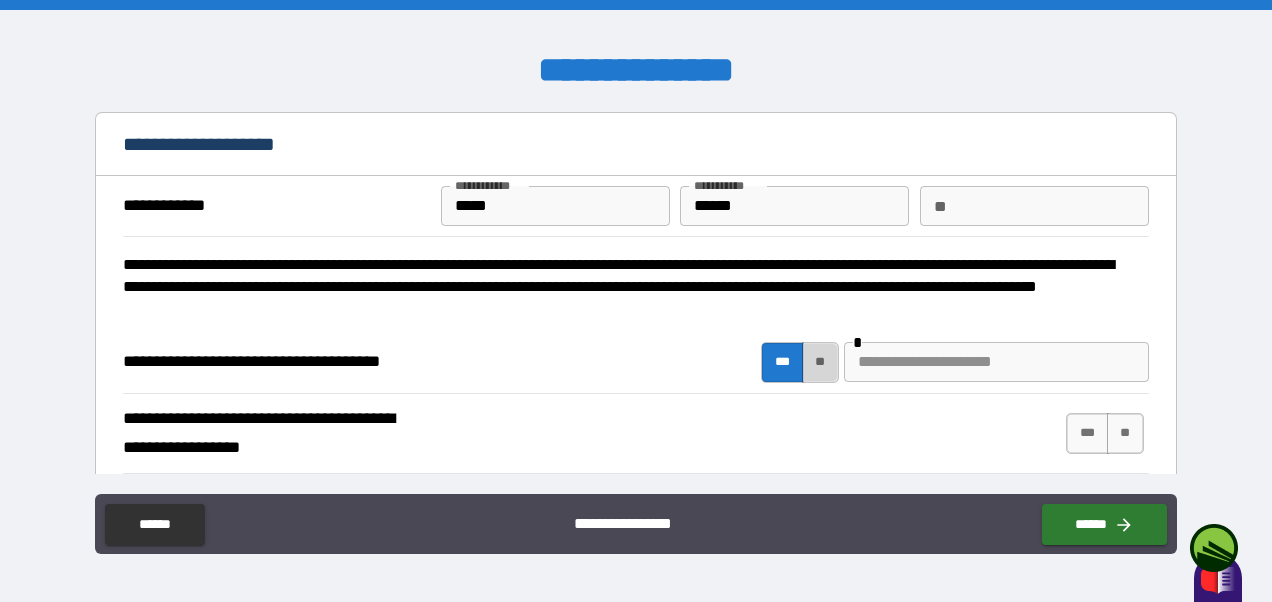 click on "**" at bounding box center [820, 362] 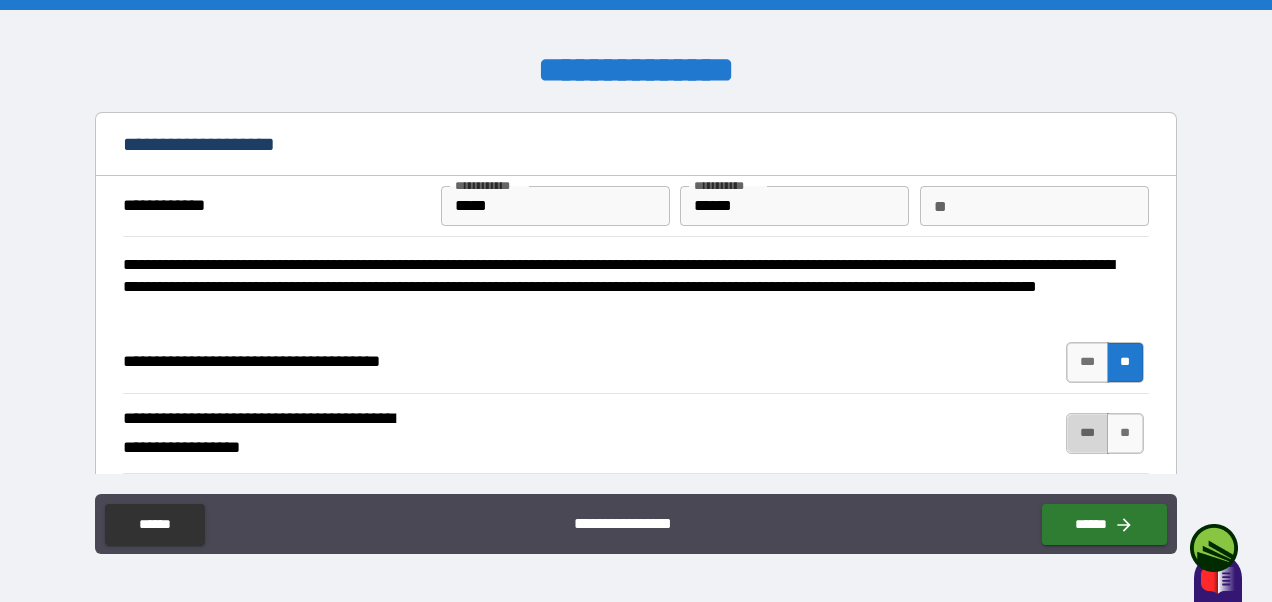 click on "***" at bounding box center [1087, 433] 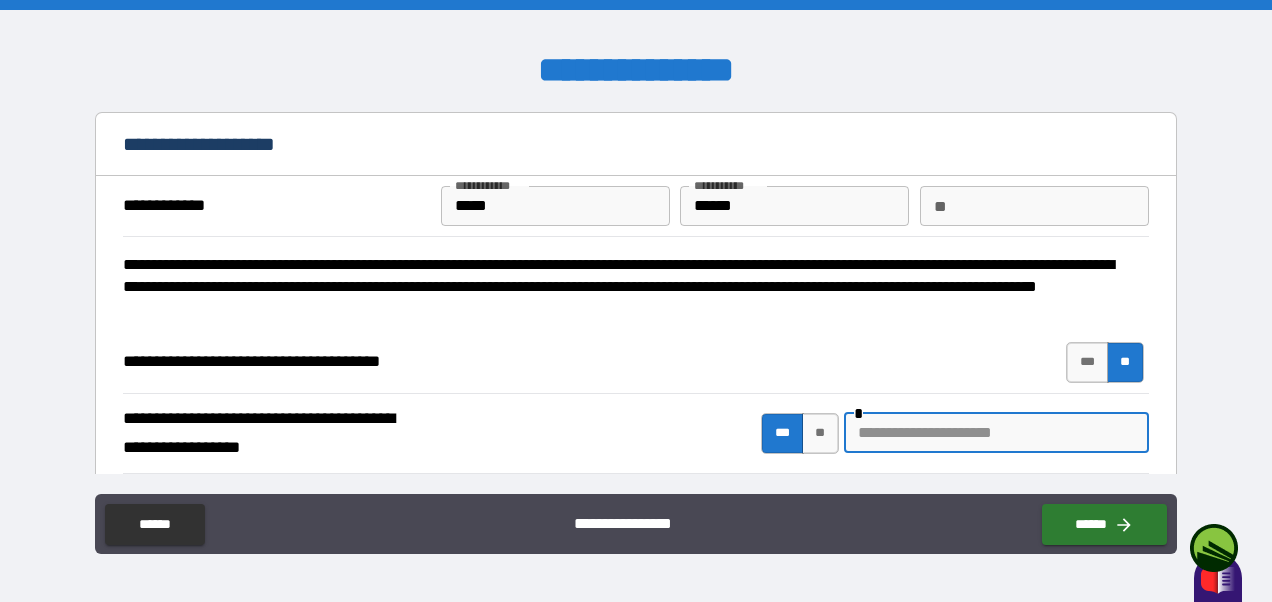 click at bounding box center (996, 433) 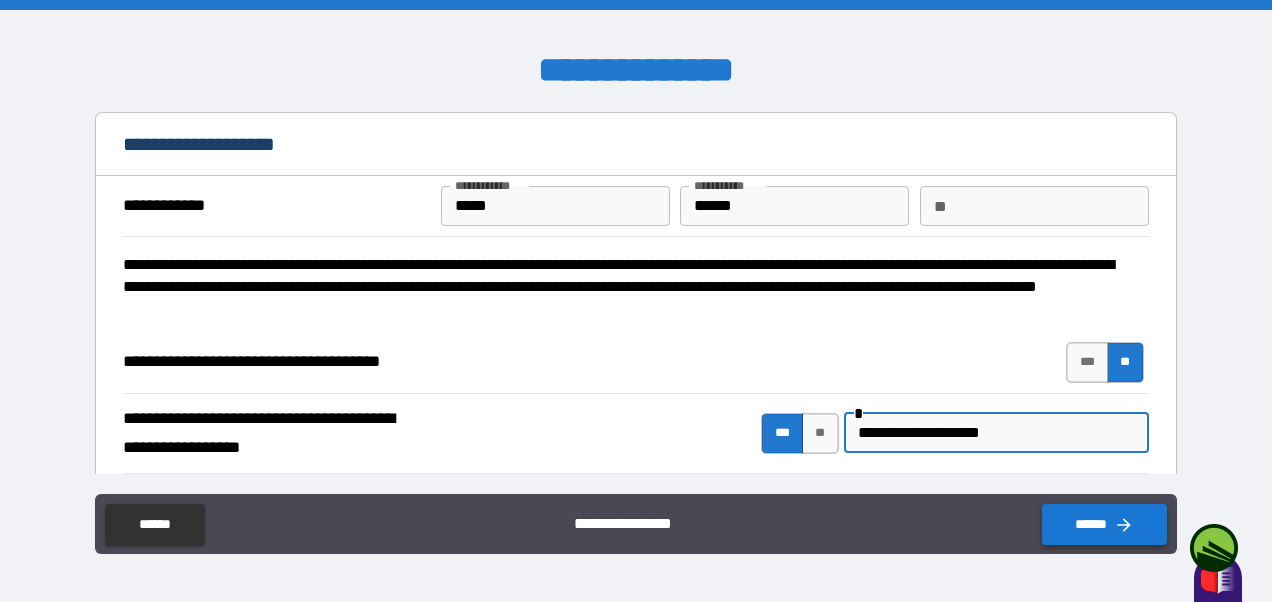 type on "**********" 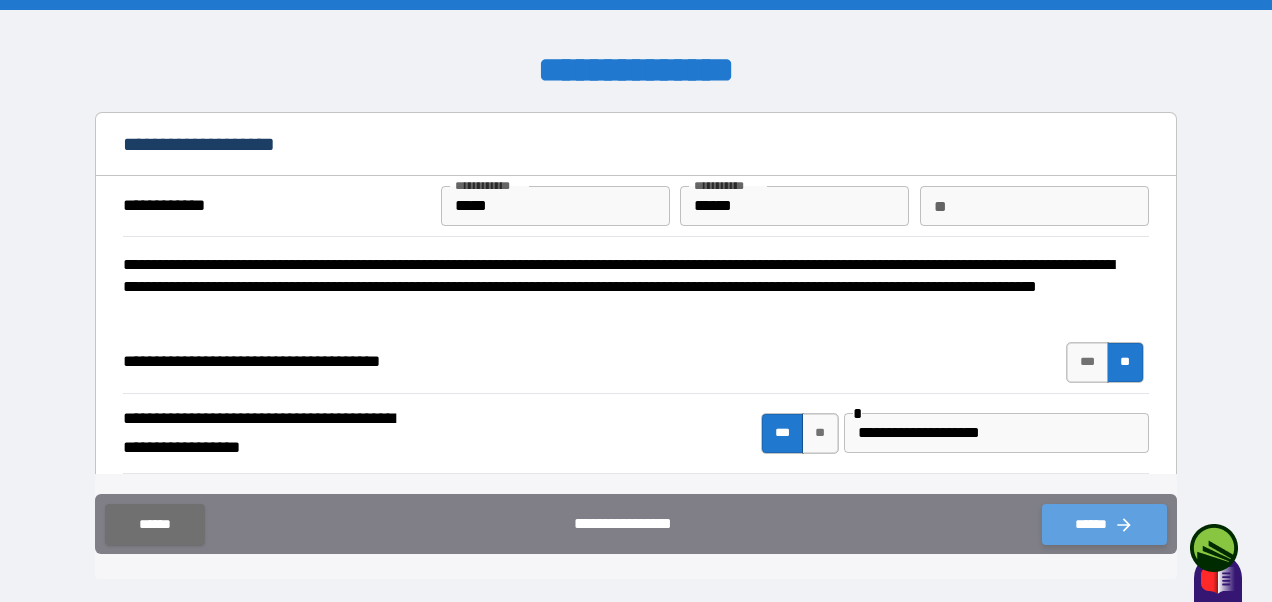 click on "******" at bounding box center [1104, 524] 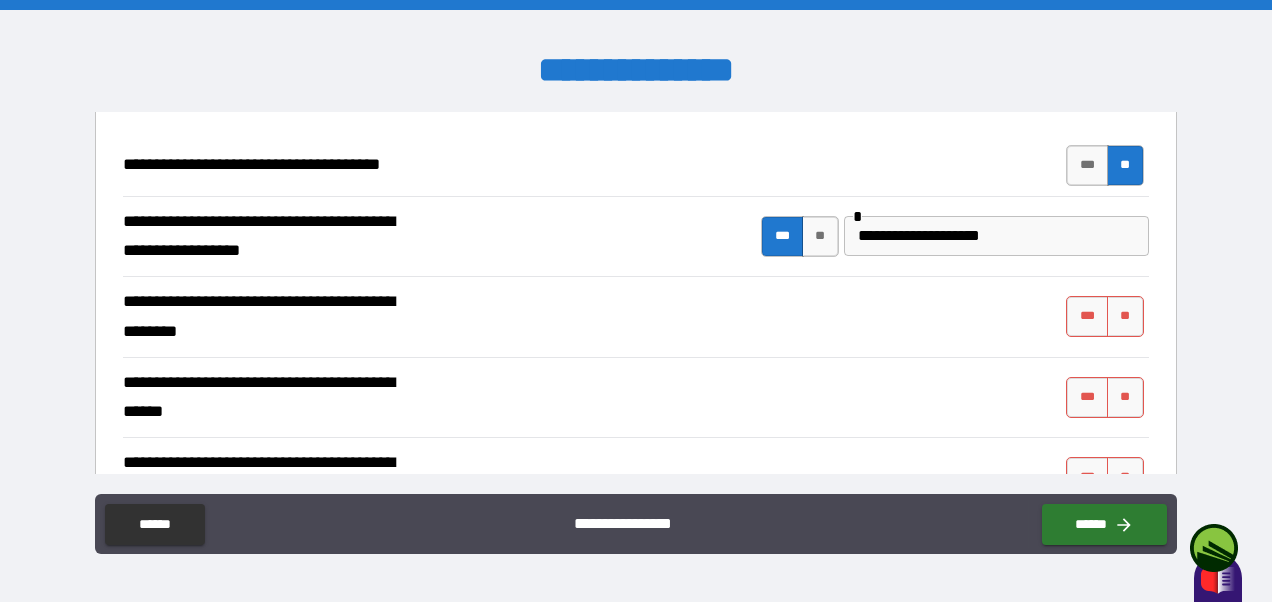 scroll, scrollTop: 198, scrollLeft: 0, axis: vertical 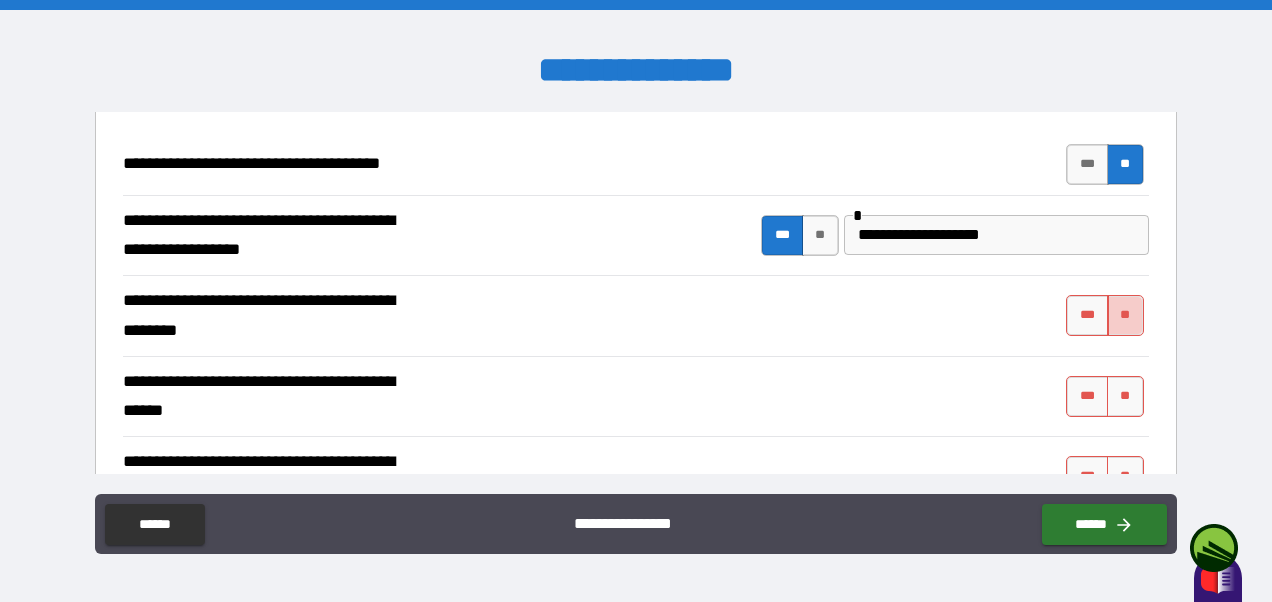 click on "**" at bounding box center [1125, 315] 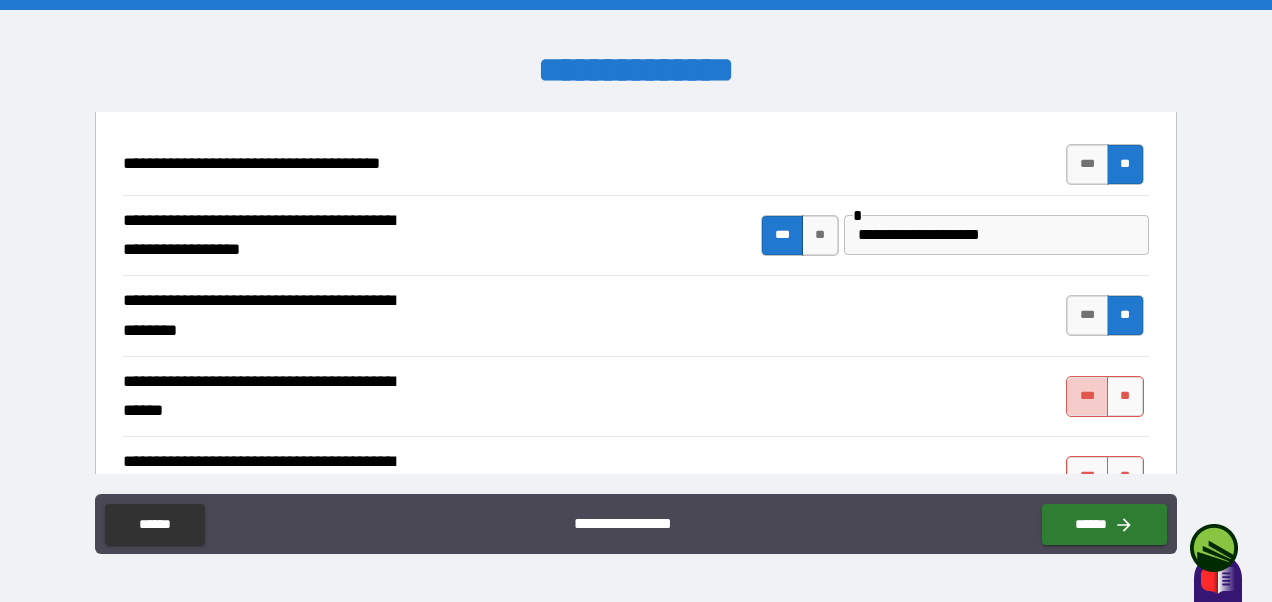 click on "***" at bounding box center [1087, 396] 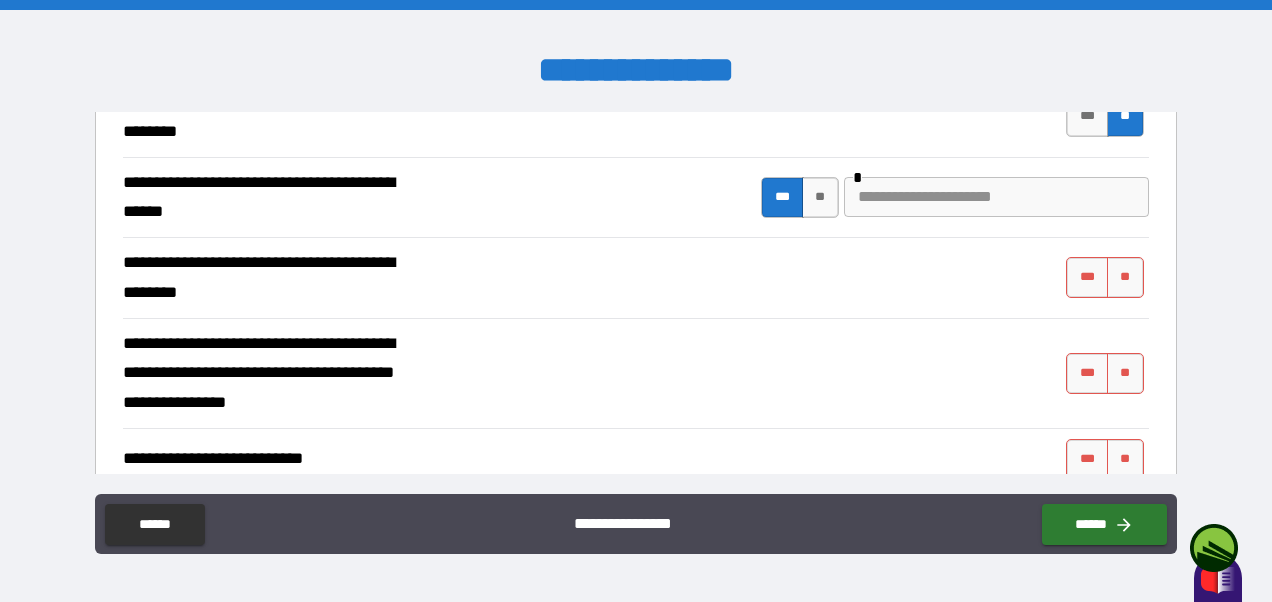 scroll, scrollTop: 398, scrollLeft: 0, axis: vertical 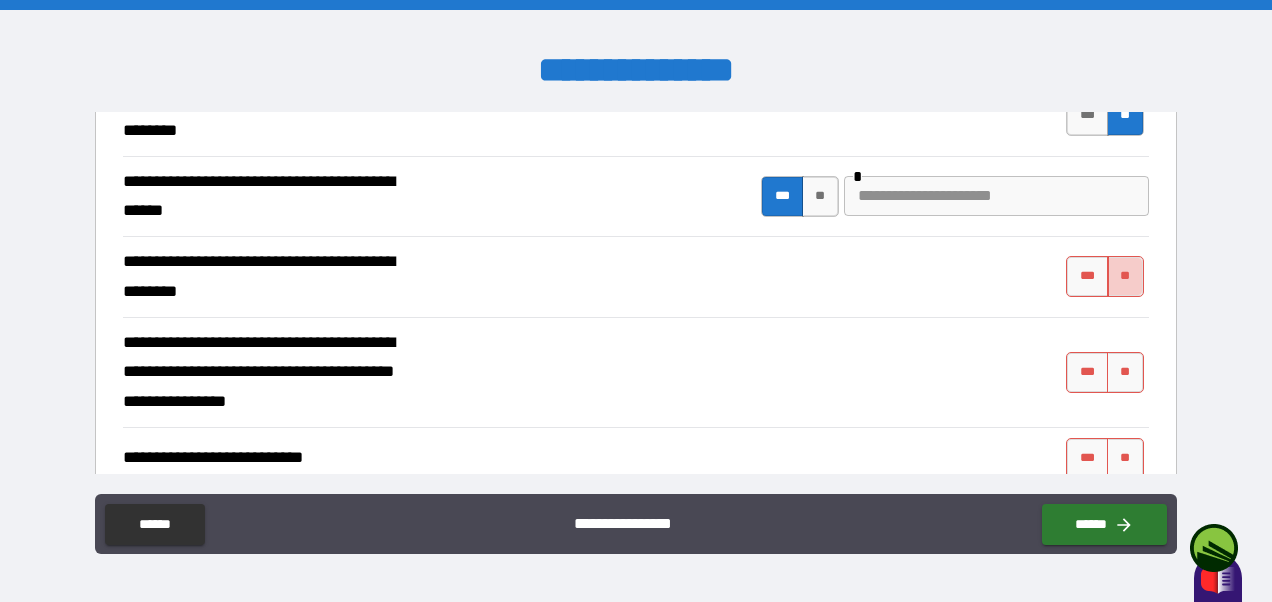 click on "**" at bounding box center [1125, 276] 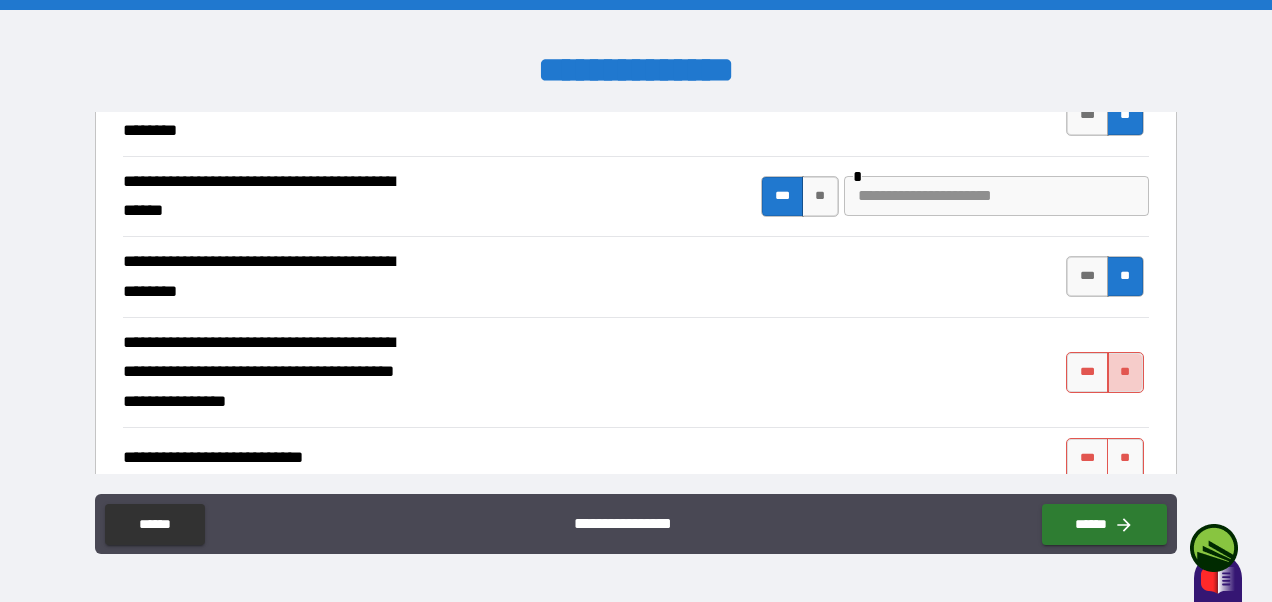 click on "**" at bounding box center (1125, 372) 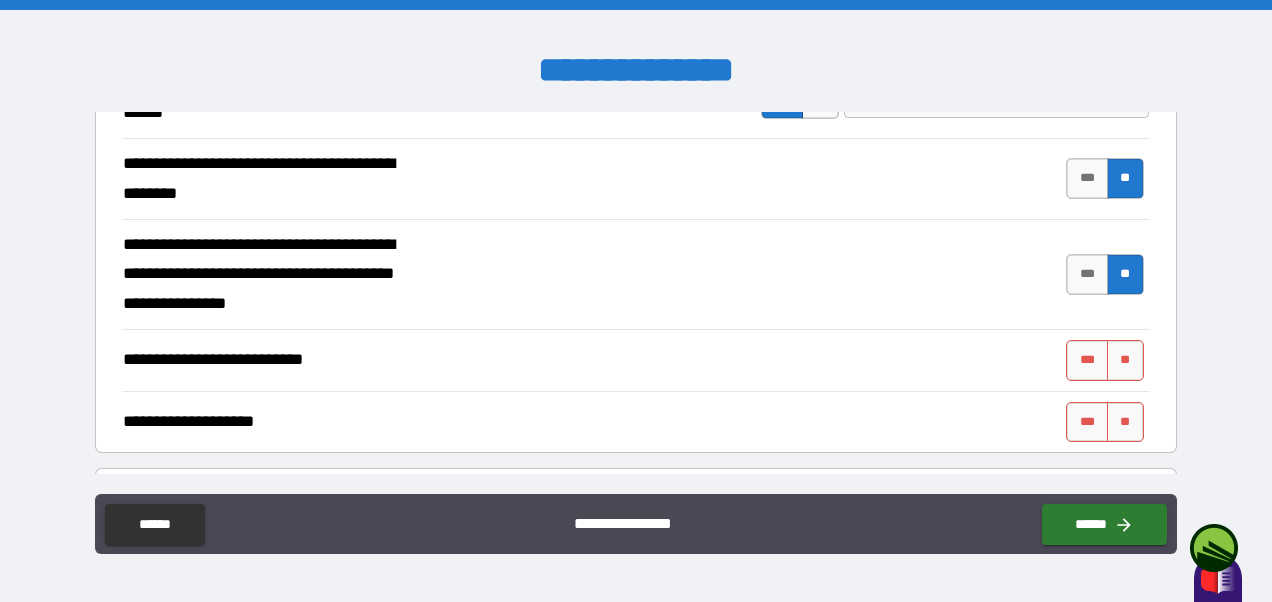 scroll, scrollTop: 497, scrollLeft: 0, axis: vertical 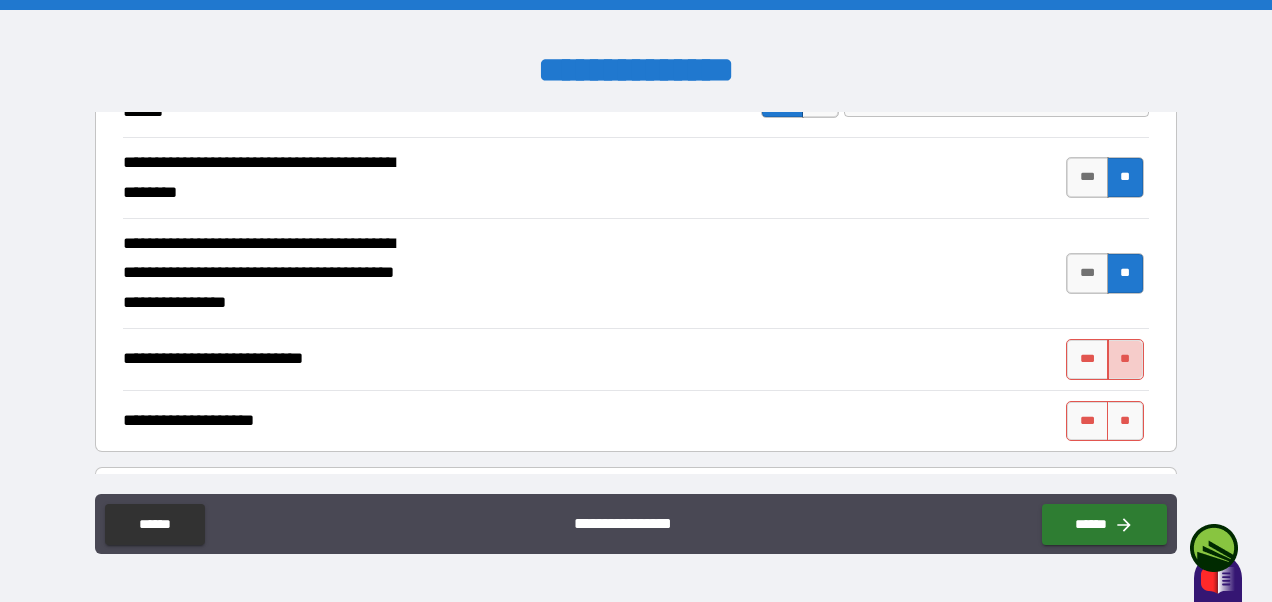 click on "**" at bounding box center (1125, 359) 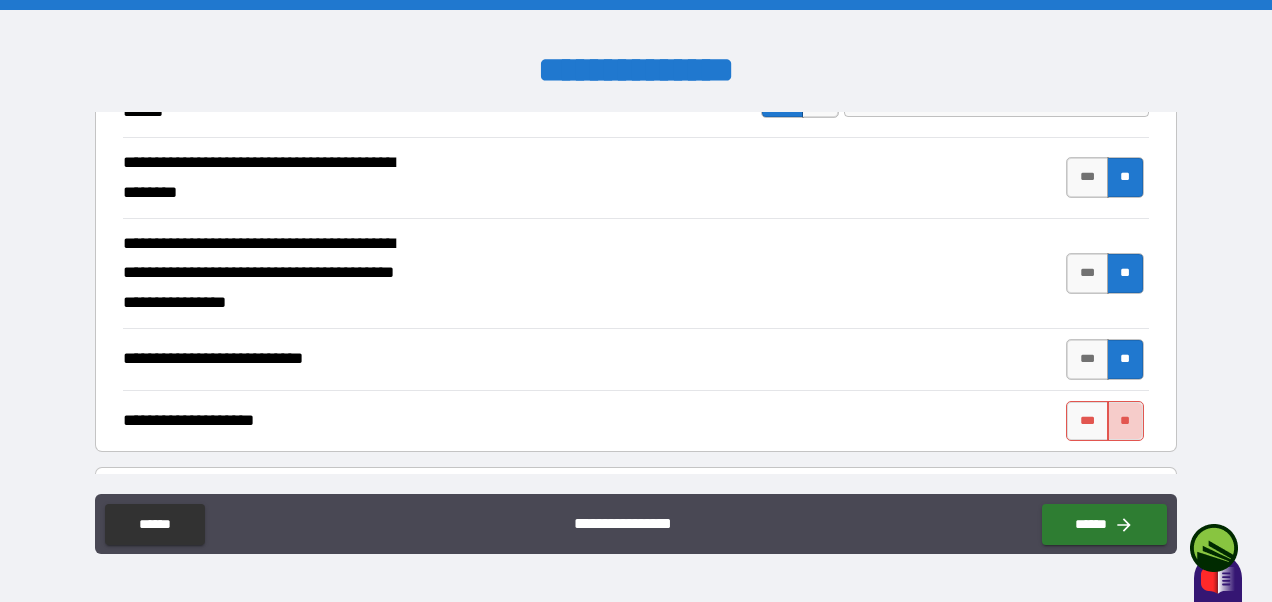 click on "**" at bounding box center (1125, 421) 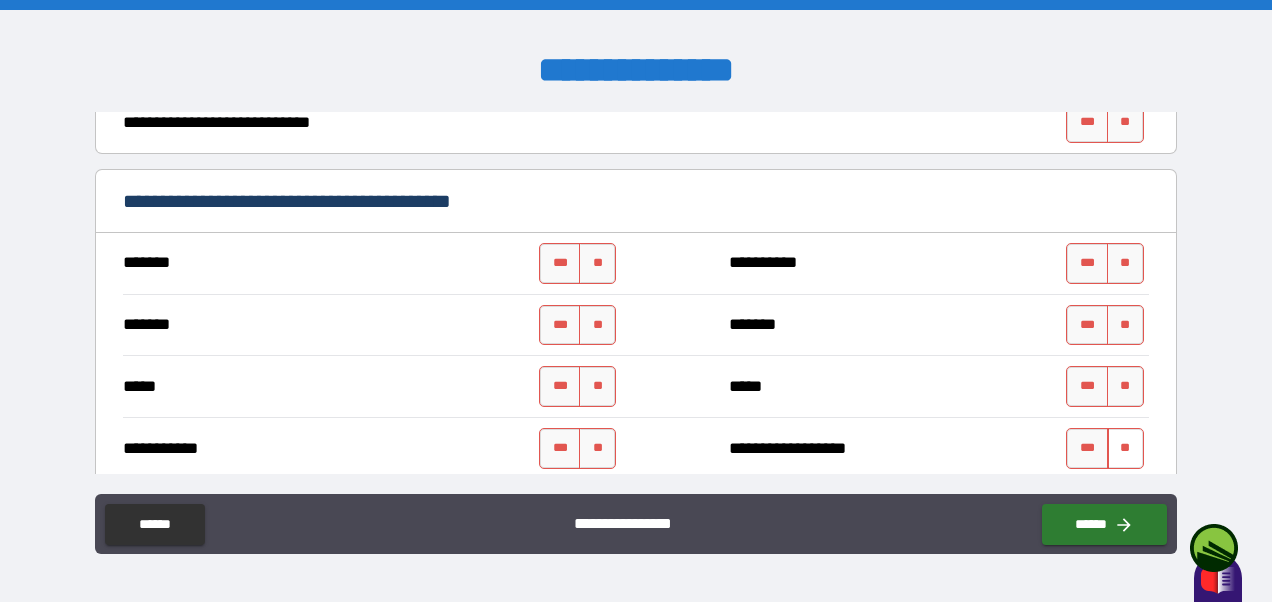 scroll, scrollTop: 998, scrollLeft: 0, axis: vertical 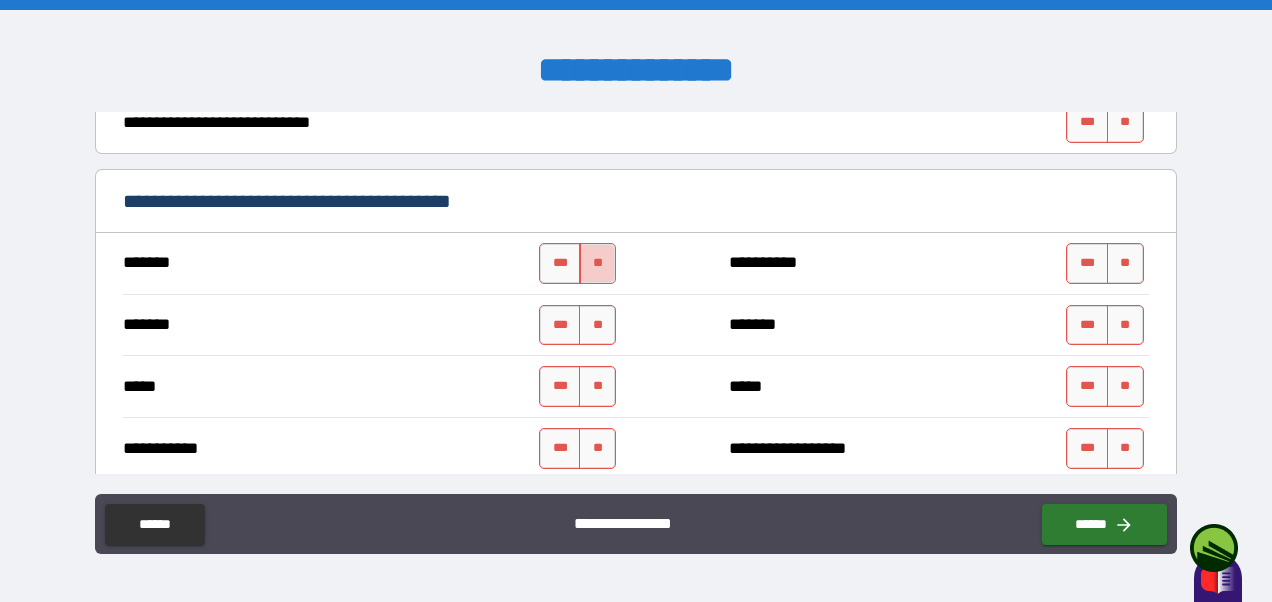 click on "**" at bounding box center (597, 263) 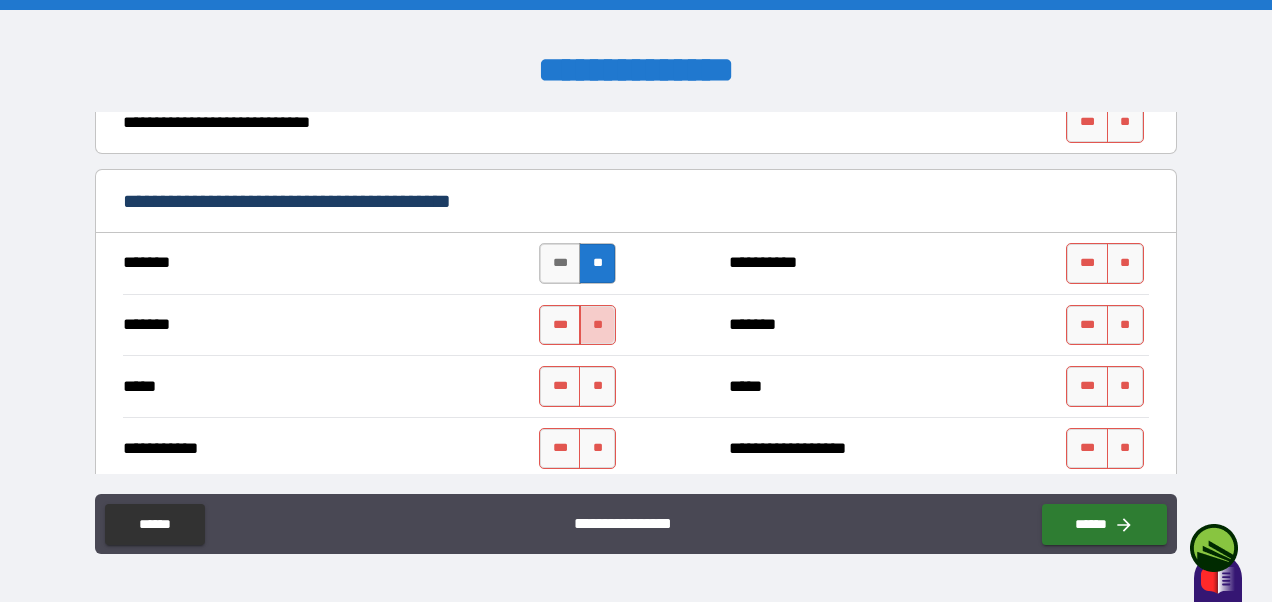 click on "**" at bounding box center [597, 325] 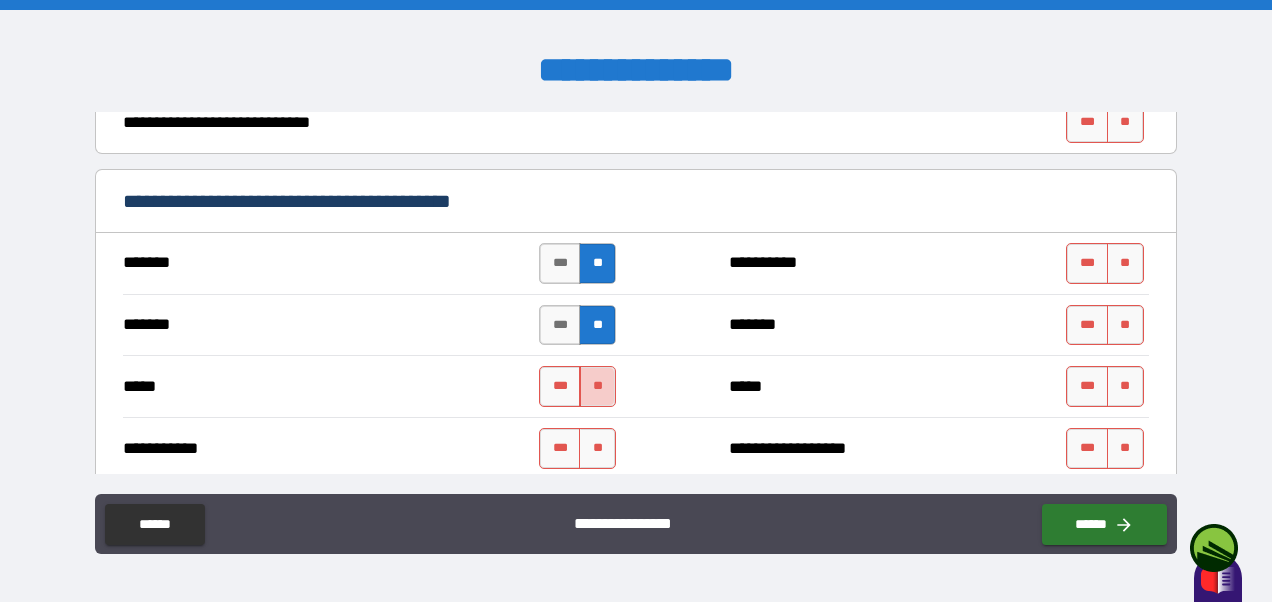 click on "**" at bounding box center (597, 386) 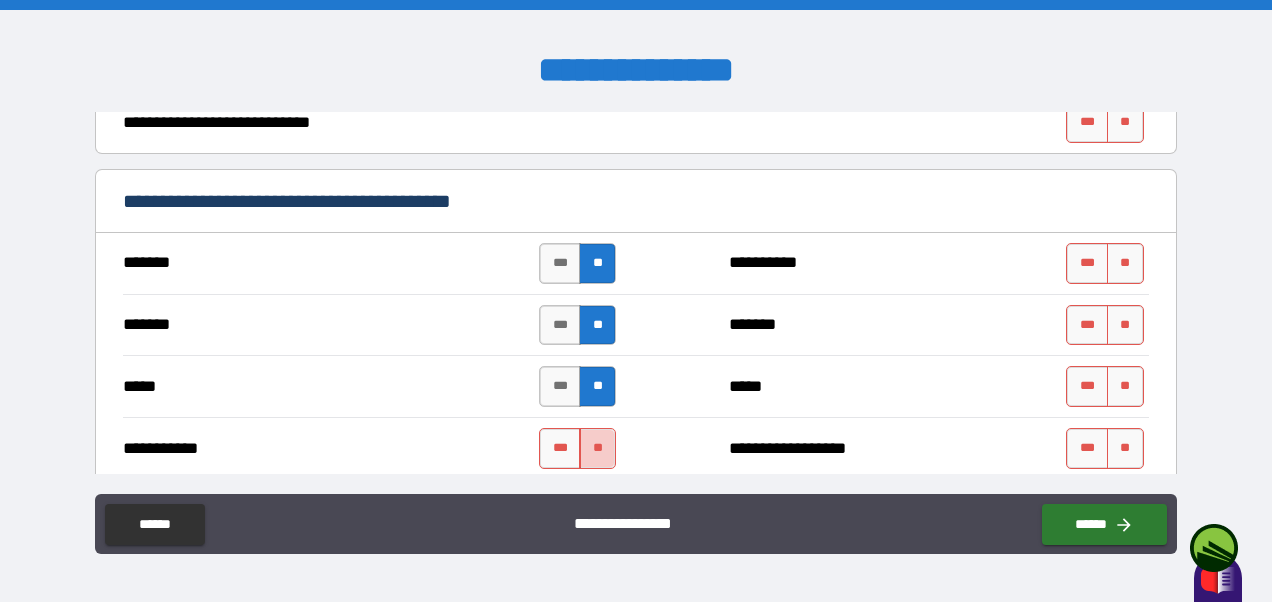 click on "**" at bounding box center (597, 448) 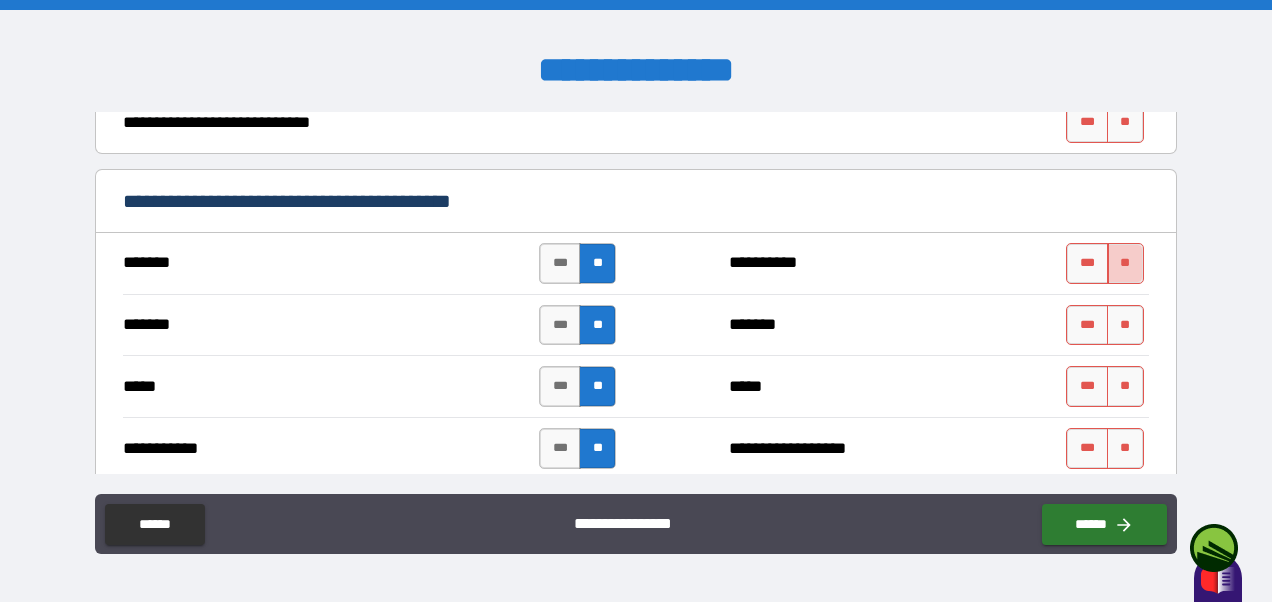 click on "**" at bounding box center [1125, 263] 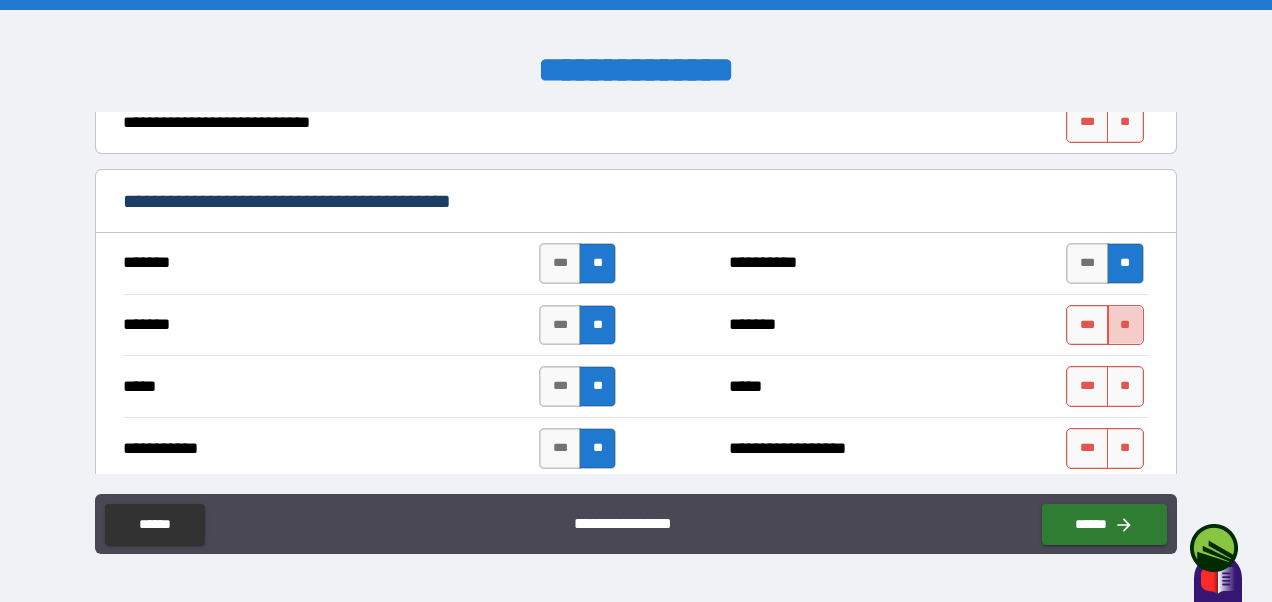 click on "**" at bounding box center (1125, 325) 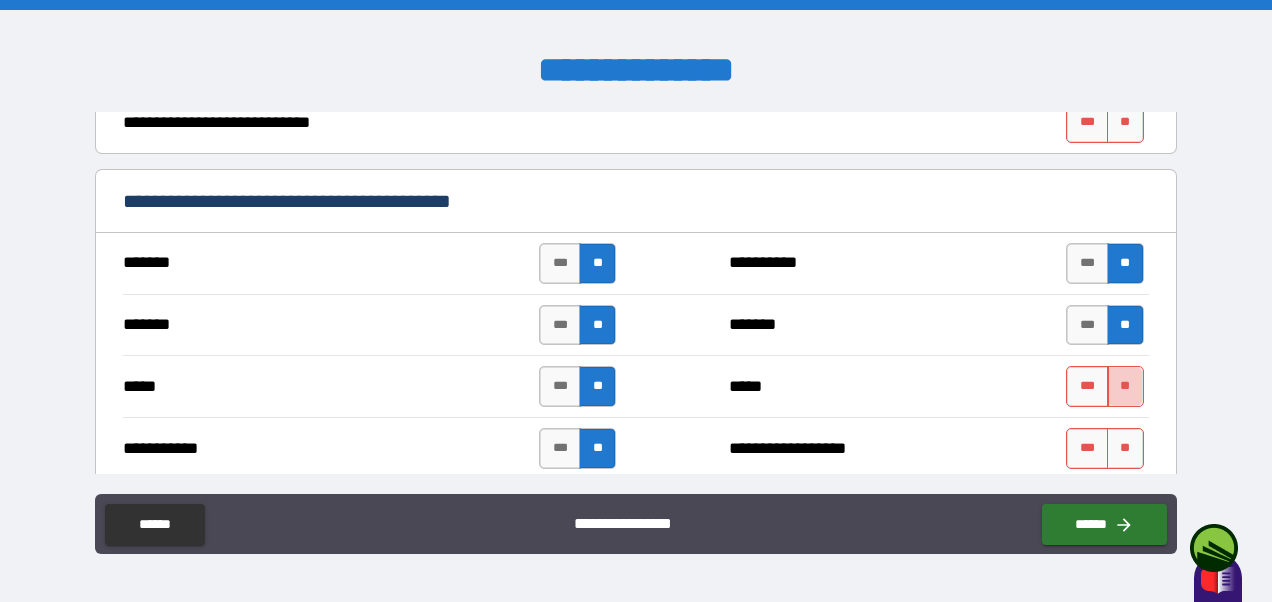 click on "**" at bounding box center [1125, 386] 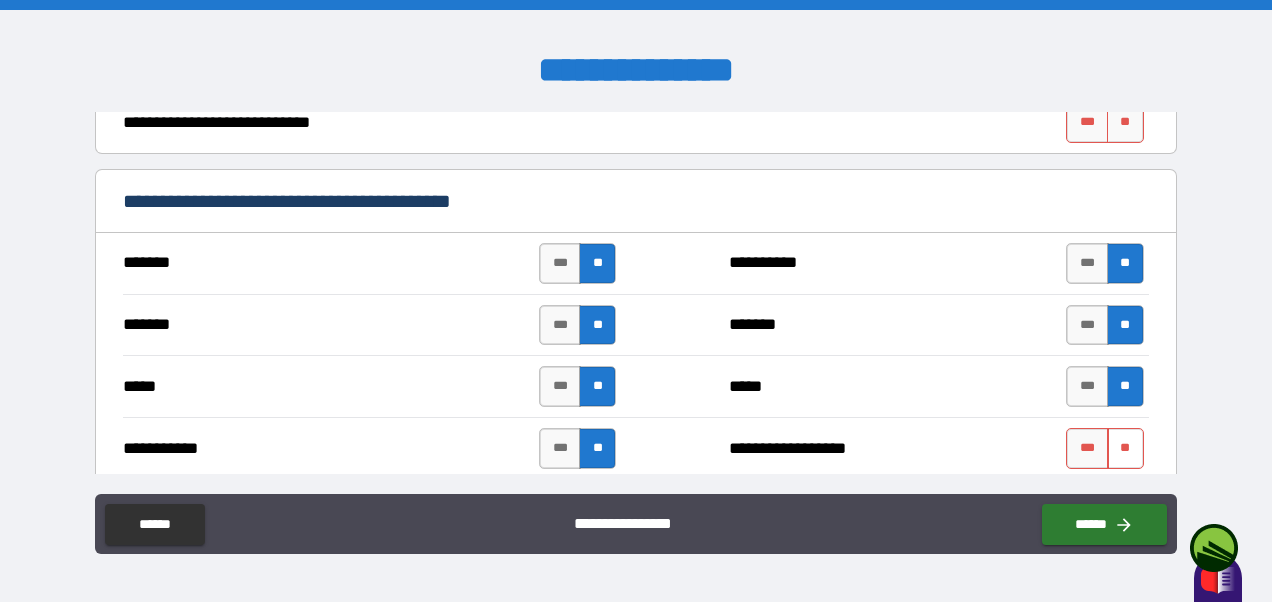 click on "**" at bounding box center (1125, 448) 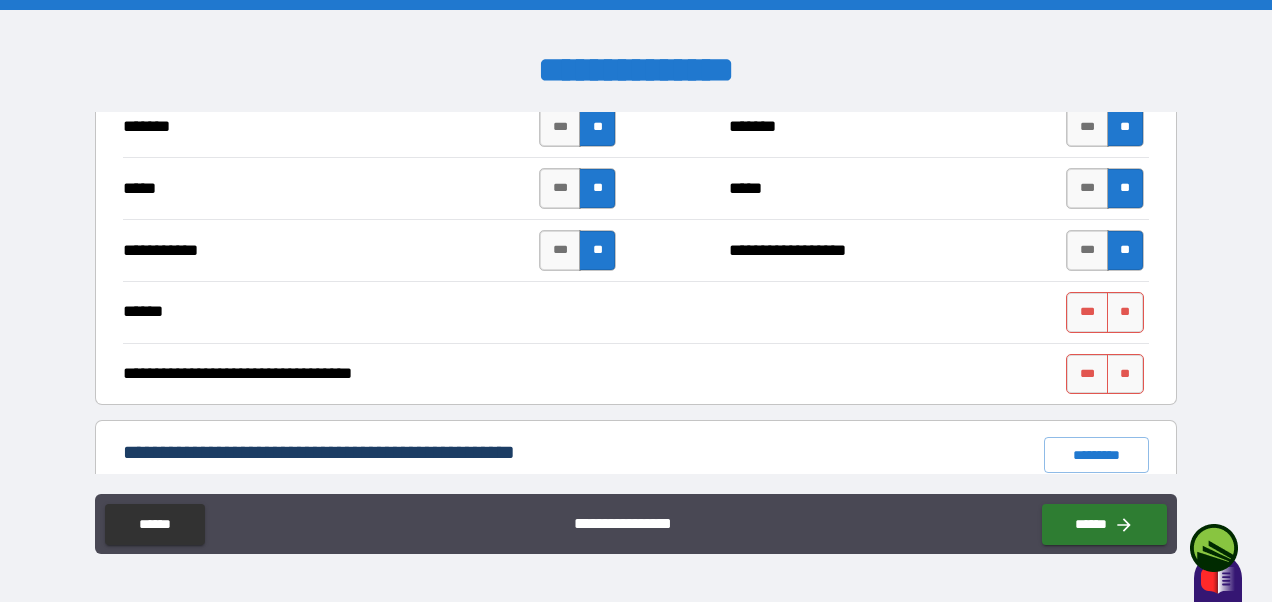 scroll, scrollTop: 1197, scrollLeft: 0, axis: vertical 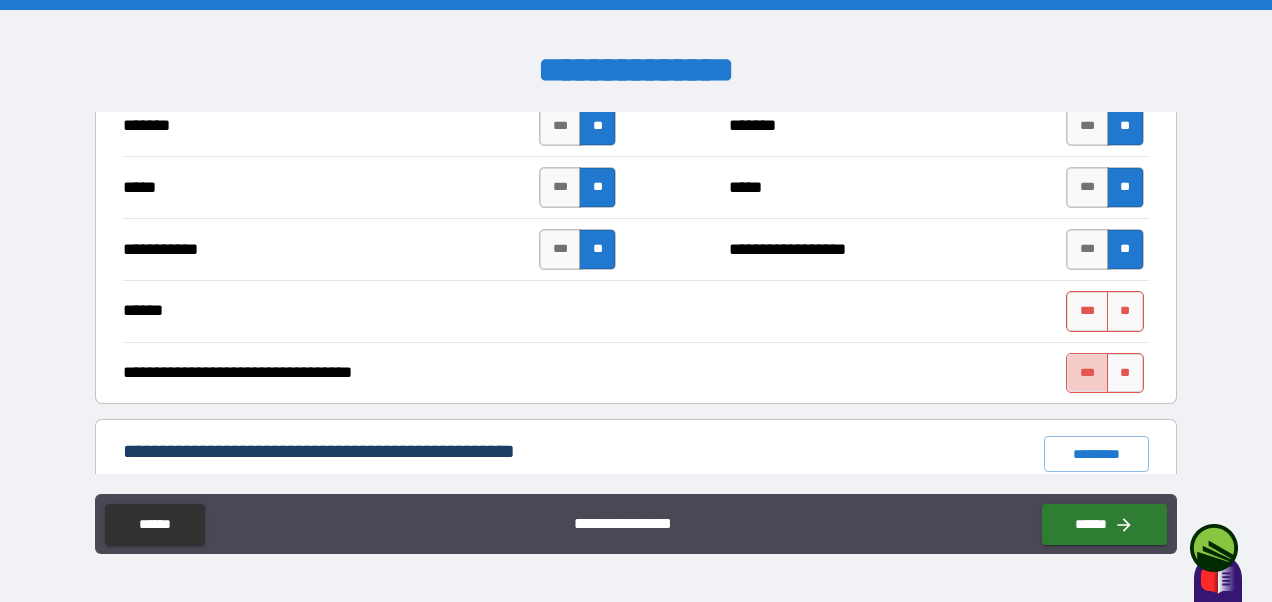 click on "***" at bounding box center (1087, 373) 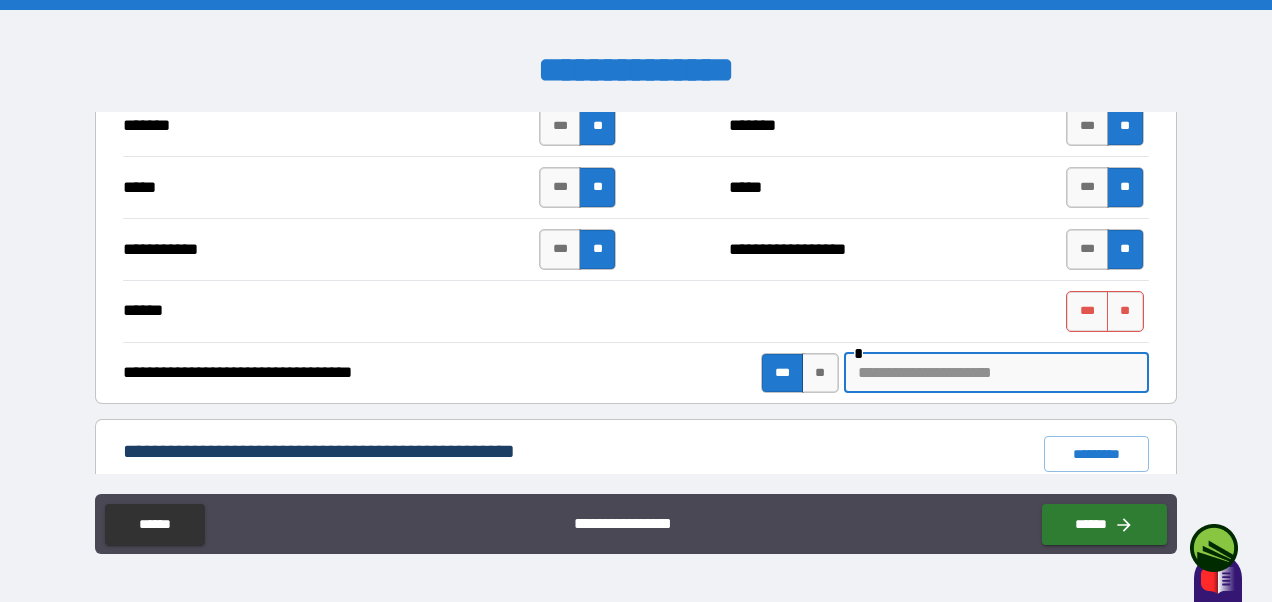 click at bounding box center (996, 373) 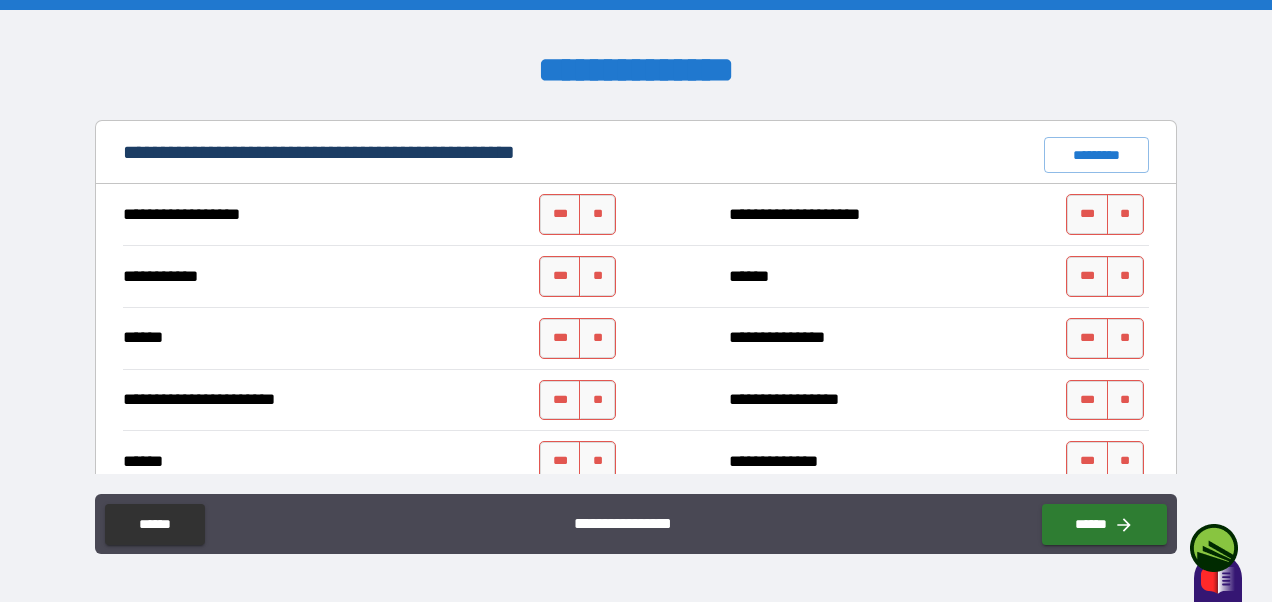scroll, scrollTop: 1496, scrollLeft: 0, axis: vertical 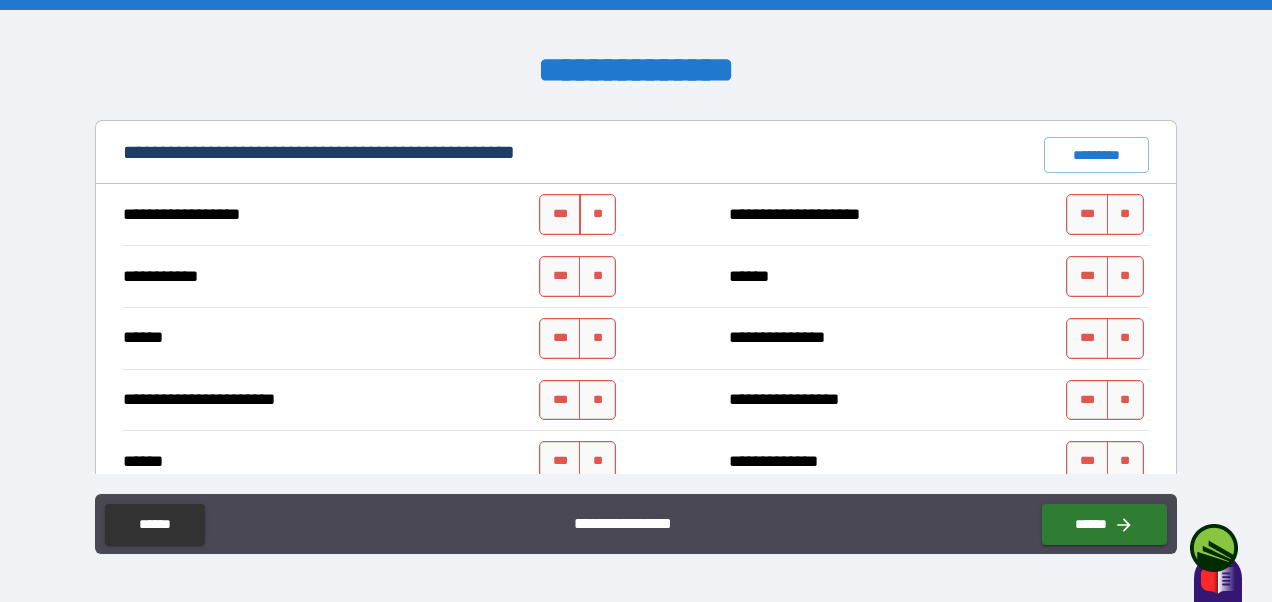 type on "**********" 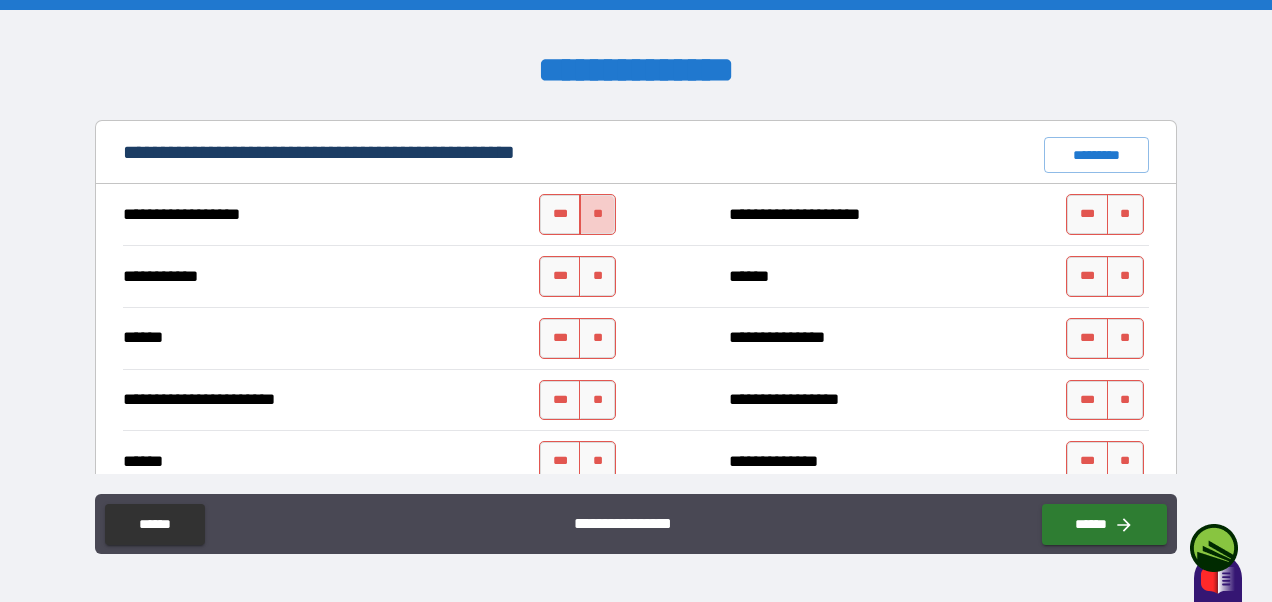 click on "**" at bounding box center [597, 214] 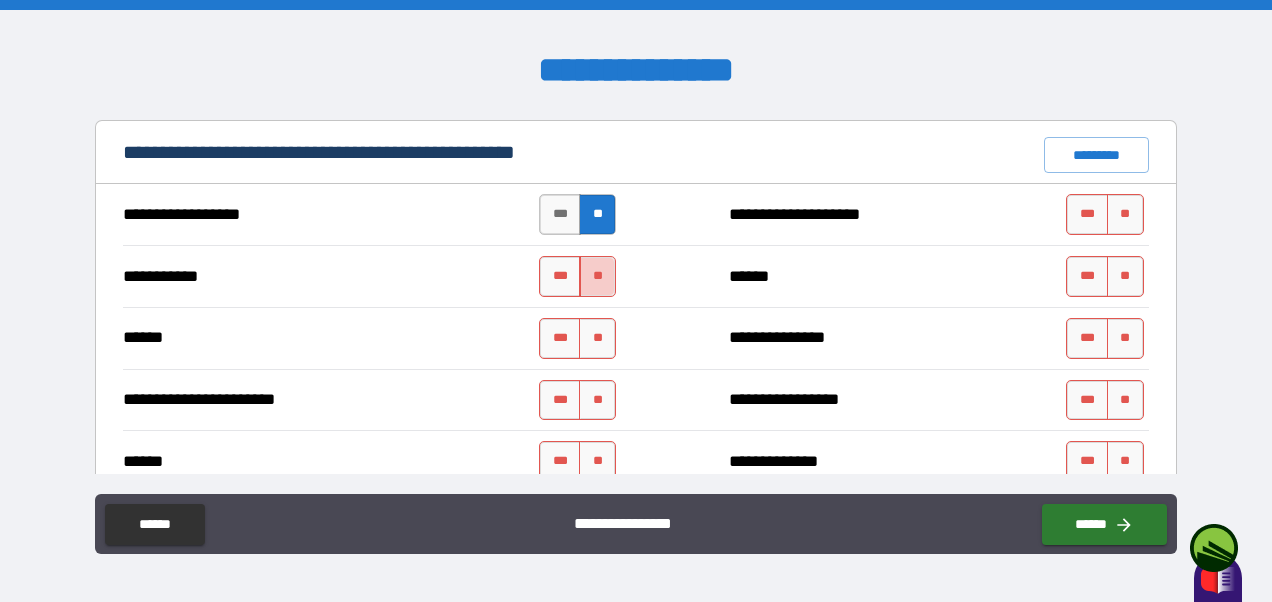 click on "**" at bounding box center (597, 276) 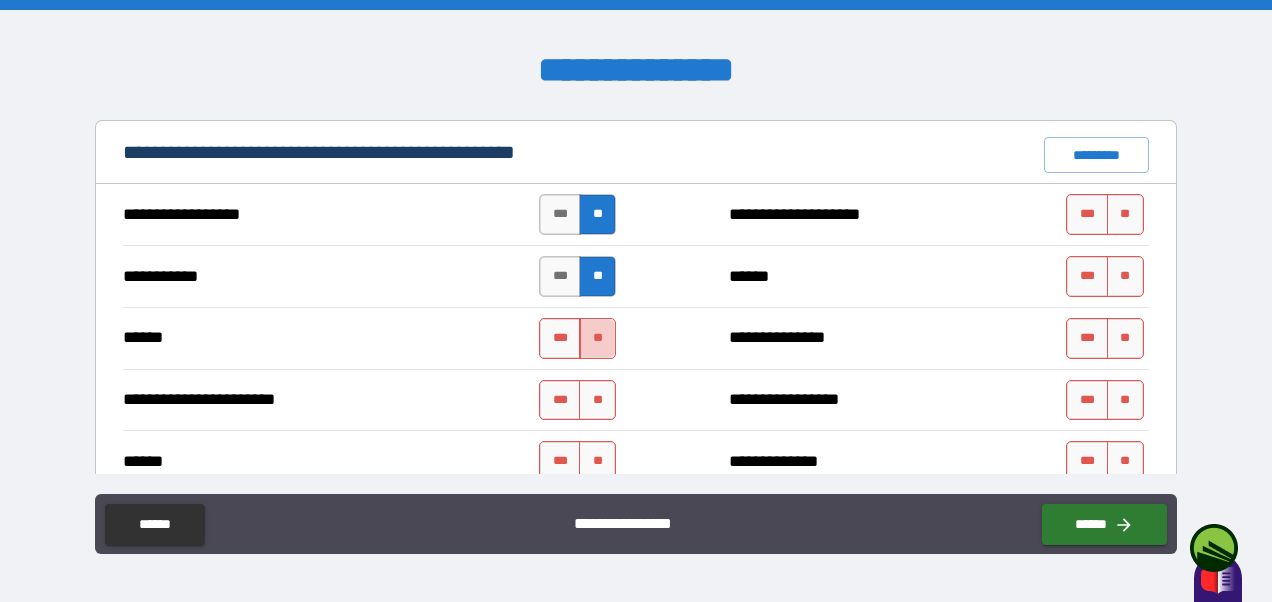 click on "**" at bounding box center [597, 338] 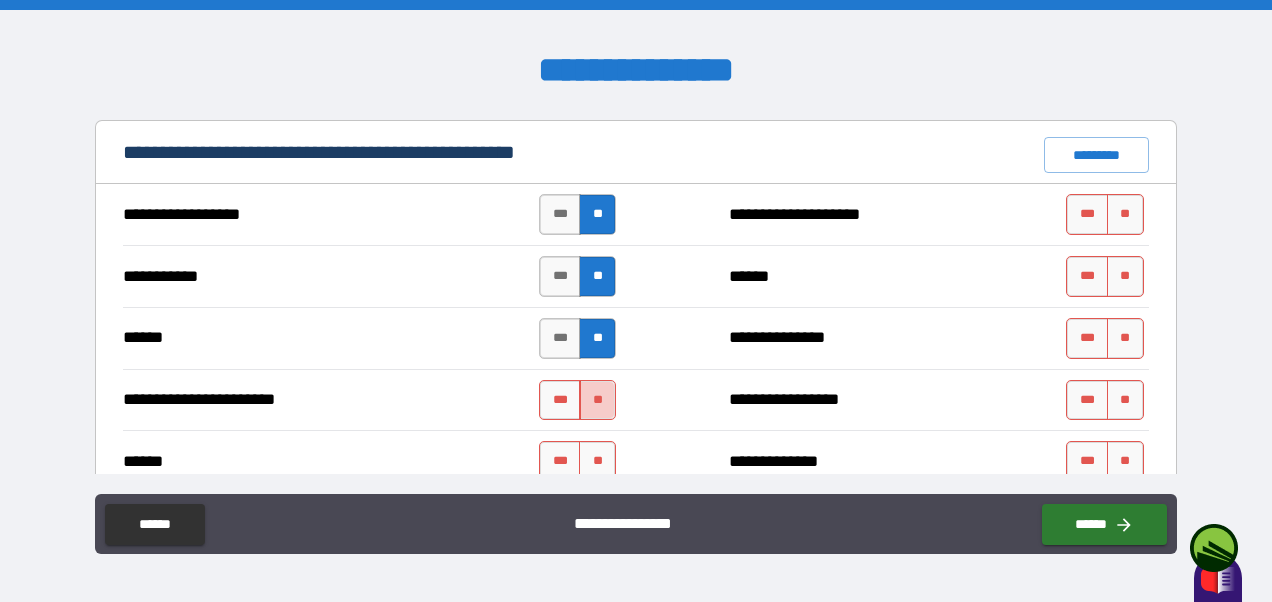 click on "**" at bounding box center [597, 400] 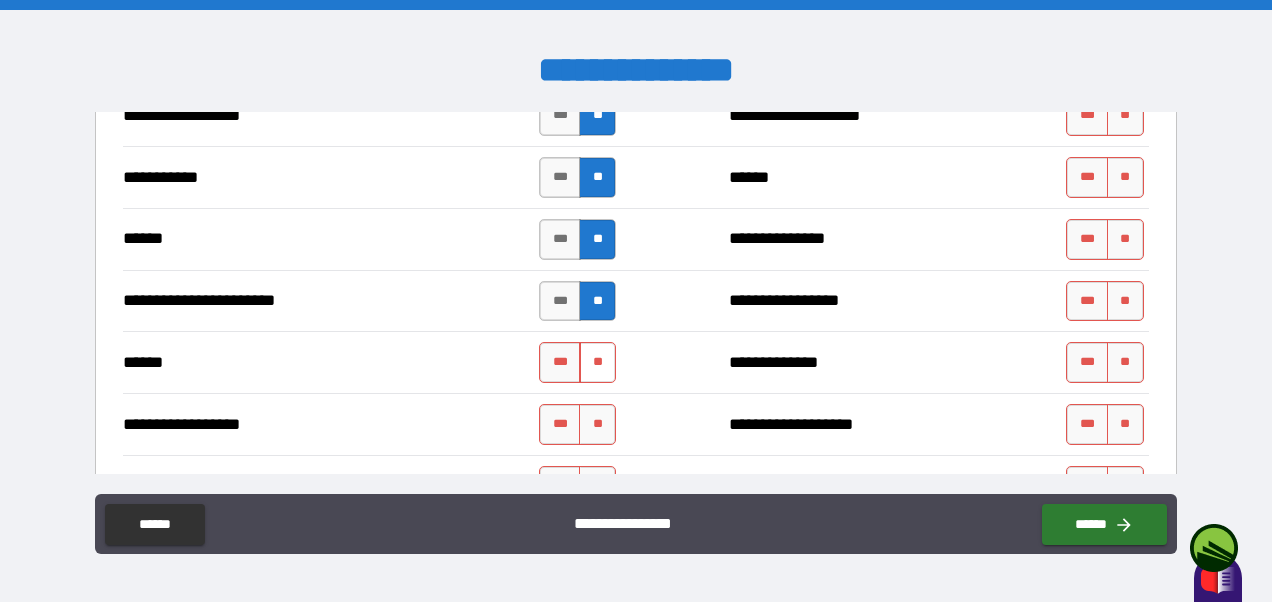 scroll, scrollTop: 1596, scrollLeft: 0, axis: vertical 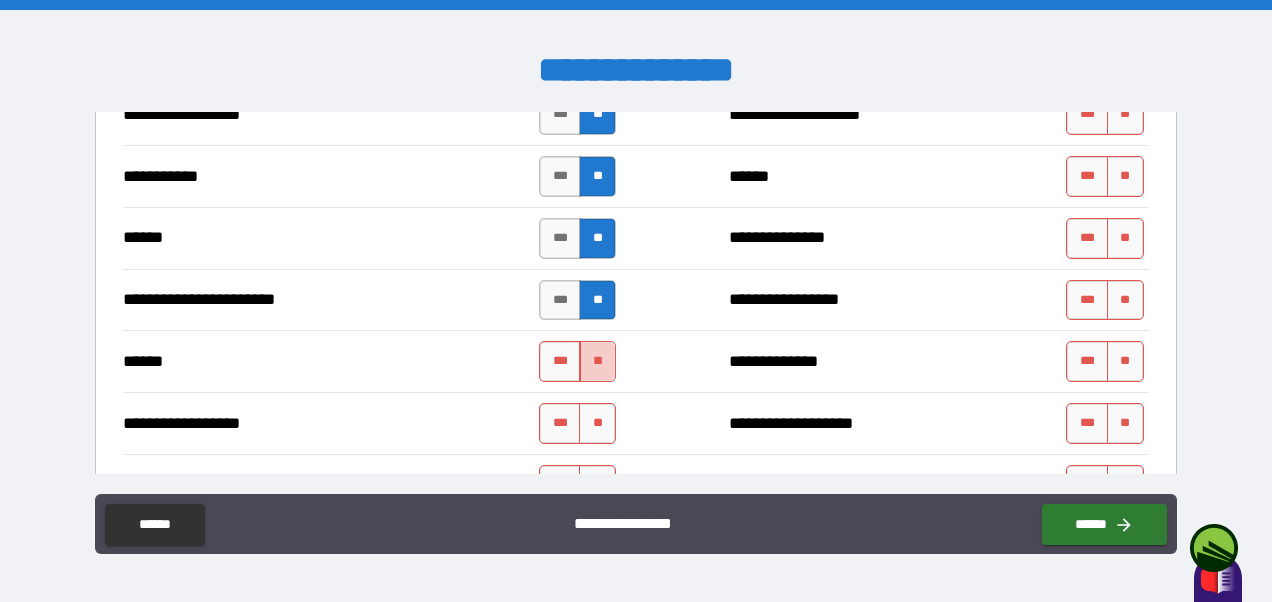 click on "**" at bounding box center (597, 361) 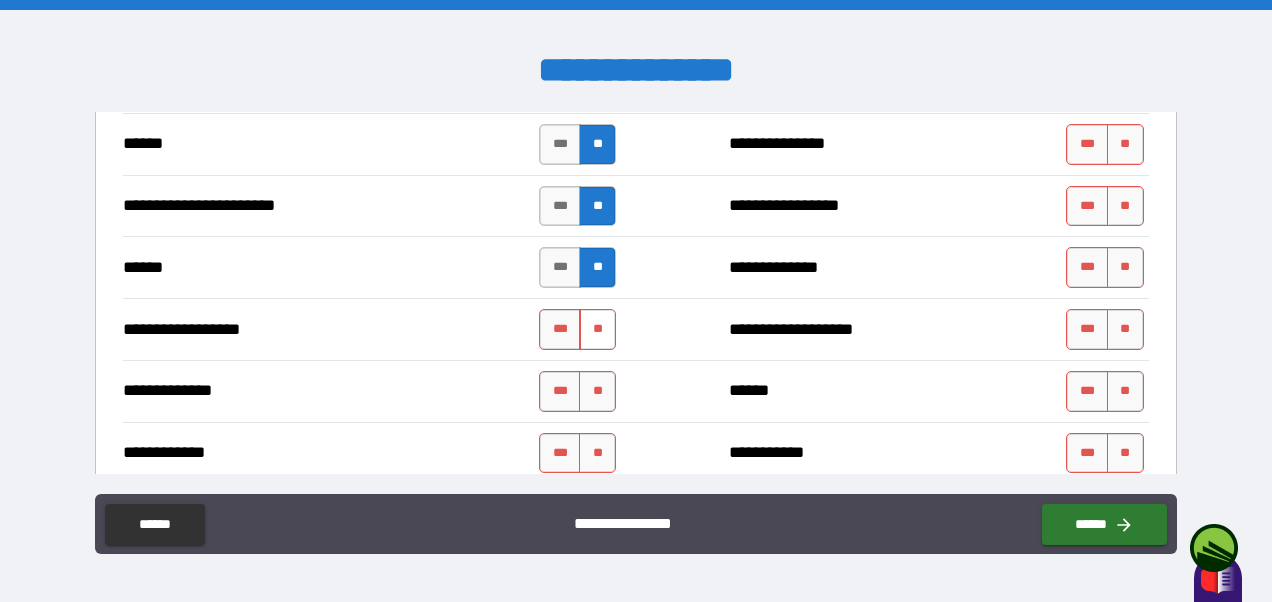 click on "**" at bounding box center [597, 329] 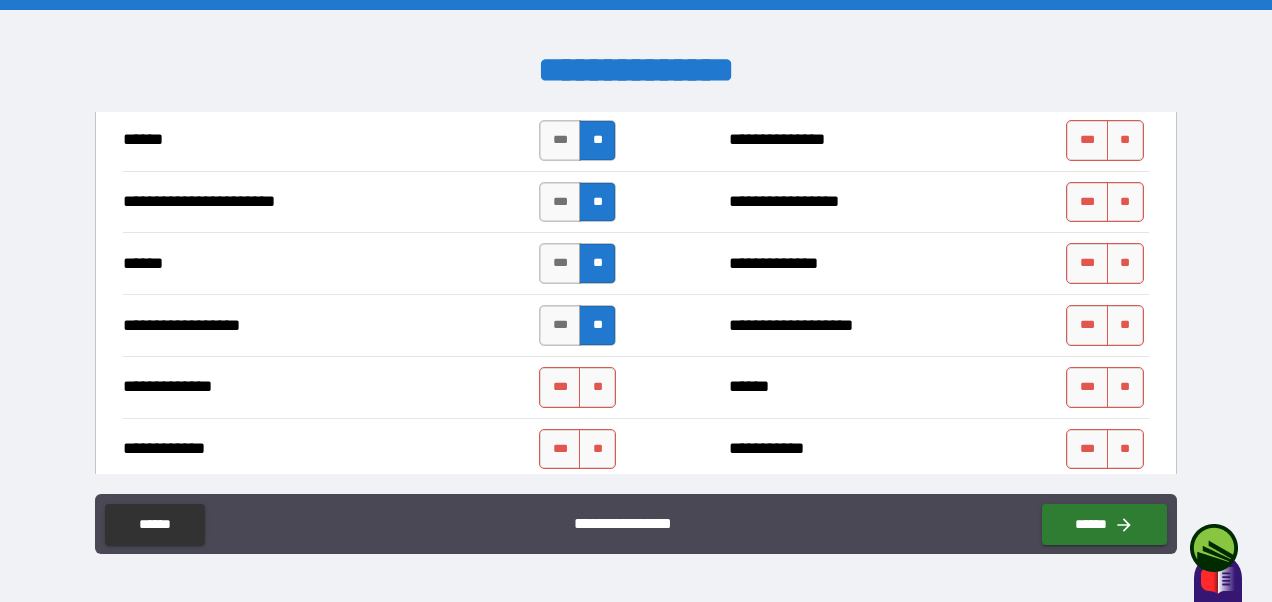 scroll, scrollTop: 1695, scrollLeft: 0, axis: vertical 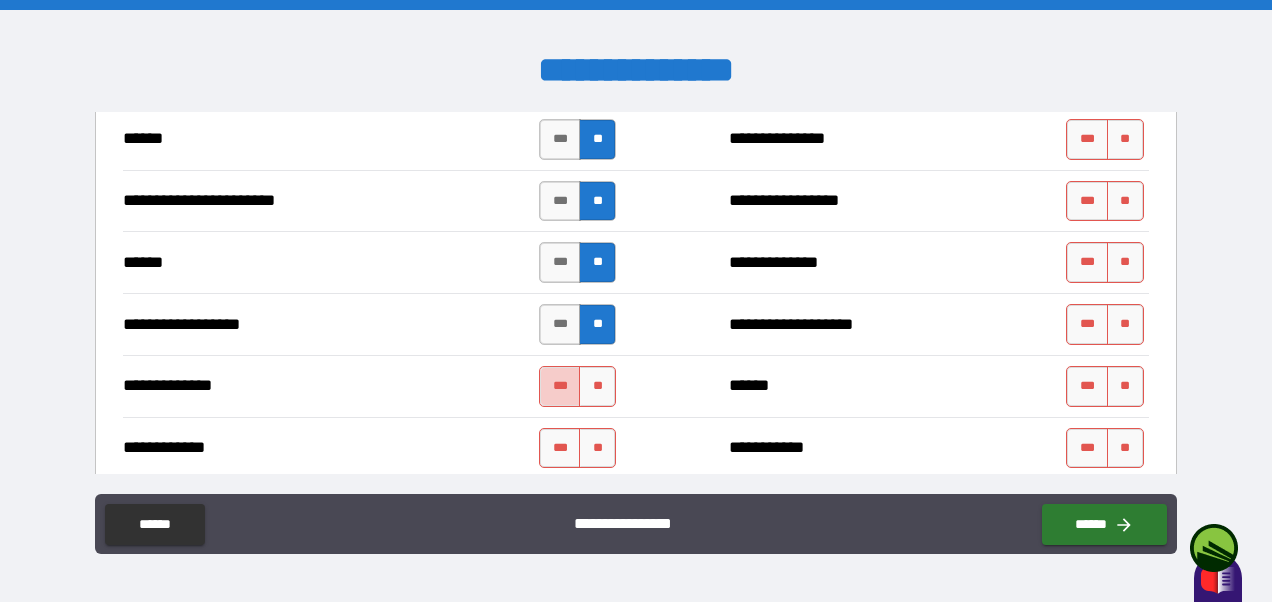 click on "***" at bounding box center [560, 386] 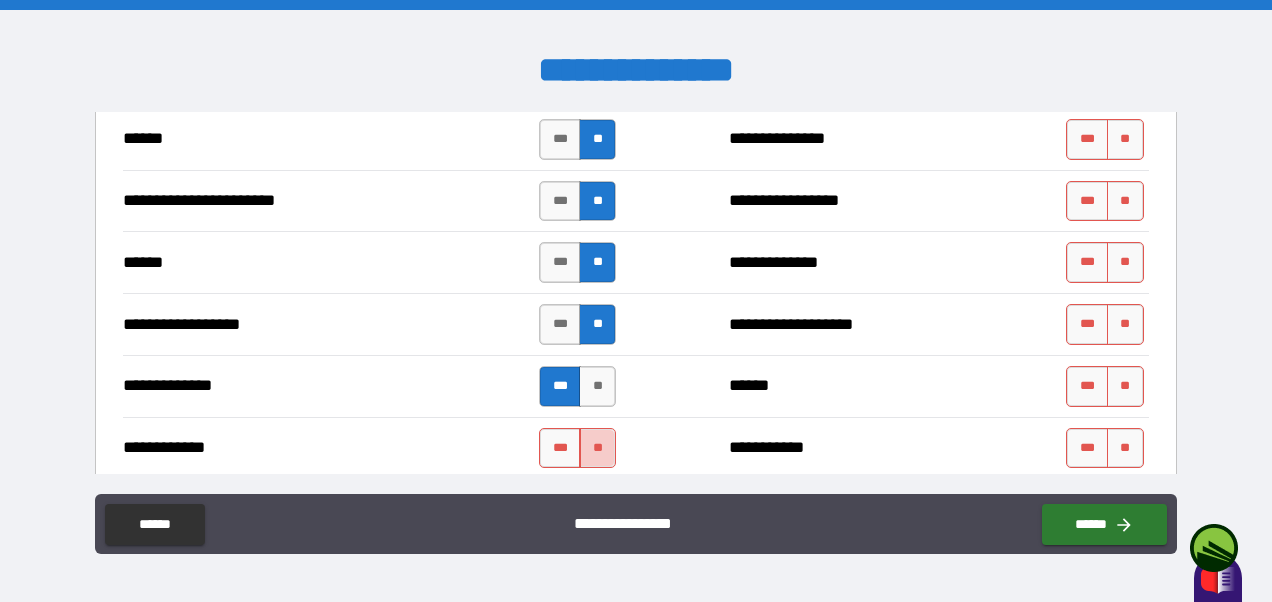 click on "**" at bounding box center [597, 448] 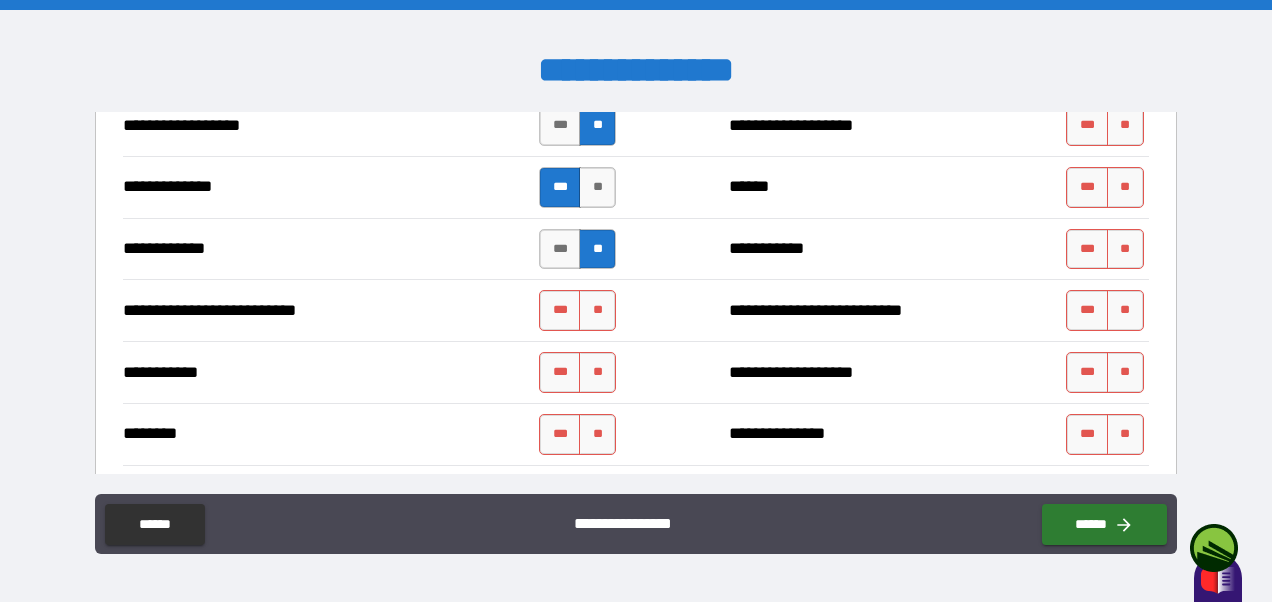 scroll, scrollTop: 1895, scrollLeft: 0, axis: vertical 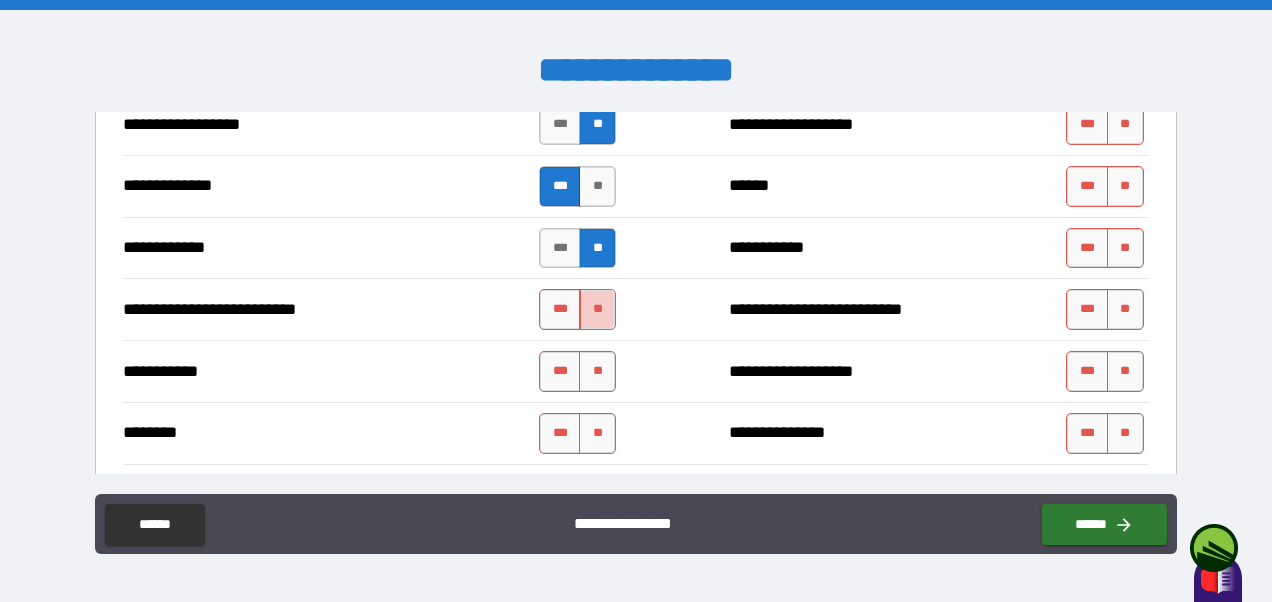 click on "**" at bounding box center (597, 309) 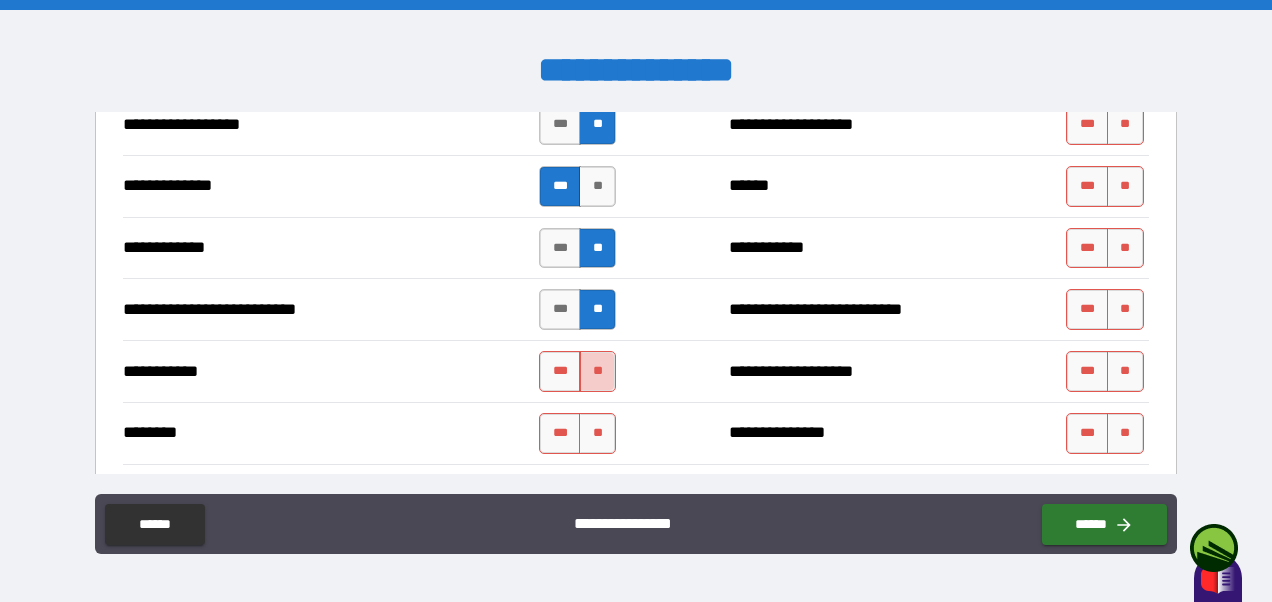 click on "**" at bounding box center [597, 371] 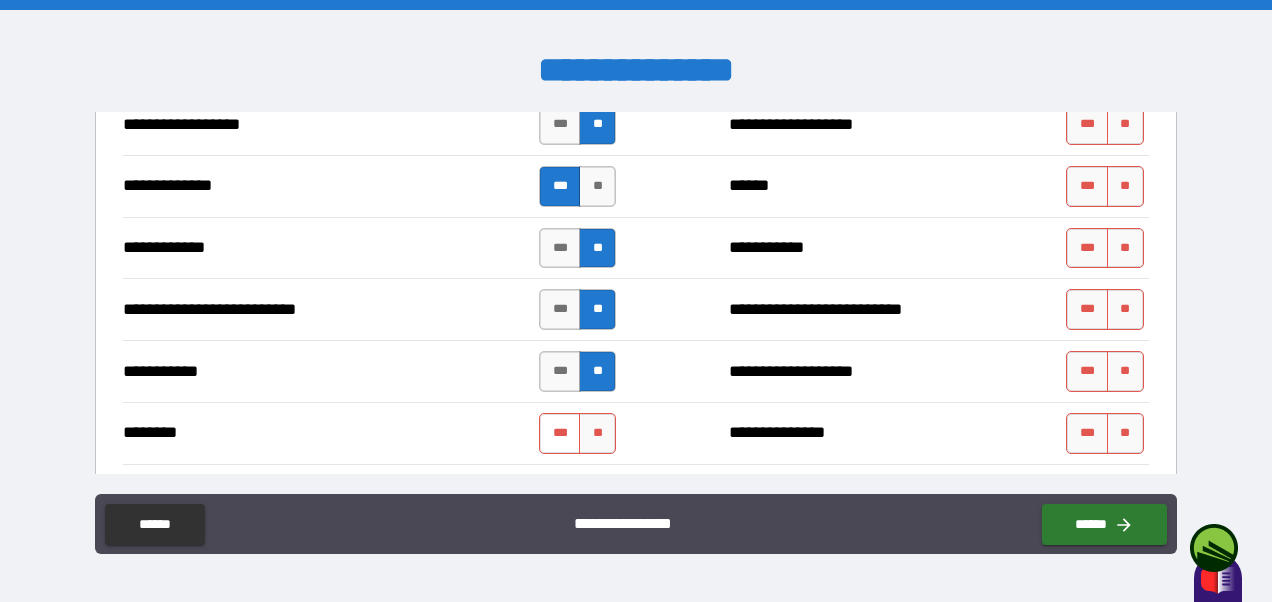click on "***" at bounding box center [560, 433] 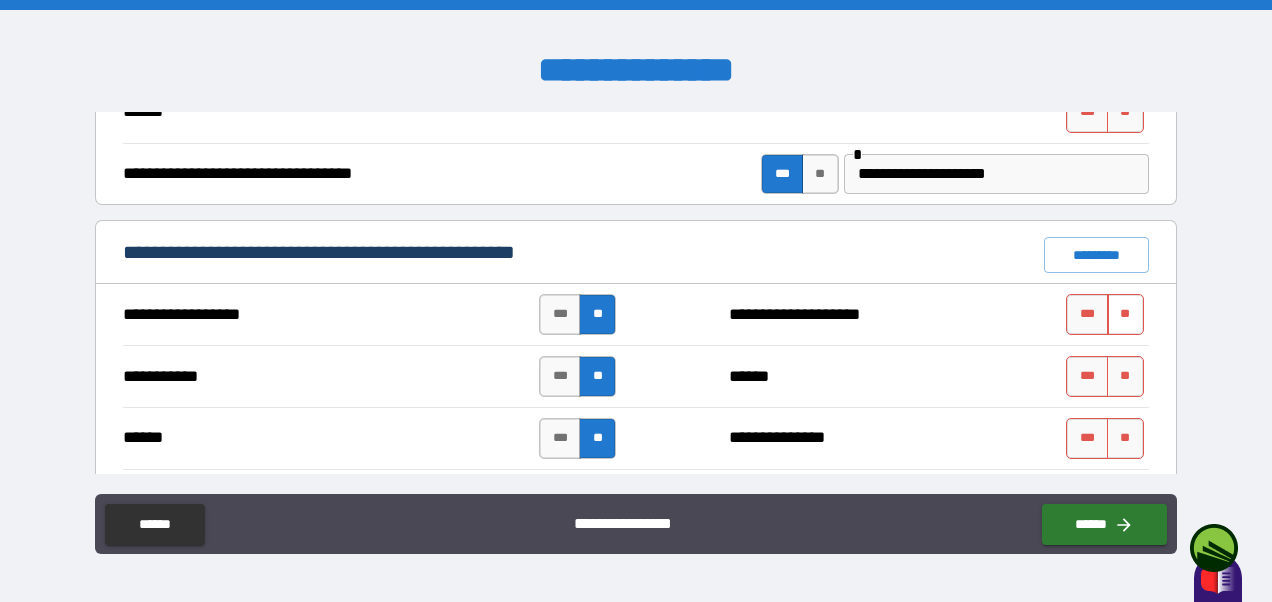 scroll, scrollTop: 1396, scrollLeft: 0, axis: vertical 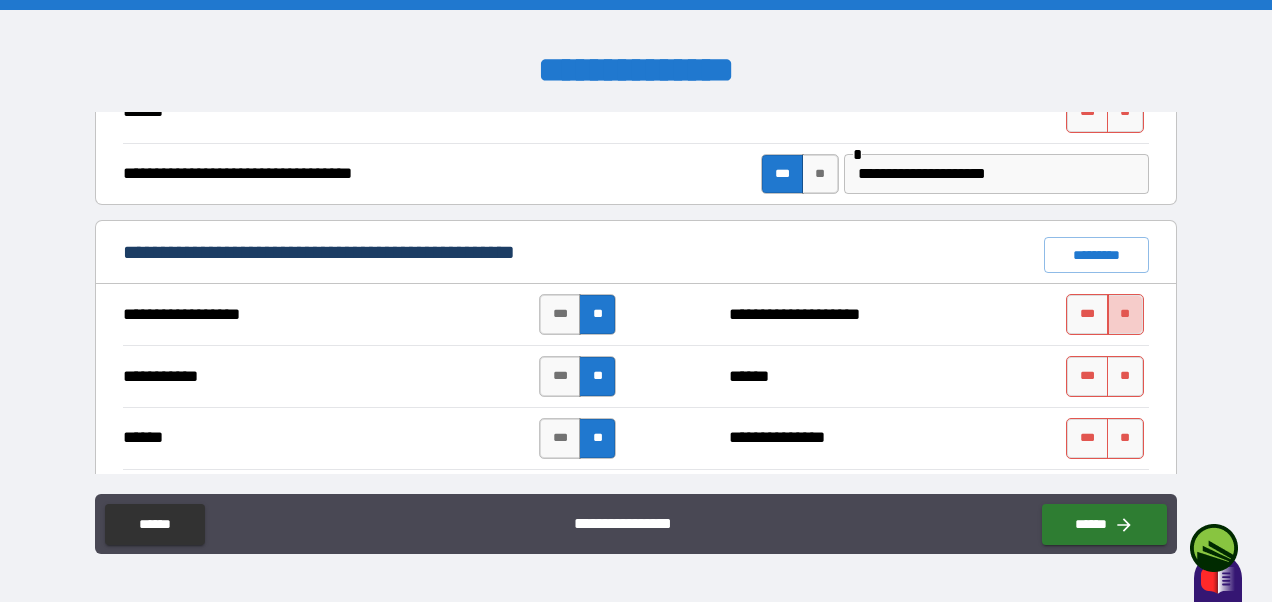 click on "**" at bounding box center (1125, 314) 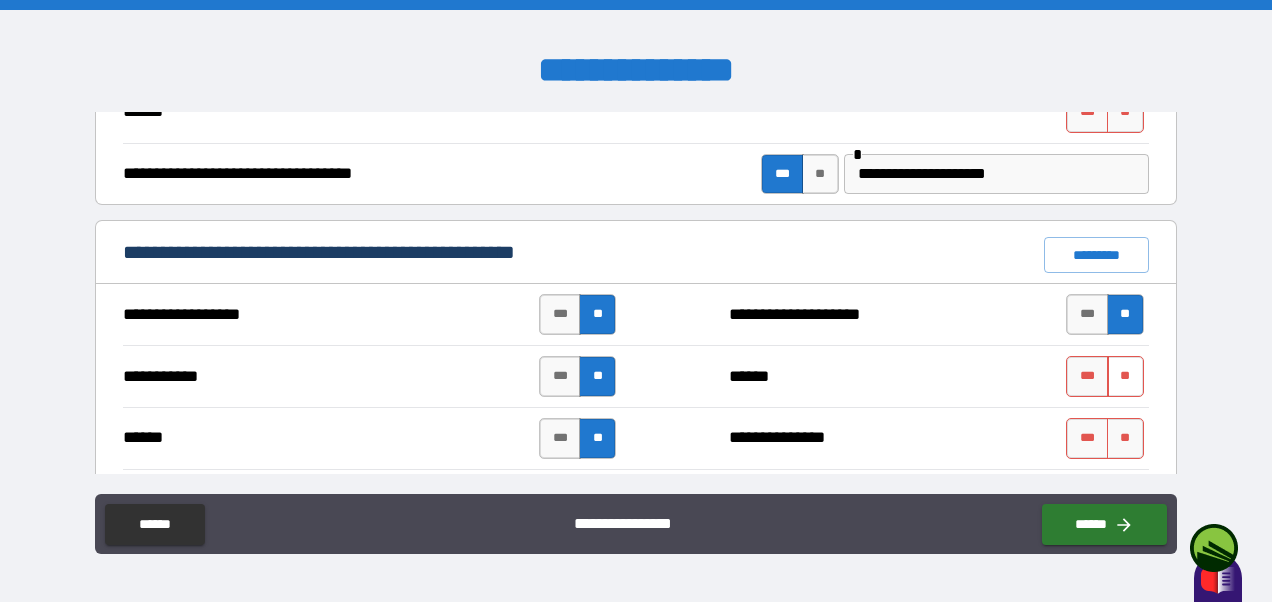 click on "**" at bounding box center (1125, 376) 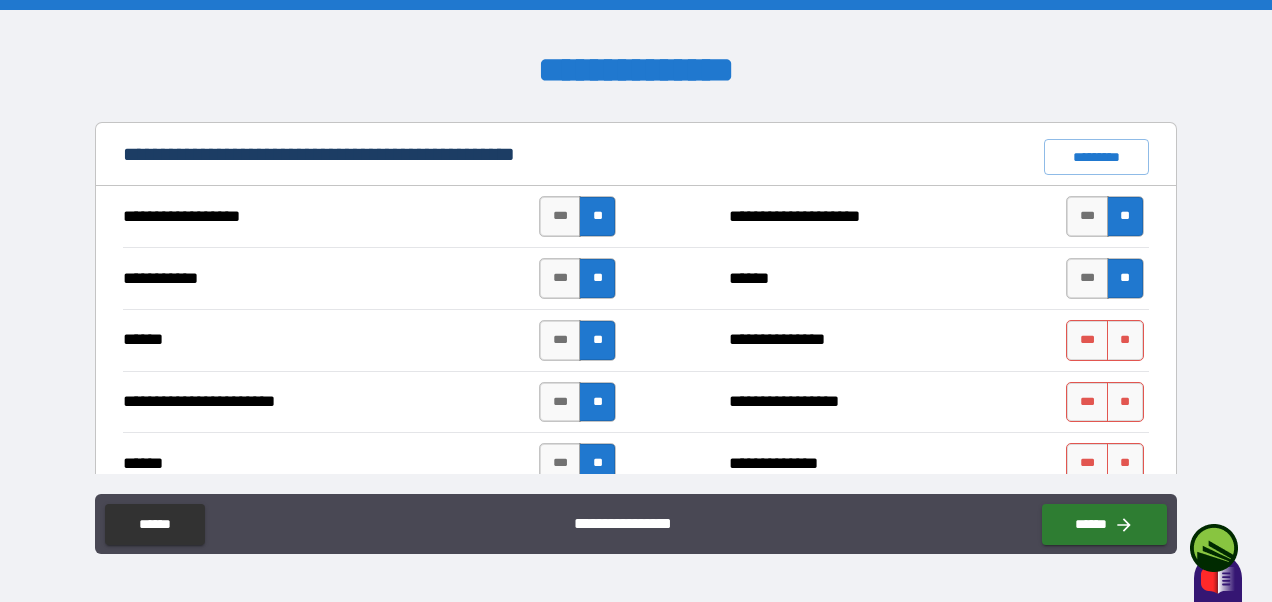 scroll, scrollTop: 1495, scrollLeft: 0, axis: vertical 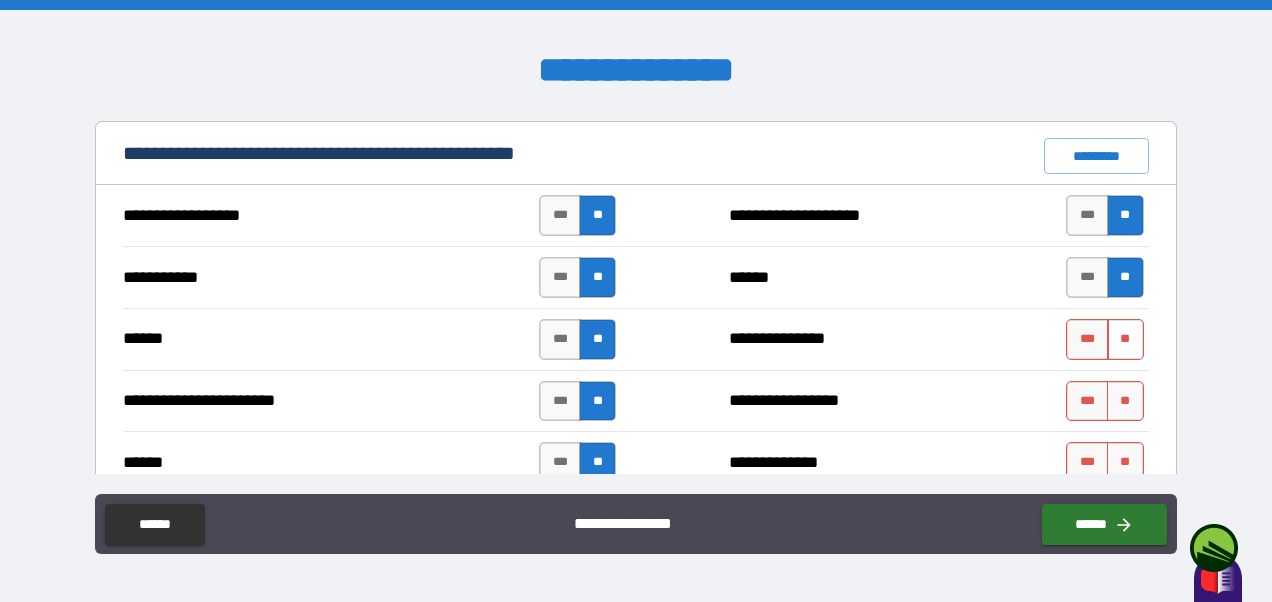 click on "**" at bounding box center (1125, 339) 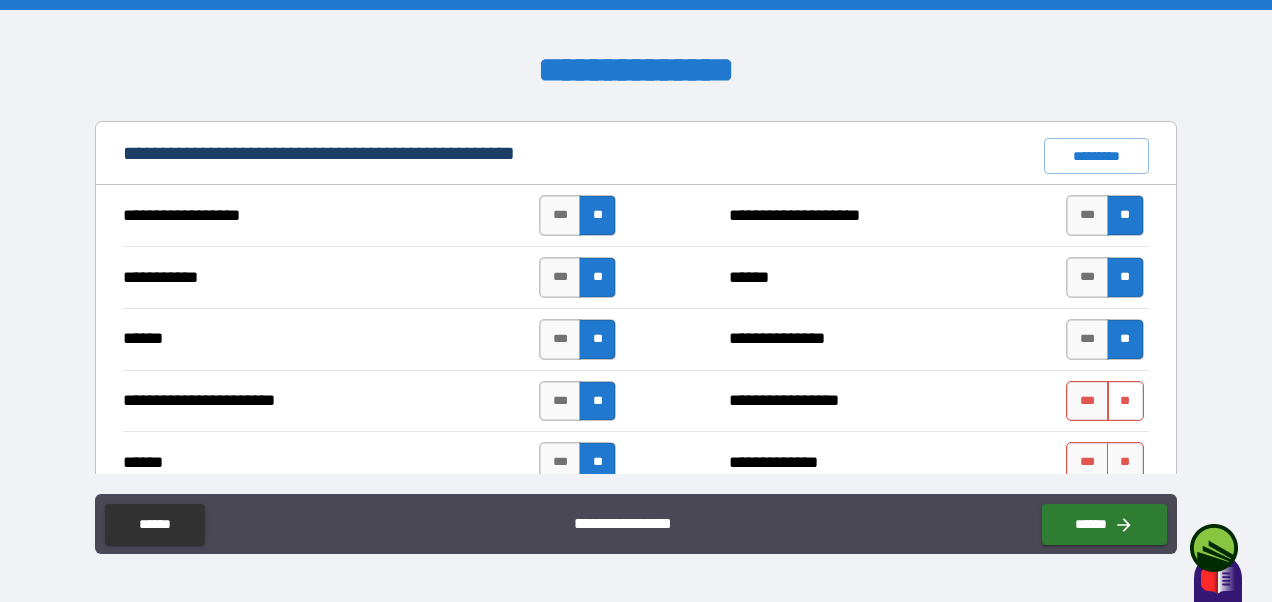 click on "**" at bounding box center [1125, 401] 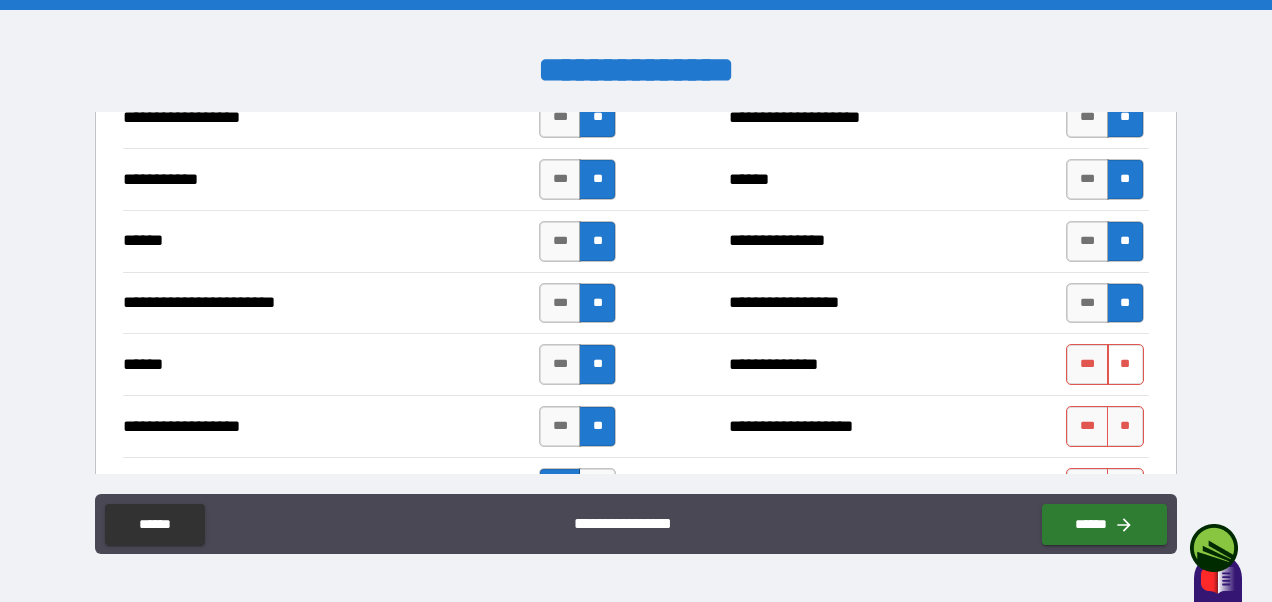 scroll, scrollTop: 1594, scrollLeft: 0, axis: vertical 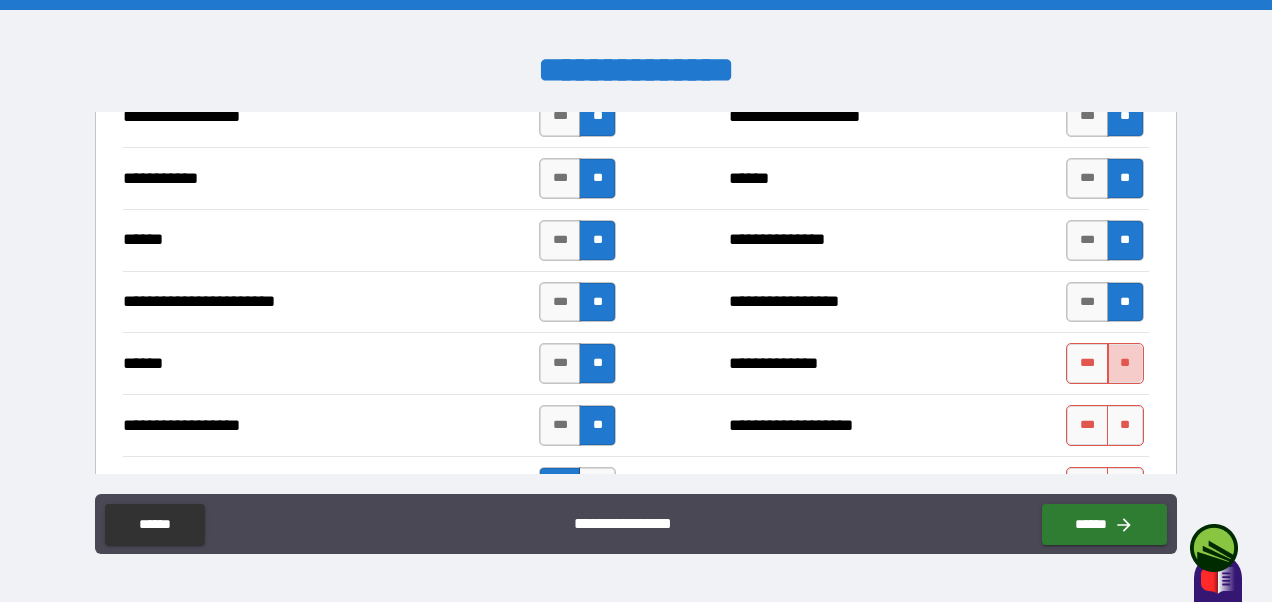 click on "**" at bounding box center (1125, 363) 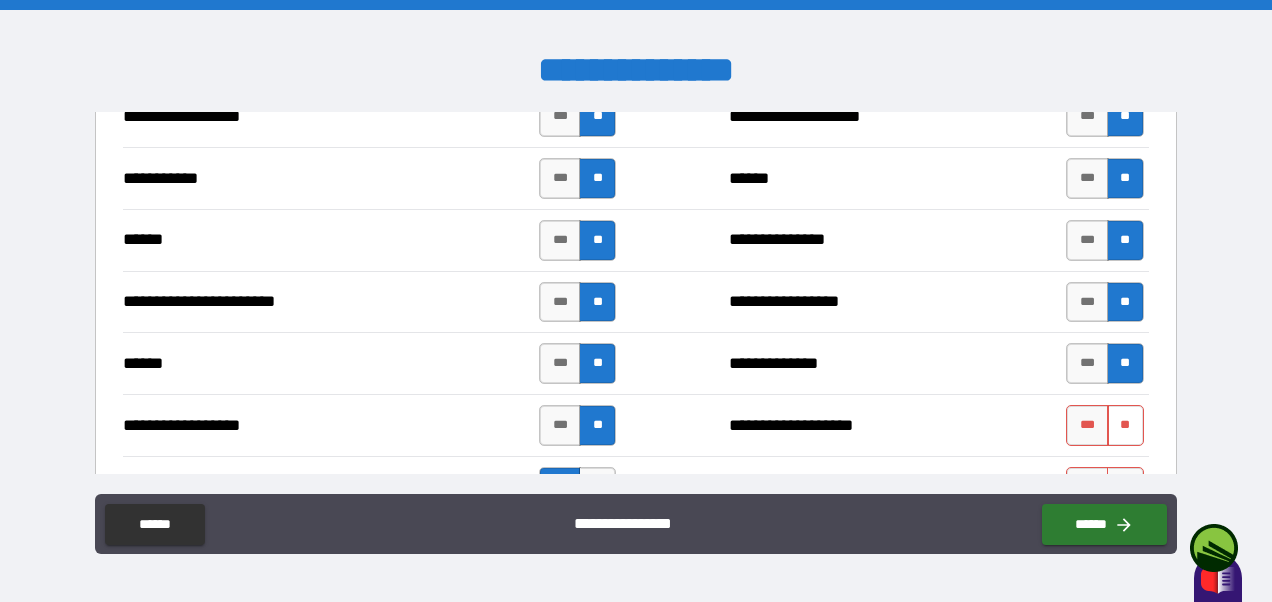 click on "**" at bounding box center (1125, 425) 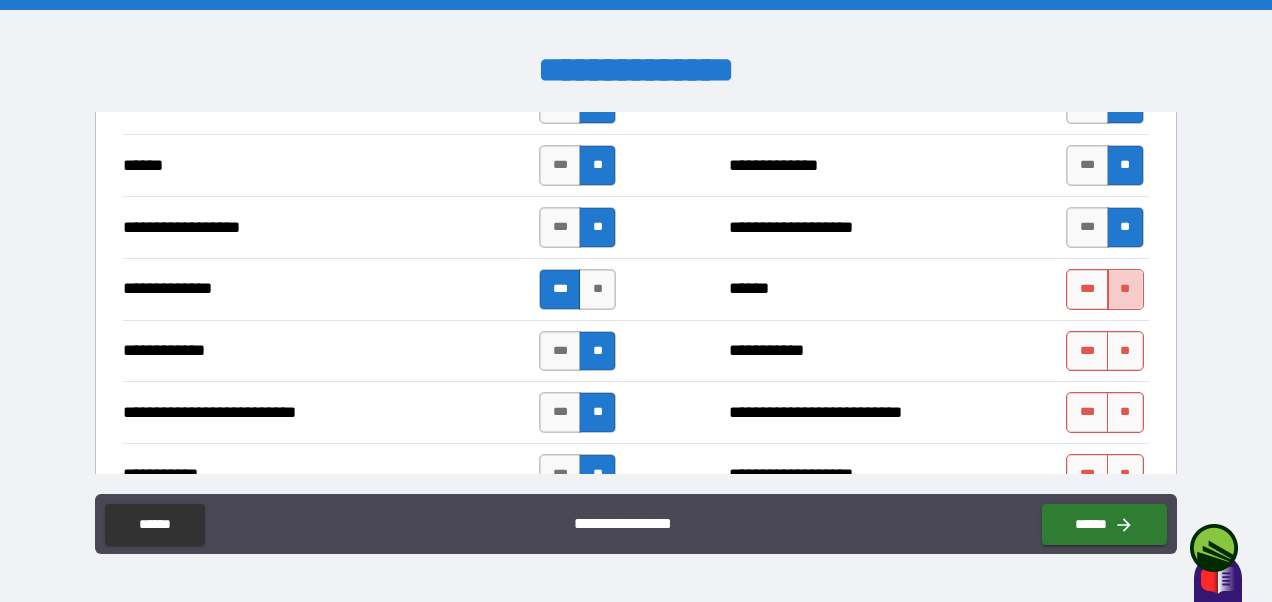 scroll, scrollTop: 1793, scrollLeft: 0, axis: vertical 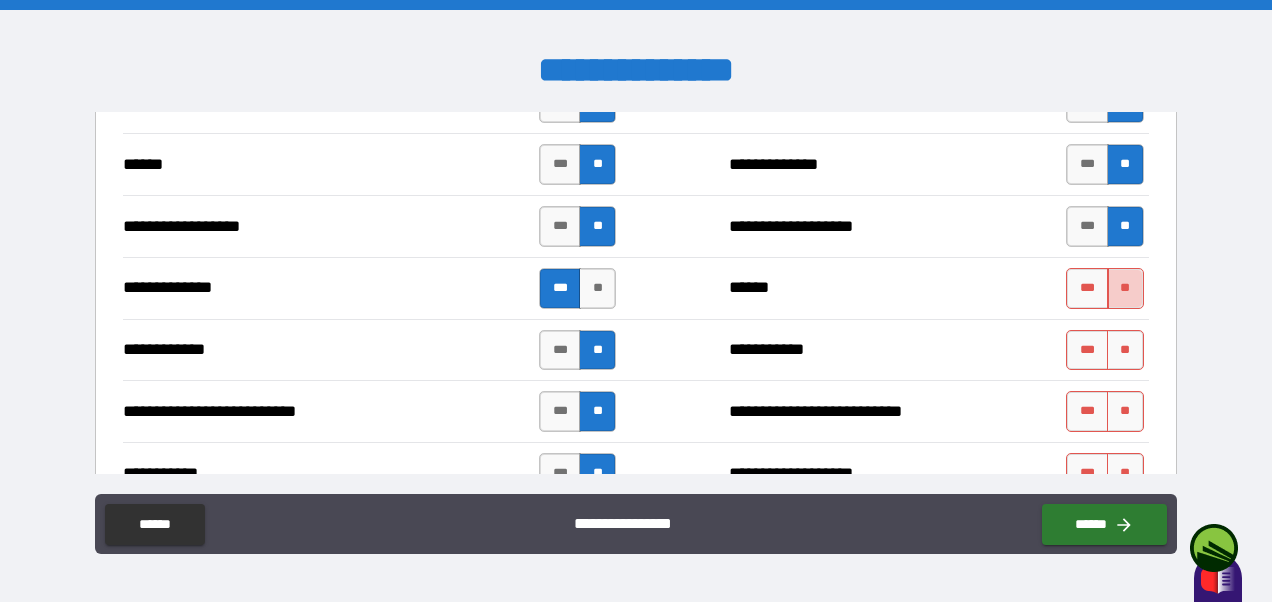 click on "**" at bounding box center (1125, 288) 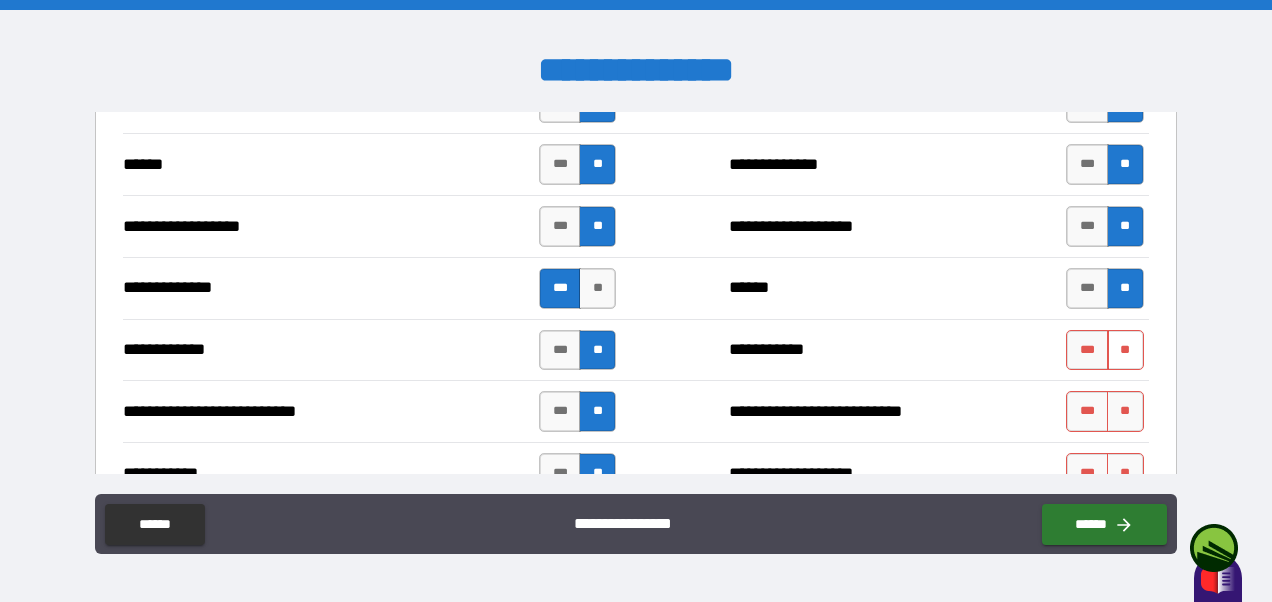 click on "**" at bounding box center [1125, 350] 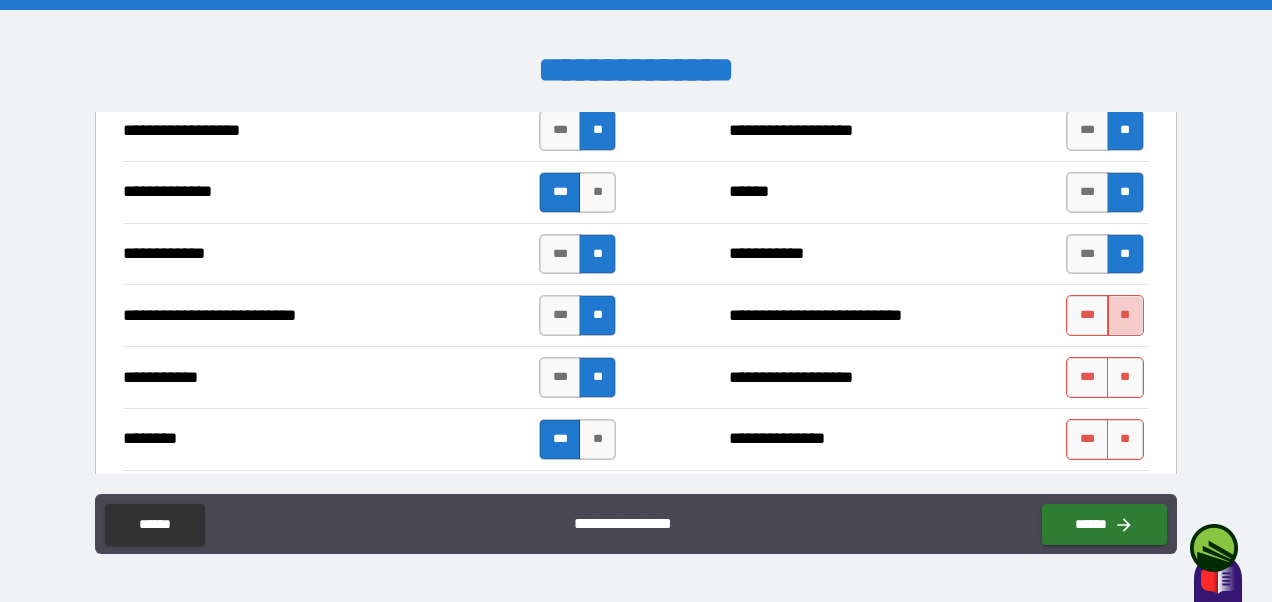 click on "**" at bounding box center (1125, 315) 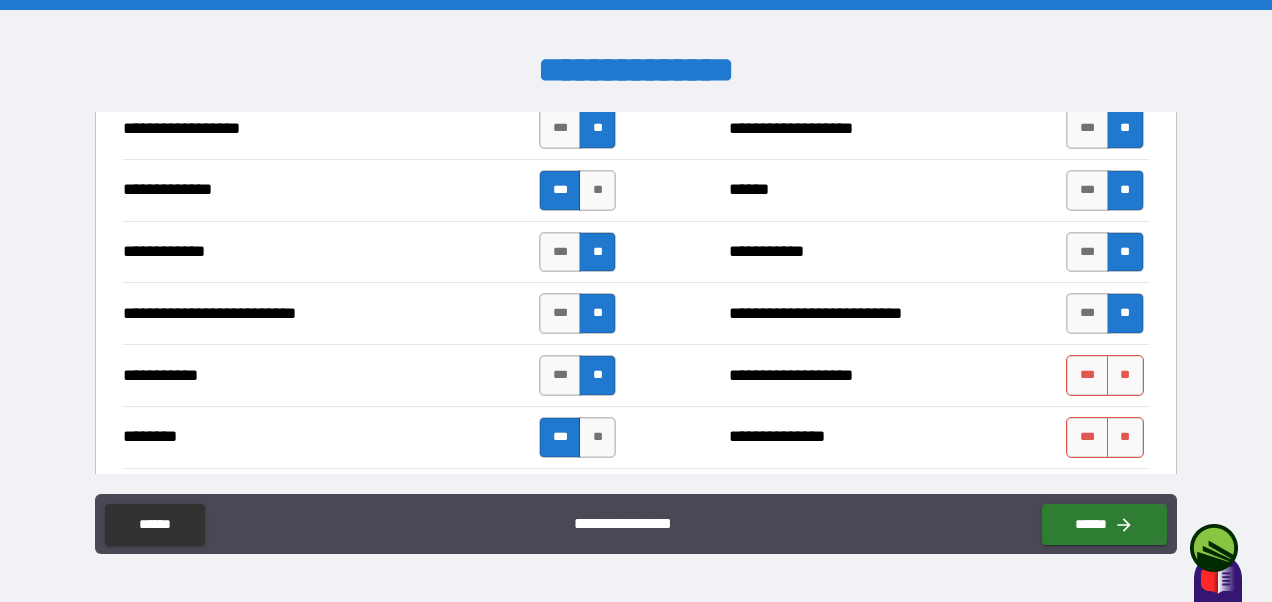 scroll, scrollTop: 1892, scrollLeft: 0, axis: vertical 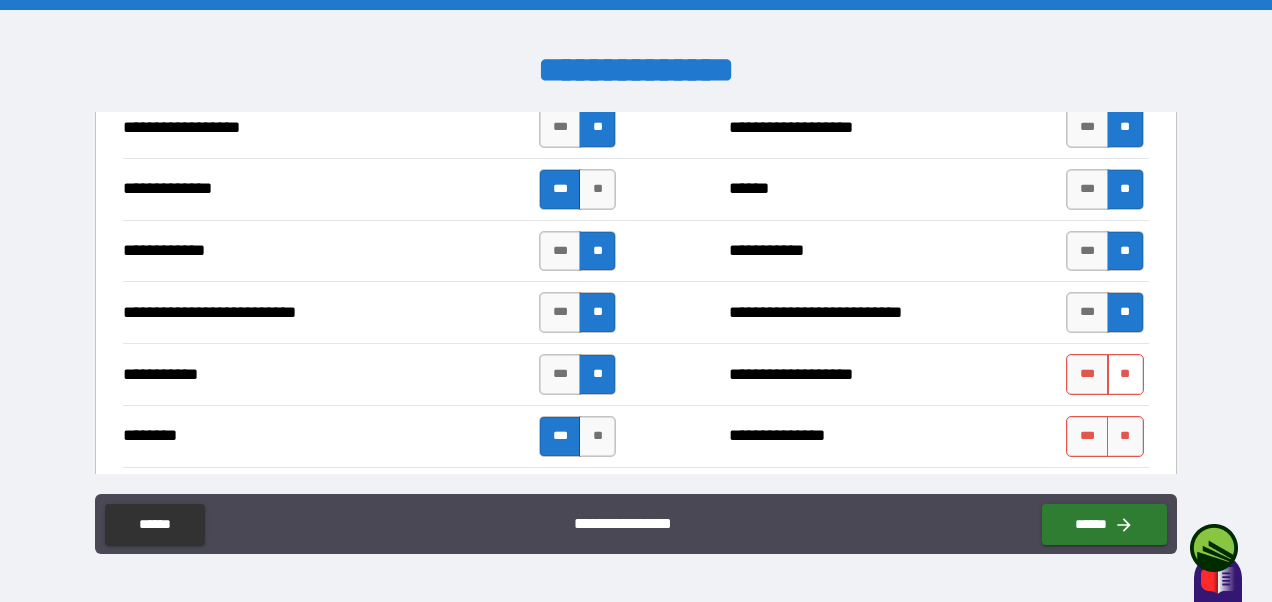 click on "**" at bounding box center [1125, 374] 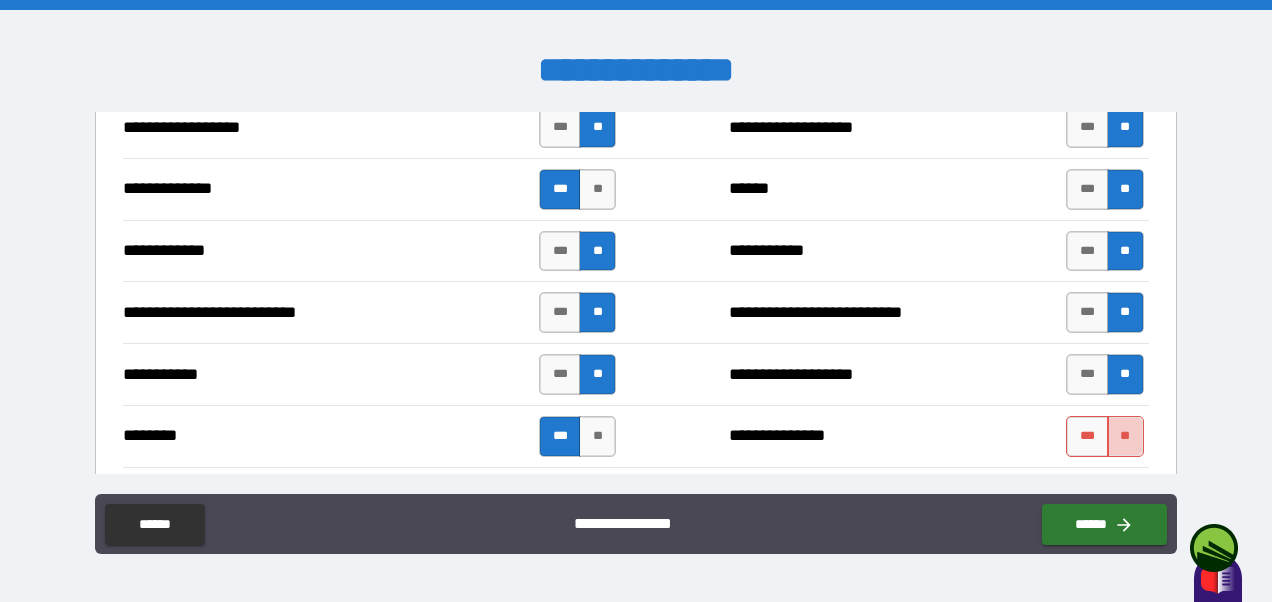 click on "**" at bounding box center (1125, 436) 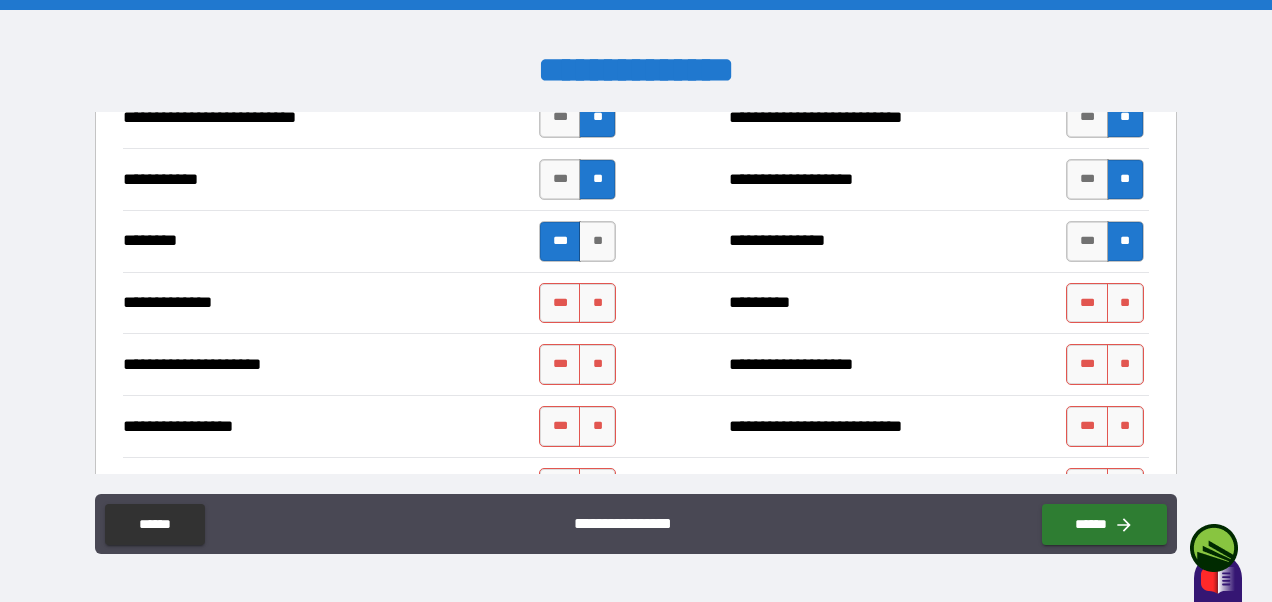 scroll, scrollTop: 2087, scrollLeft: 0, axis: vertical 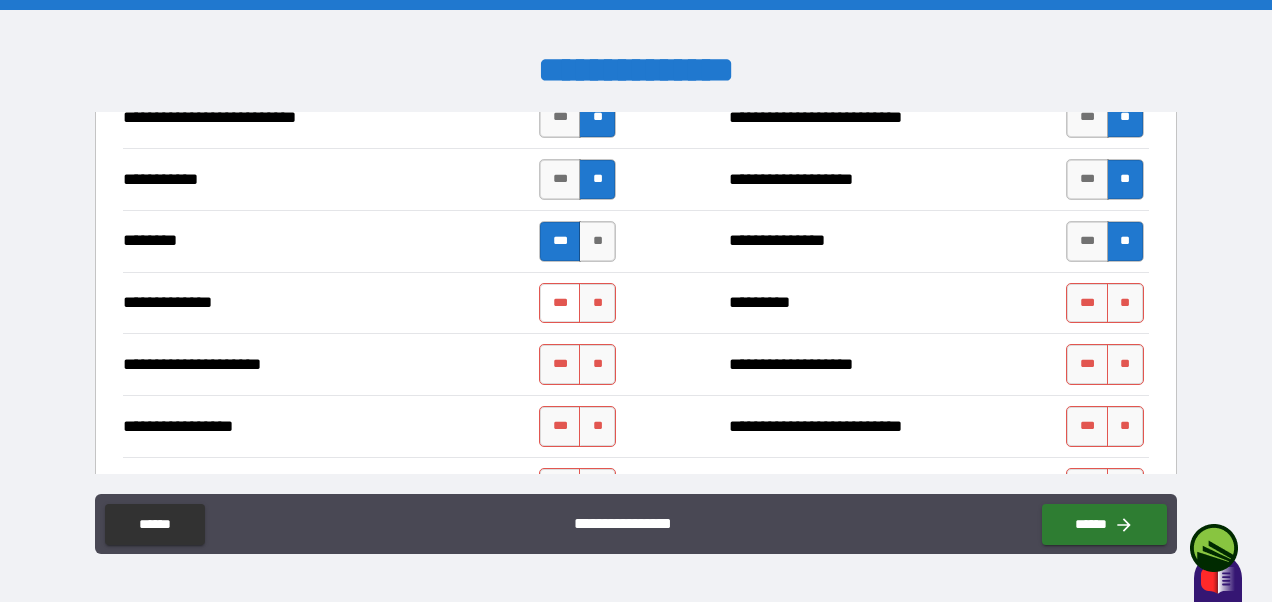 click on "***" at bounding box center [560, 303] 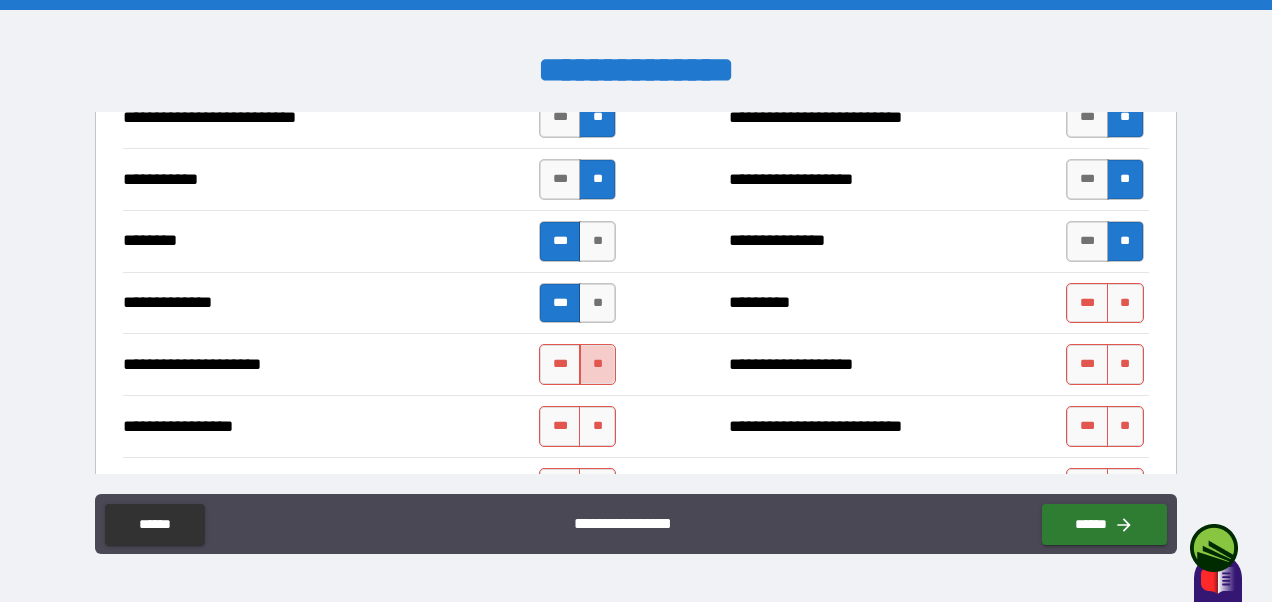 click on "**" at bounding box center [597, 364] 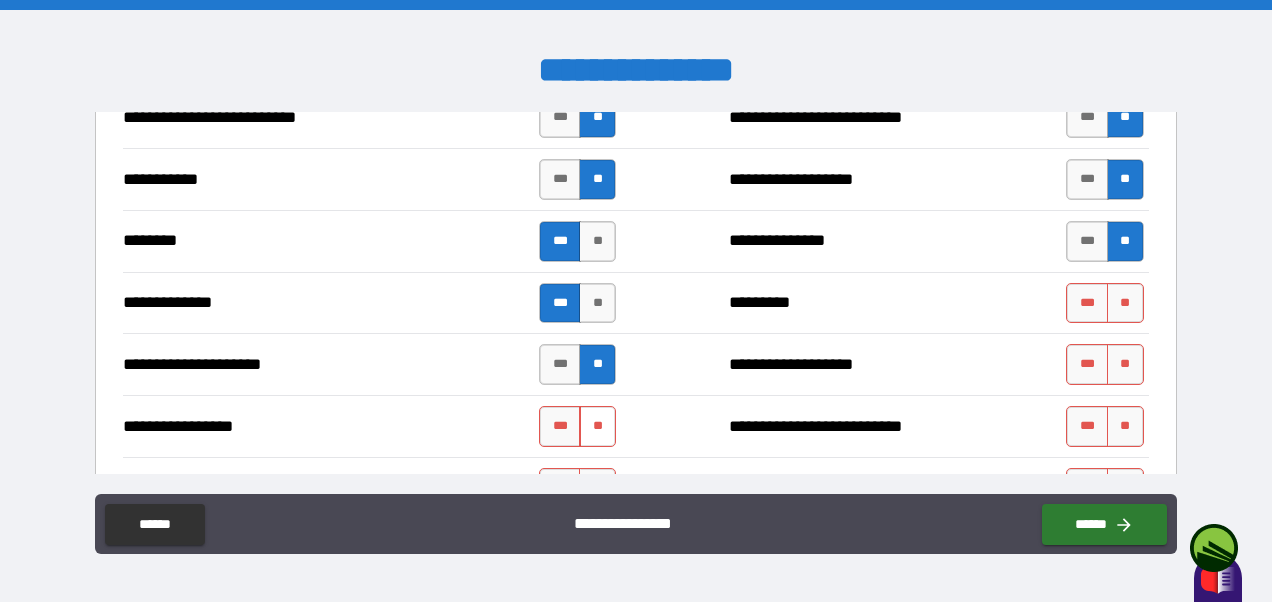 click on "**" at bounding box center [597, 426] 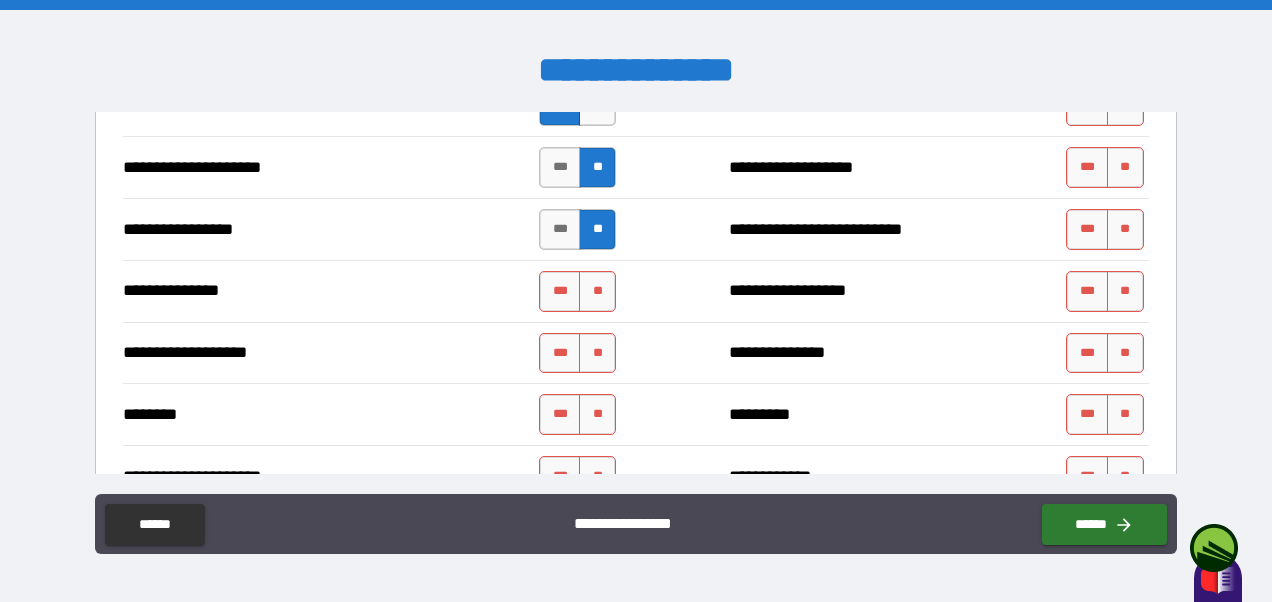 scroll, scrollTop: 2285, scrollLeft: 0, axis: vertical 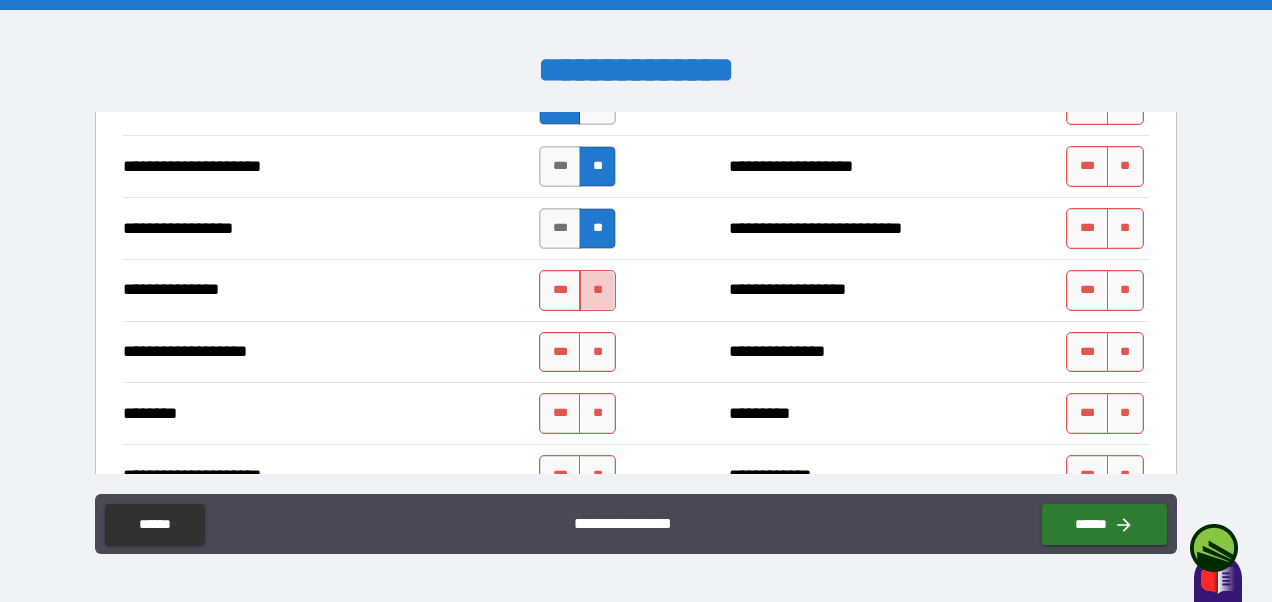 click on "**" at bounding box center [597, 290] 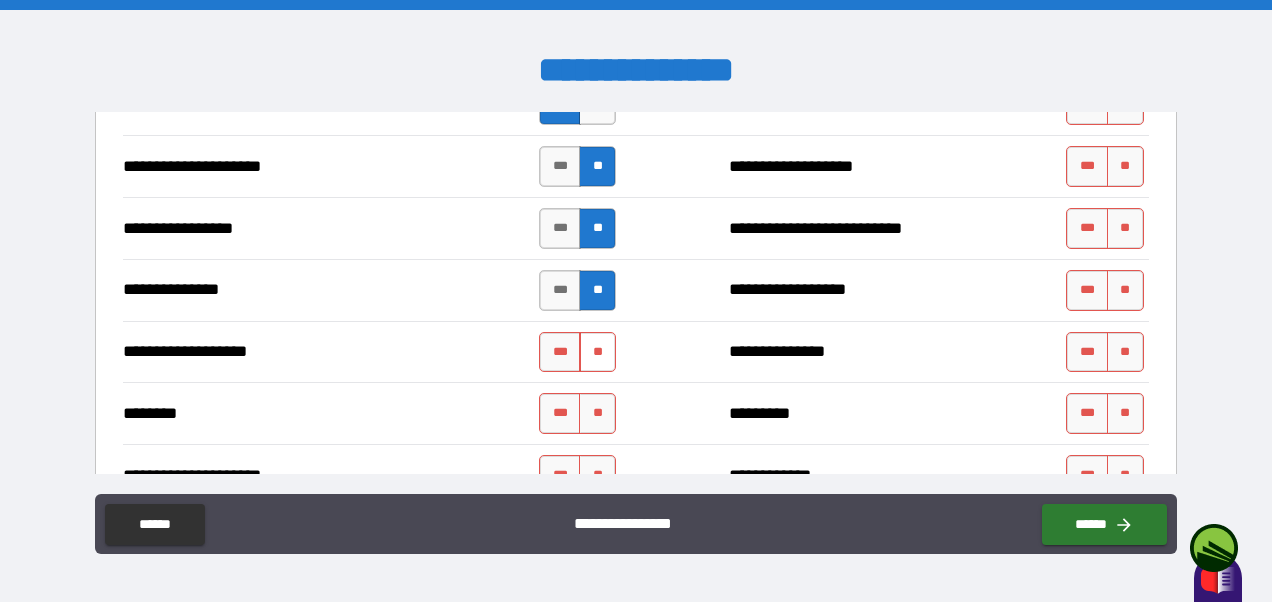 click on "**" at bounding box center (597, 352) 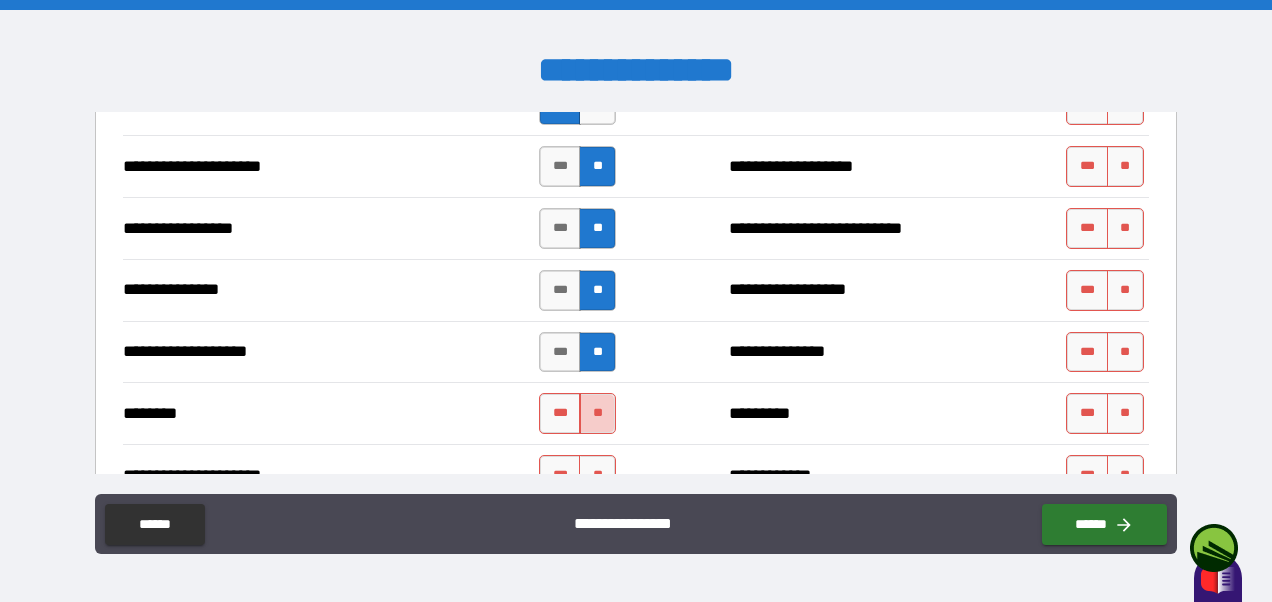click on "**" at bounding box center [597, 413] 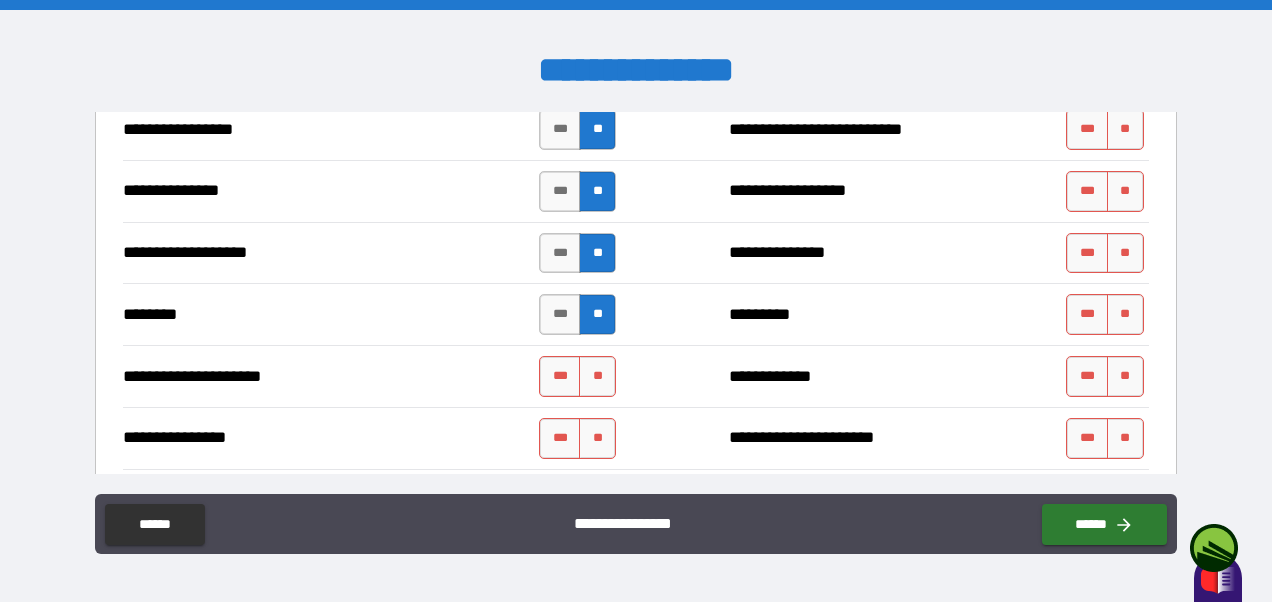 scroll, scrollTop: 2385, scrollLeft: 0, axis: vertical 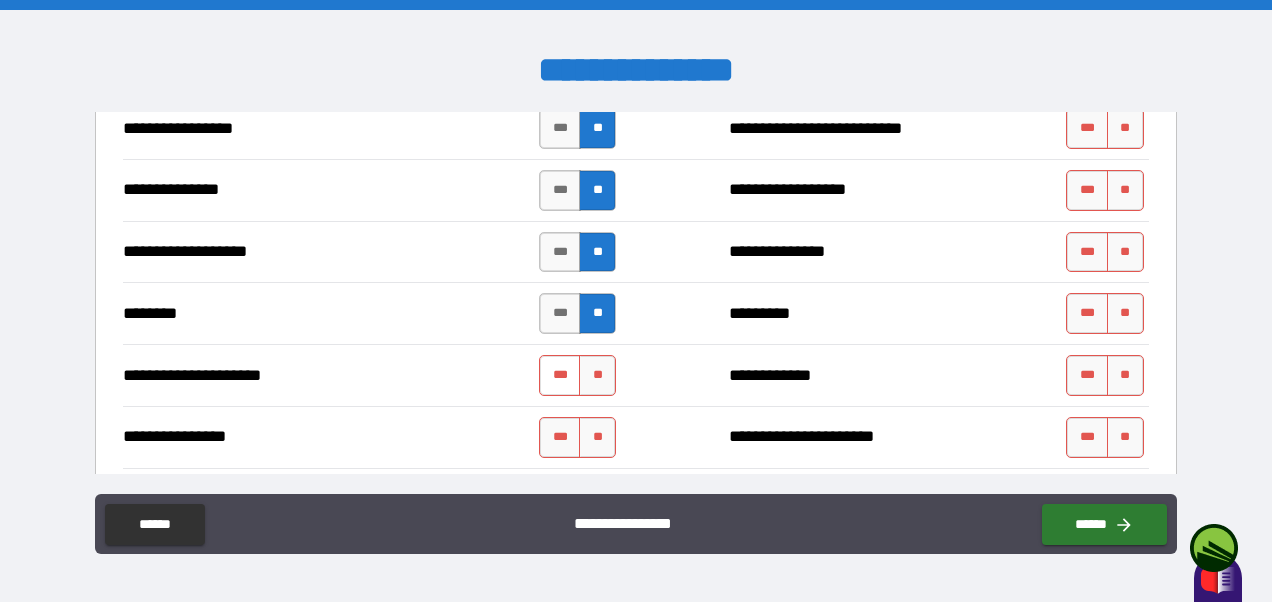 click on "***" at bounding box center [560, 375] 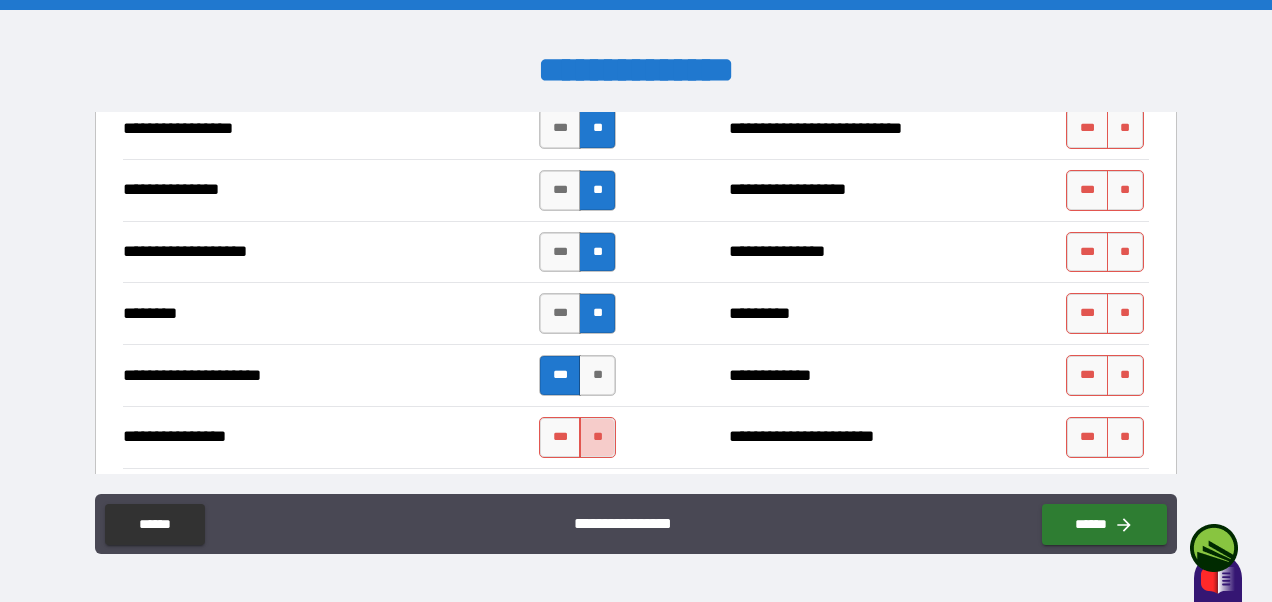 click on "**" at bounding box center [597, 437] 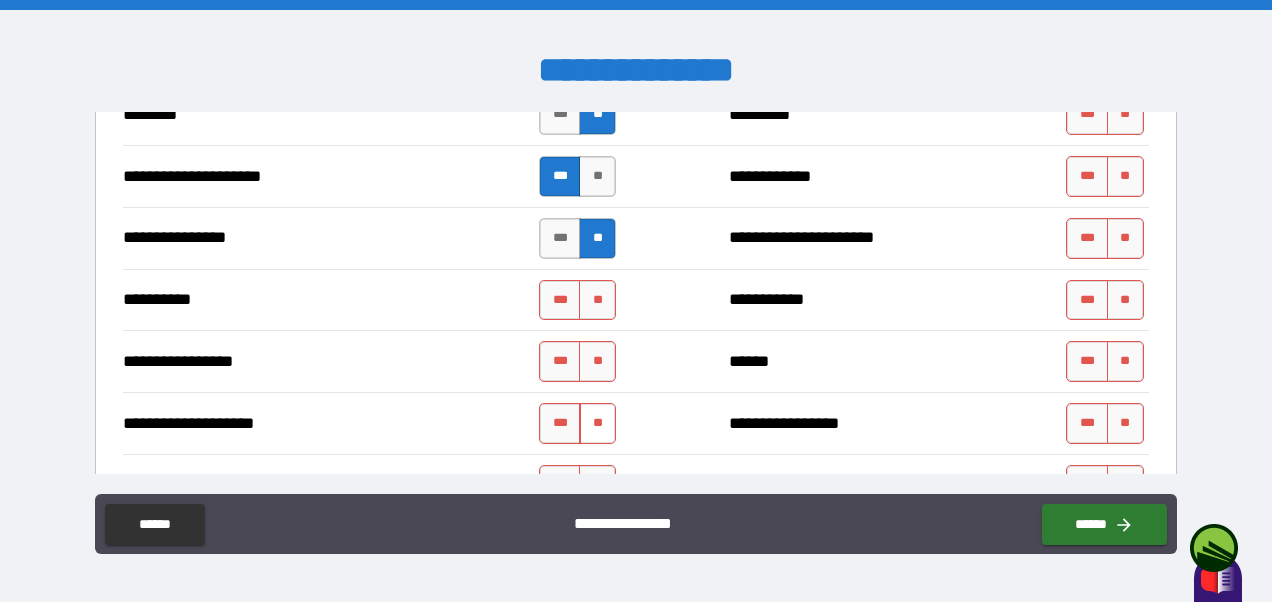 scroll, scrollTop: 2585, scrollLeft: 0, axis: vertical 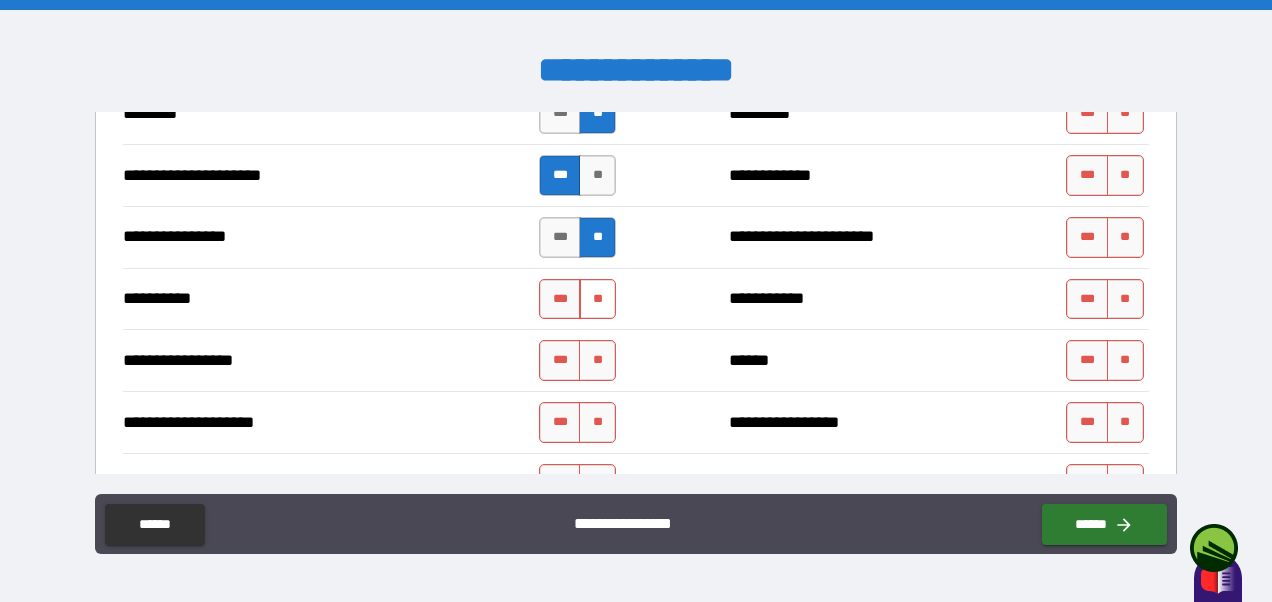 click on "**" at bounding box center [597, 299] 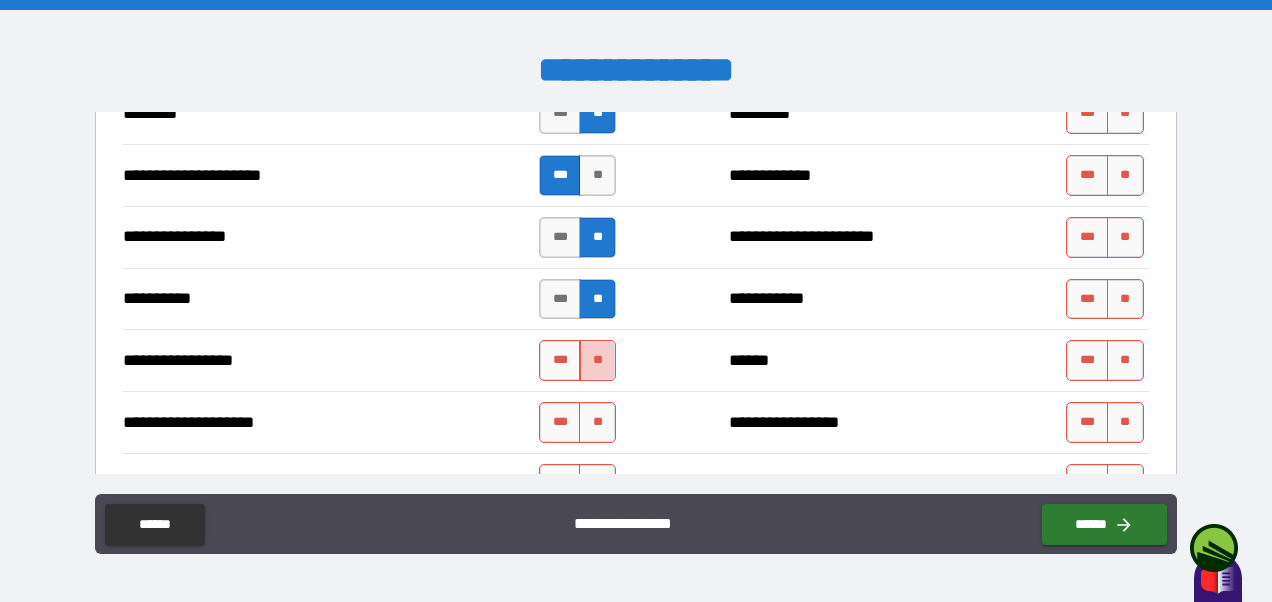 click on "**" at bounding box center [597, 360] 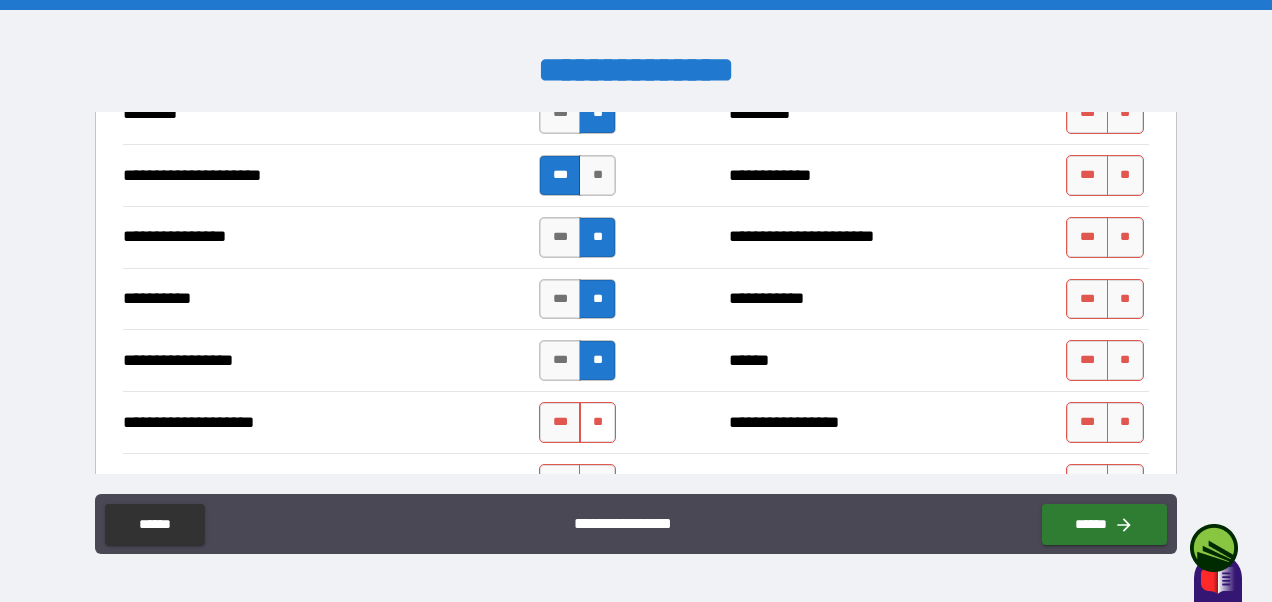 click on "**" at bounding box center (597, 422) 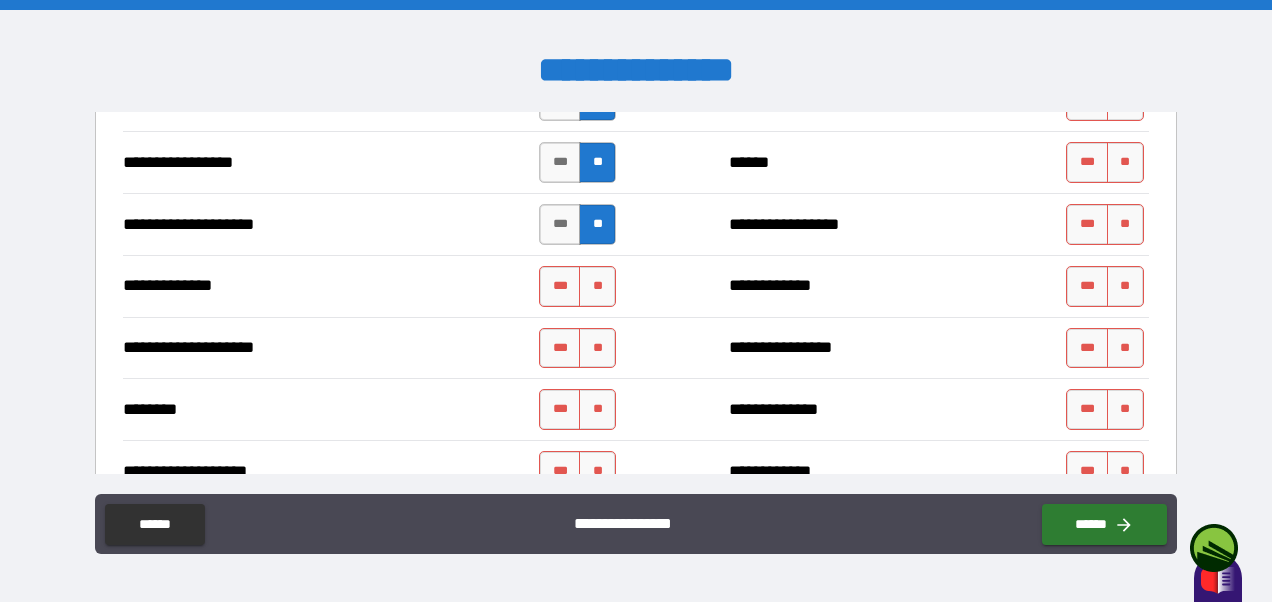 scroll, scrollTop: 2784, scrollLeft: 0, axis: vertical 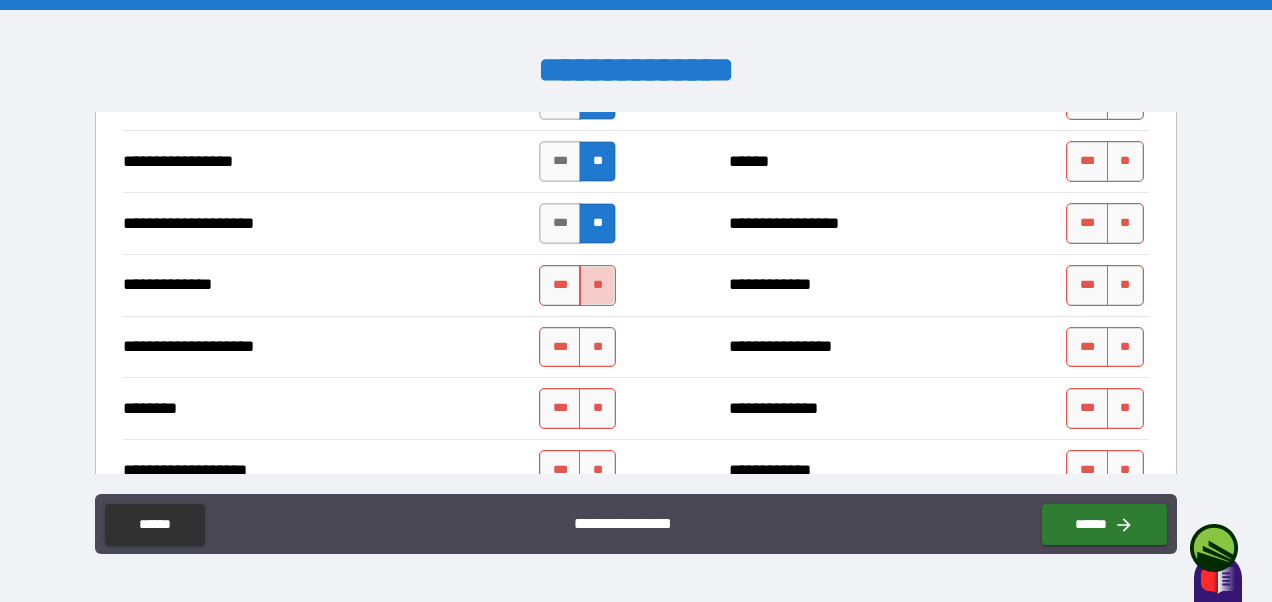 click on "**" at bounding box center (597, 285) 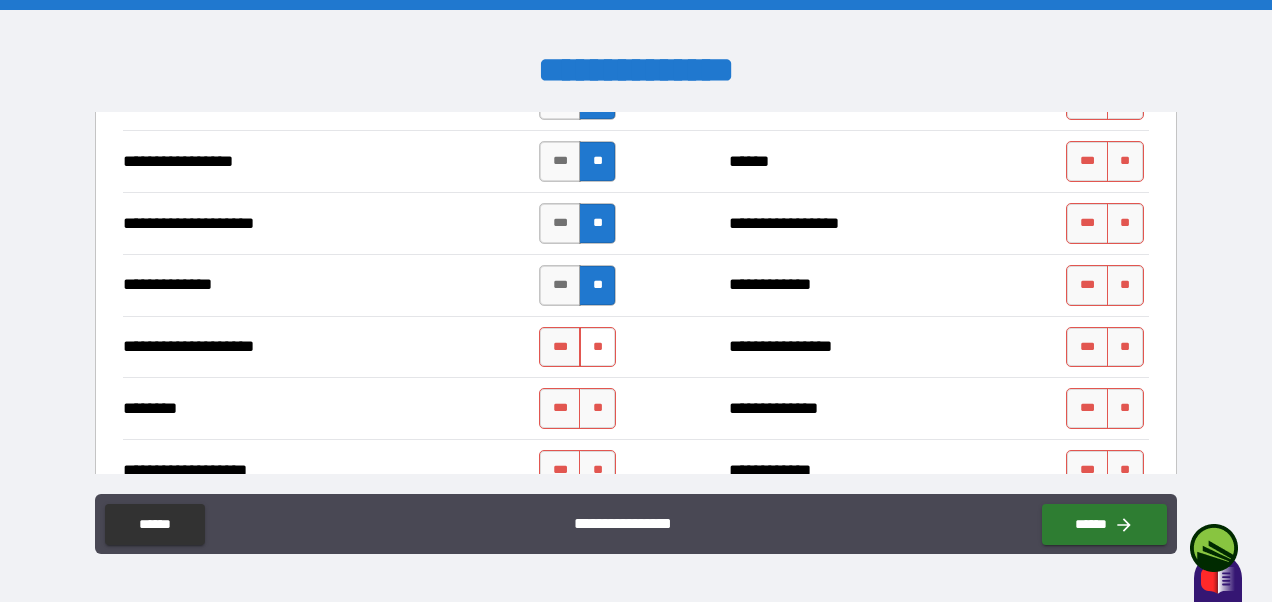 click on "**" at bounding box center [597, 347] 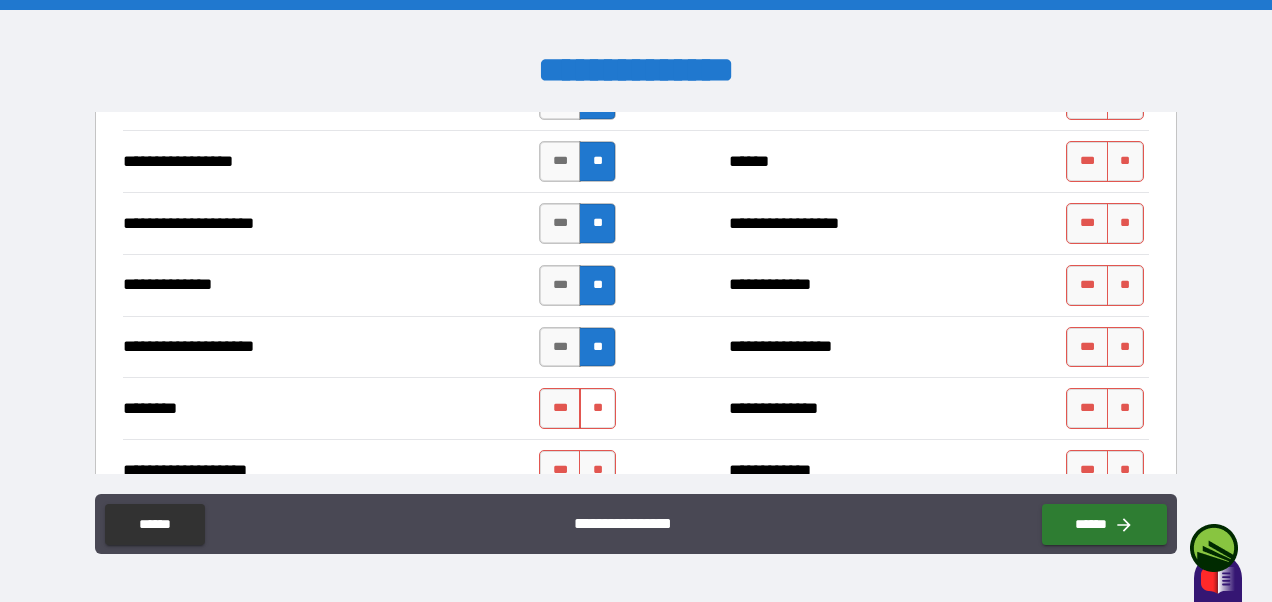 click on "**" at bounding box center (597, 408) 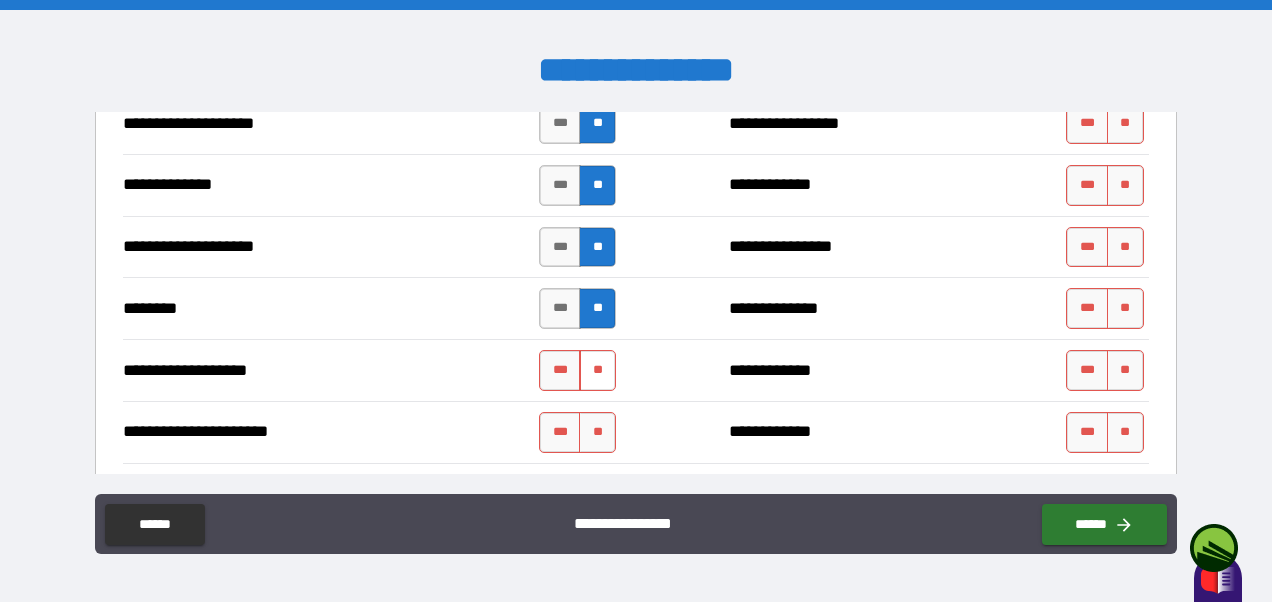 scroll, scrollTop: 2884, scrollLeft: 0, axis: vertical 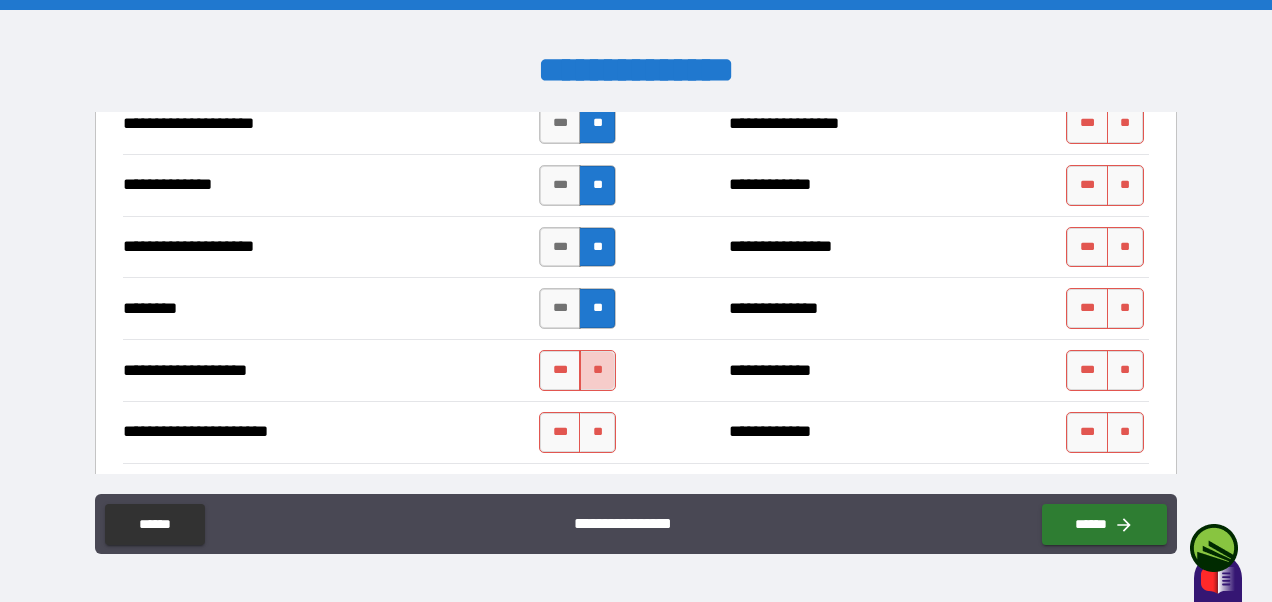 click on "**" at bounding box center [597, 370] 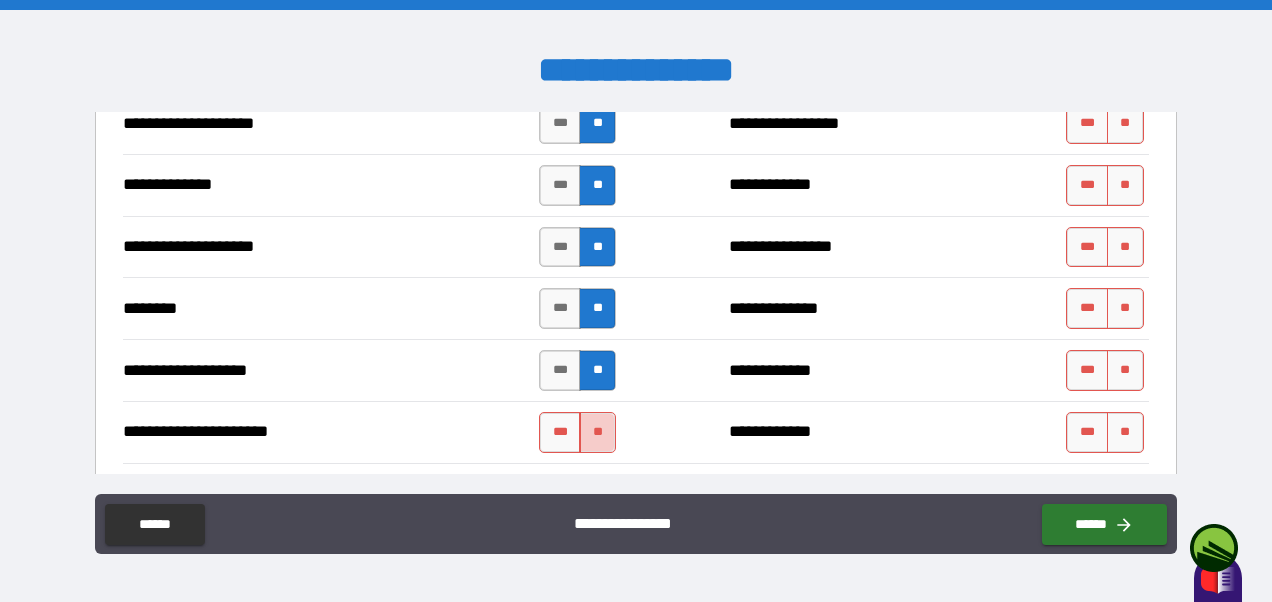 click on "**" at bounding box center (597, 432) 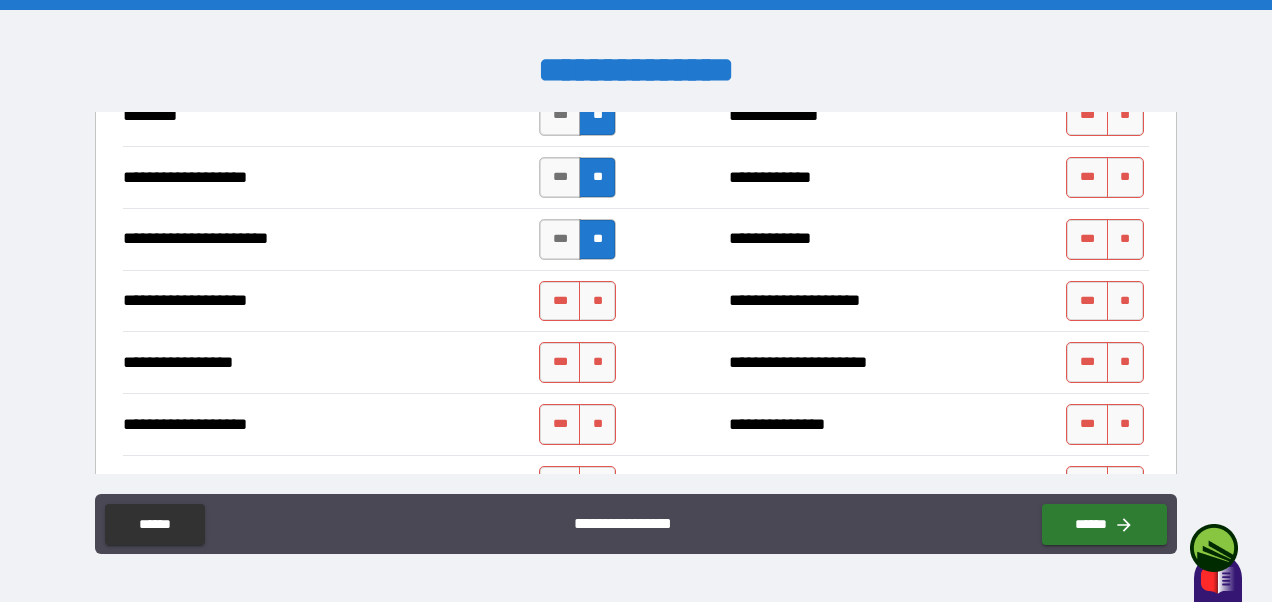 scroll, scrollTop: 3077, scrollLeft: 0, axis: vertical 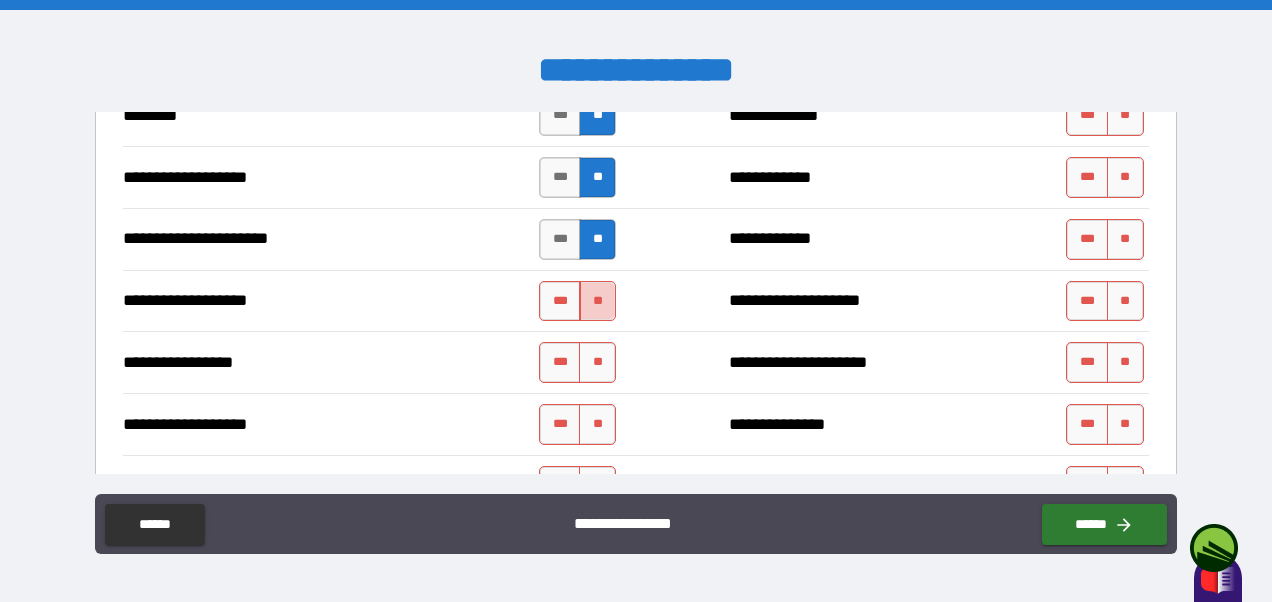 click on "**" at bounding box center [597, 301] 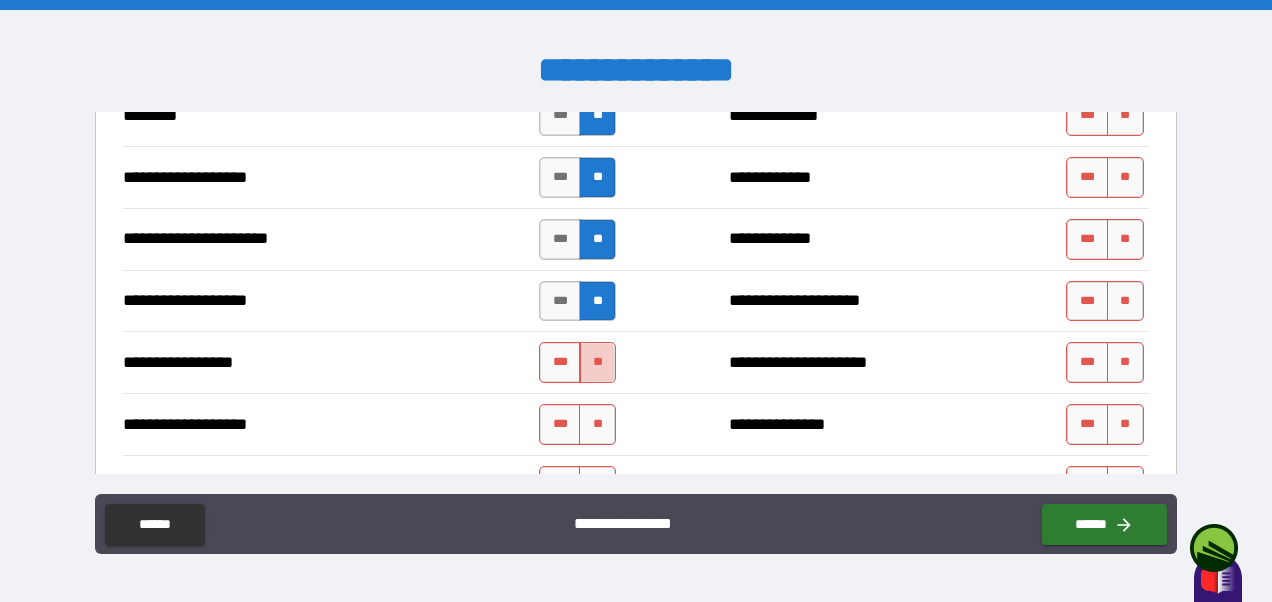 click on "**" at bounding box center (597, 362) 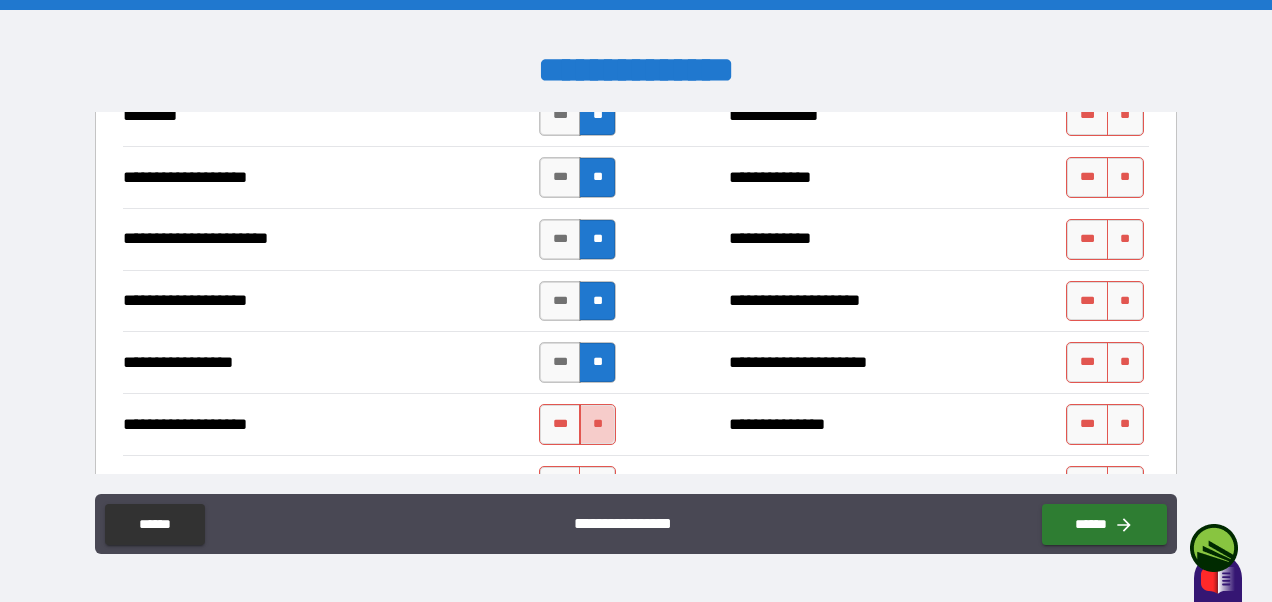 click on "**" at bounding box center (597, 424) 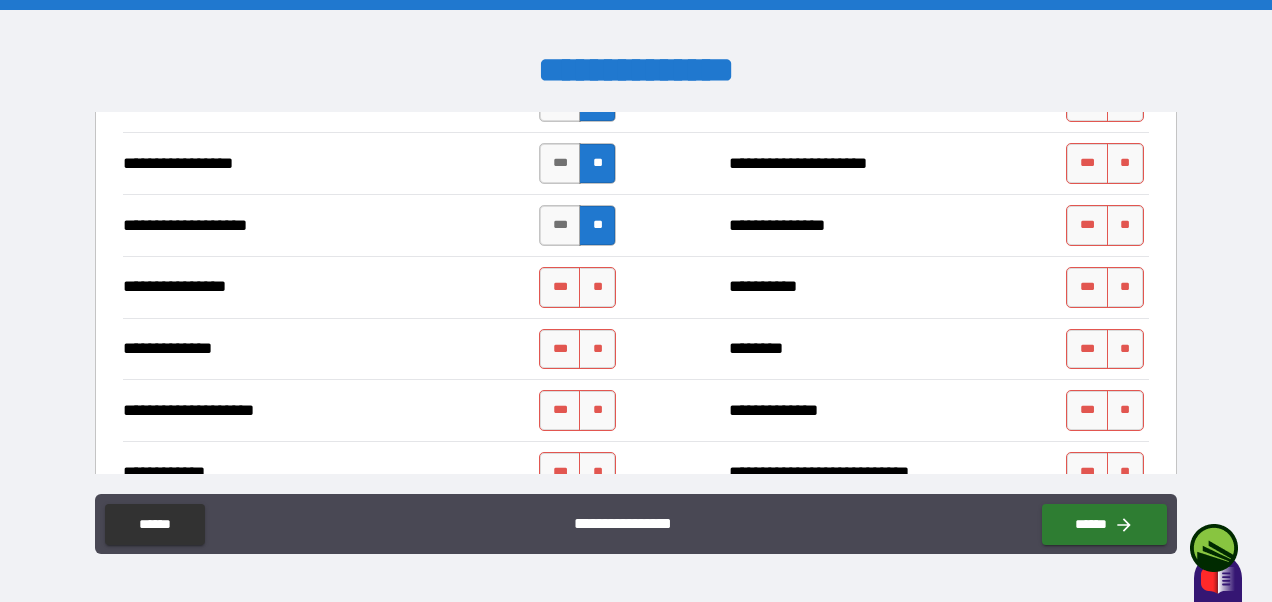scroll, scrollTop: 3277, scrollLeft: 0, axis: vertical 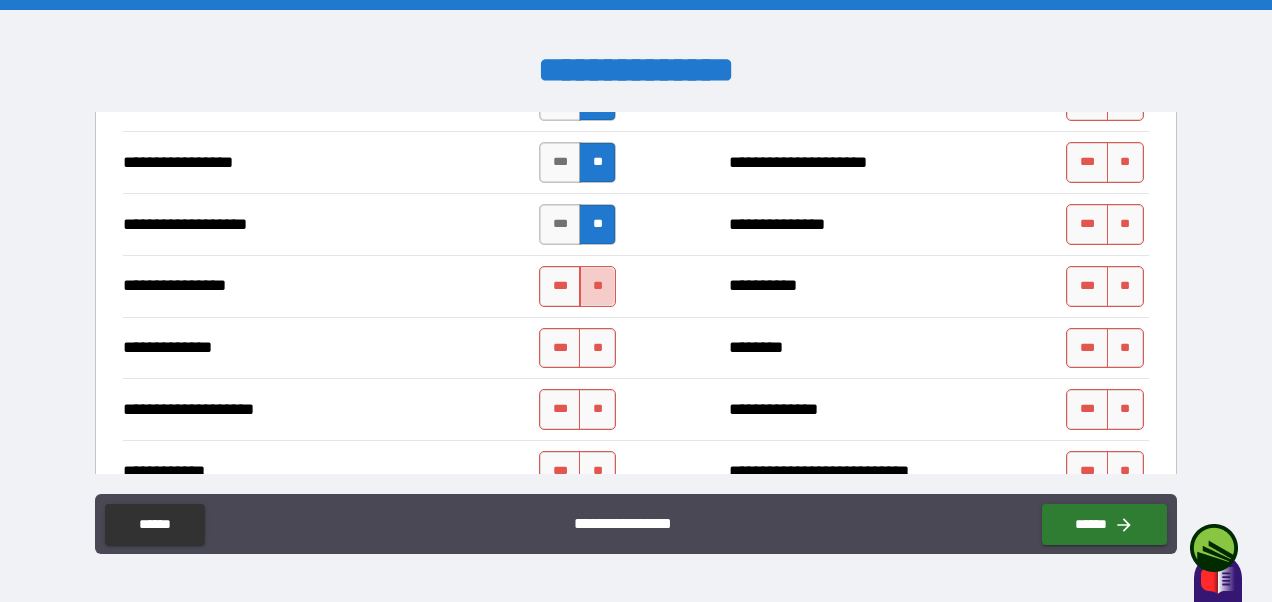 click on "**" at bounding box center [597, 286] 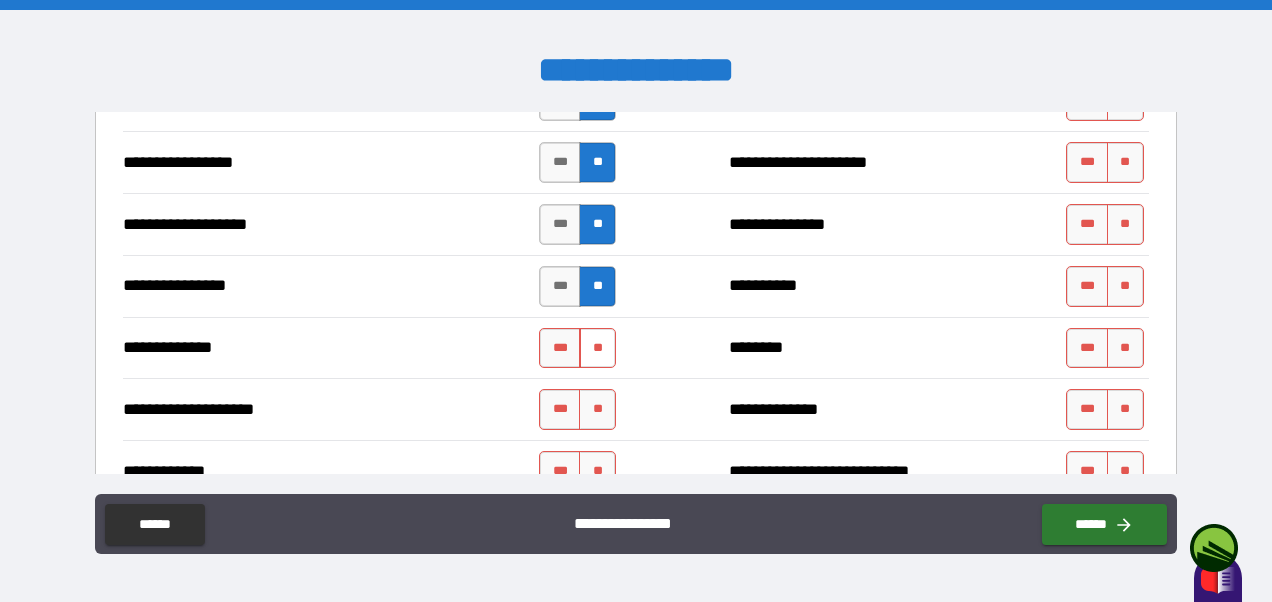 click on "**" at bounding box center (597, 348) 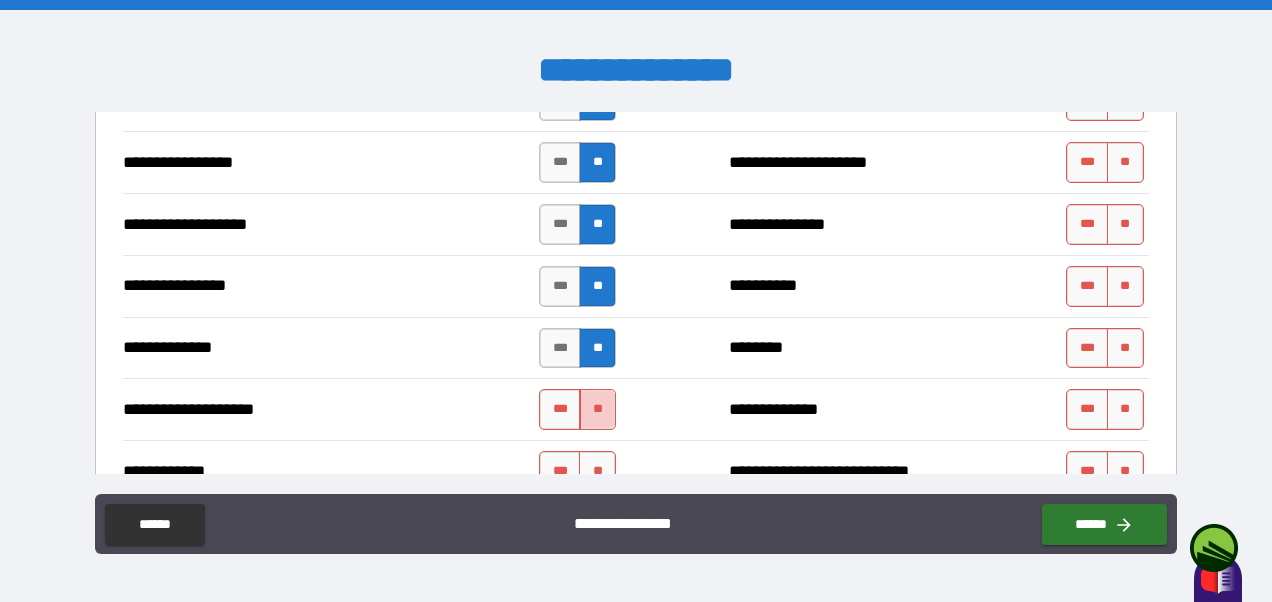 click on "**" at bounding box center [597, 409] 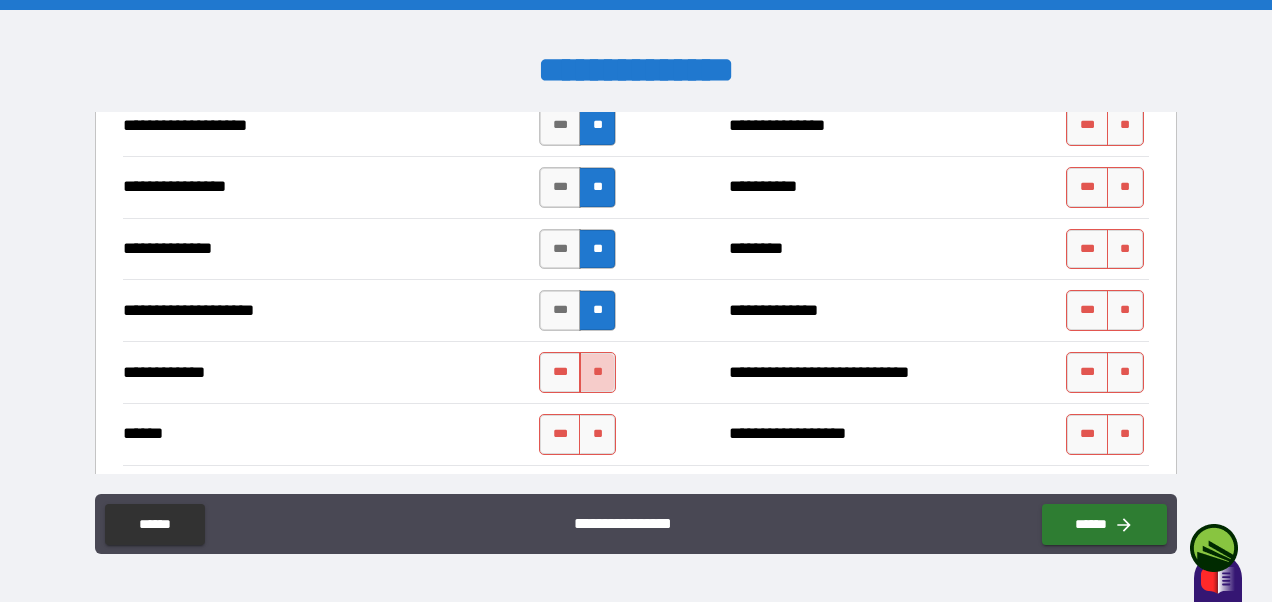 scroll, scrollTop: 3376, scrollLeft: 0, axis: vertical 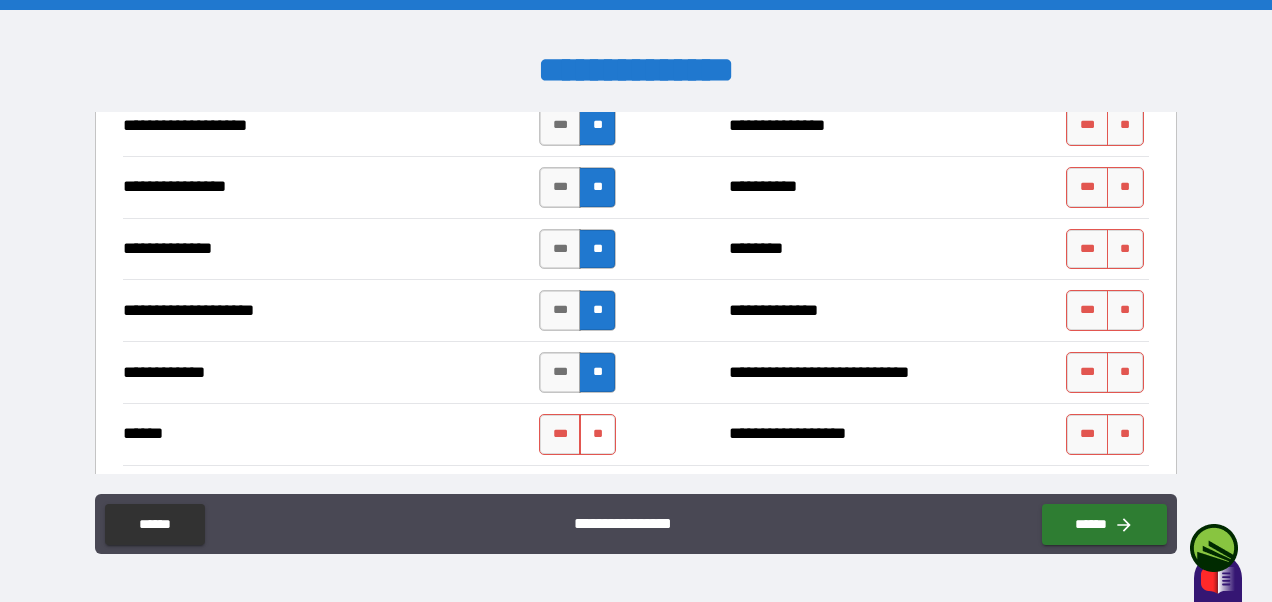 click on "**" at bounding box center (597, 434) 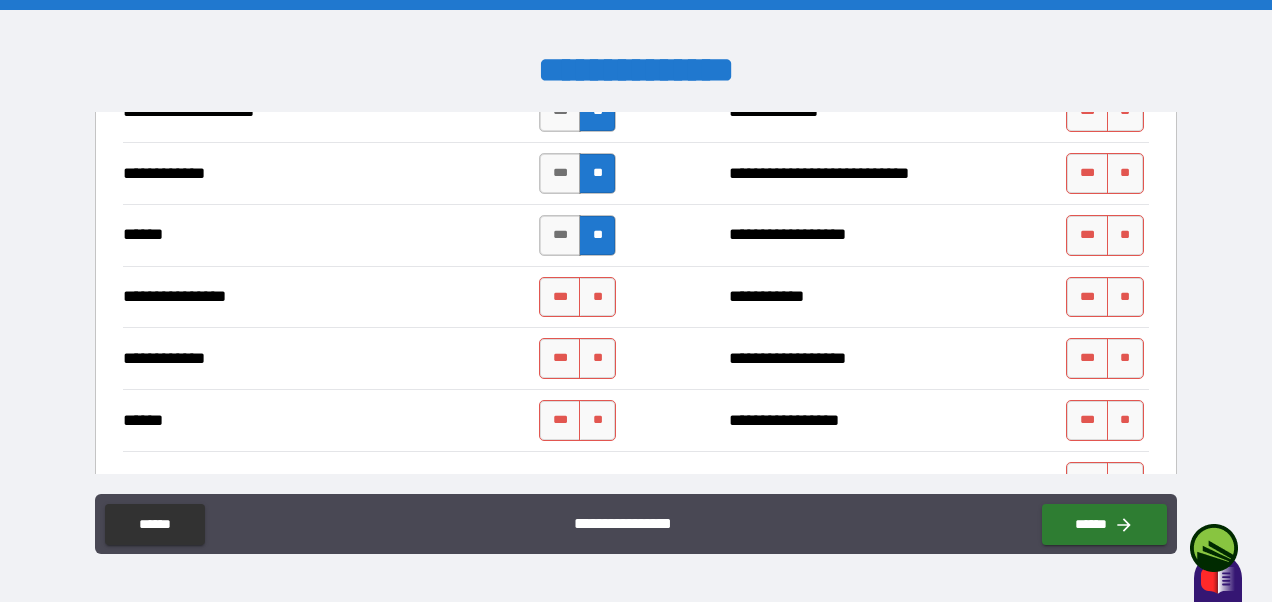 scroll, scrollTop: 3576, scrollLeft: 0, axis: vertical 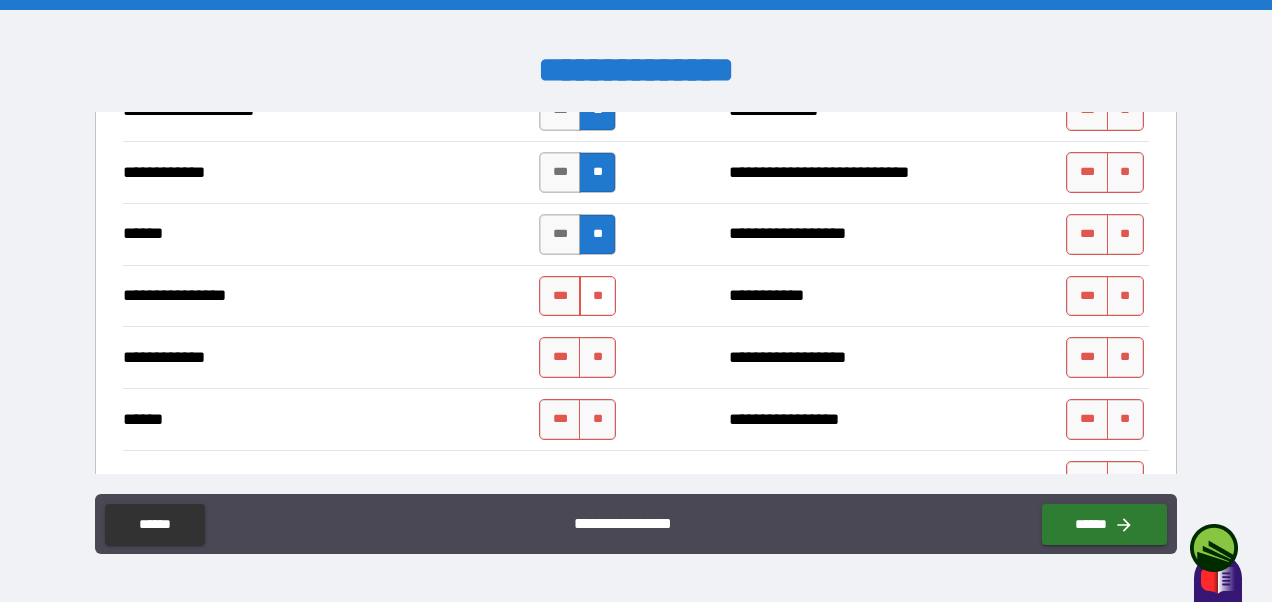 click on "**" at bounding box center (597, 296) 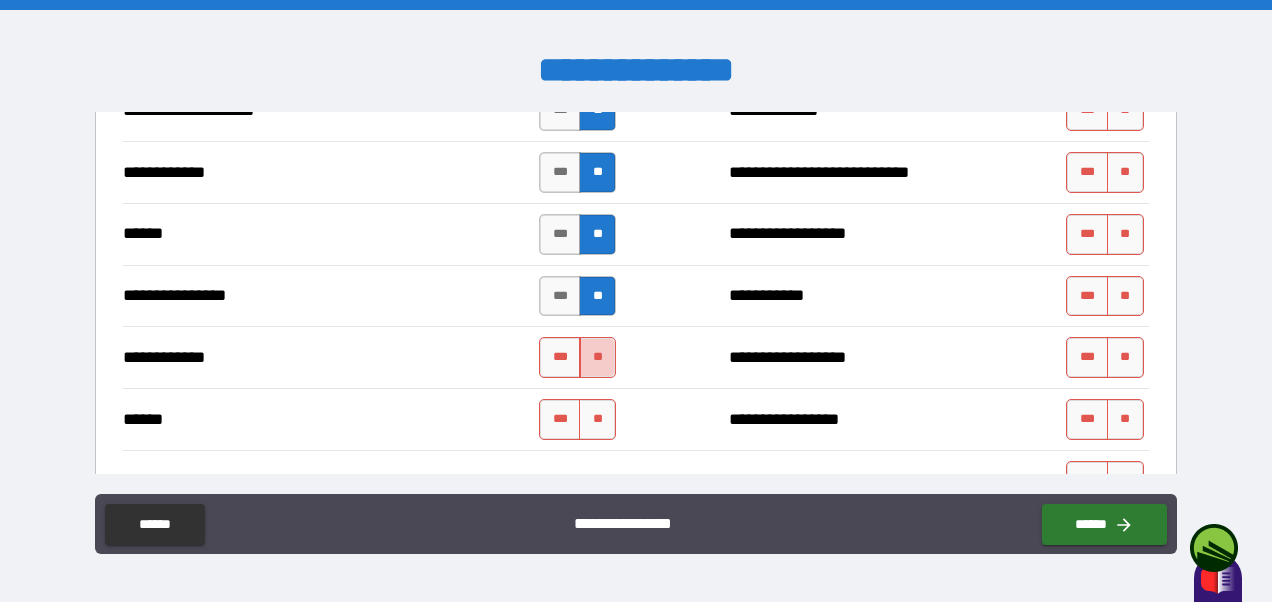 click on "**" at bounding box center [597, 357] 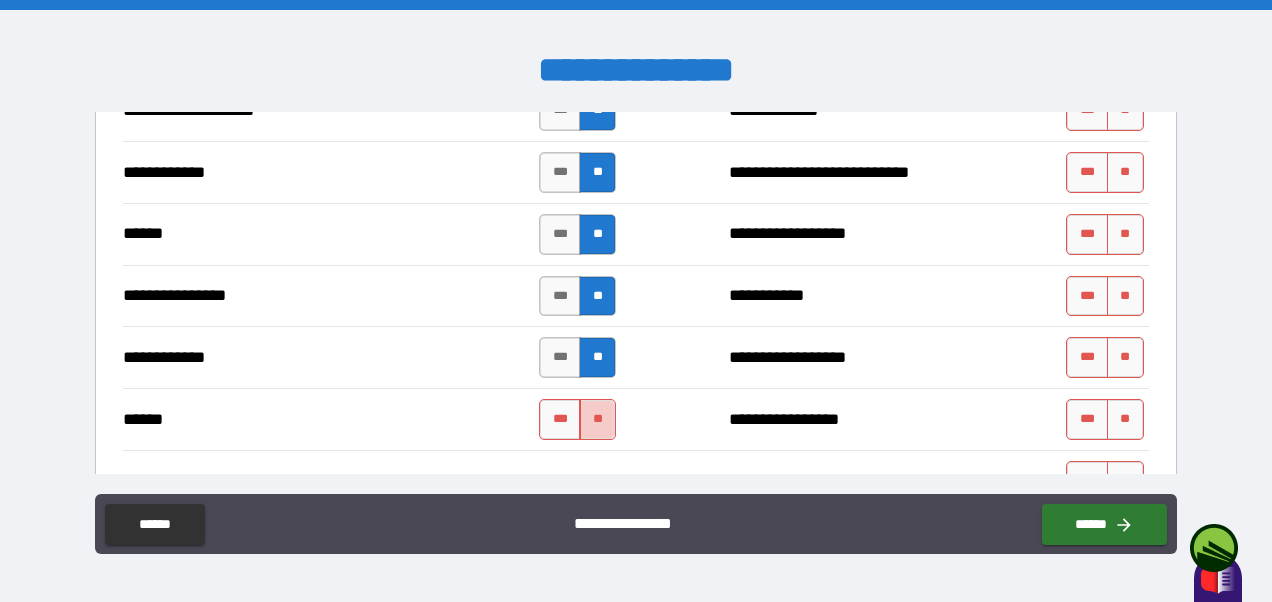 click on "**" at bounding box center [597, 419] 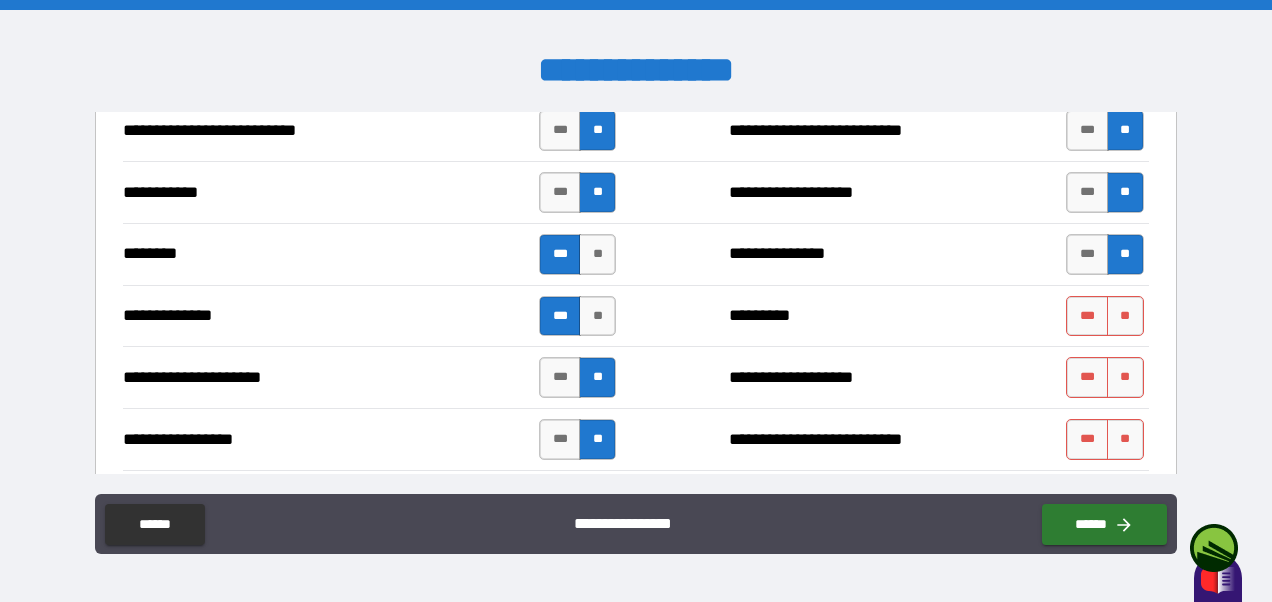 scroll, scrollTop: 2075, scrollLeft: 0, axis: vertical 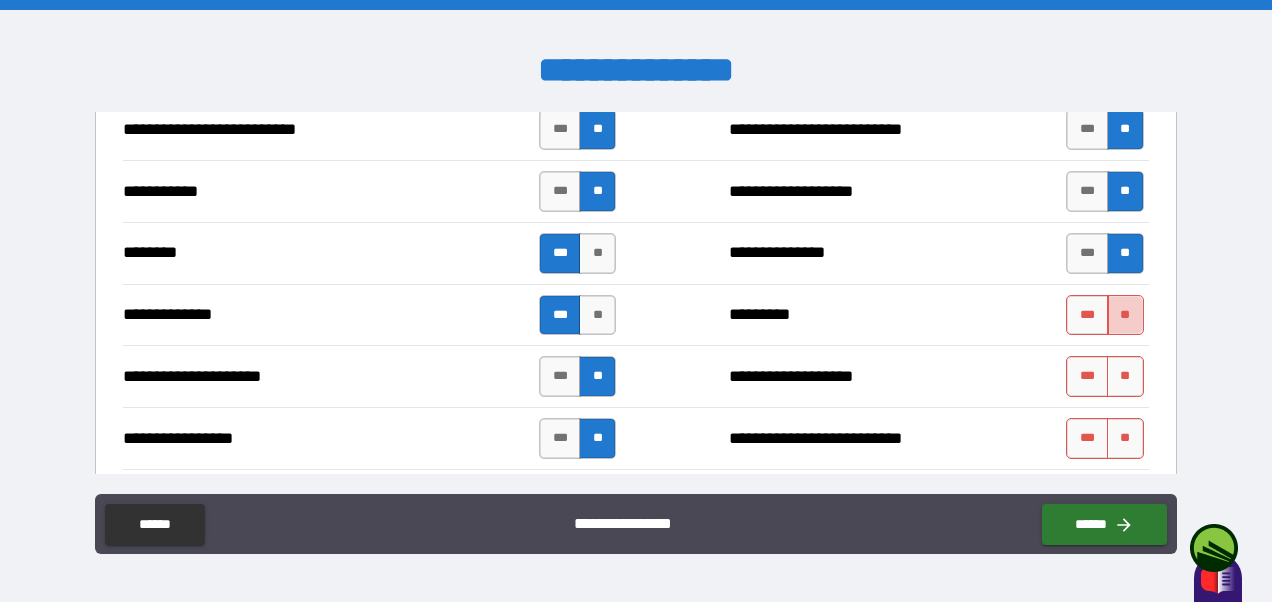 click on "**" at bounding box center [1125, 315] 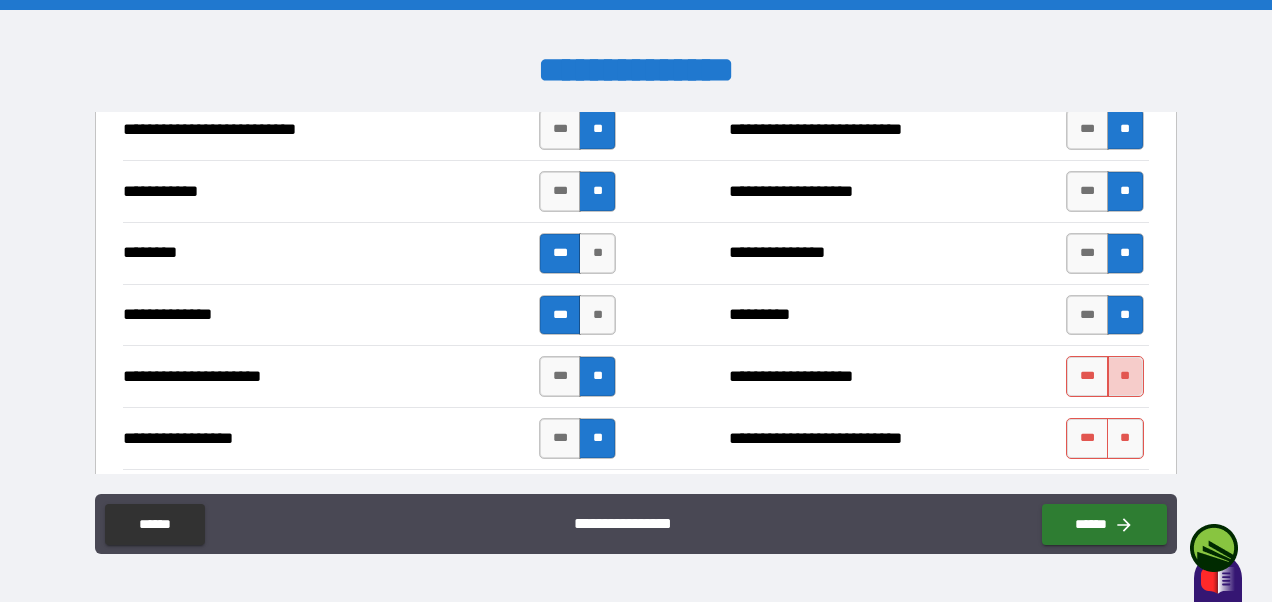 click on "**" at bounding box center [1125, 376] 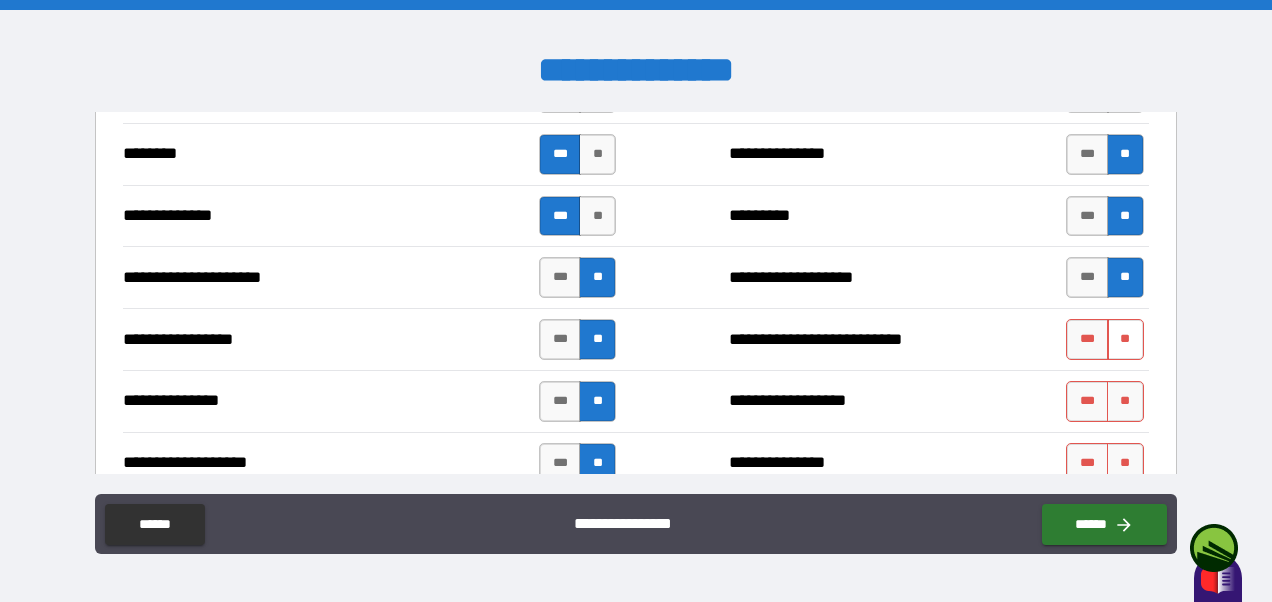 scroll, scrollTop: 2175, scrollLeft: 0, axis: vertical 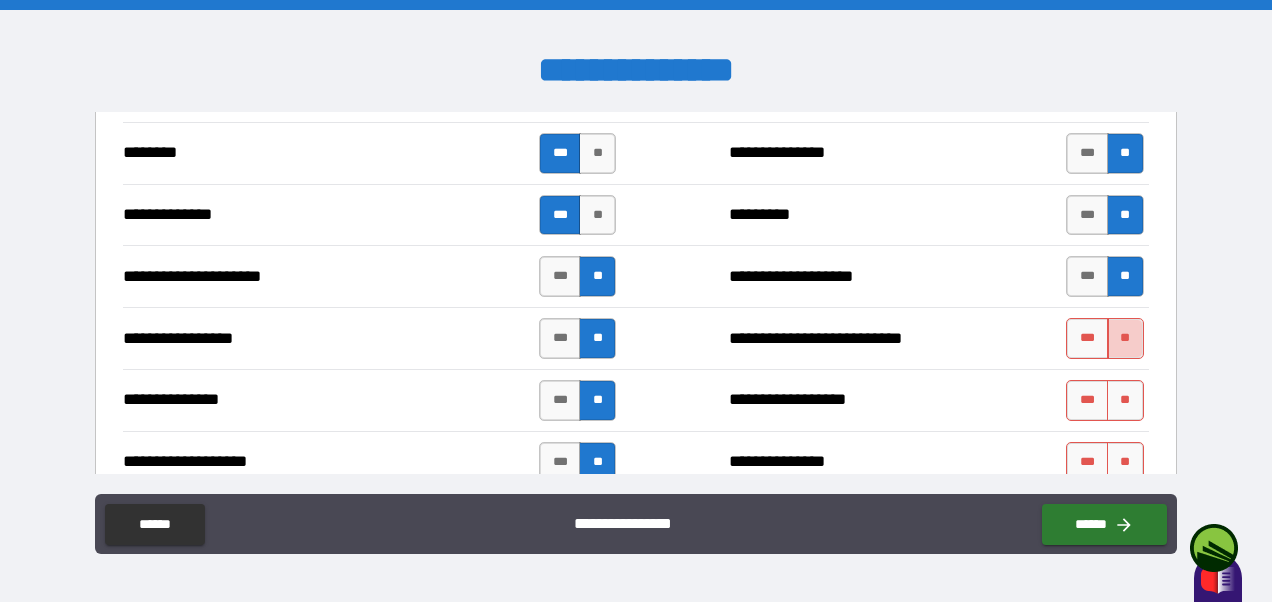 click on "**" at bounding box center [1125, 338] 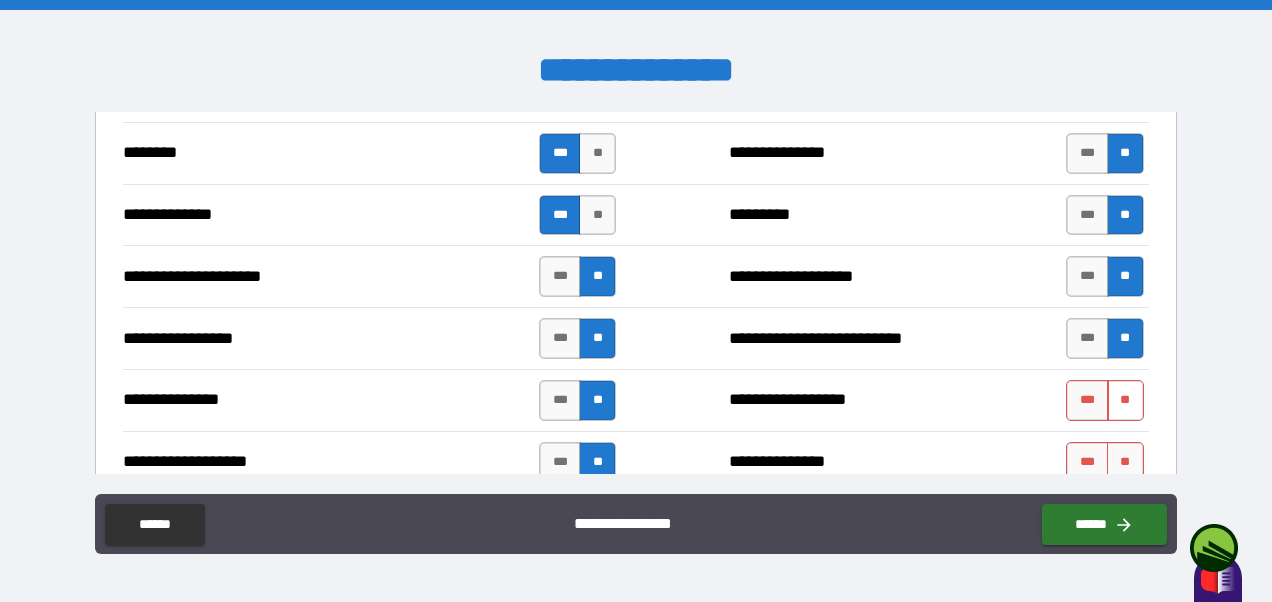 click on "**" at bounding box center [1125, 400] 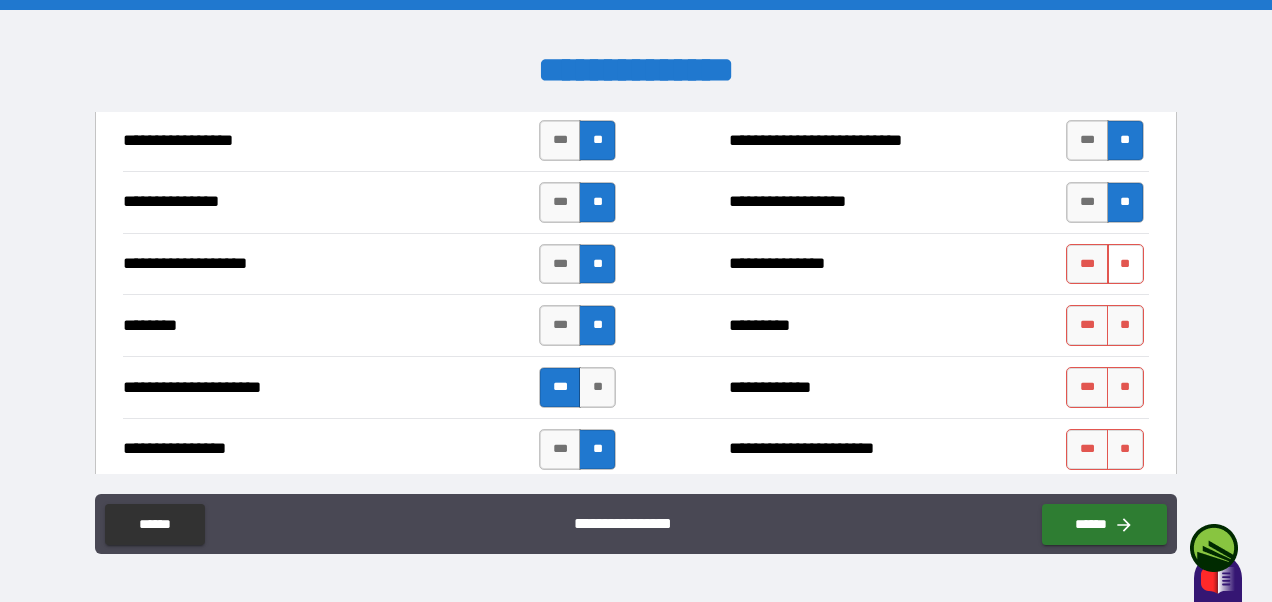 scroll, scrollTop: 2374, scrollLeft: 0, axis: vertical 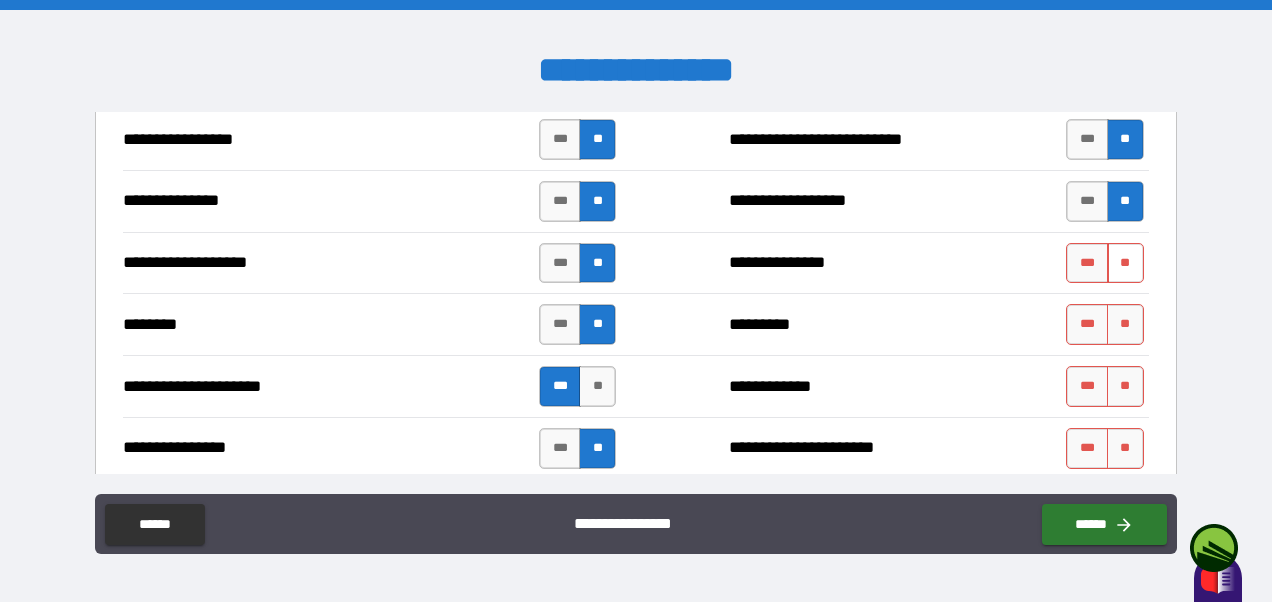 click on "**" at bounding box center (1125, 263) 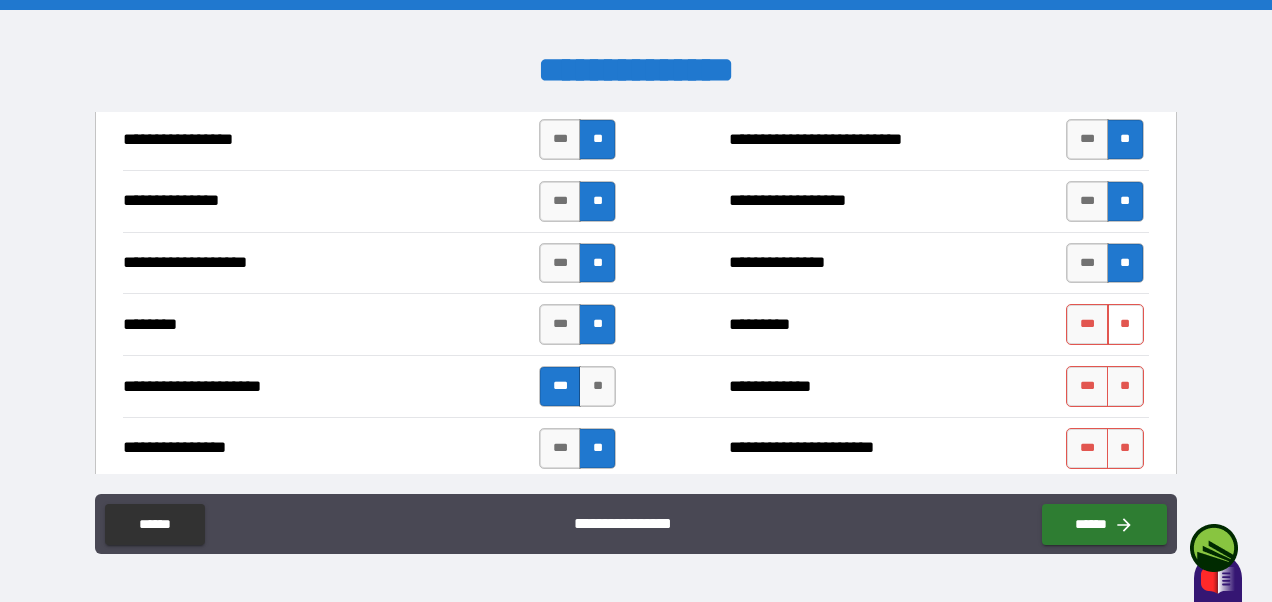 click on "**" at bounding box center (1125, 324) 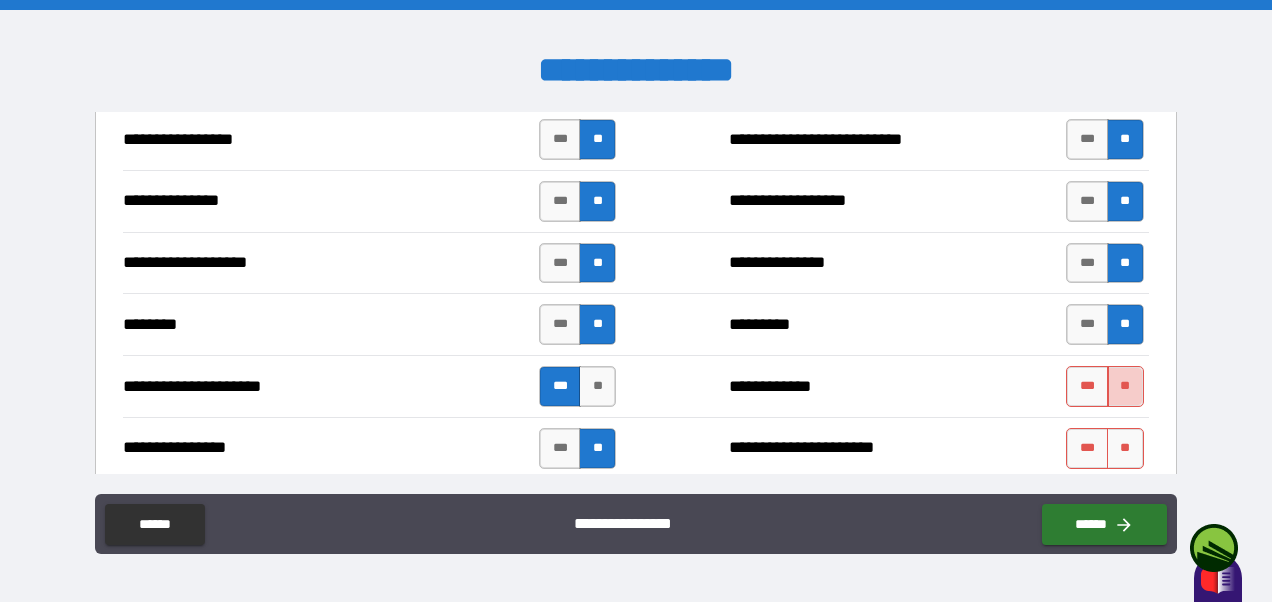 click on "**" at bounding box center (1125, 386) 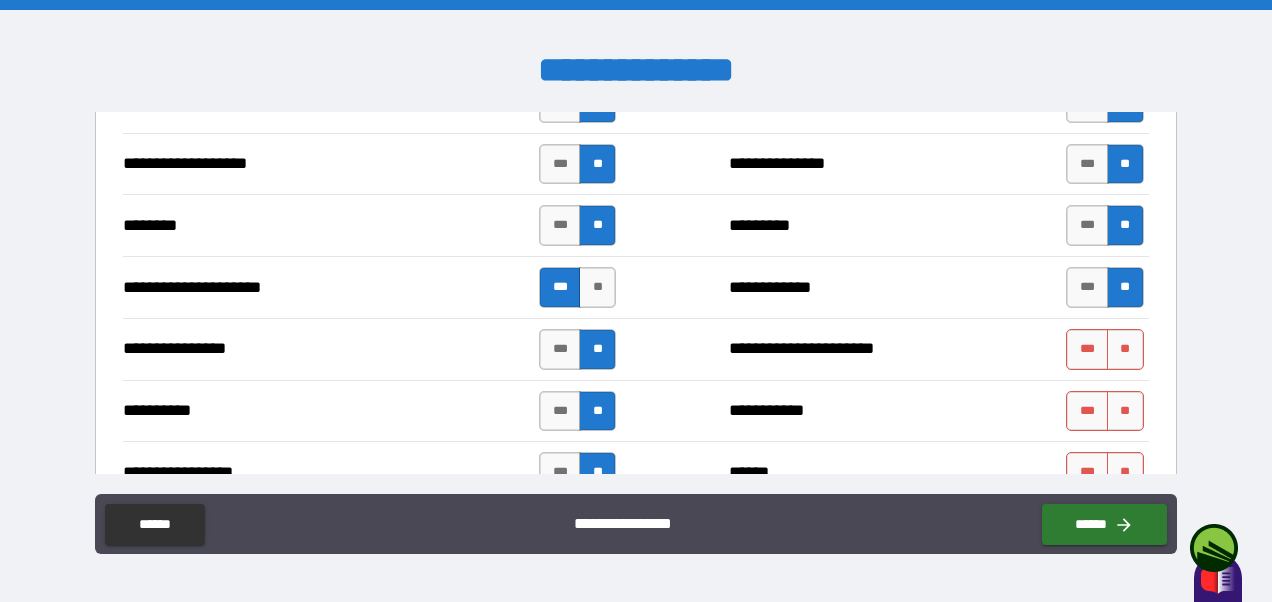 scroll, scrollTop: 2474, scrollLeft: 0, axis: vertical 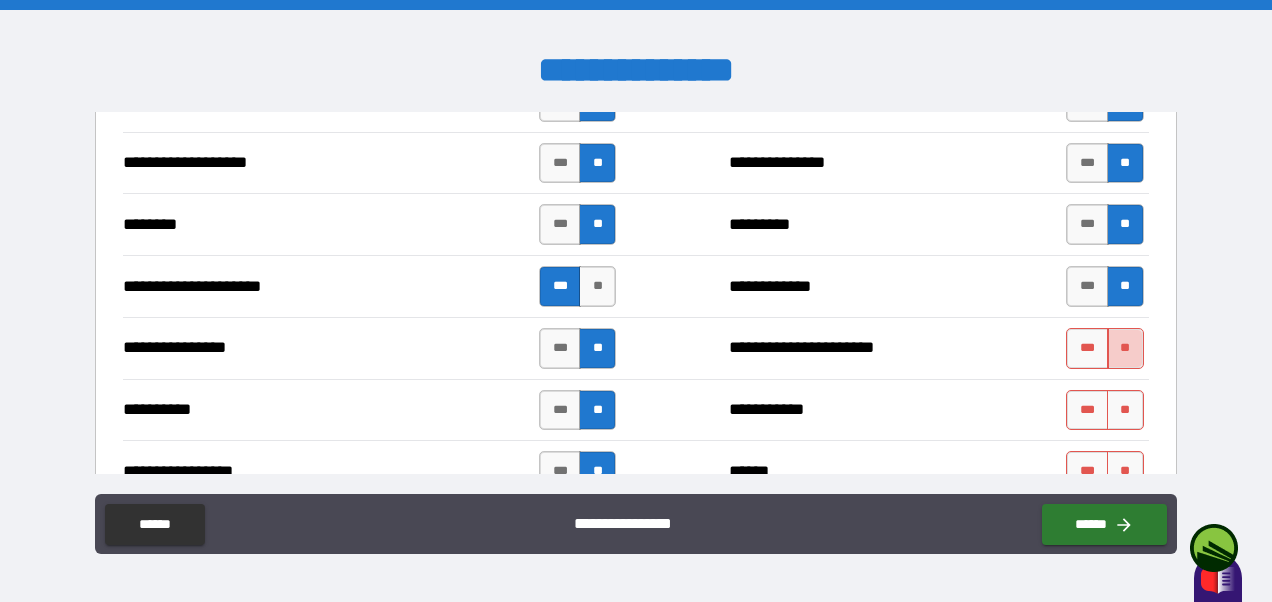 click on "**" at bounding box center [1125, 348] 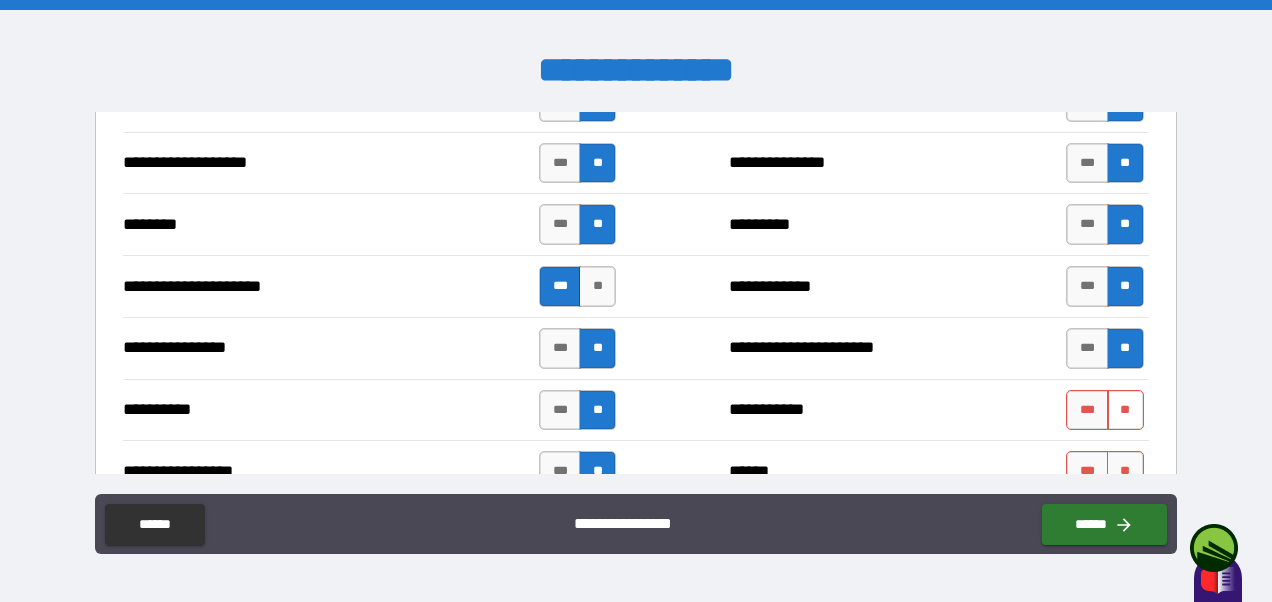 click on "**" at bounding box center [1125, 410] 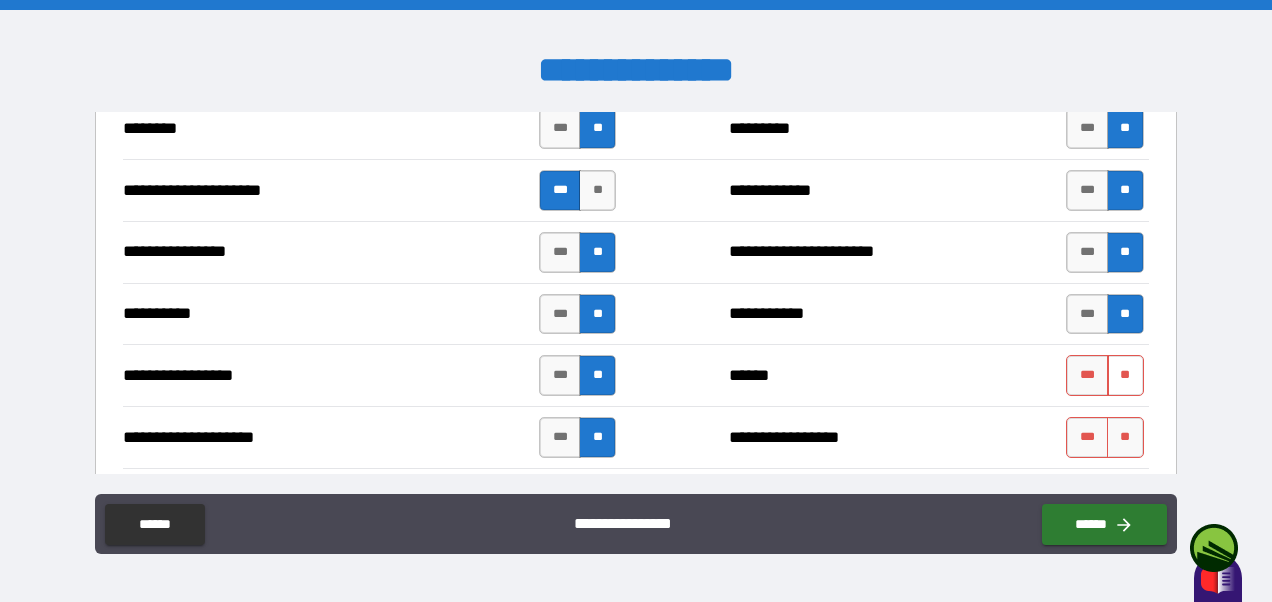 click on "**" at bounding box center (1125, 375) 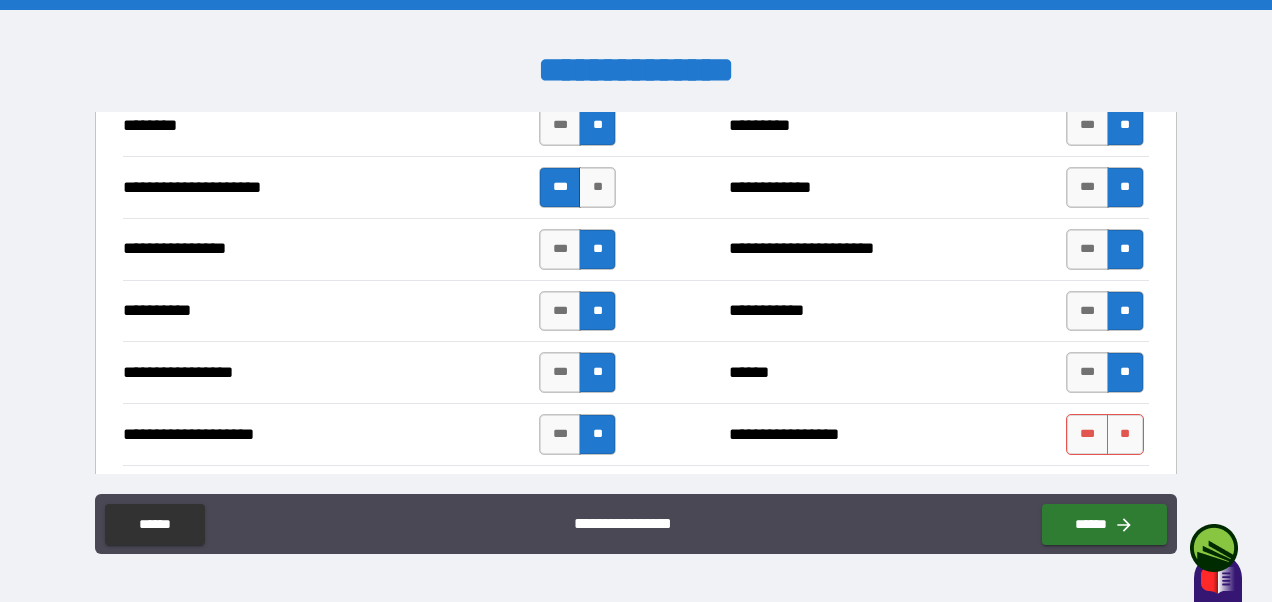 scroll, scrollTop: 2573, scrollLeft: 0, axis: vertical 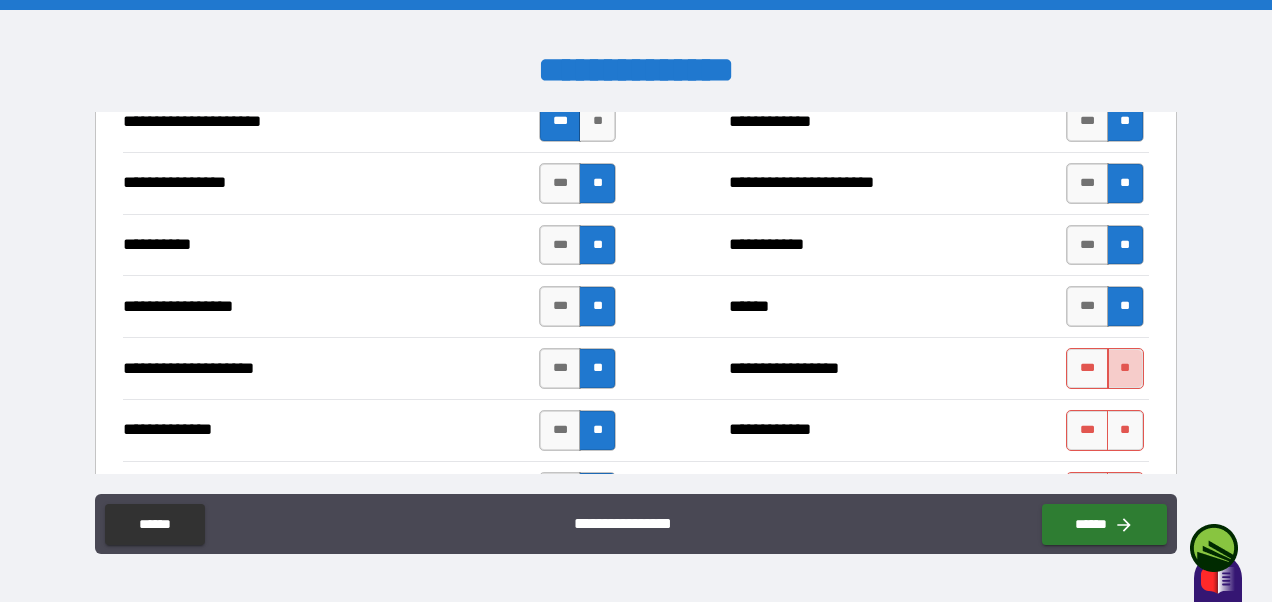 click on "**" at bounding box center [1125, 368] 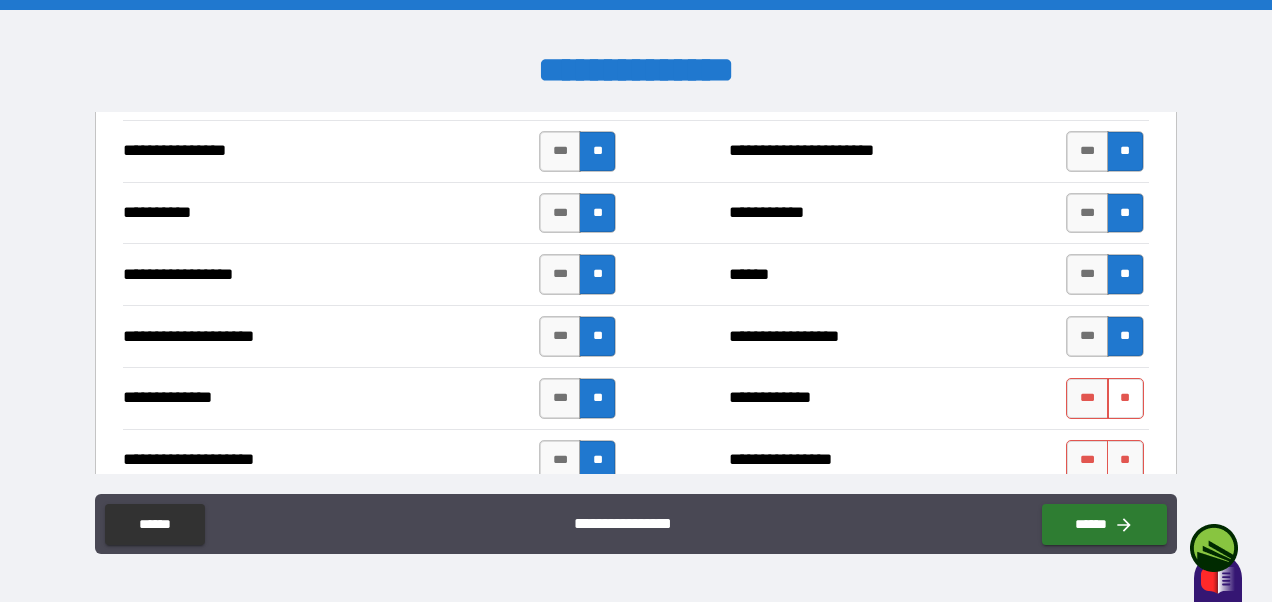 scroll, scrollTop: 2672, scrollLeft: 0, axis: vertical 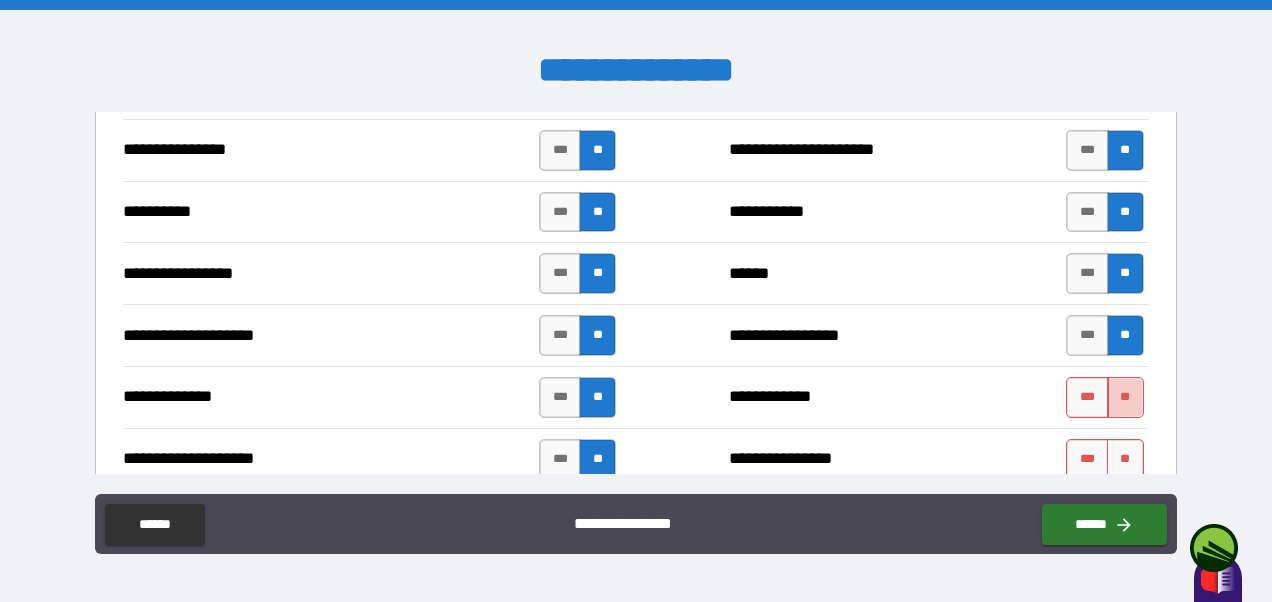 click on "**" at bounding box center (1125, 397) 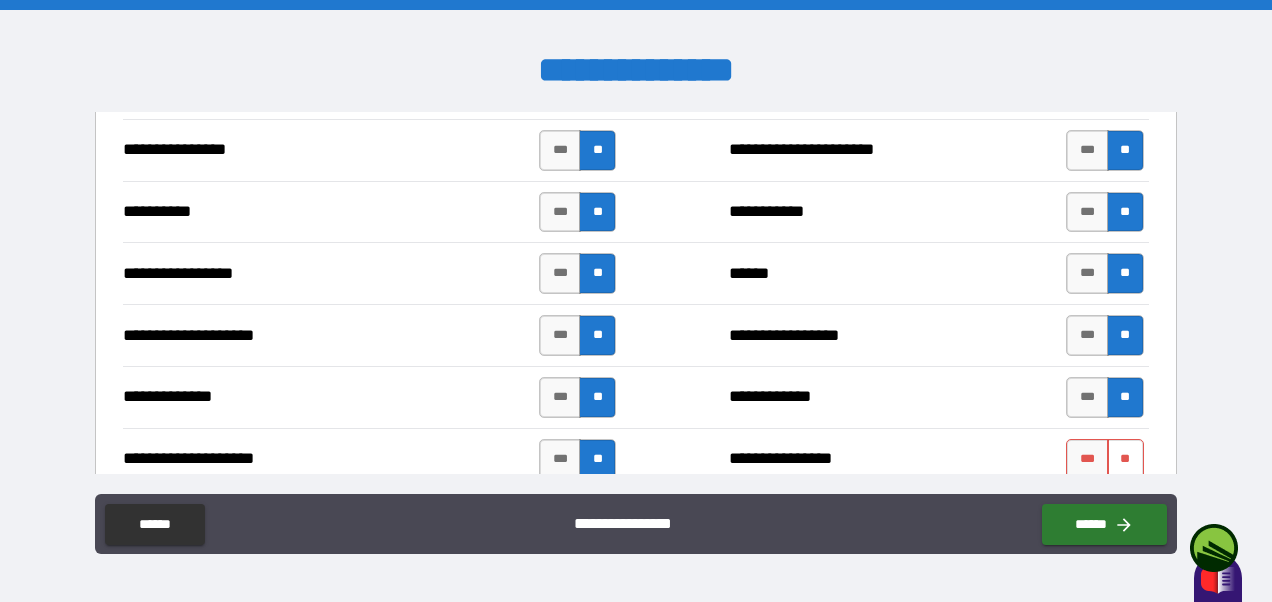 click on "**" at bounding box center (1125, 459) 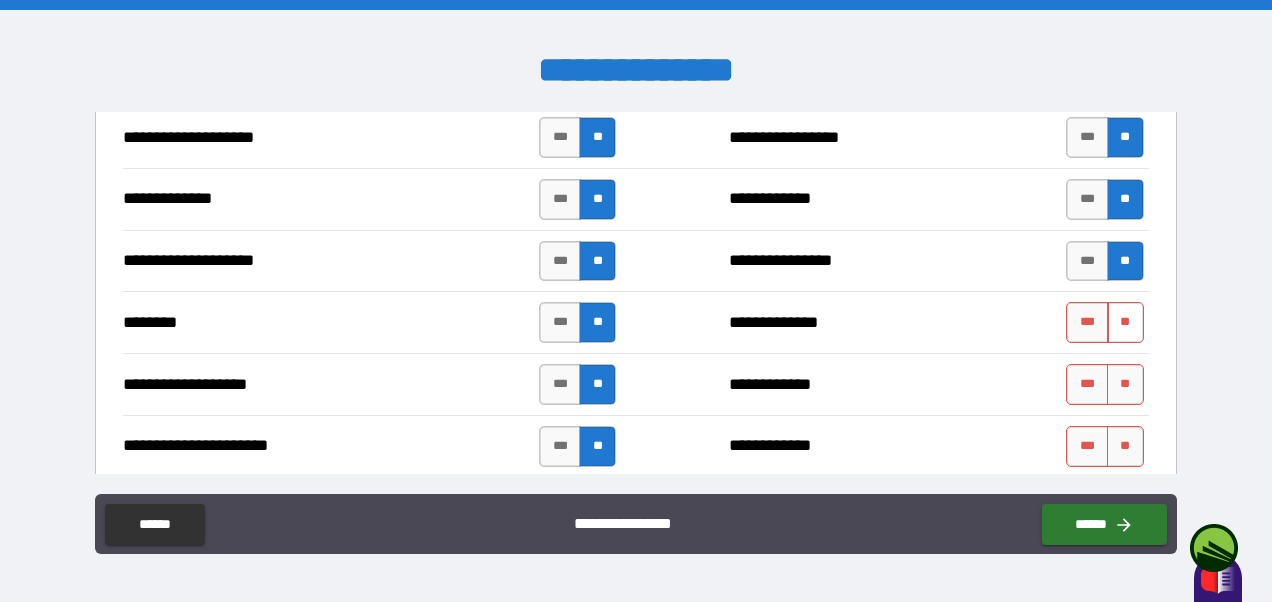 scroll, scrollTop: 2871, scrollLeft: 0, axis: vertical 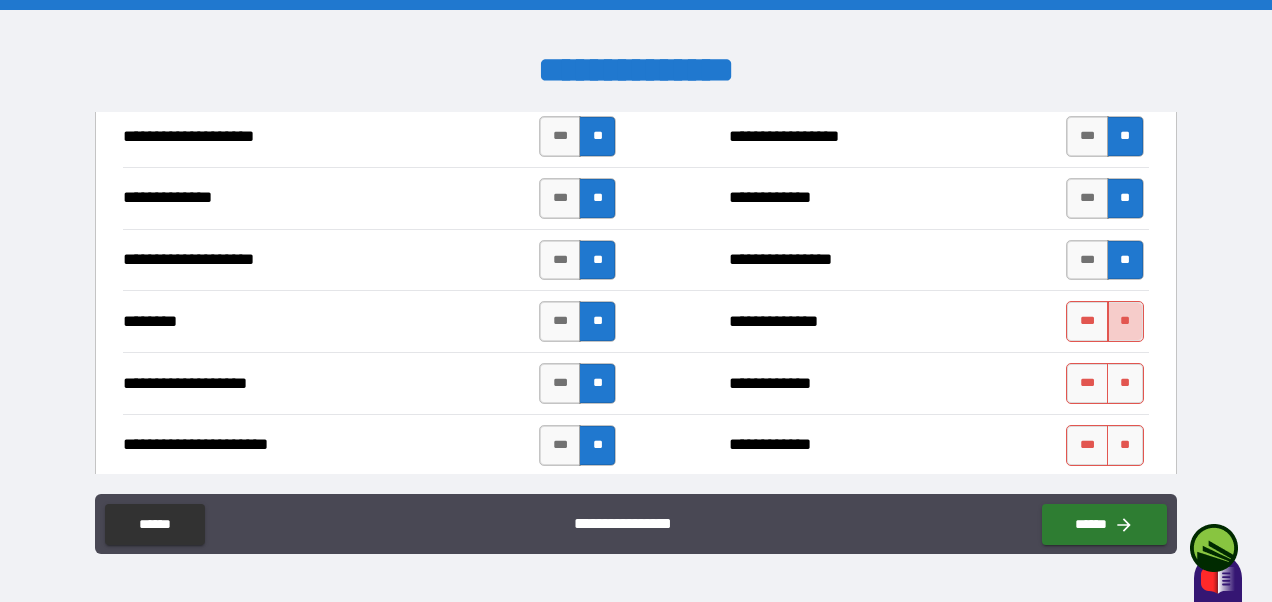 click on "**" at bounding box center [1125, 321] 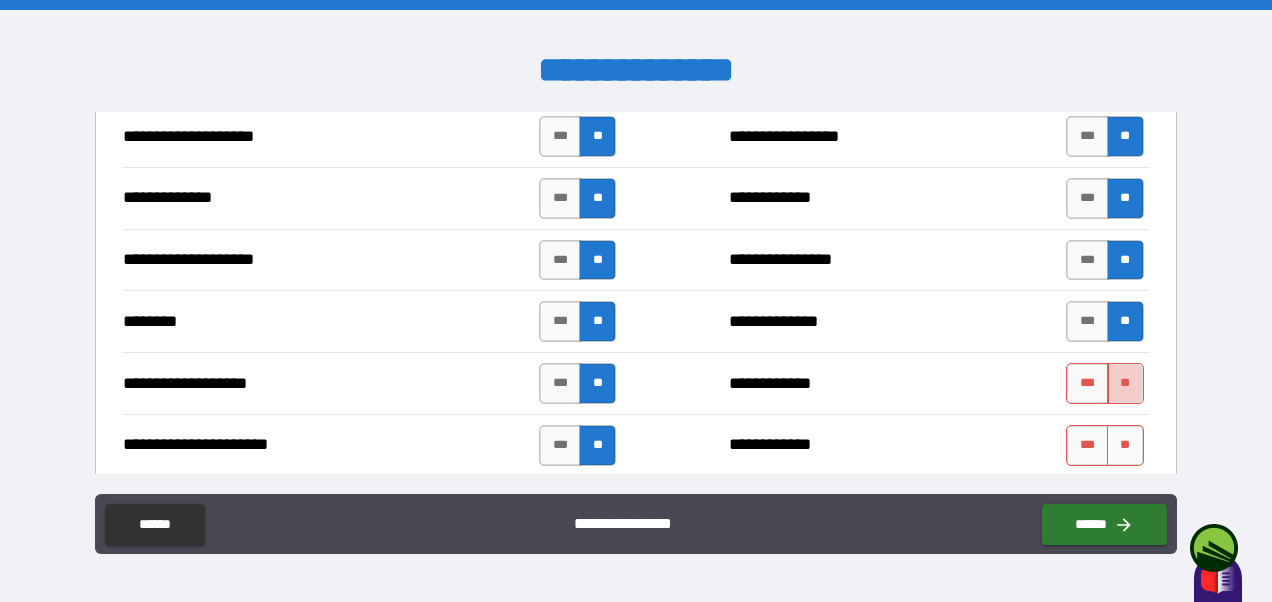 click on "**" at bounding box center (1125, 383) 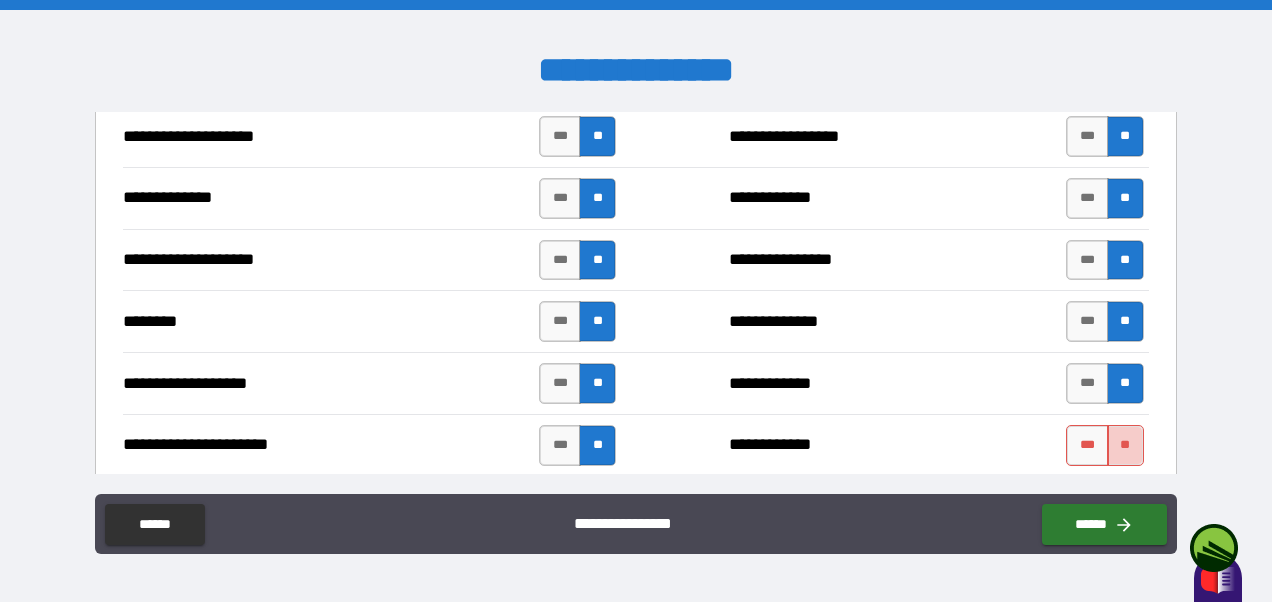 click on "**" at bounding box center (1125, 445) 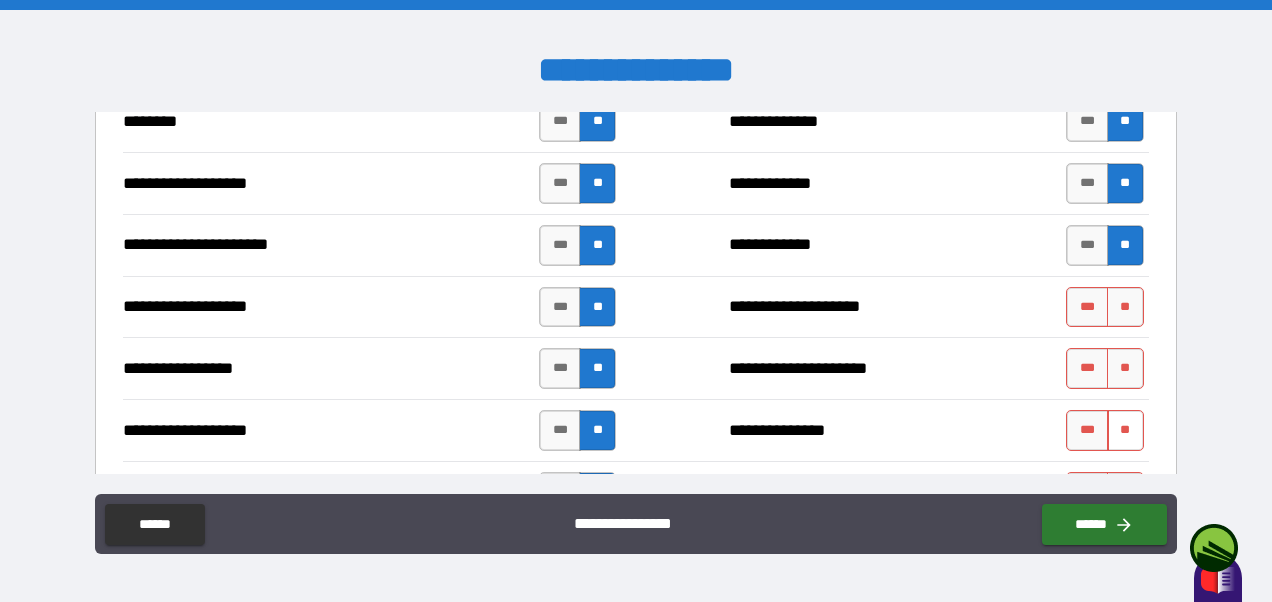 scroll, scrollTop: 3071, scrollLeft: 0, axis: vertical 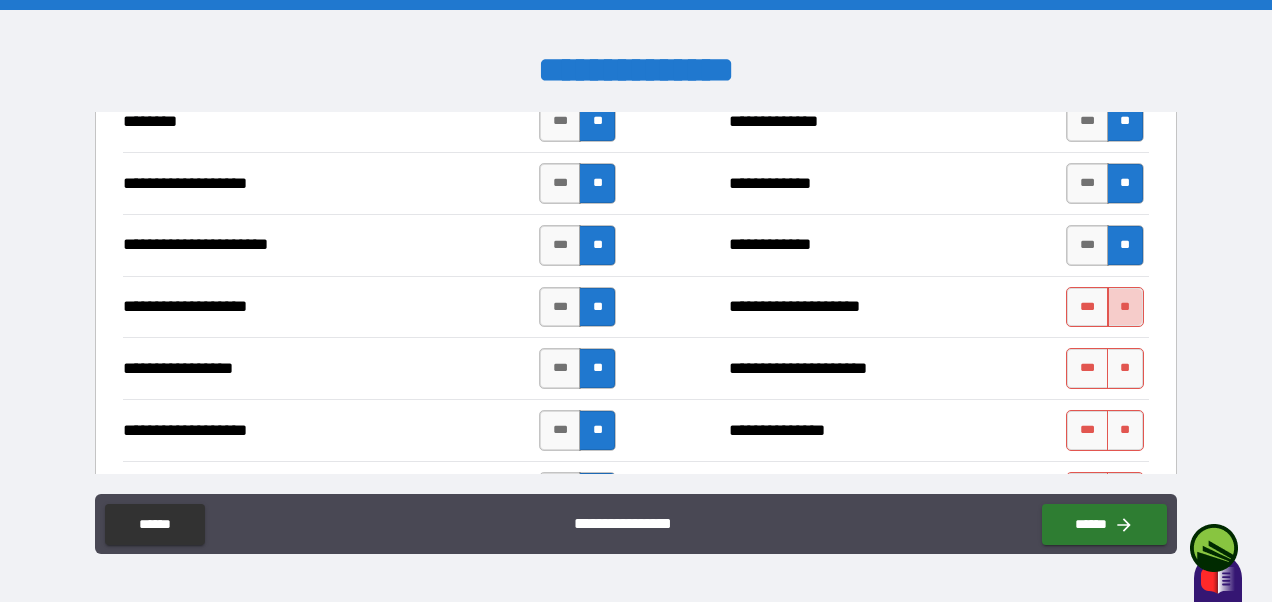 click on "**" at bounding box center (1125, 307) 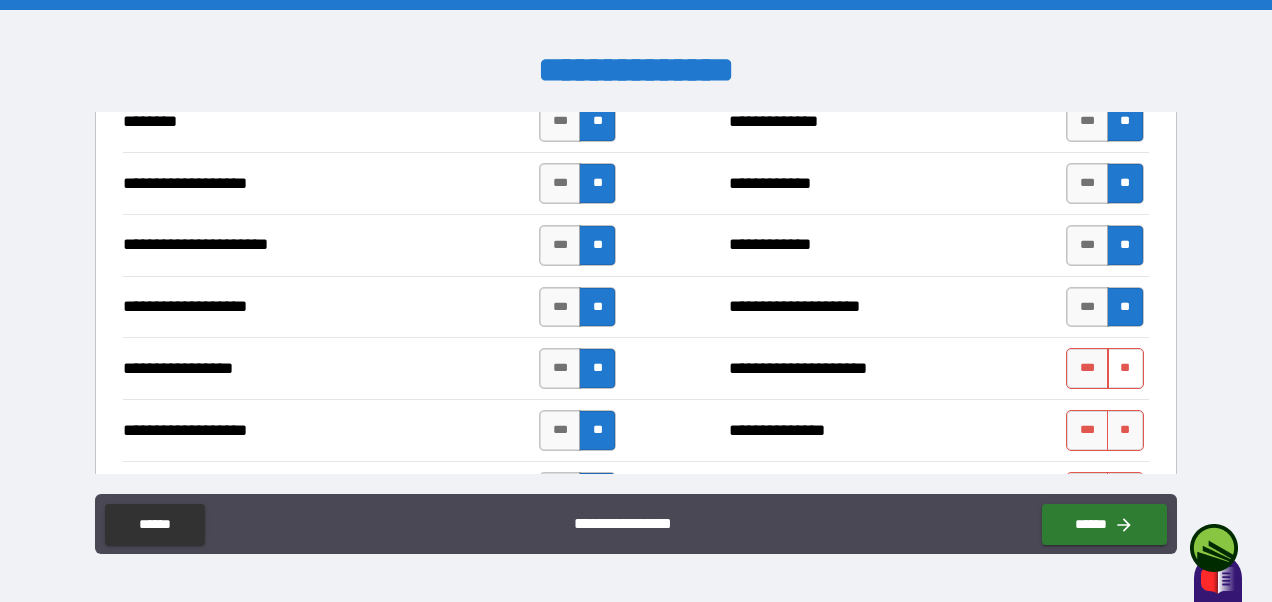click on "**" at bounding box center [1125, 368] 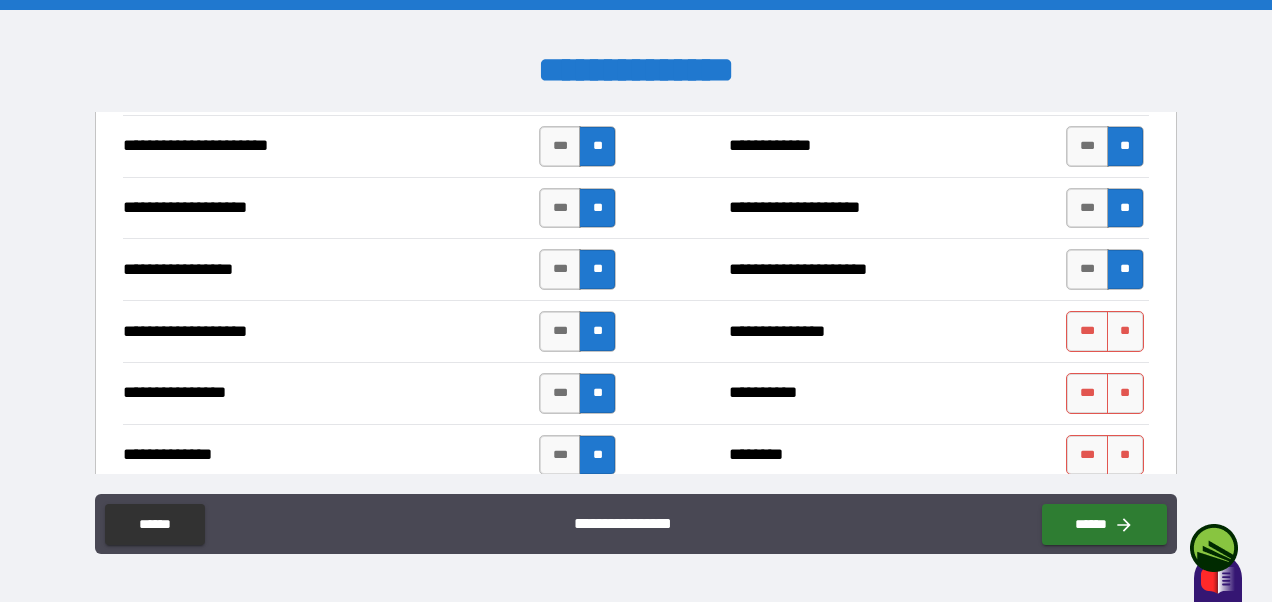 scroll, scrollTop: 3171, scrollLeft: 0, axis: vertical 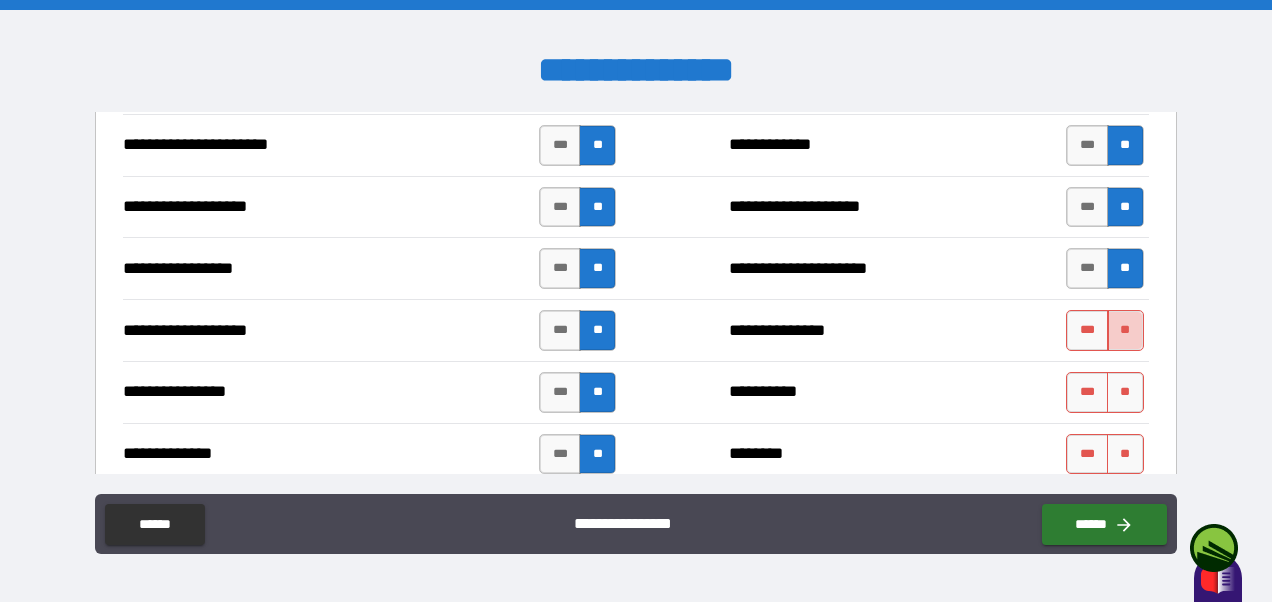 click on "**" at bounding box center [1125, 330] 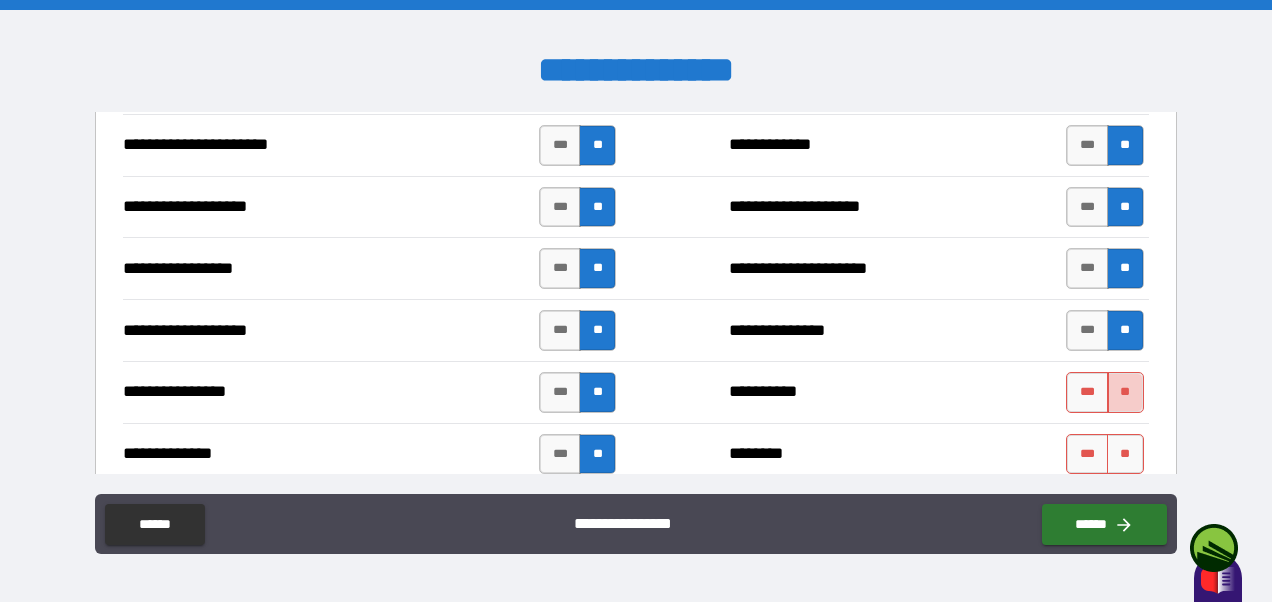 click on "**" at bounding box center (1125, 392) 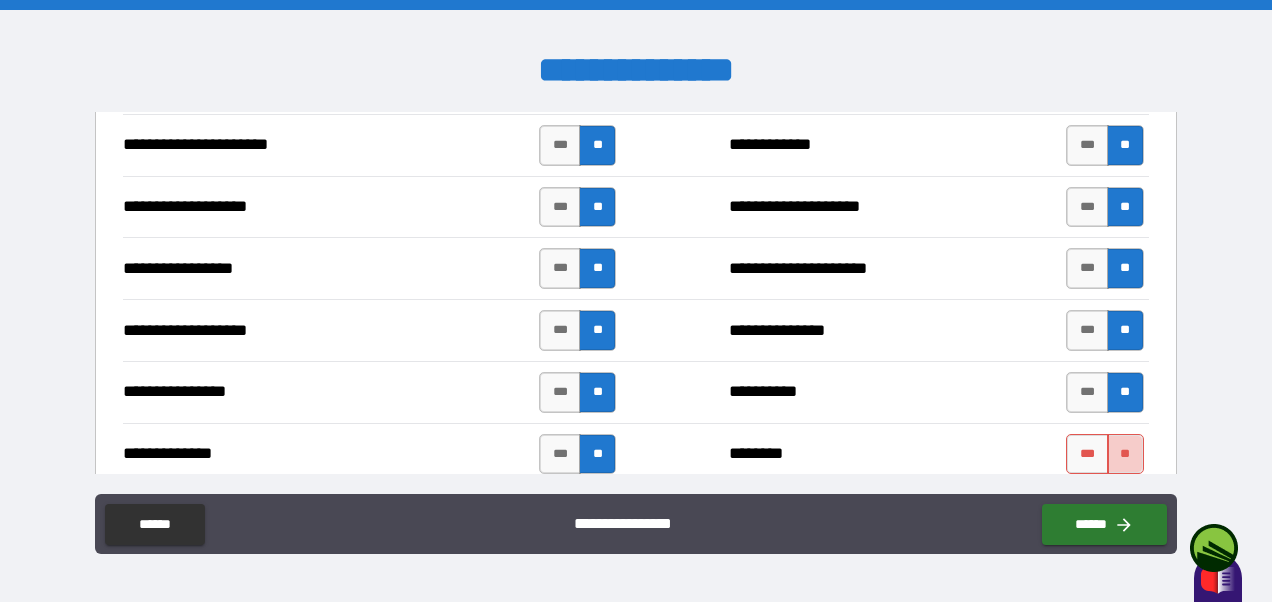 click on "**" at bounding box center (1125, 454) 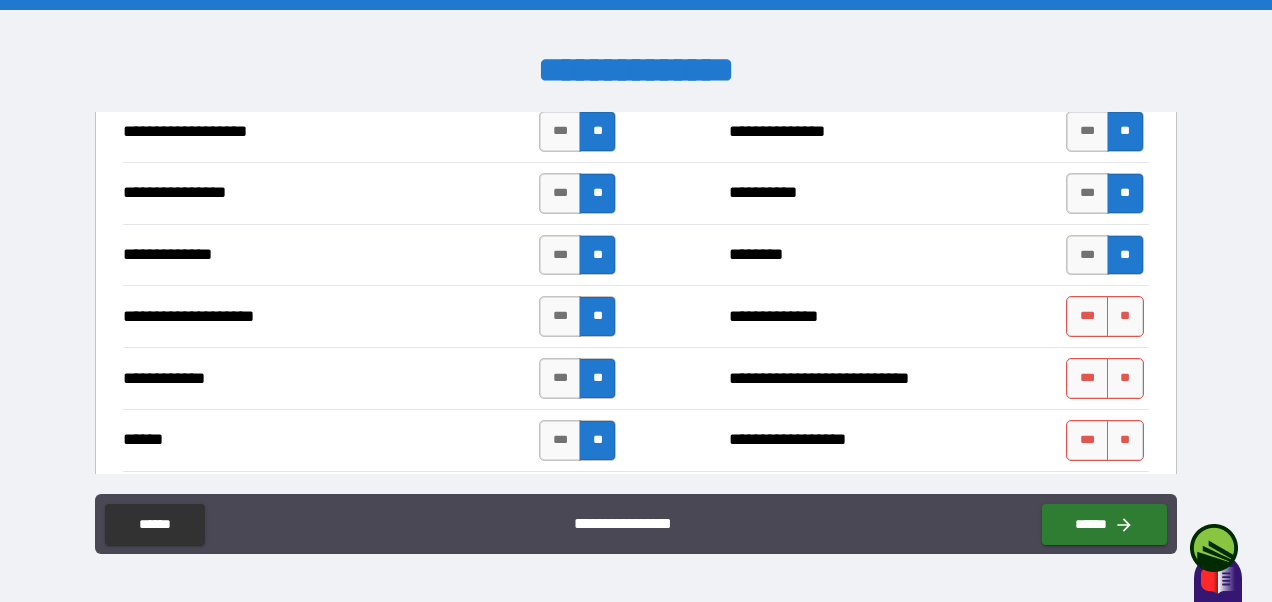 scroll, scrollTop: 3371, scrollLeft: 0, axis: vertical 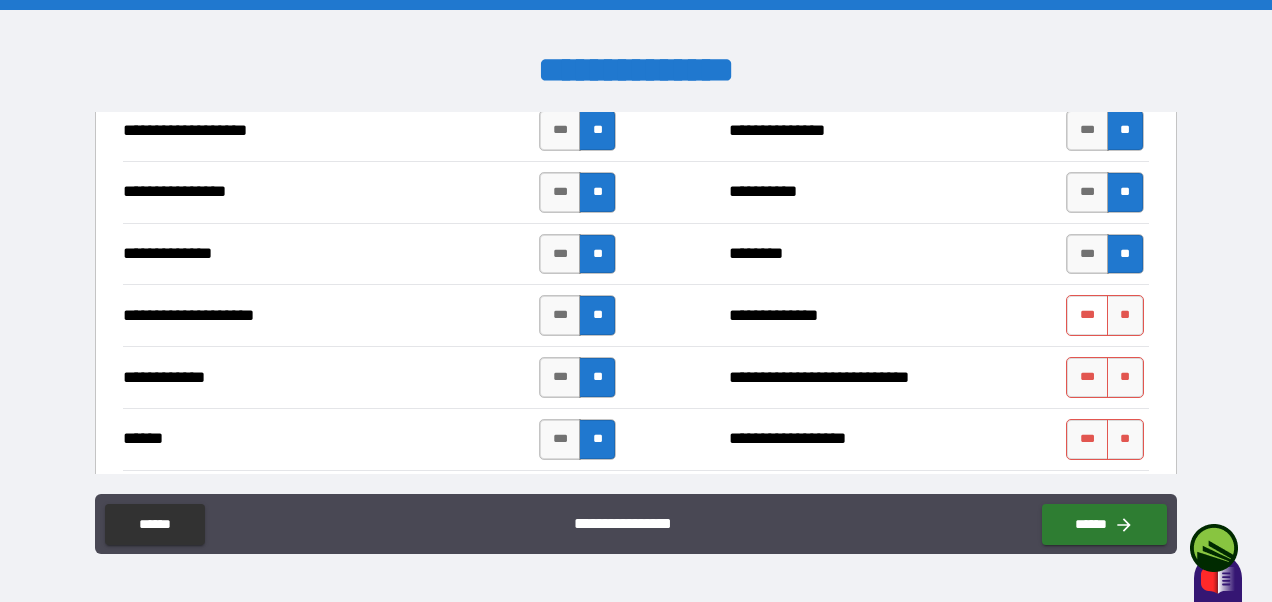click on "***" at bounding box center (1087, 315) 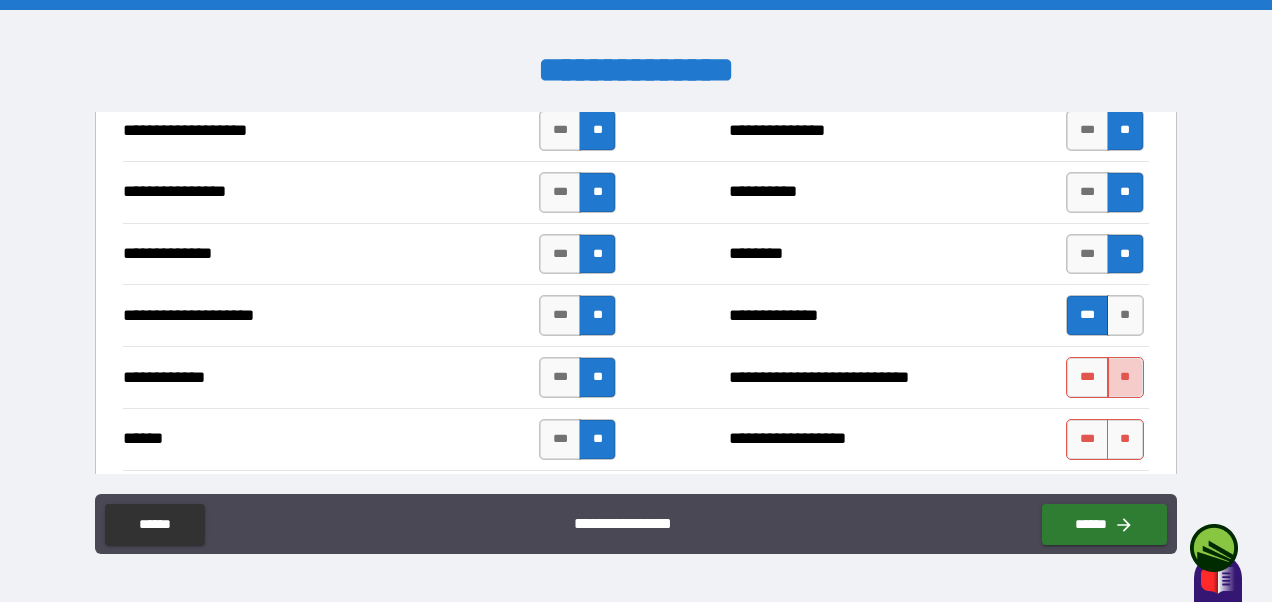 click on "**" at bounding box center [1125, 377] 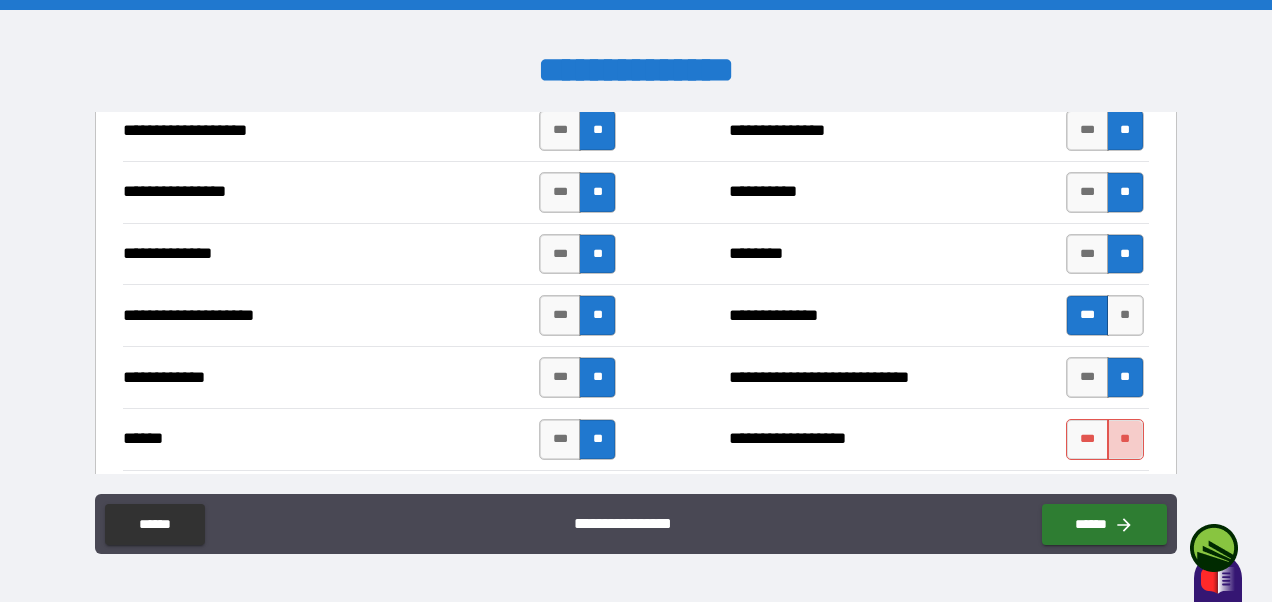 click on "**" at bounding box center [1125, 439] 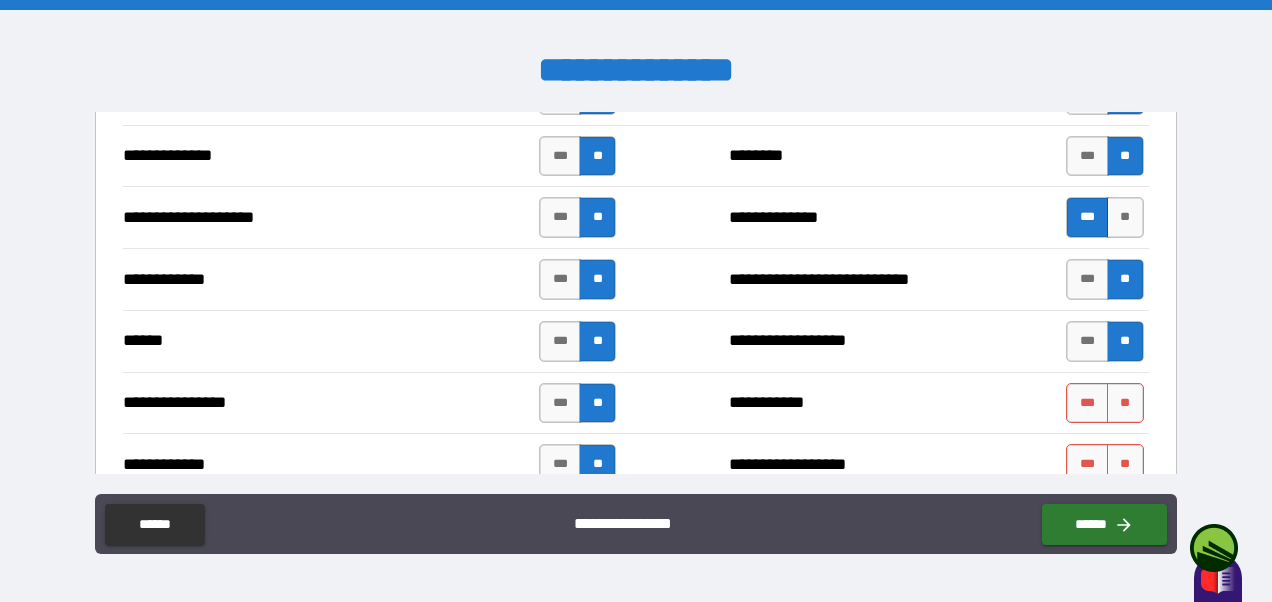 scroll, scrollTop: 3470, scrollLeft: 0, axis: vertical 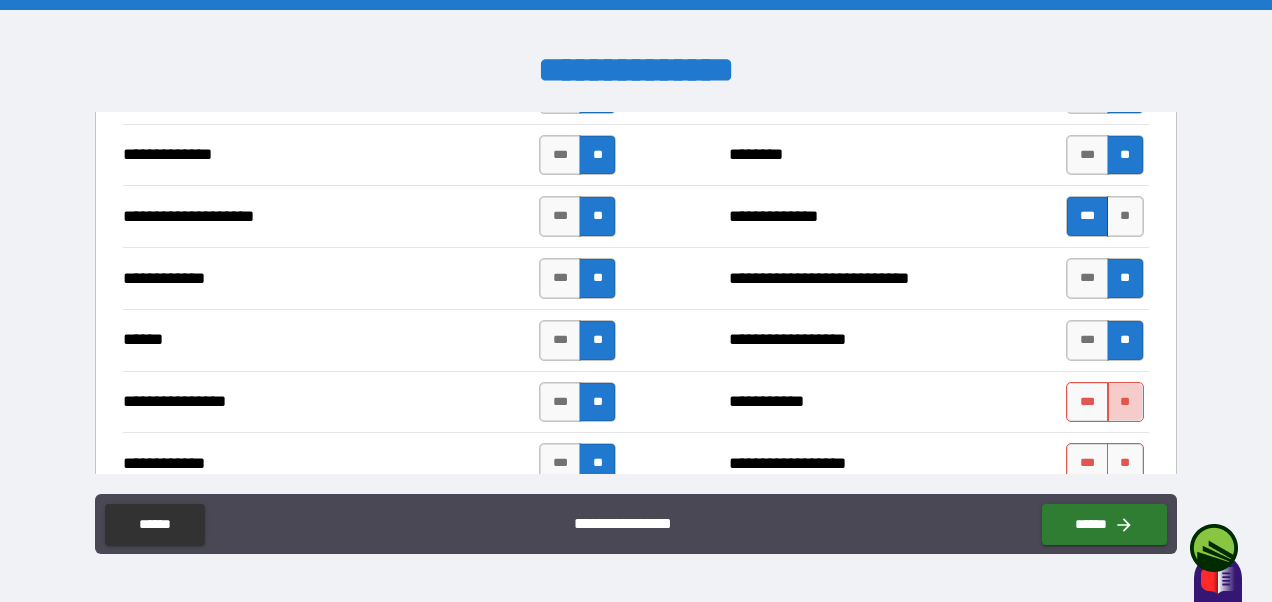 click on "**" at bounding box center [1125, 402] 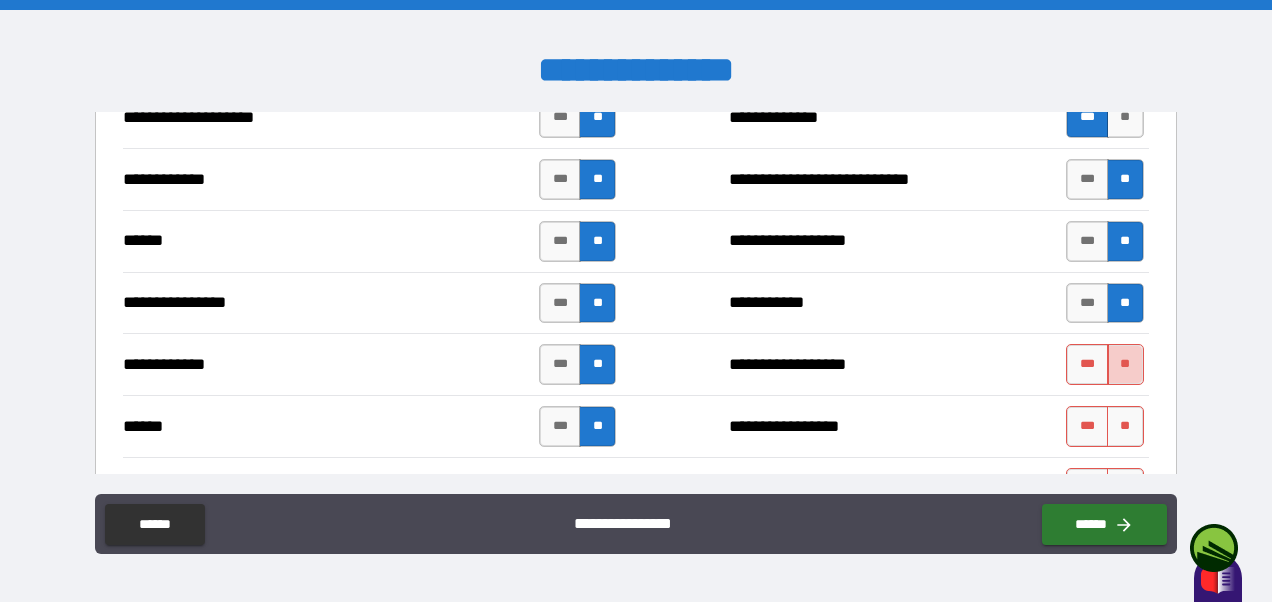 scroll, scrollTop: 3570, scrollLeft: 0, axis: vertical 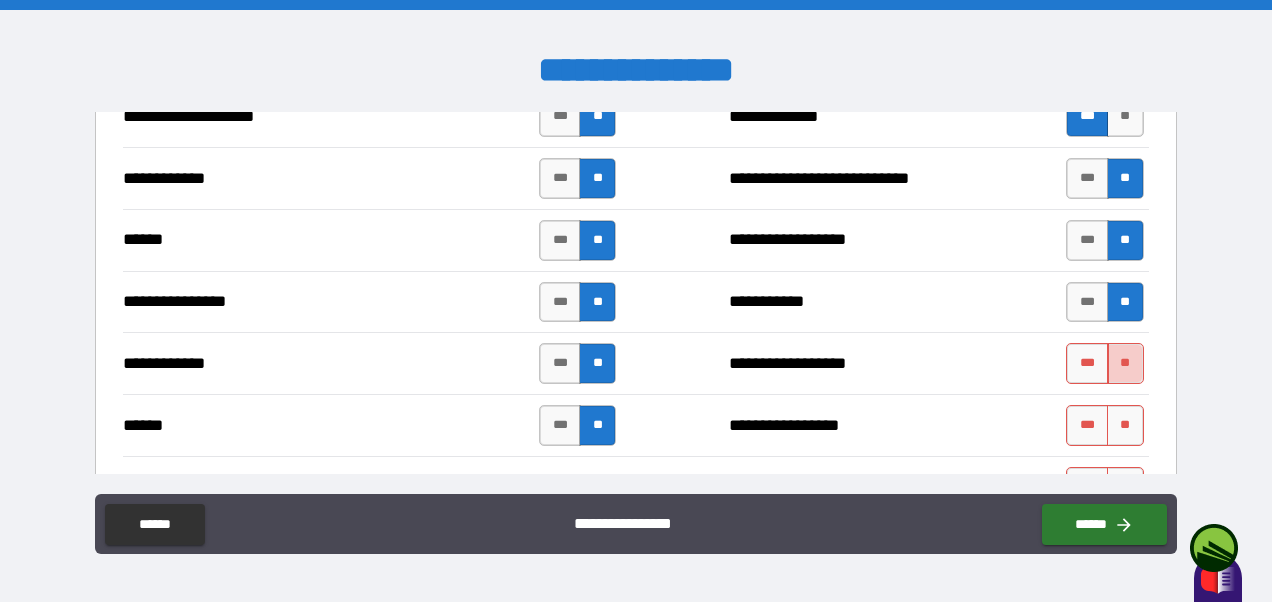 click on "**" at bounding box center [1125, 363] 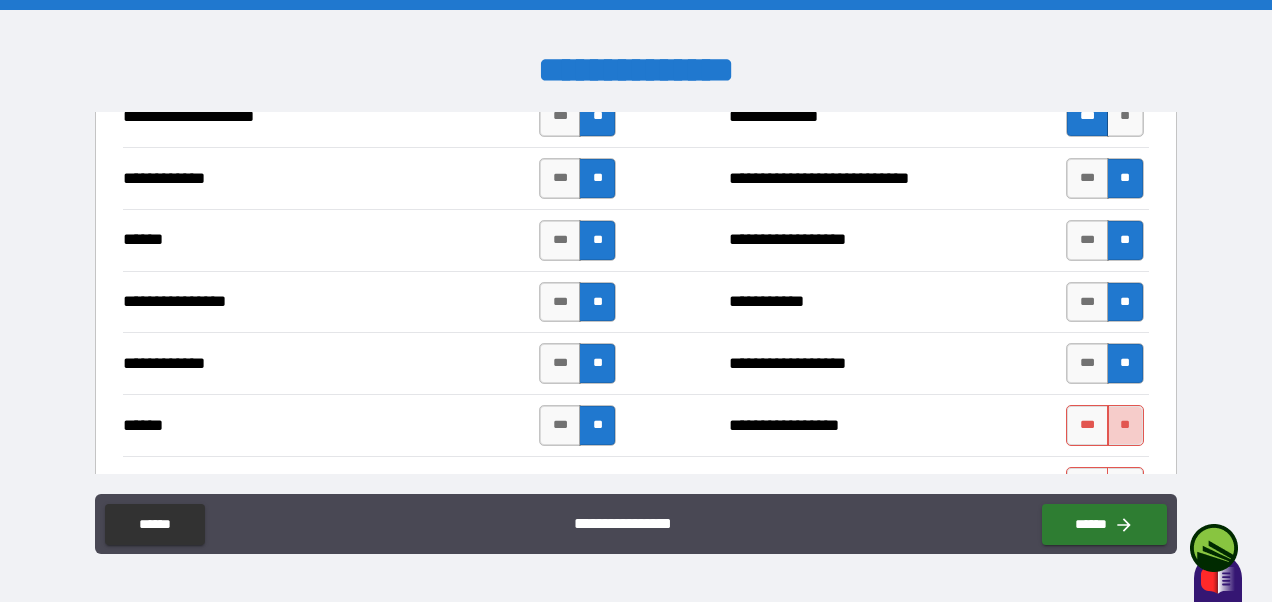 click on "**" at bounding box center [1125, 425] 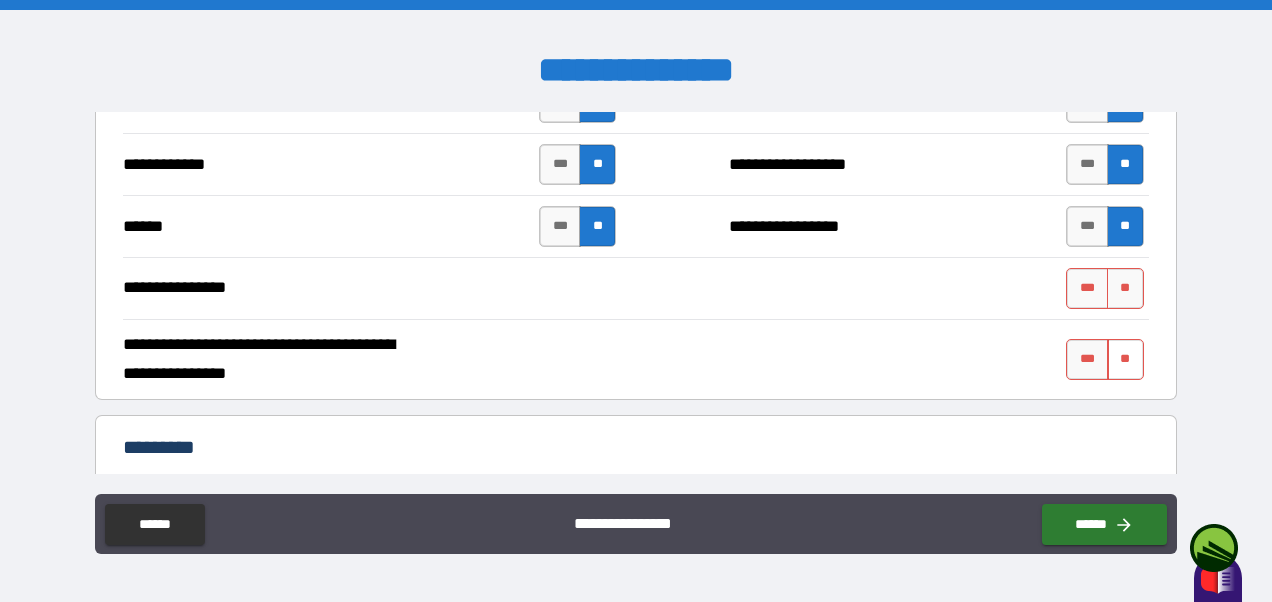 scroll, scrollTop: 3769, scrollLeft: 0, axis: vertical 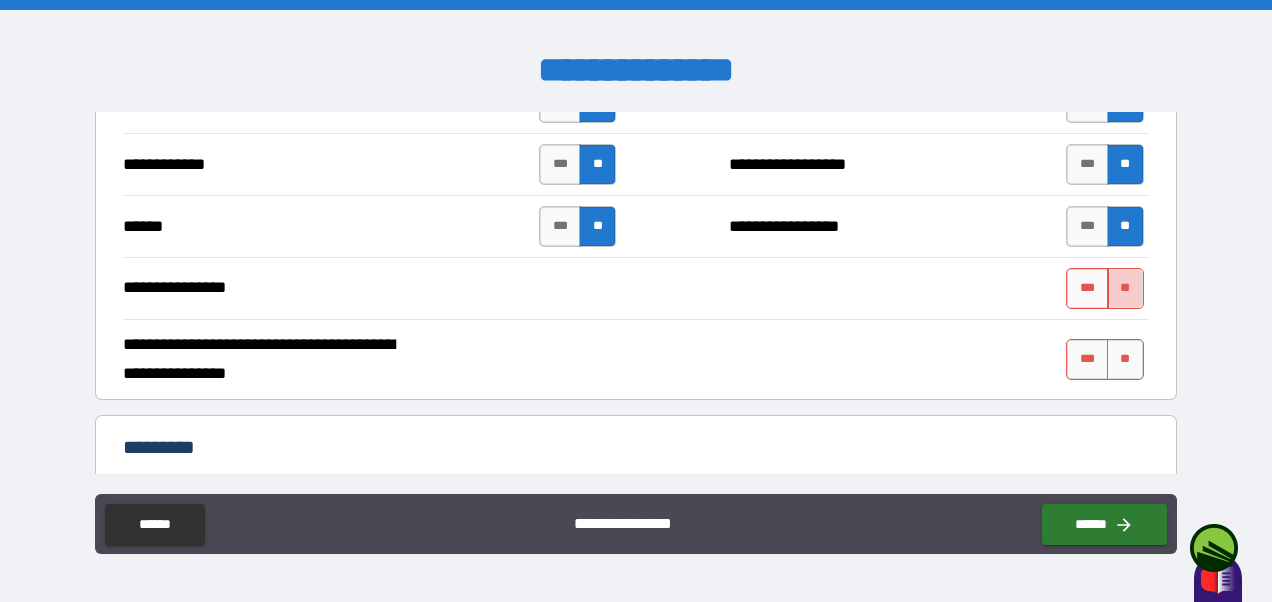 click on "**" at bounding box center (1125, 288) 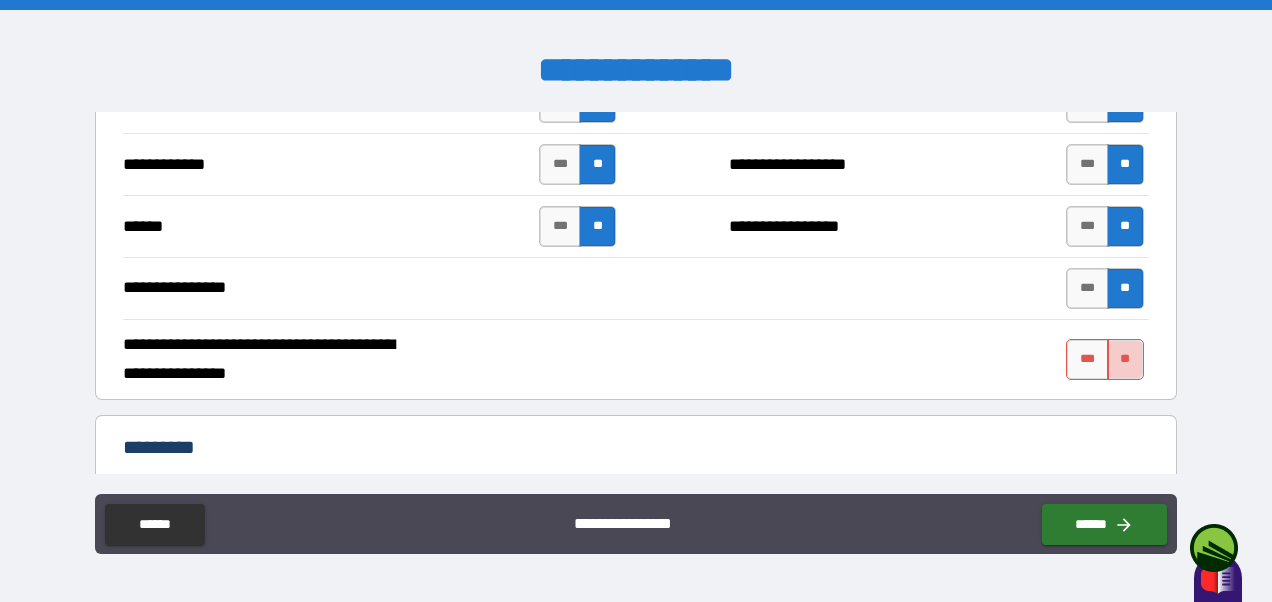 click on "**" at bounding box center (1125, 359) 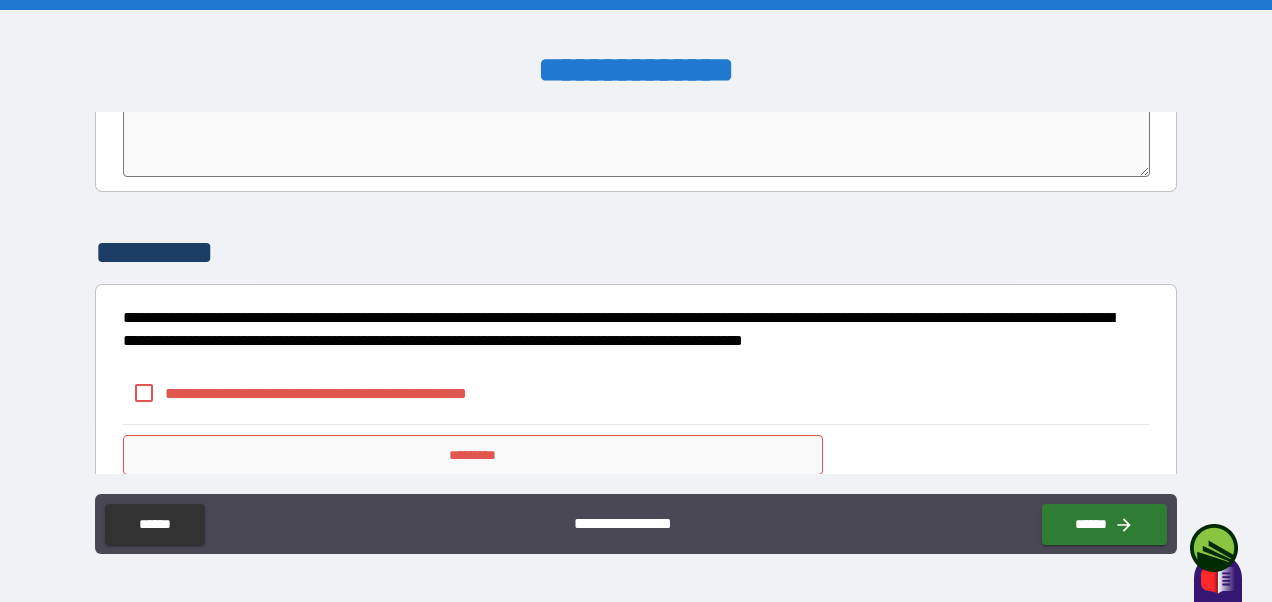scroll, scrollTop: 4168, scrollLeft: 0, axis: vertical 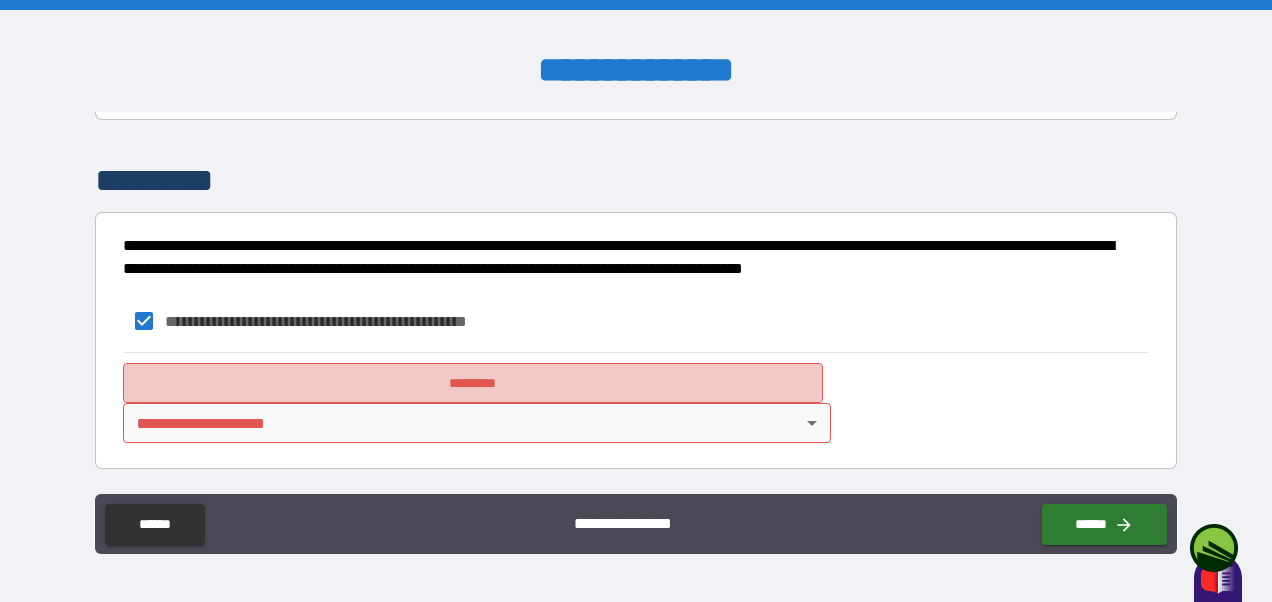 click on "*********" at bounding box center [472, 383] 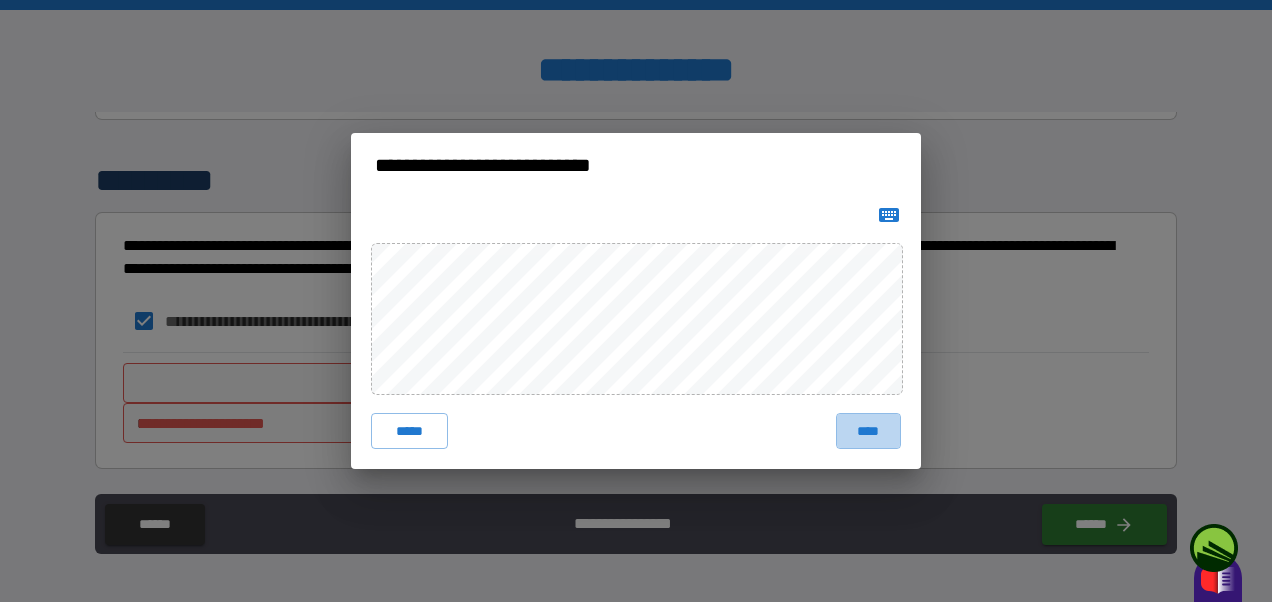 click on "****" at bounding box center (869, 431) 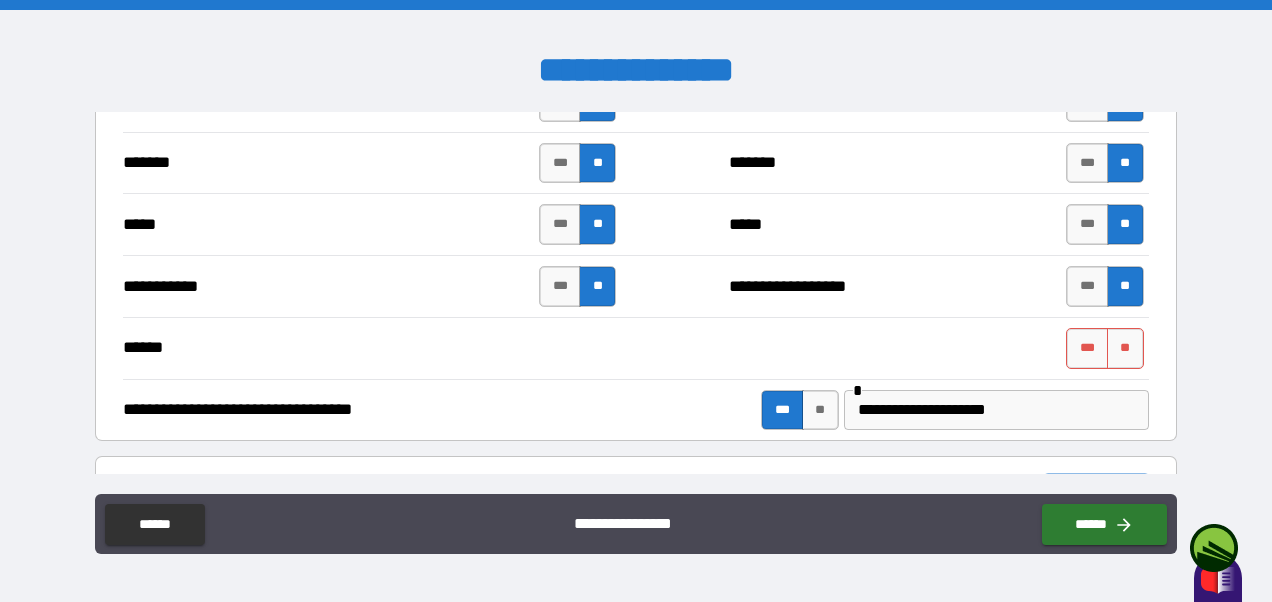 scroll, scrollTop: 1159, scrollLeft: 0, axis: vertical 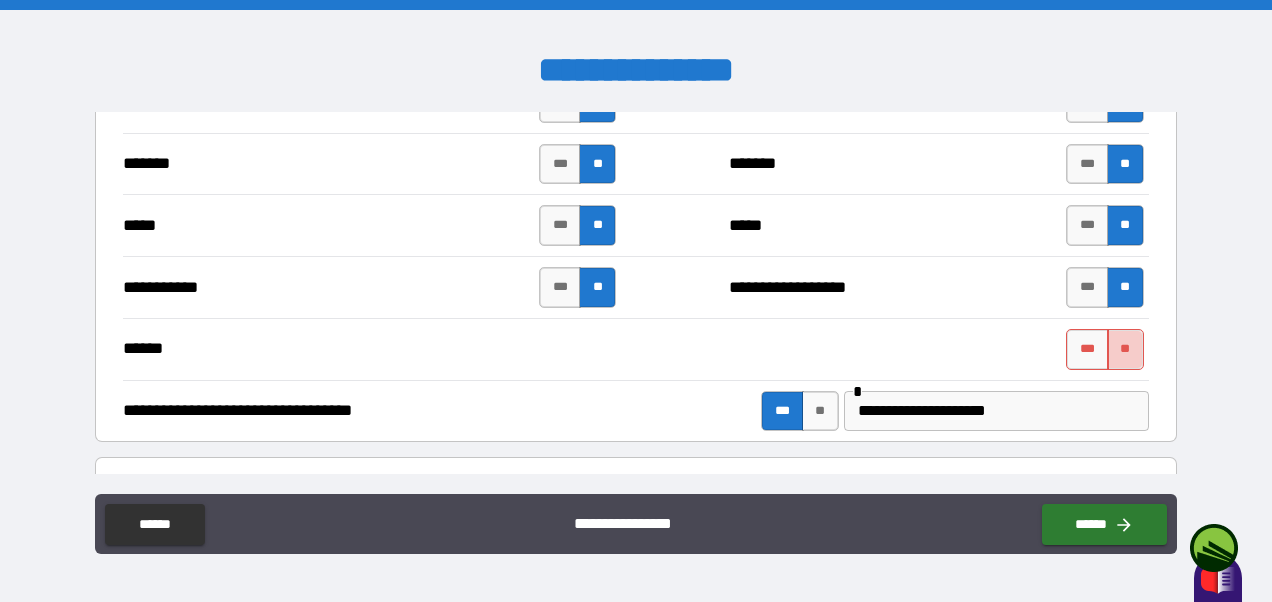 click on "**" at bounding box center [1125, 349] 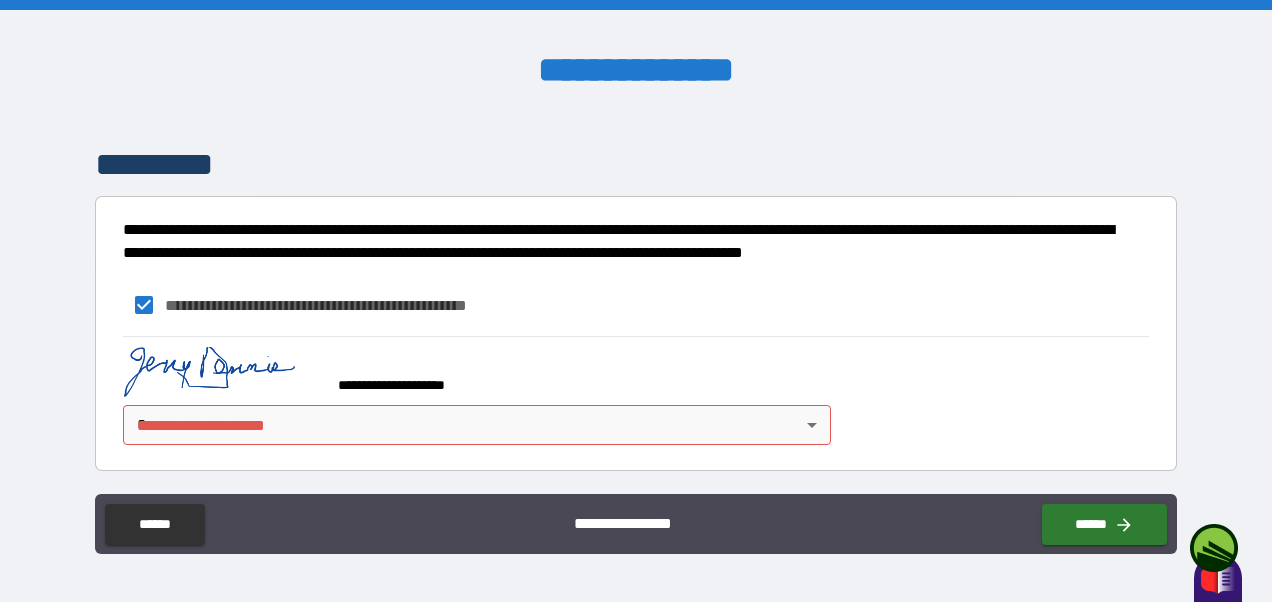 scroll, scrollTop: 4256, scrollLeft: 0, axis: vertical 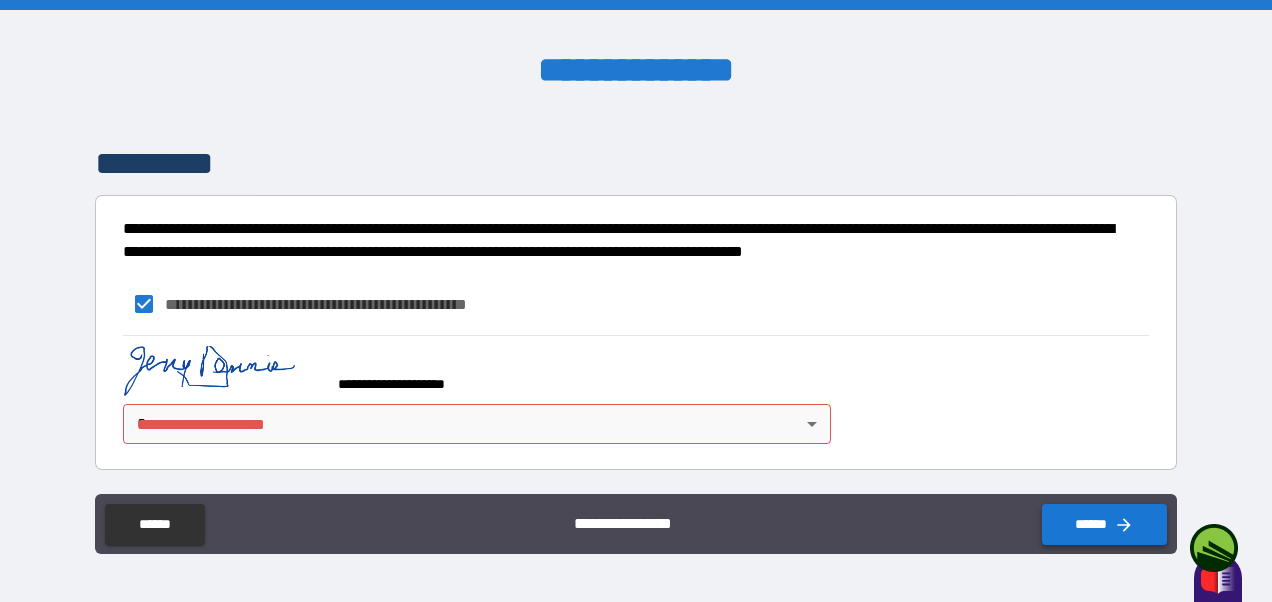 click on "******" at bounding box center (1104, 524) 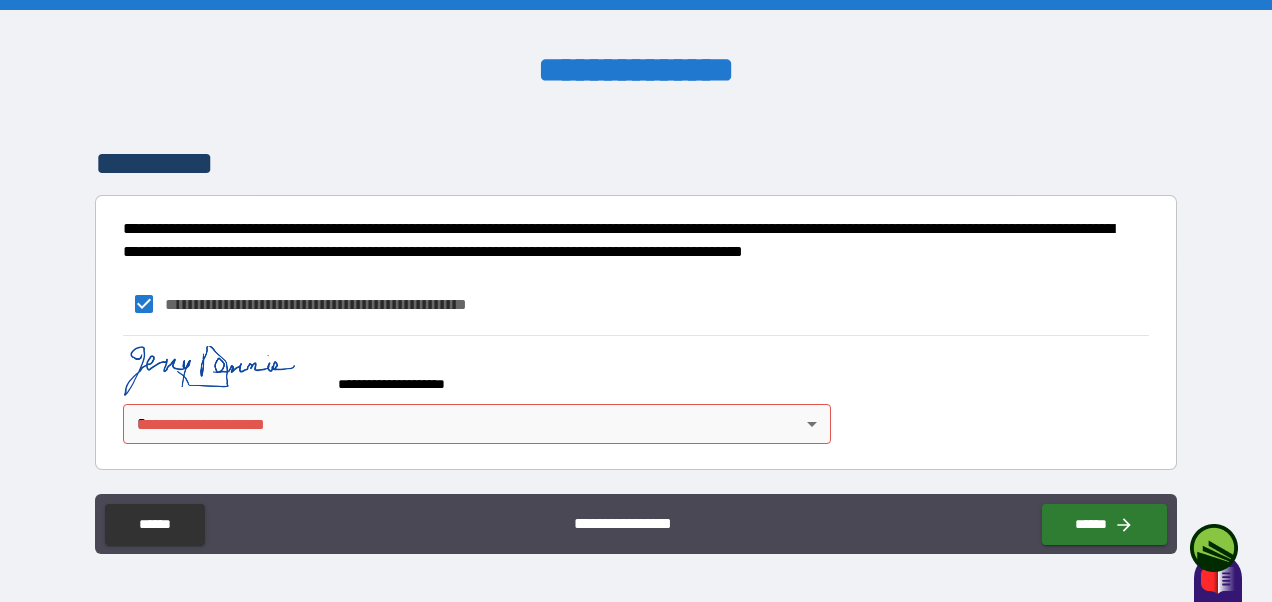 click on "**********" at bounding box center (636, 301) 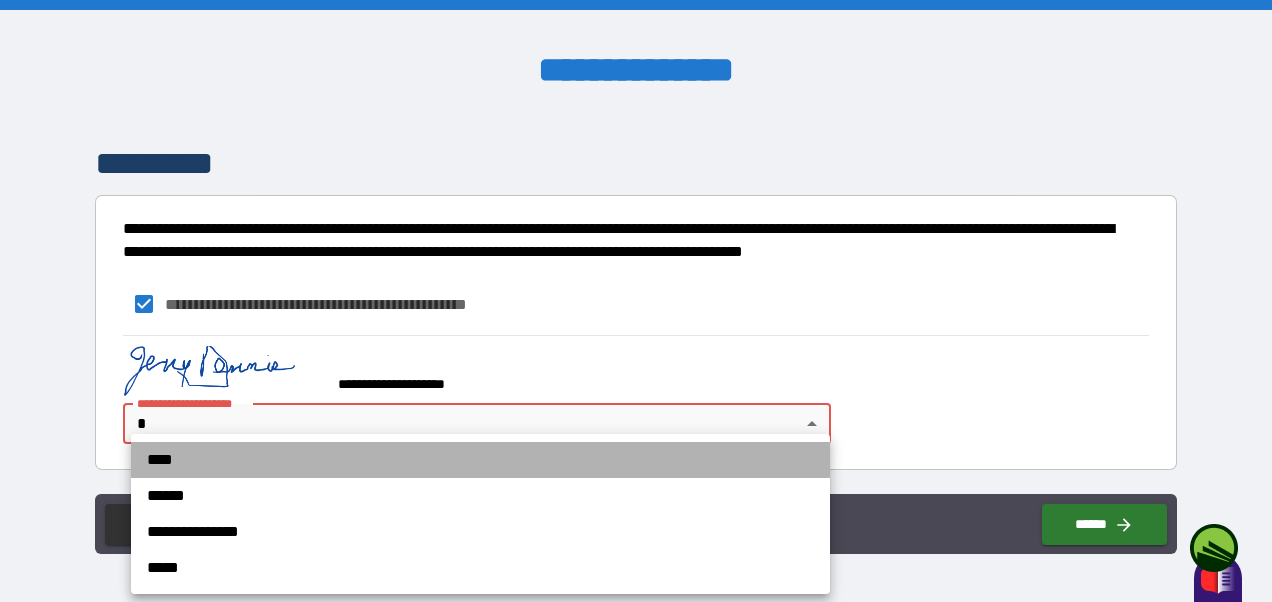 click on "****" at bounding box center (480, 460) 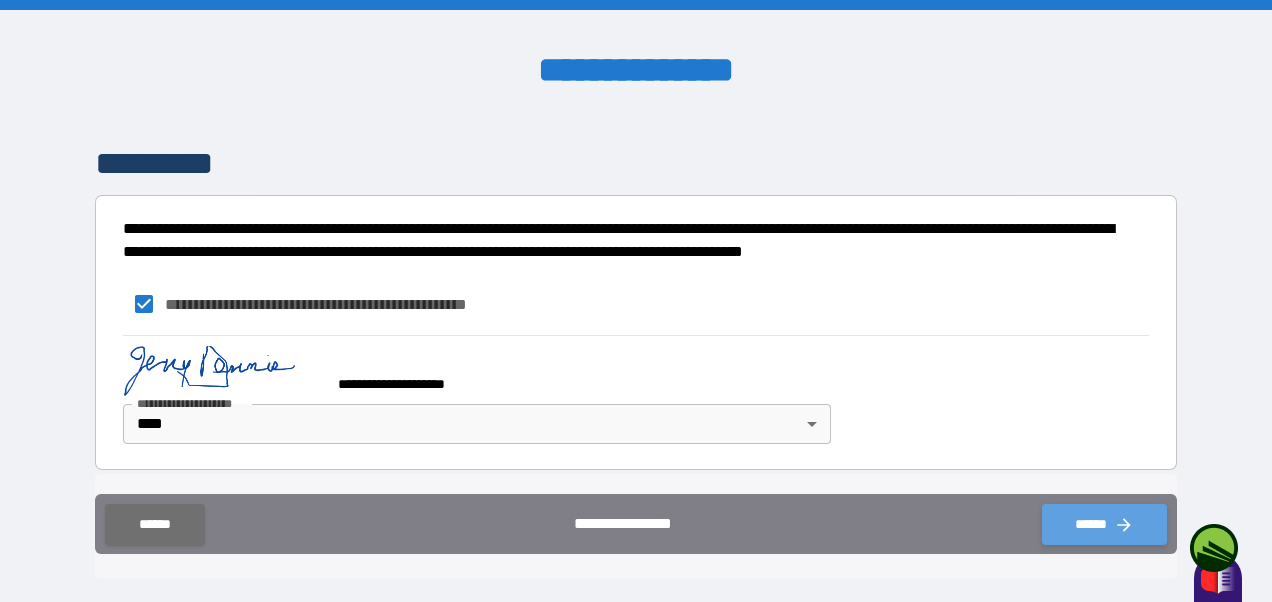 click on "******" at bounding box center [1104, 524] 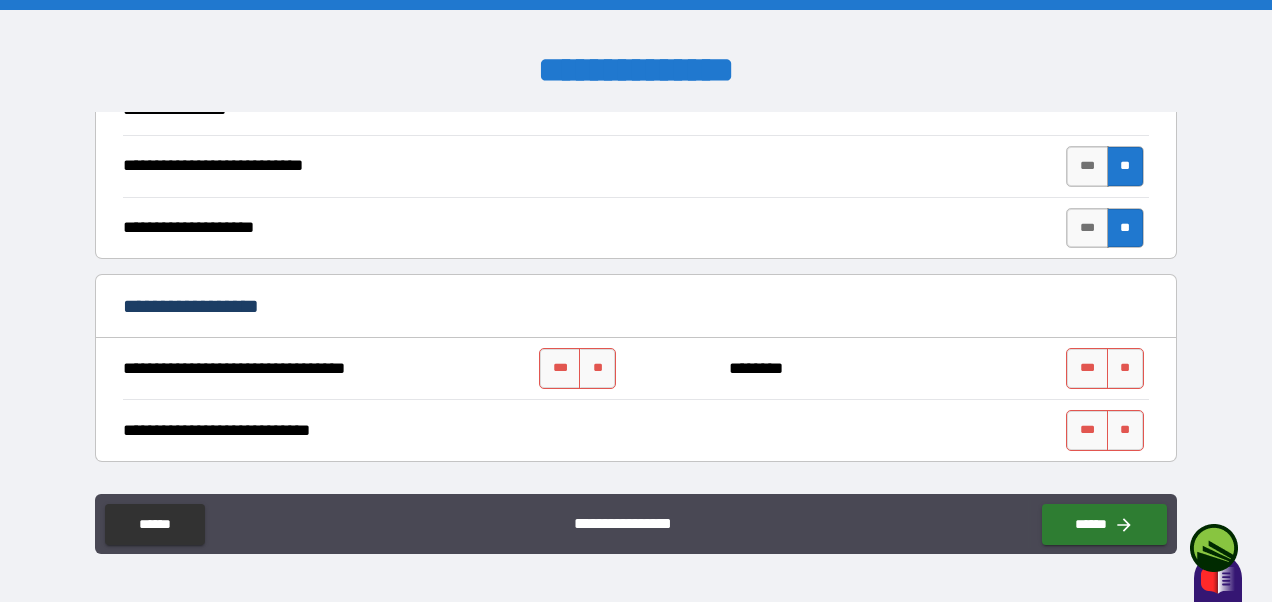 scroll, scrollTop: 689, scrollLeft: 0, axis: vertical 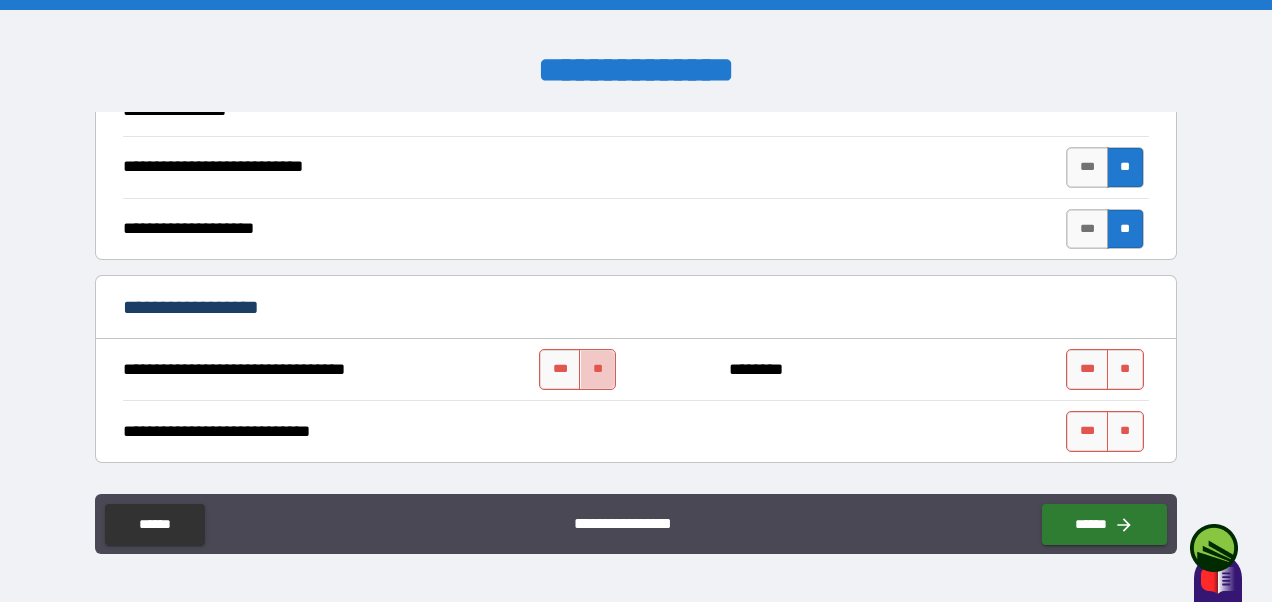 drag, startPoint x: 585, startPoint y: 362, endPoint x: 651, endPoint y: 364, distance: 66.0303 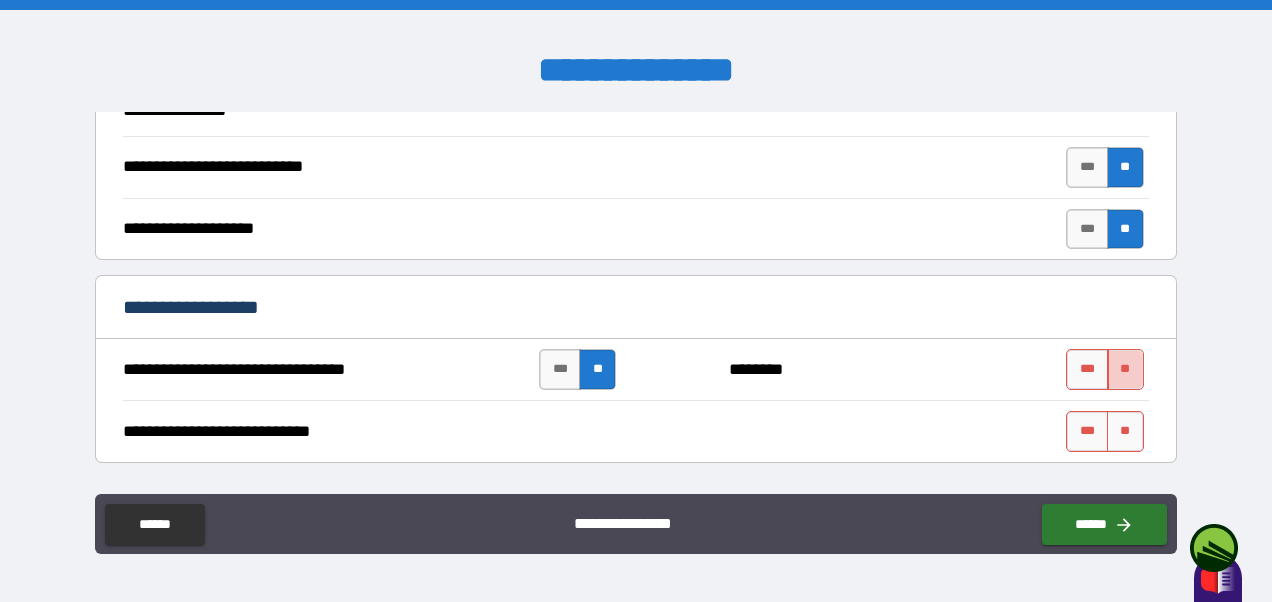 drag, startPoint x: 1104, startPoint y: 366, endPoint x: 1118, endPoint y: 365, distance: 14.035668 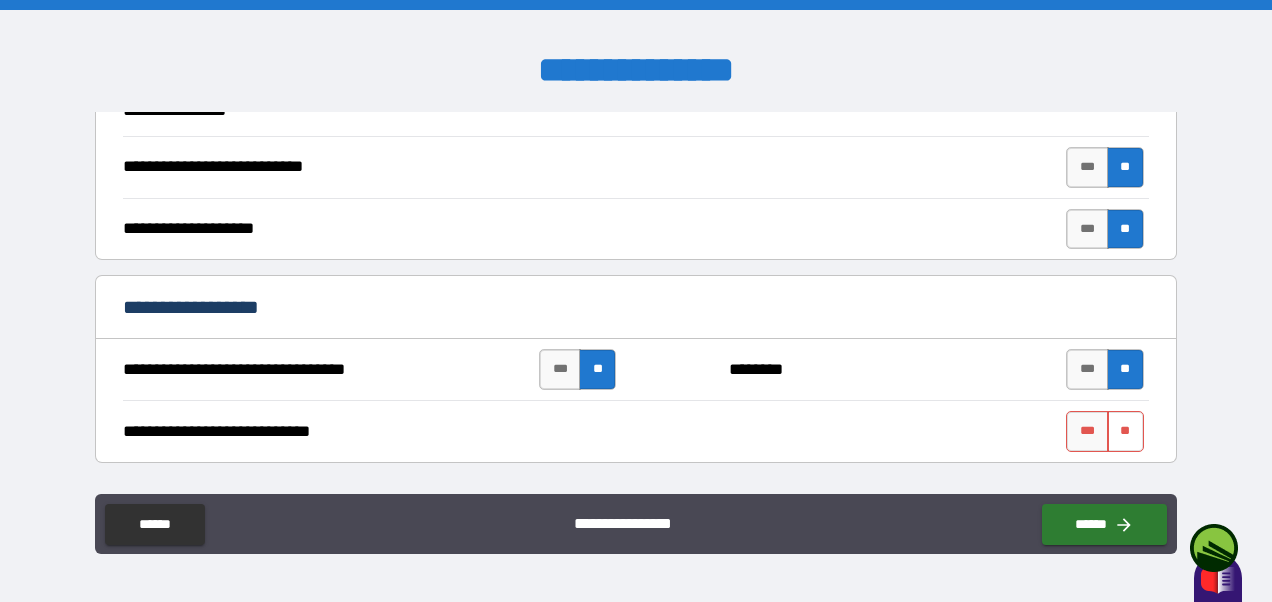 click on "**" at bounding box center [1125, 431] 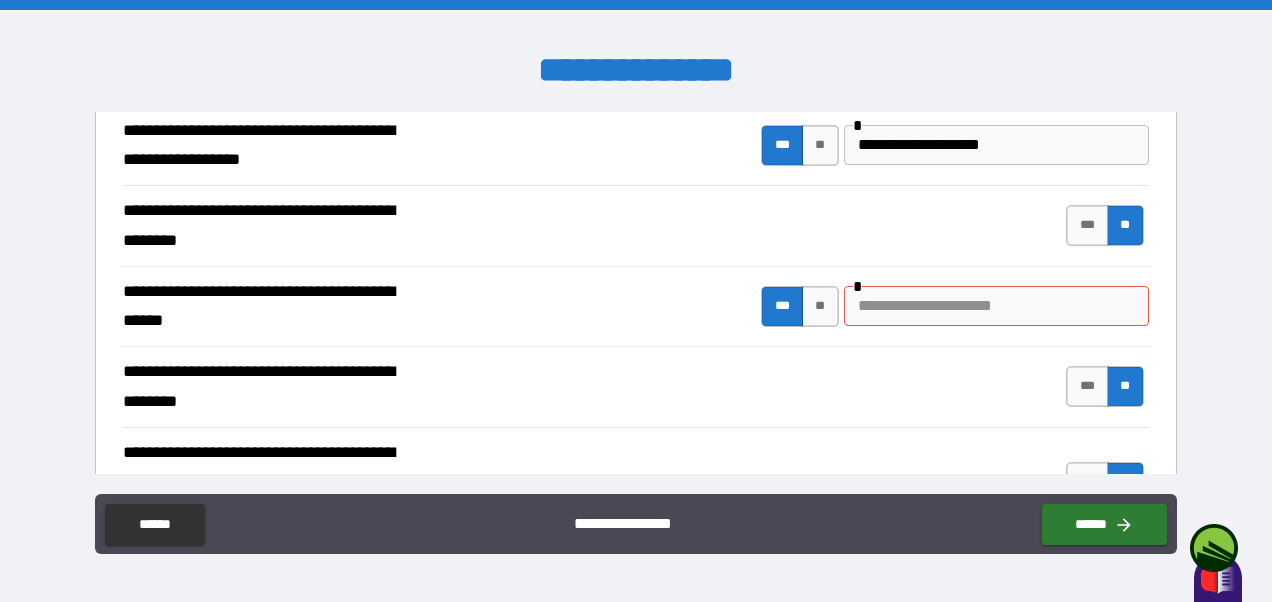 scroll, scrollTop: 289, scrollLeft: 0, axis: vertical 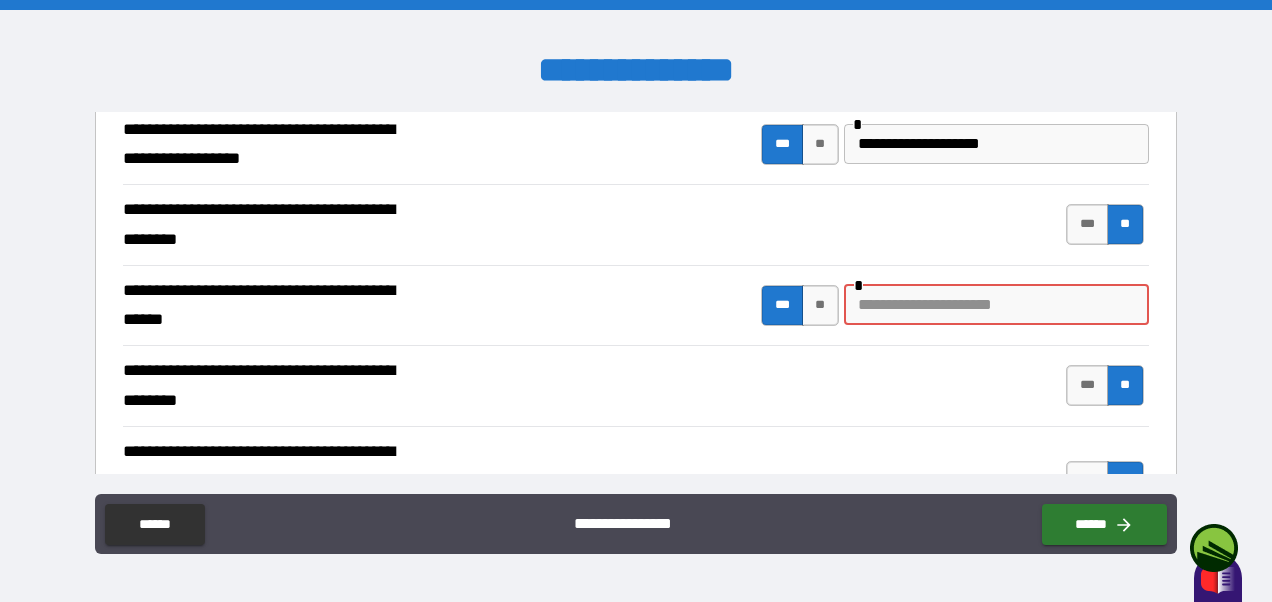 click at bounding box center (996, 305) 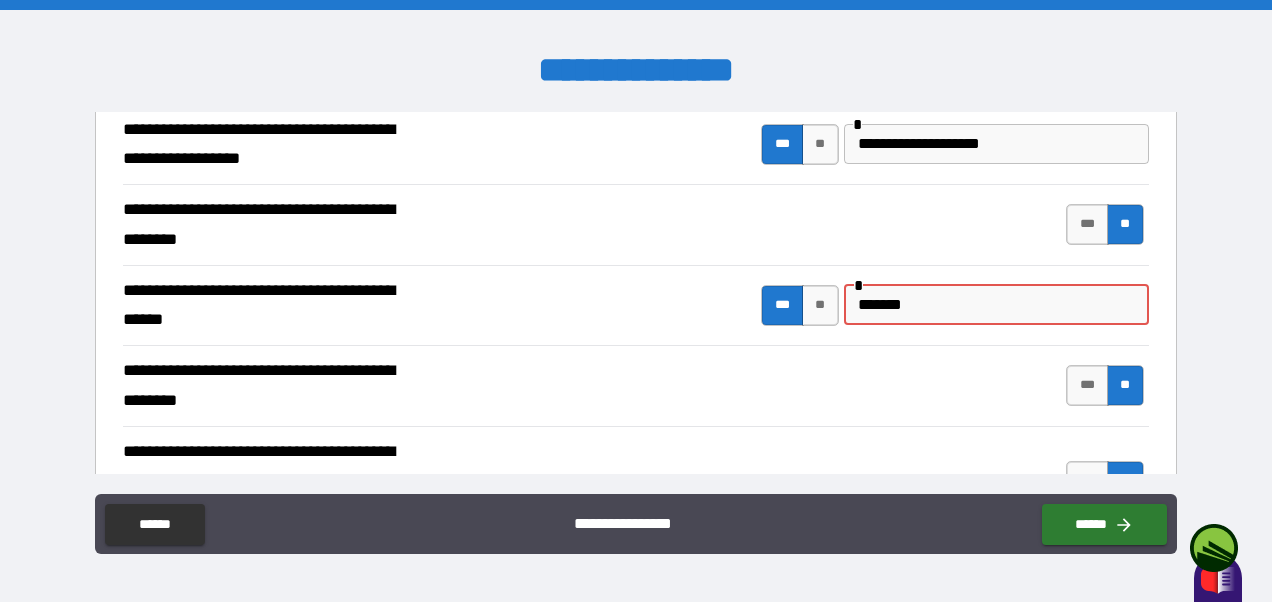 click on "*******" at bounding box center [996, 305] 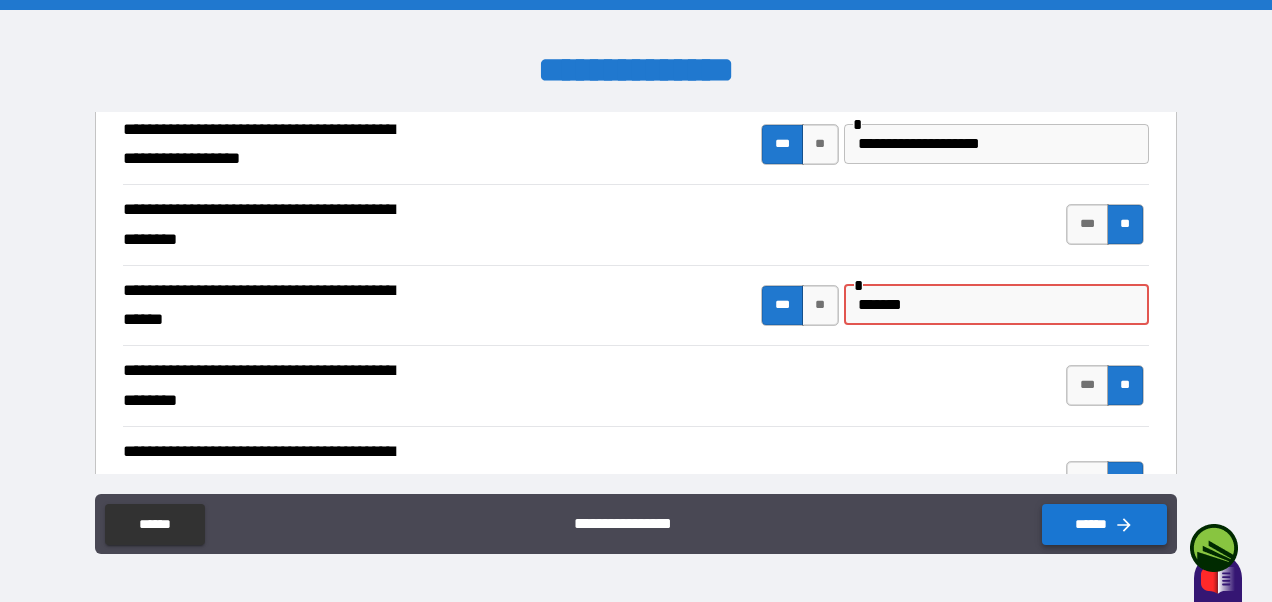 type on "*******" 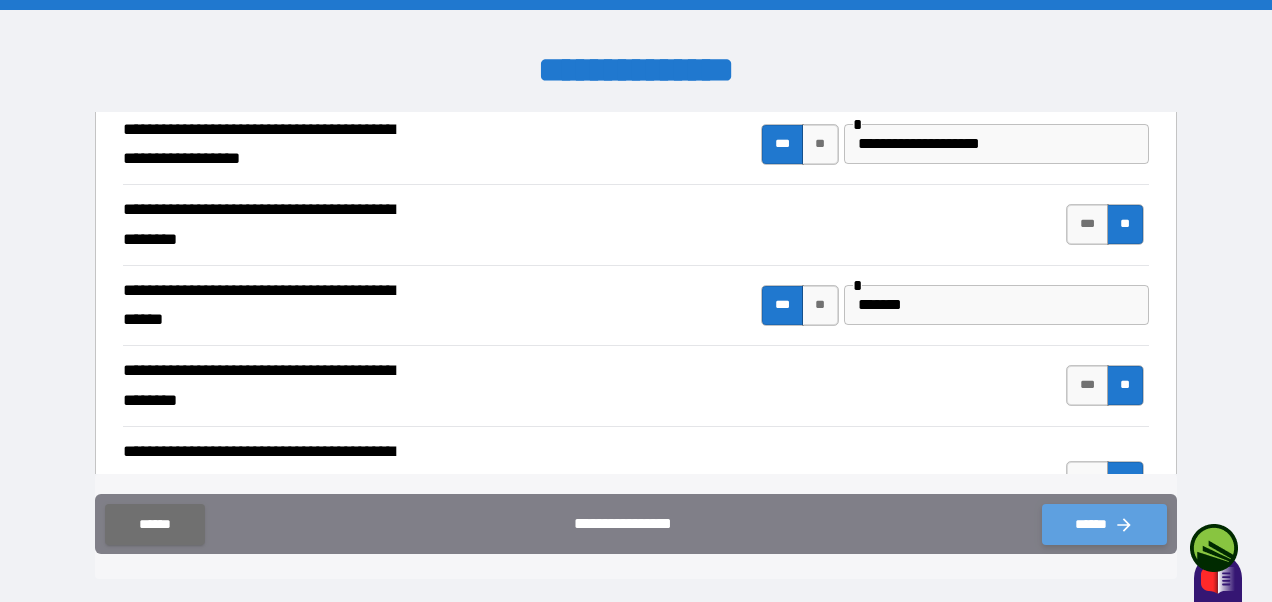click on "******" at bounding box center [1104, 524] 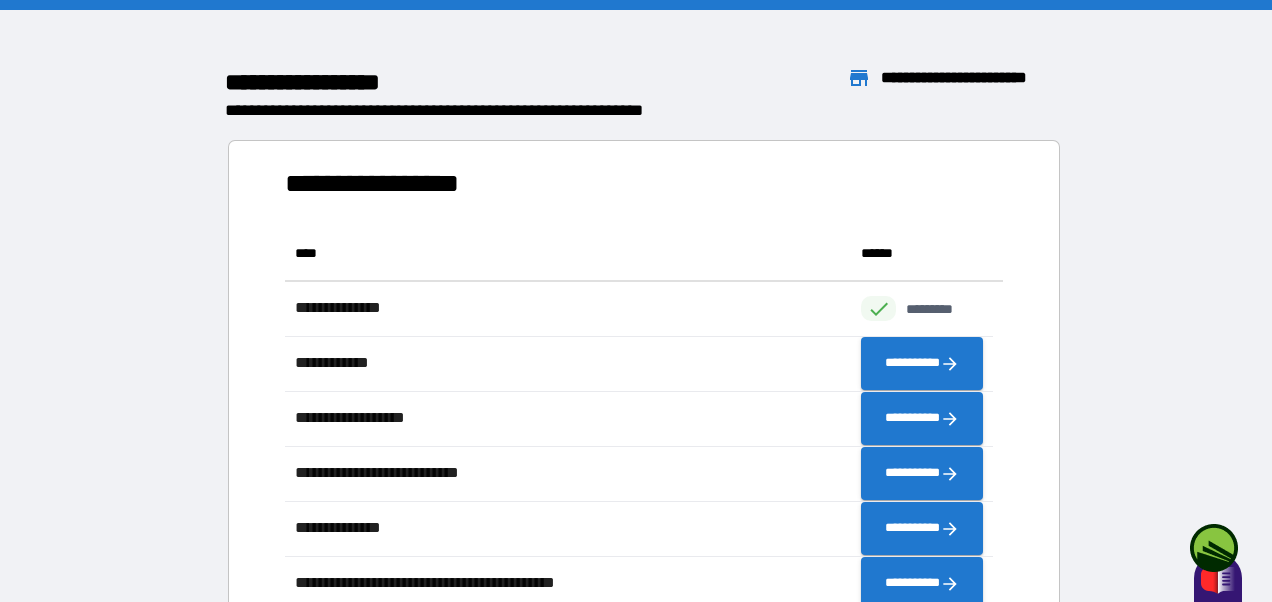 scroll, scrollTop: 16, scrollLeft: 16, axis: both 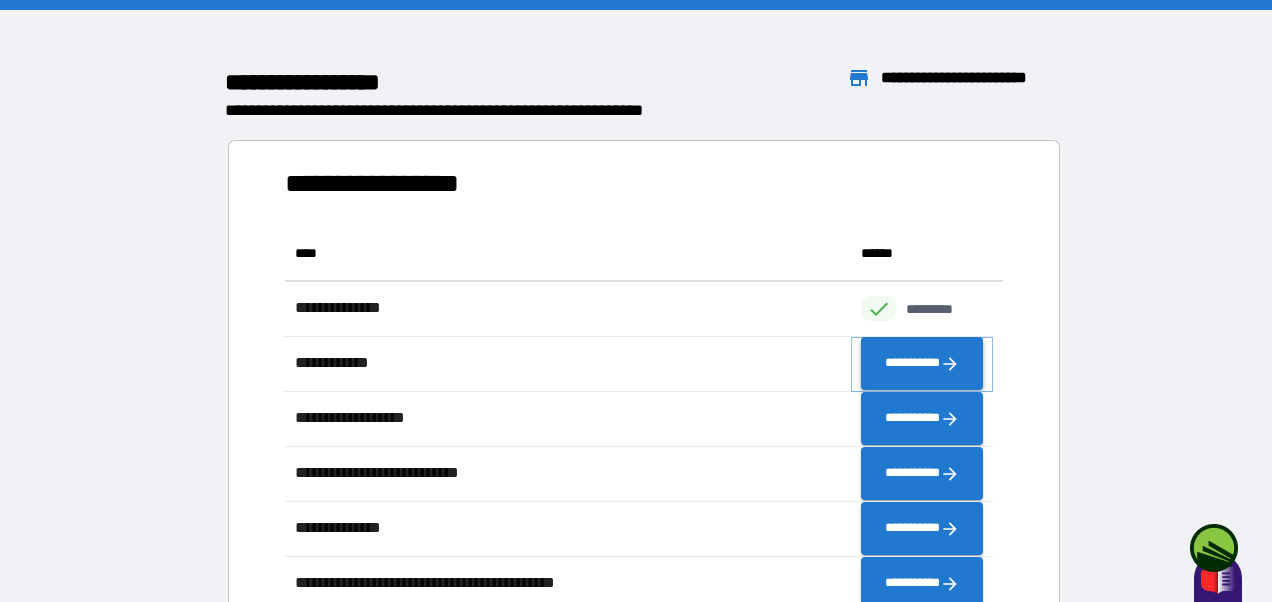 click on "**********" at bounding box center (922, 364) 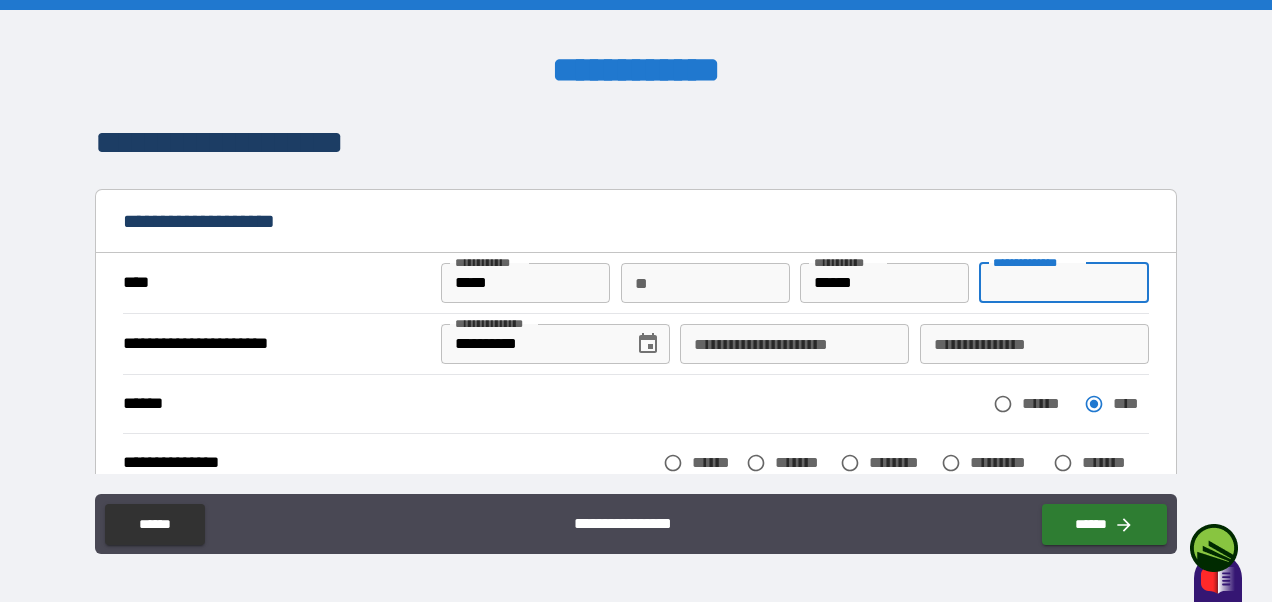 drag, startPoint x: 1004, startPoint y: 281, endPoint x: 1043, endPoint y: 283, distance: 39.051247 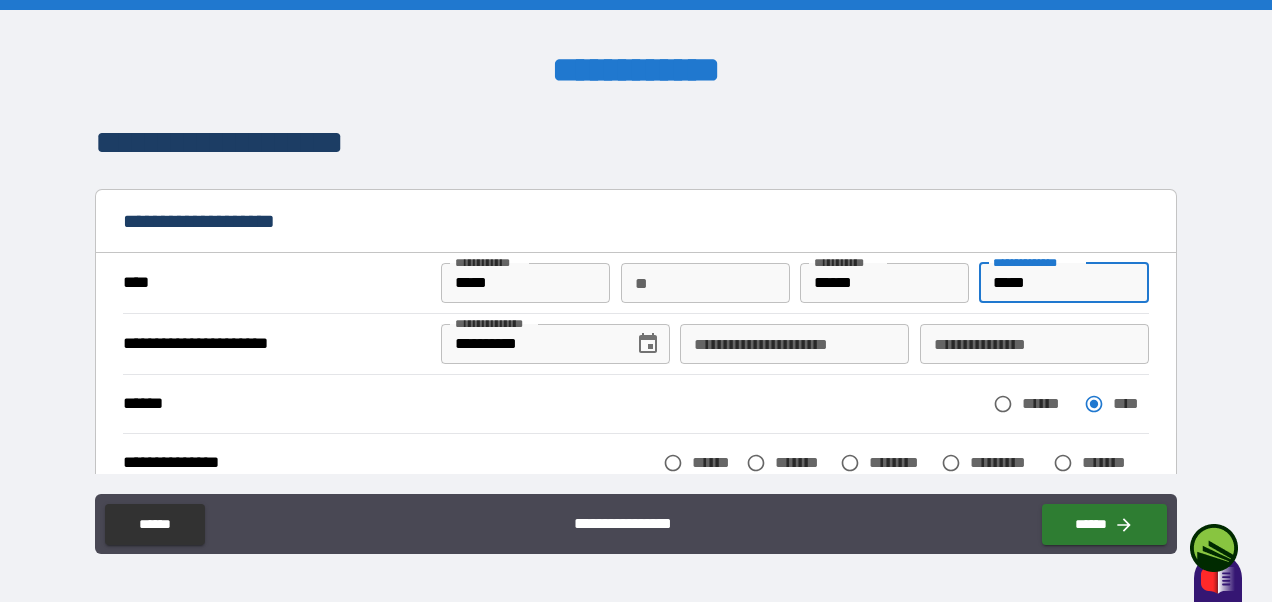 type on "*****" 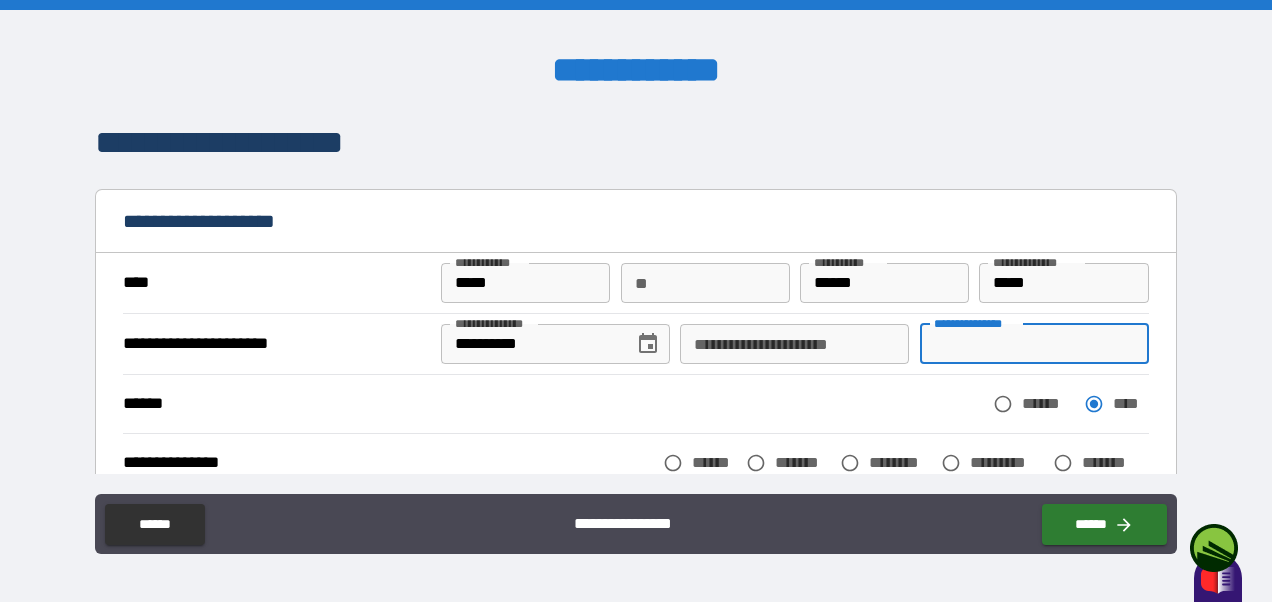 click on "**********" at bounding box center (1034, 344) 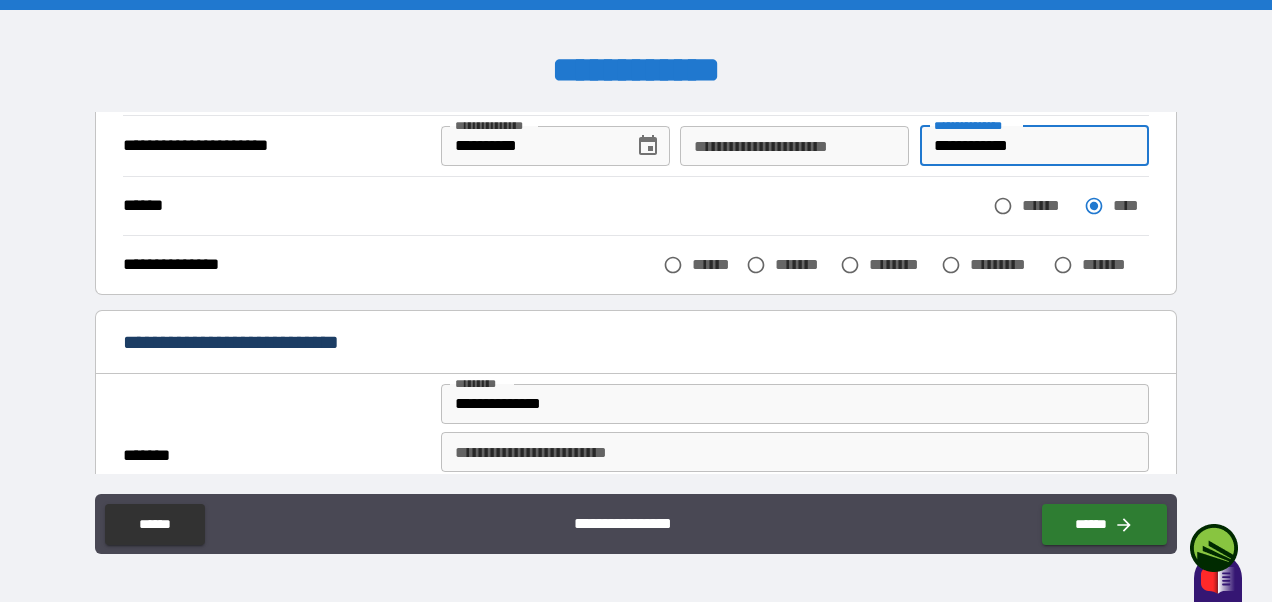 scroll, scrollTop: 199, scrollLeft: 0, axis: vertical 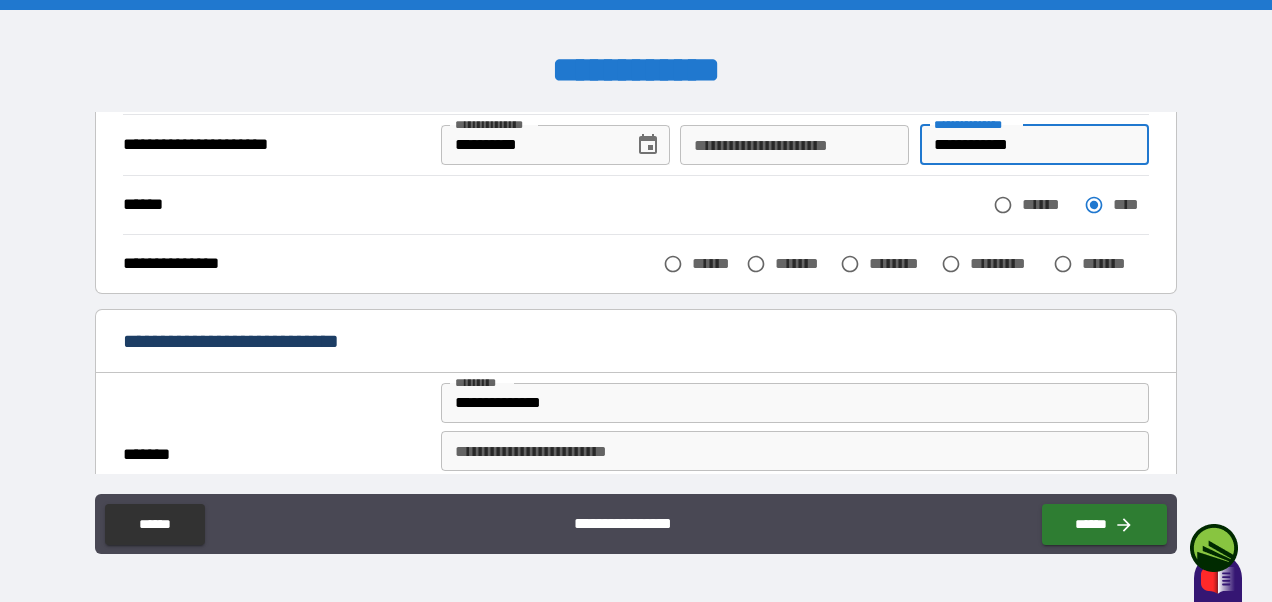 type on "**********" 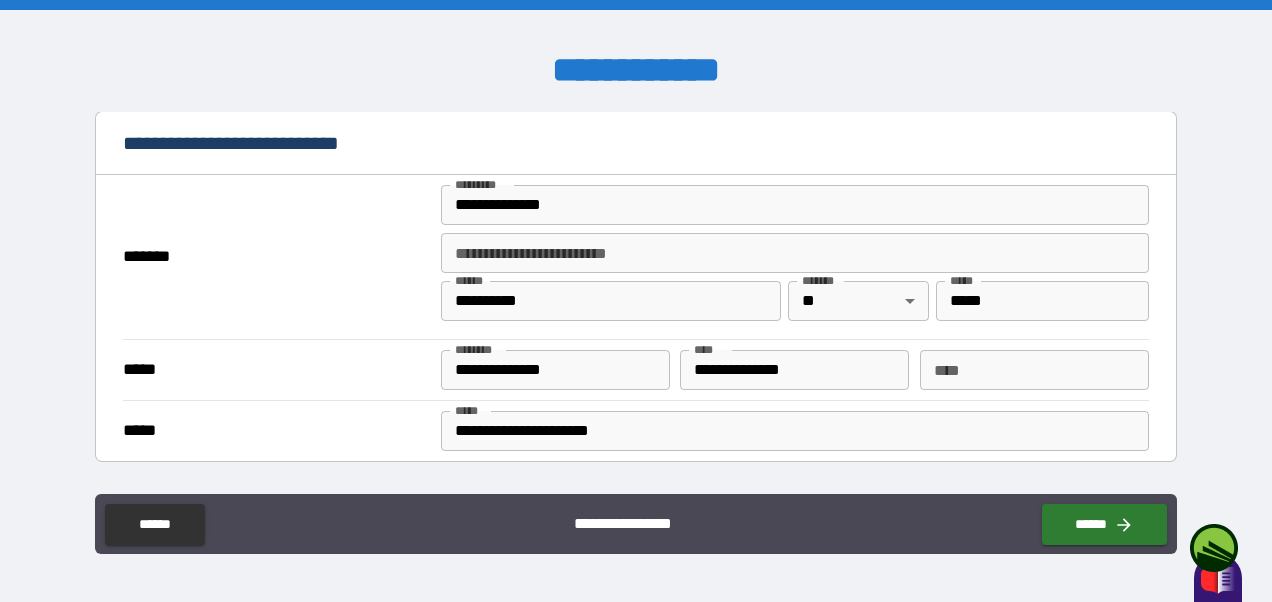 scroll, scrollTop: 398, scrollLeft: 0, axis: vertical 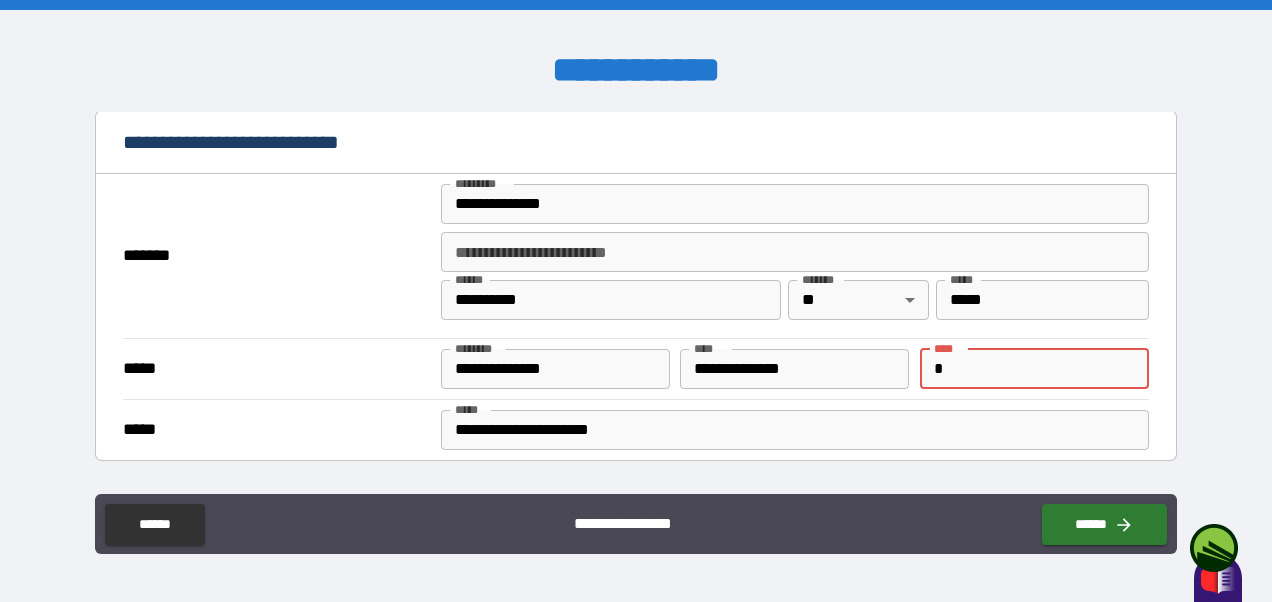 click on "**** * ****" at bounding box center (1034, 369) 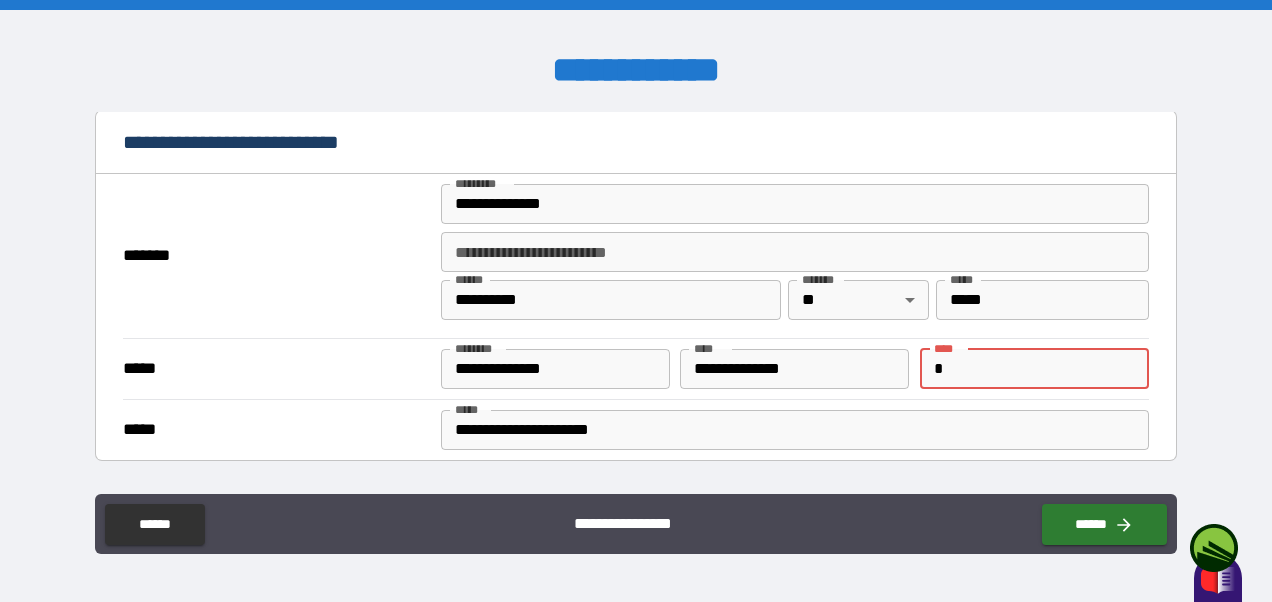click on "*" at bounding box center (1034, 369) 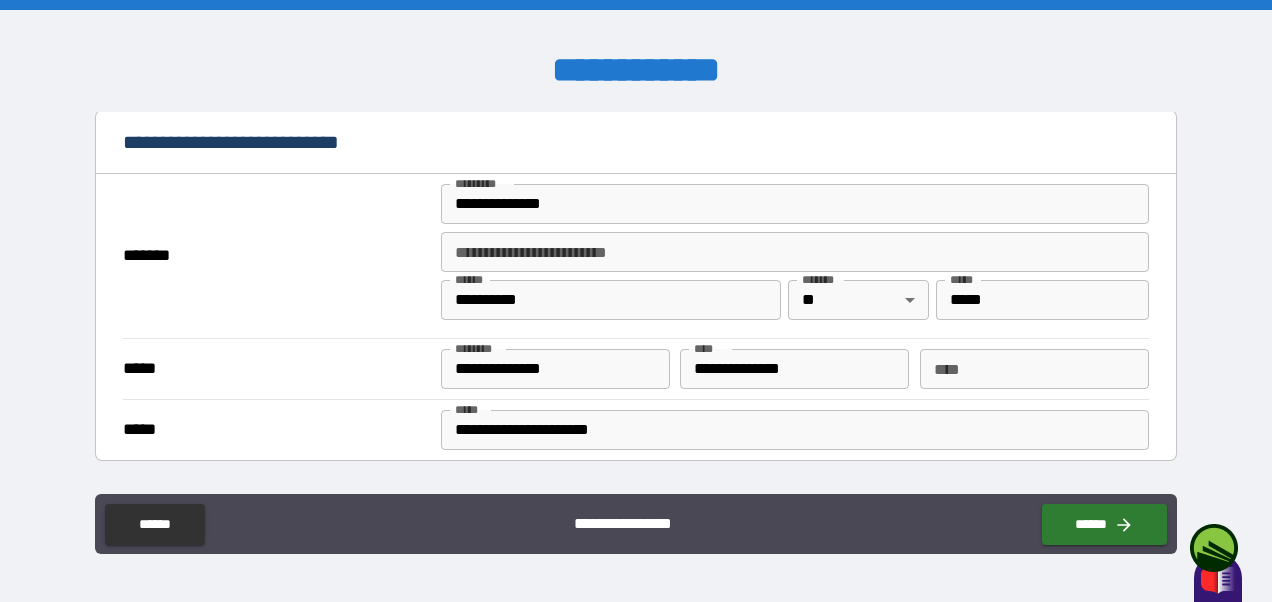click on "**********" at bounding box center (635, 430) 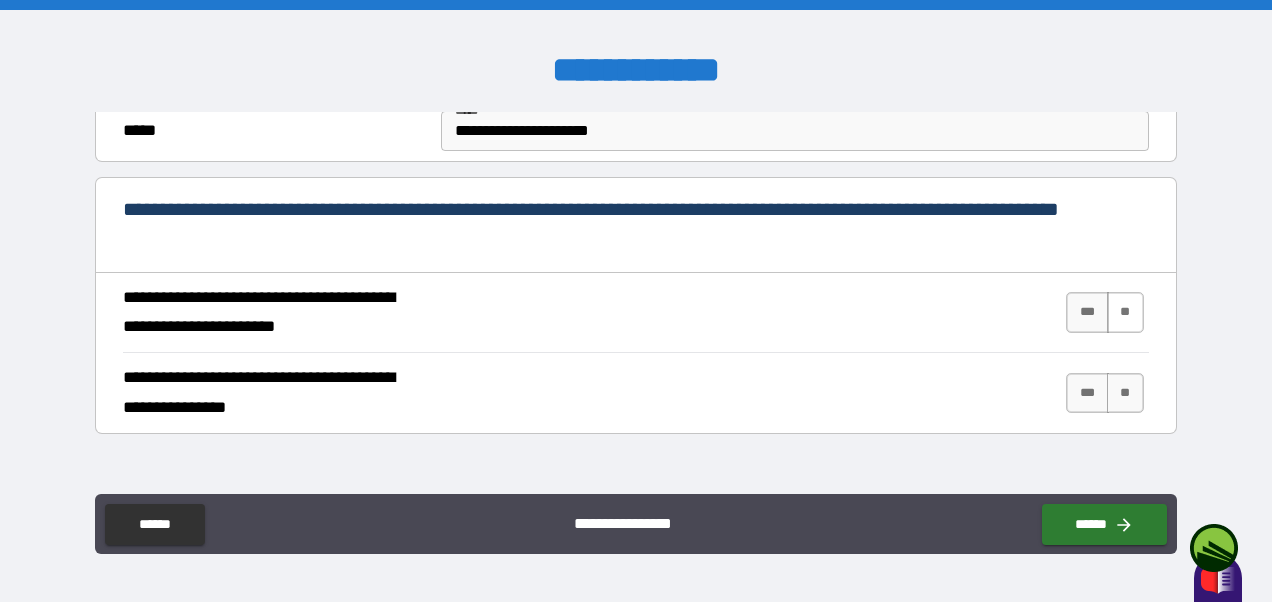 scroll, scrollTop: 697, scrollLeft: 0, axis: vertical 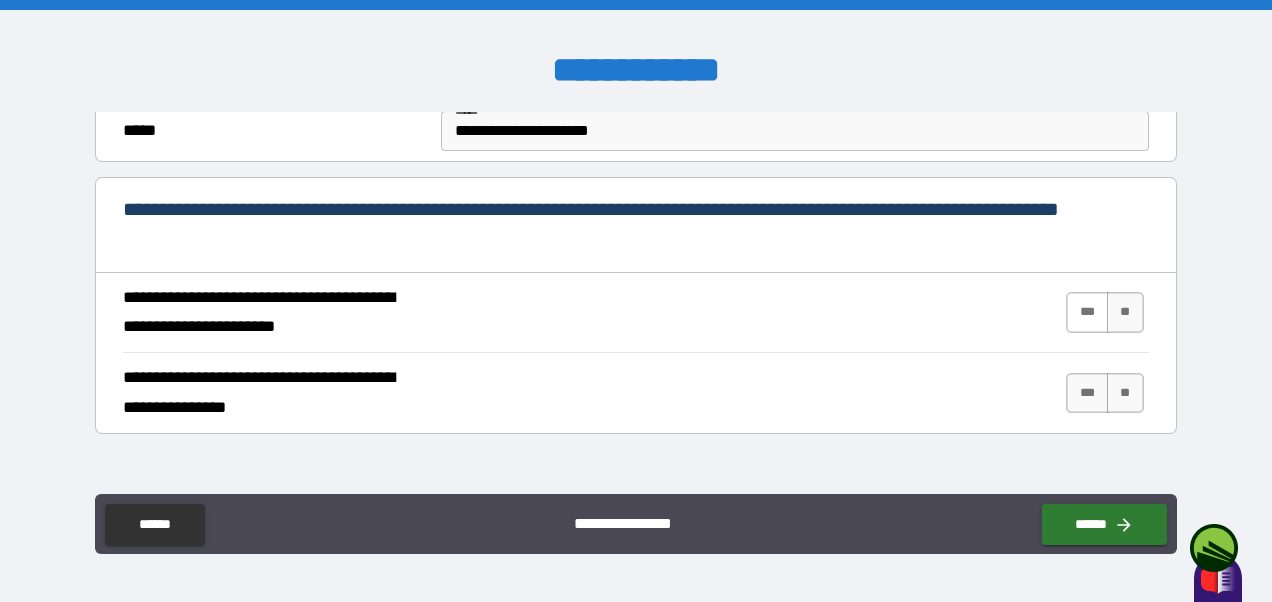 click on "***" at bounding box center (1087, 312) 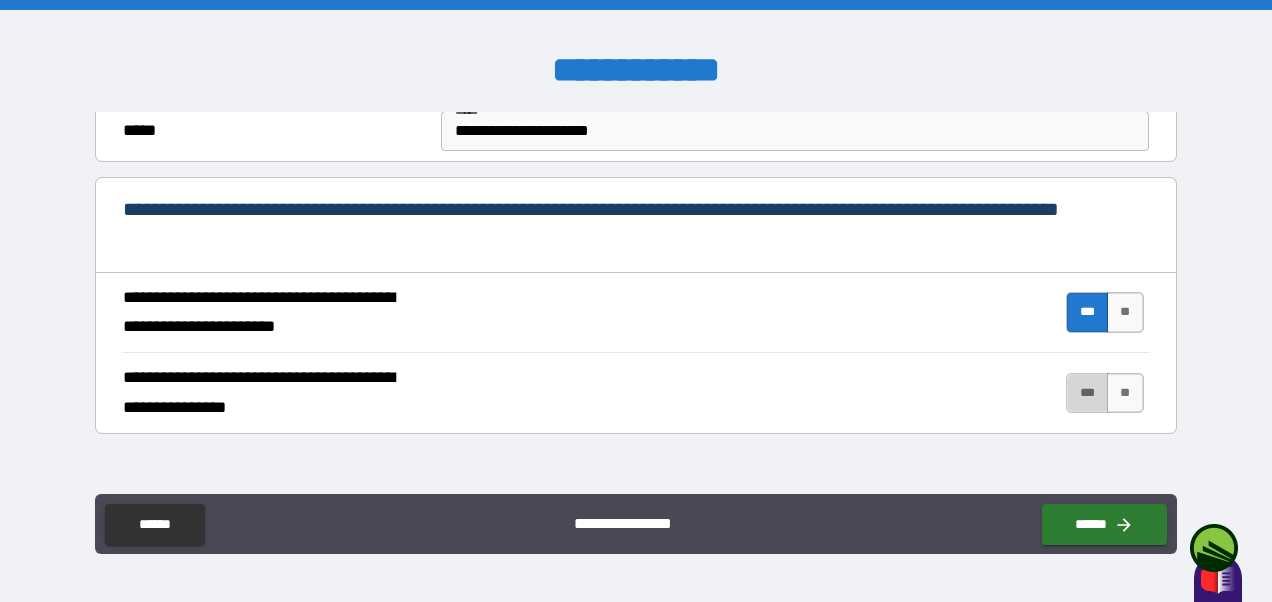 click on "***" at bounding box center [1087, 393] 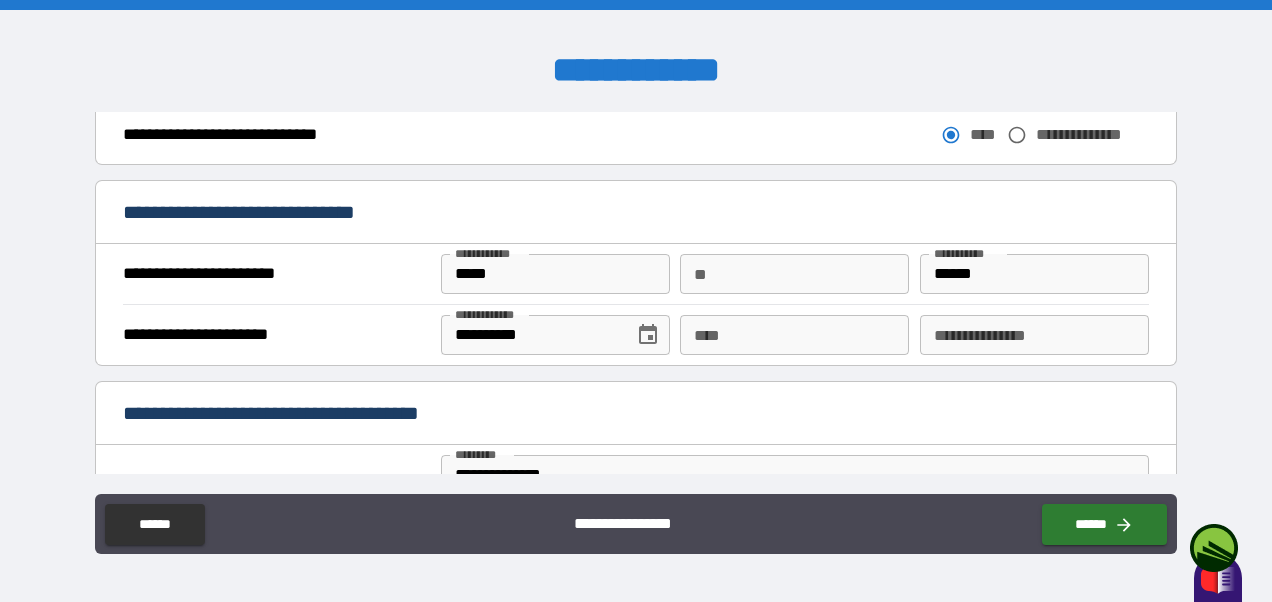 scroll, scrollTop: 1196, scrollLeft: 0, axis: vertical 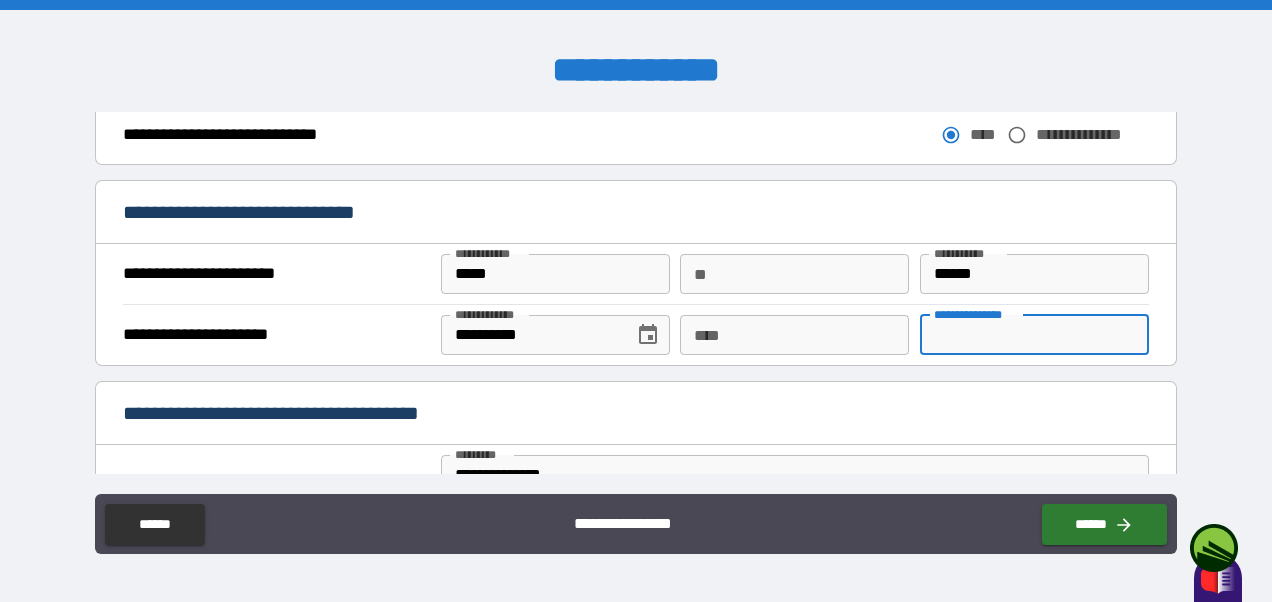 click on "**********" at bounding box center (1034, 335) 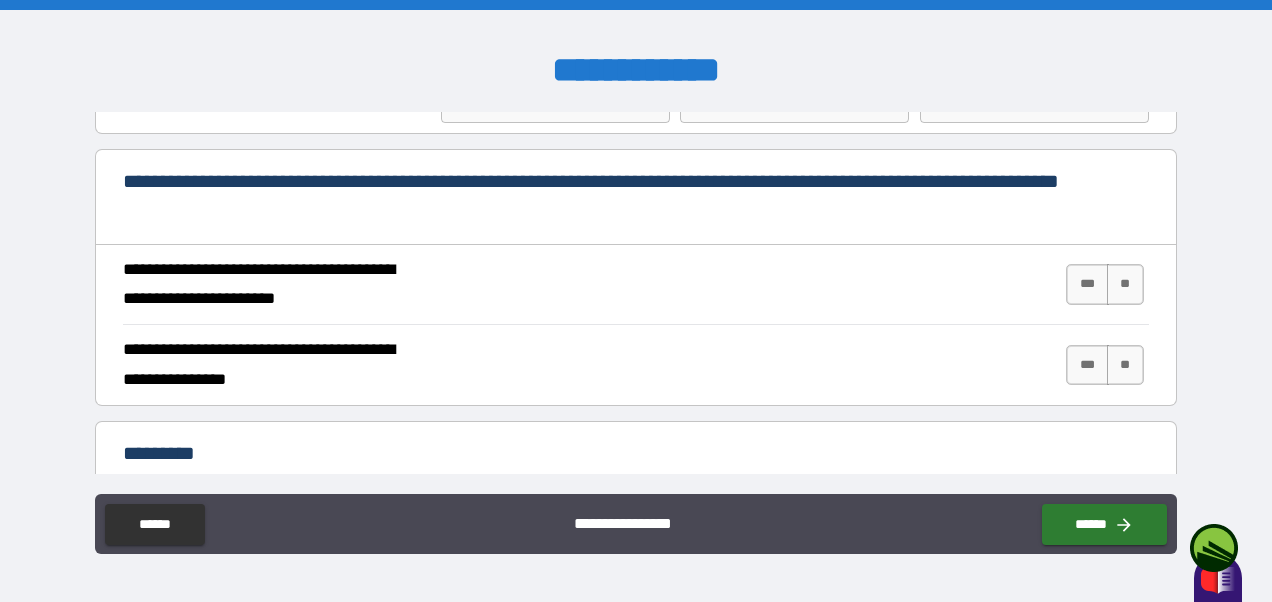 scroll, scrollTop: 1795, scrollLeft: 0, axis: vertical 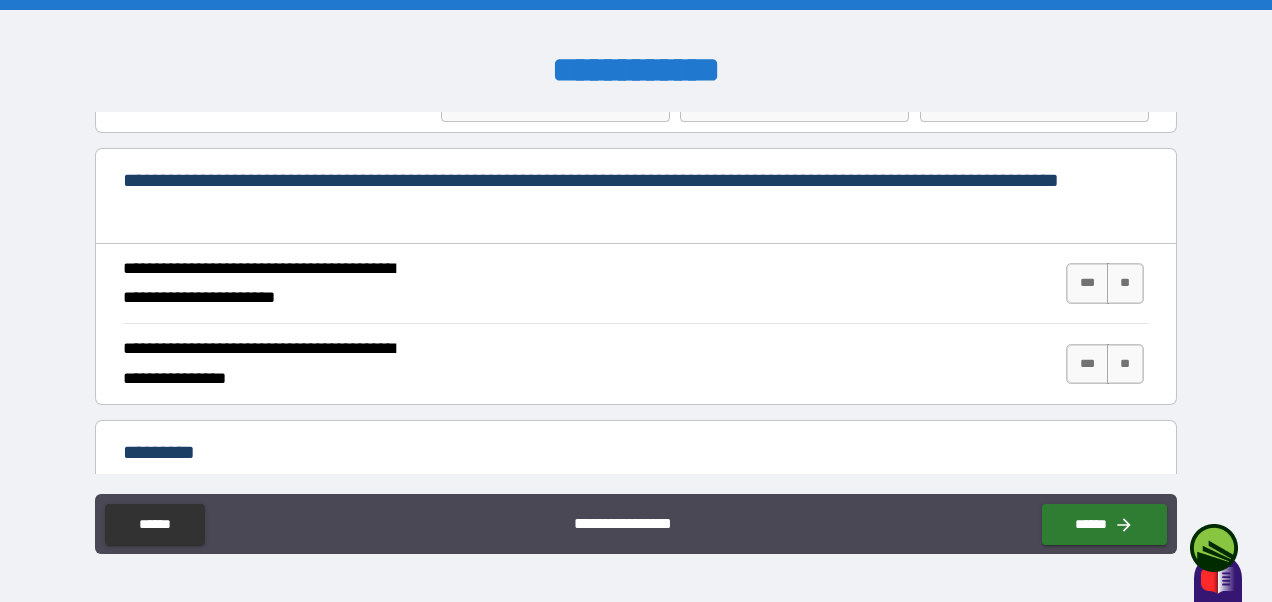 type on "**********" 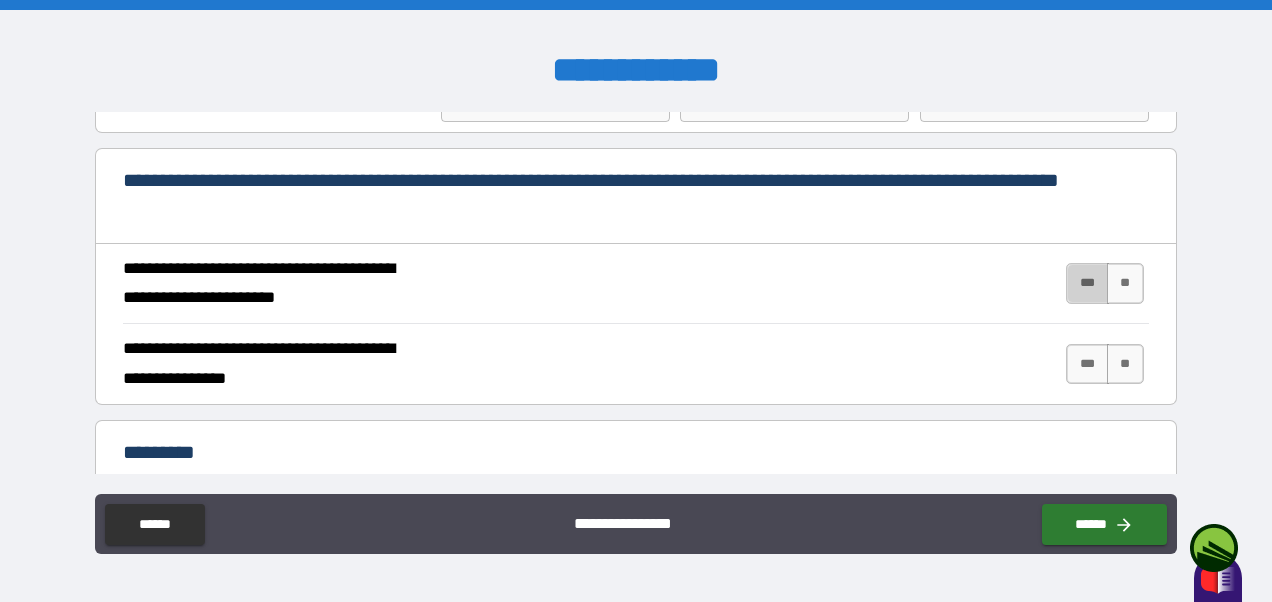 click on "***" at bounding box center [1087, 283] 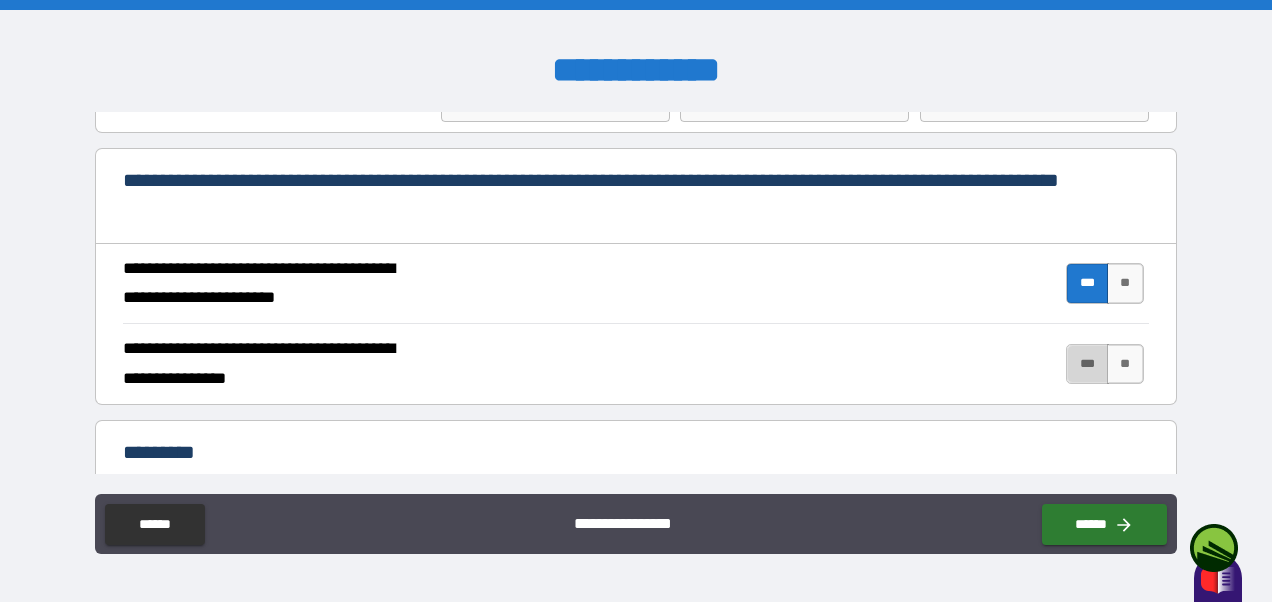 click on "***" at bounding box center [1087, 364] 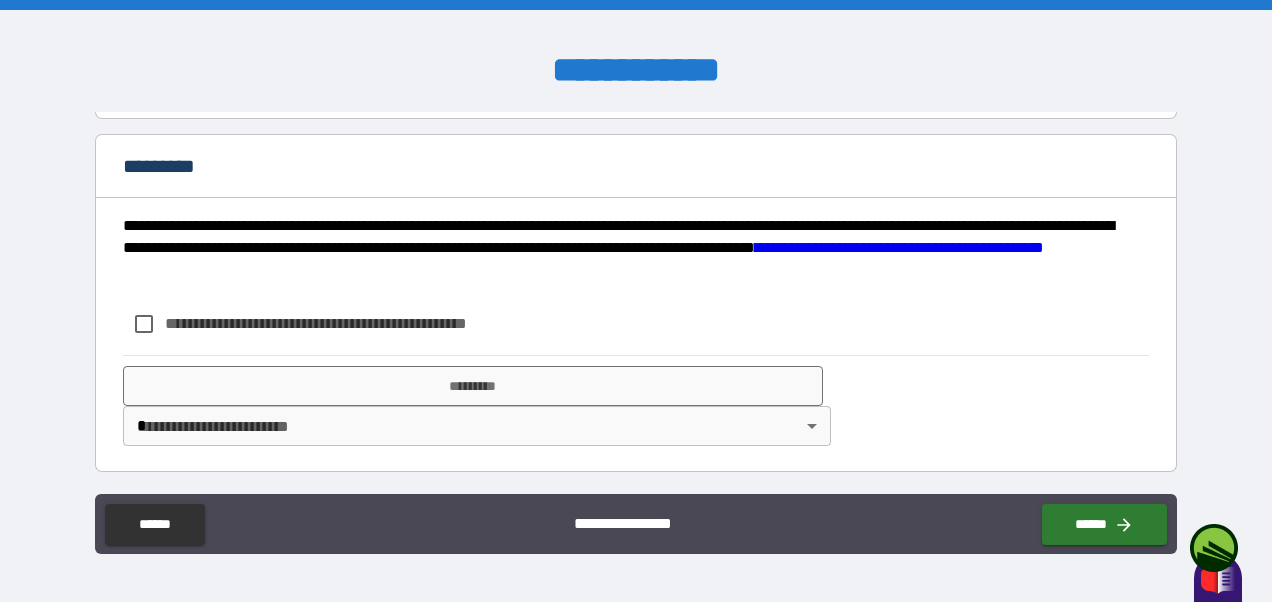 scroll, scrollTop: 2083, scrollLeft: 0, axis: vertical 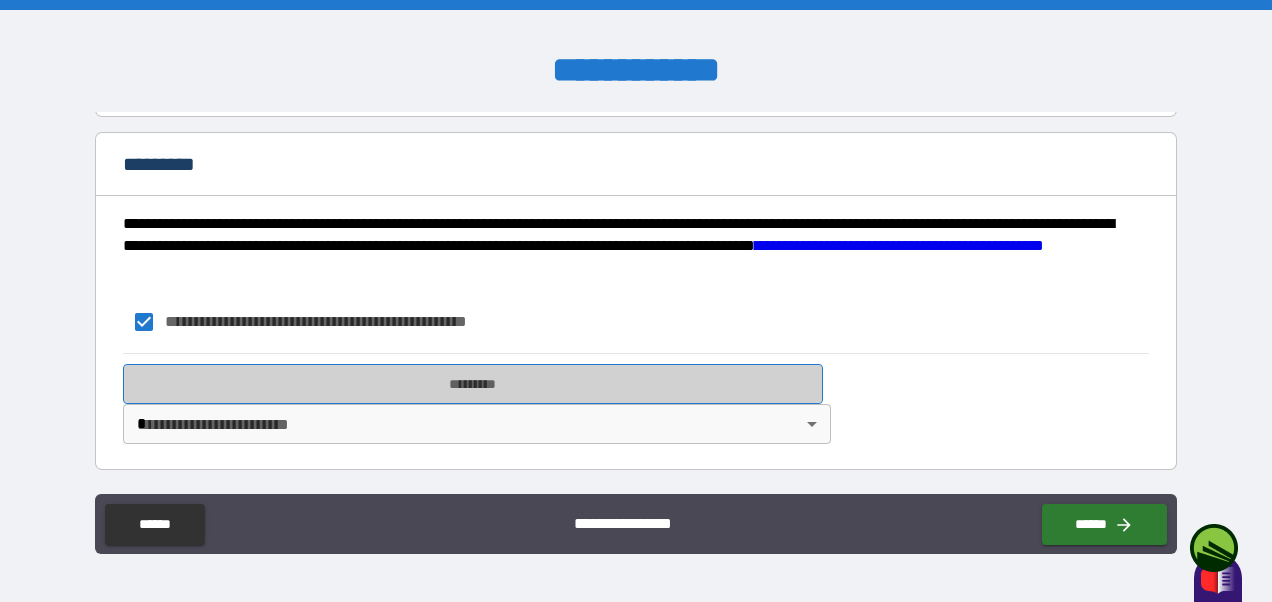 click on "*********" at bounding box center (472, 384) 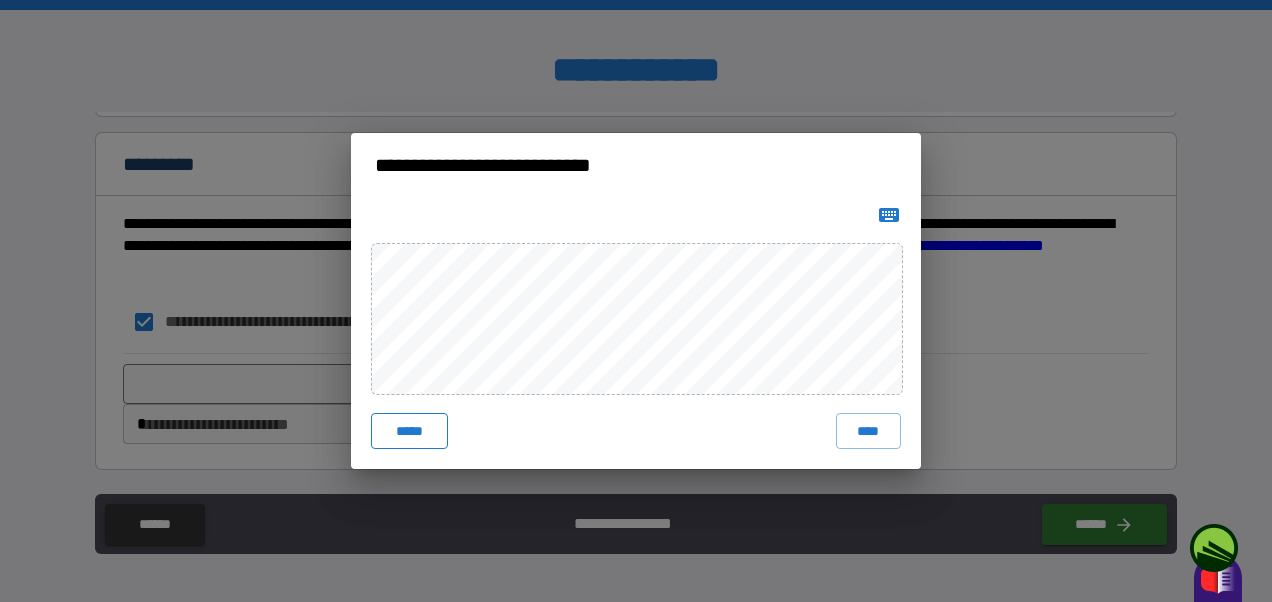 click on "***** ****" at bounding box center (636, 333) 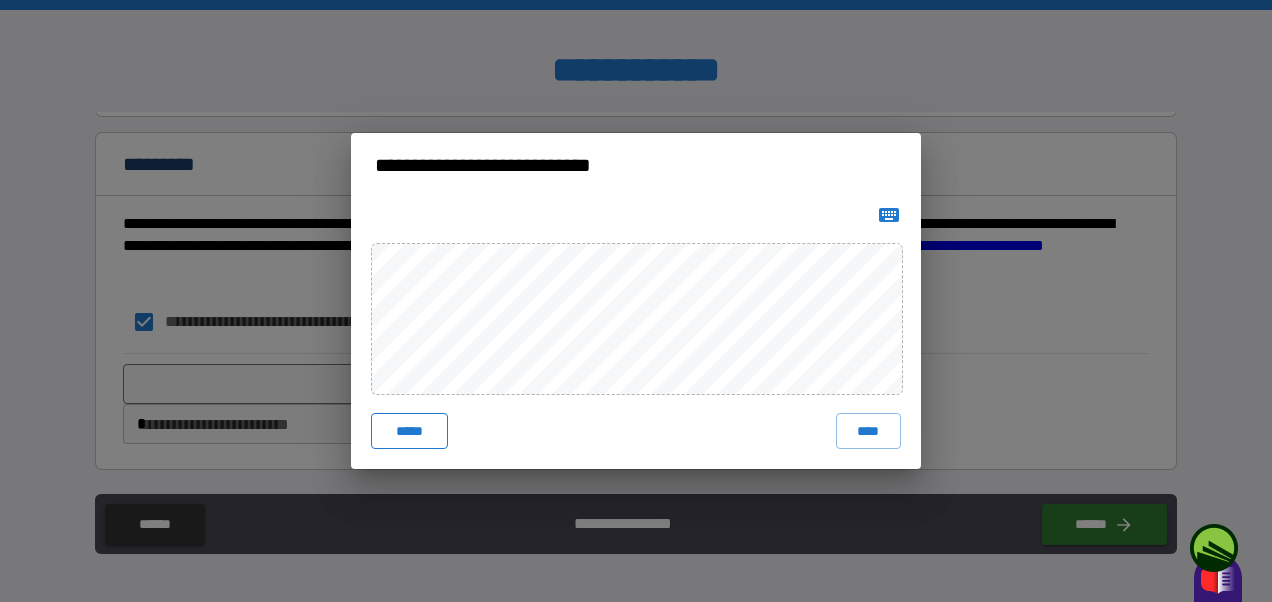 click on "*****" at bounding box center [409, 431] 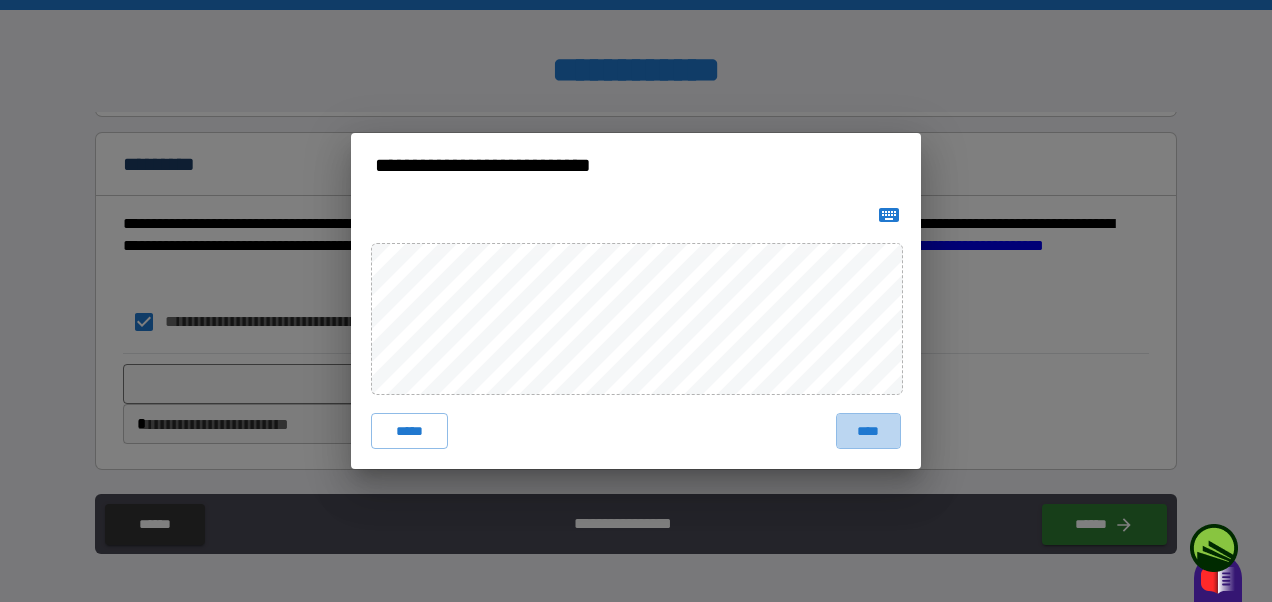 click on "****" at bounding box center (869, 431) 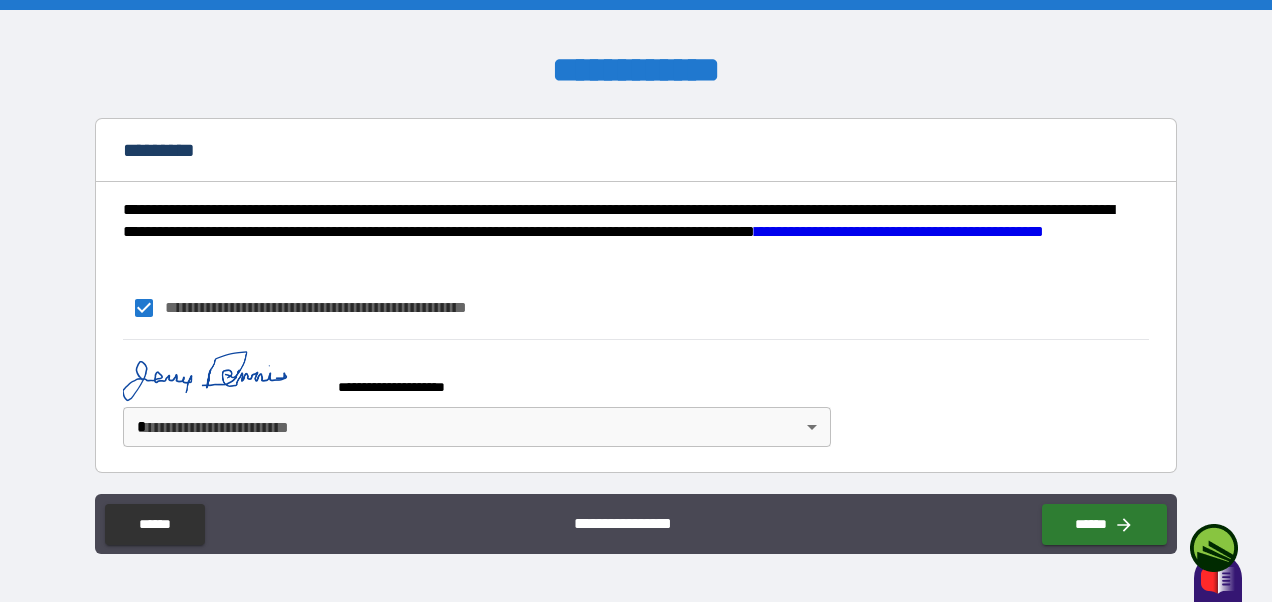 scroll, scrollTop: 2100, scrollLeft: 0, axis: vertical 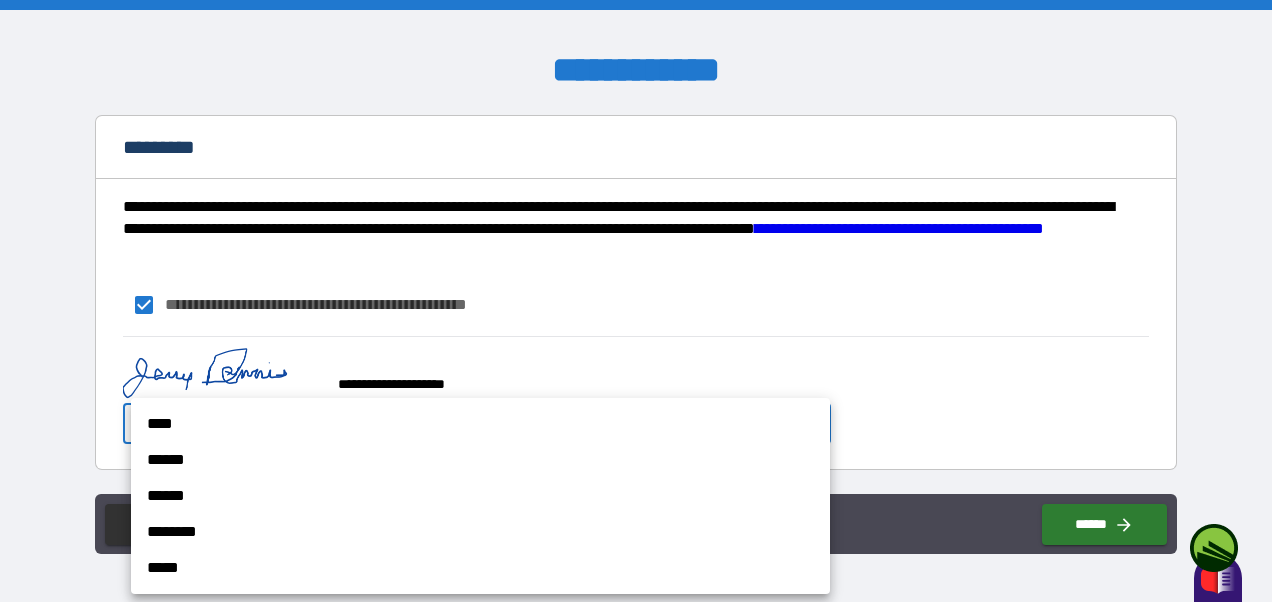 click on "**********" at bounding box center (636, 301) 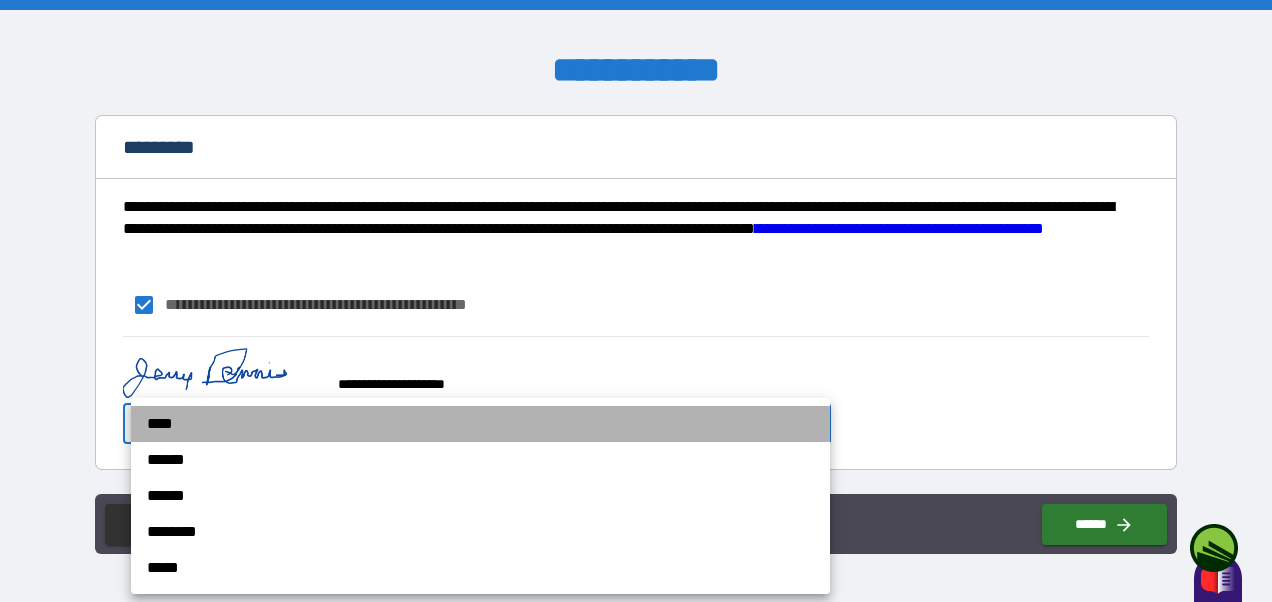 click on "****" at bounding box center [480, 424] 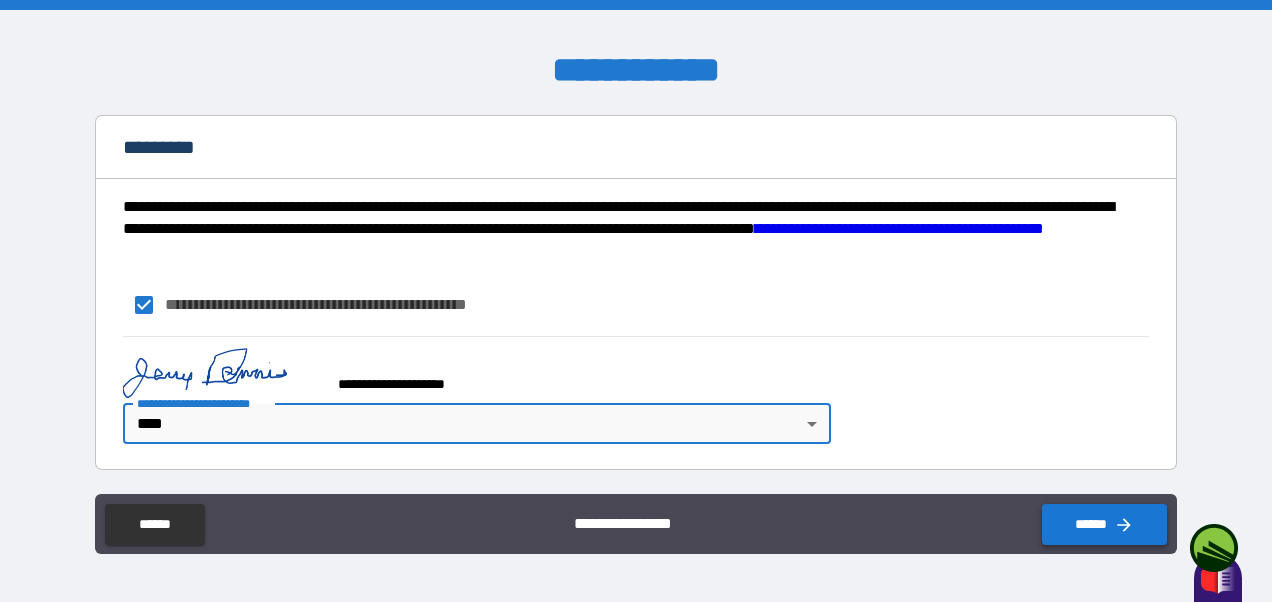 click on "******" at bounding box center [1104, 524] 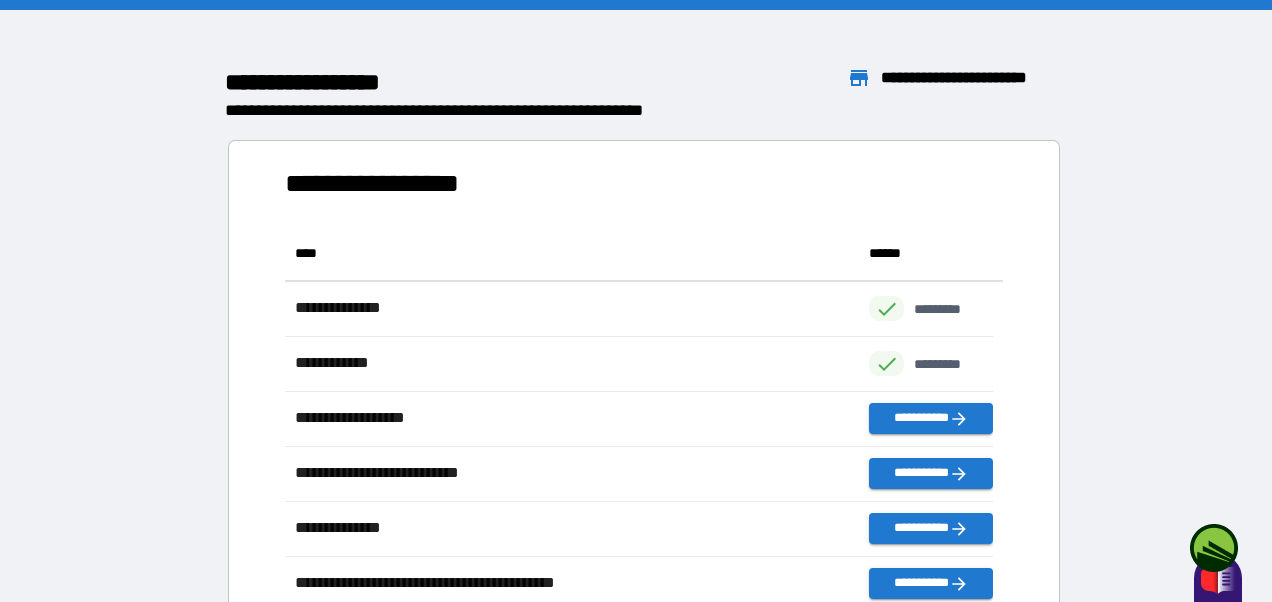 scroll, scrollTop: 16, scrollLeft: 16, axis: both 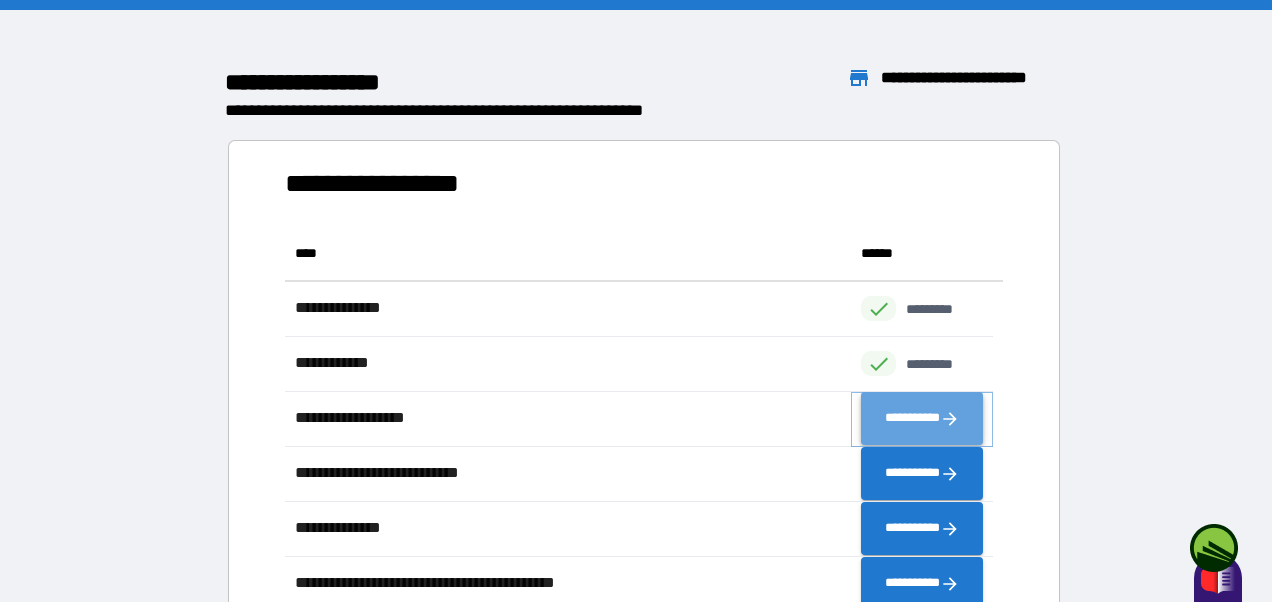 click on "**********" at bounding box center [922, 419] 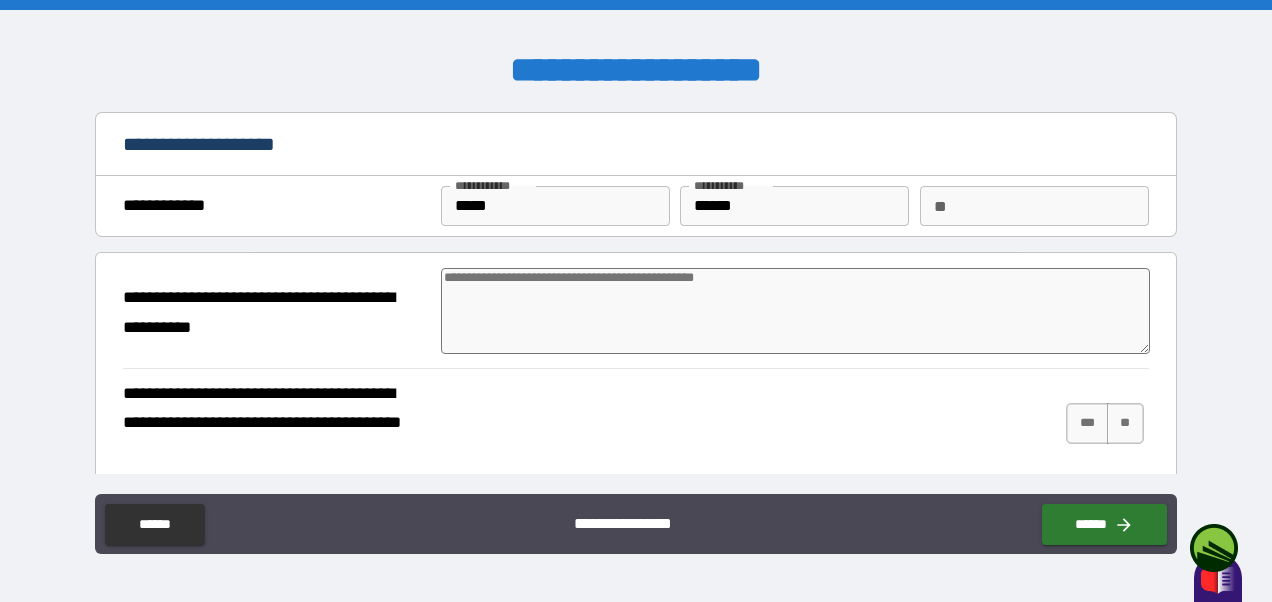 type on "*" 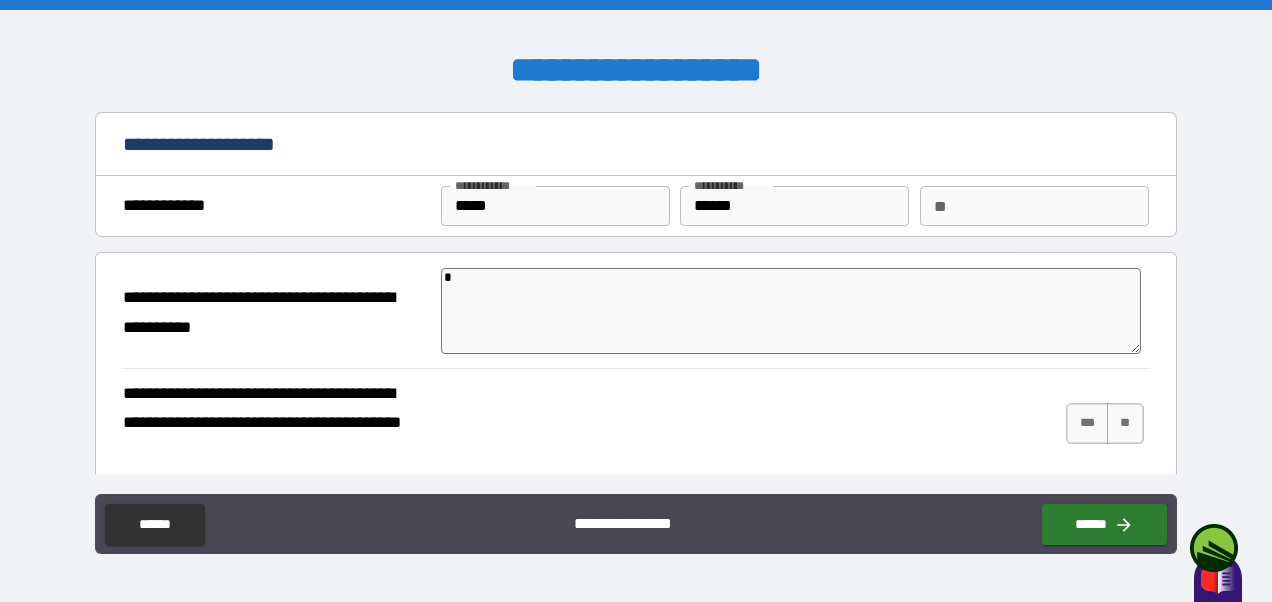 type on "*" 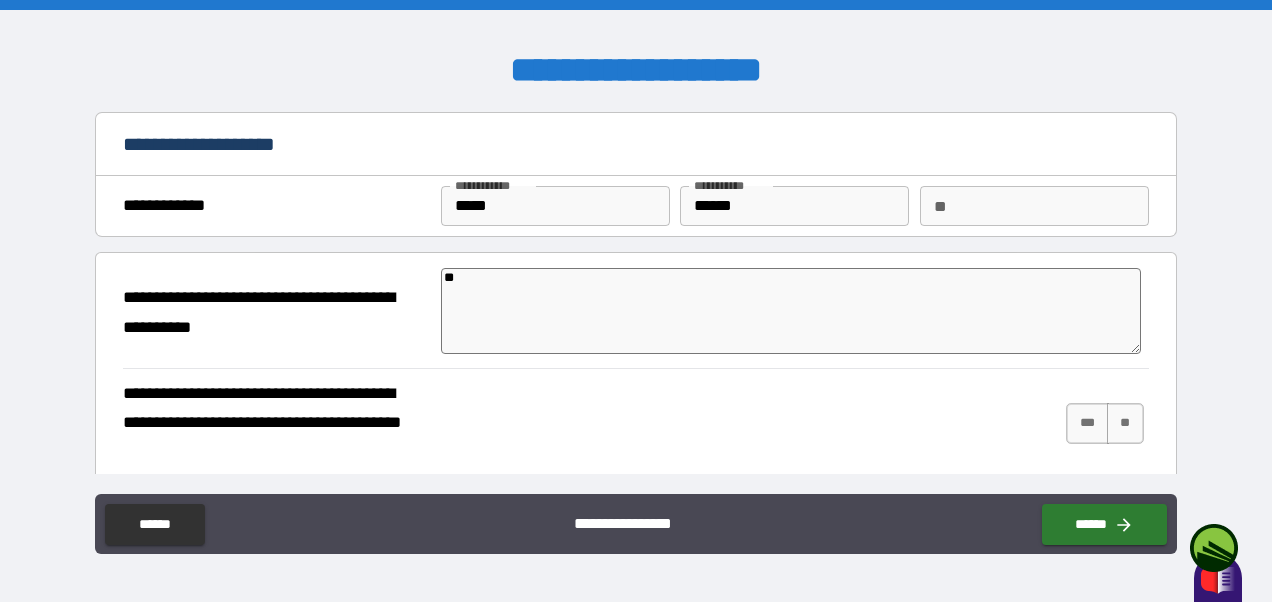 type on "*" 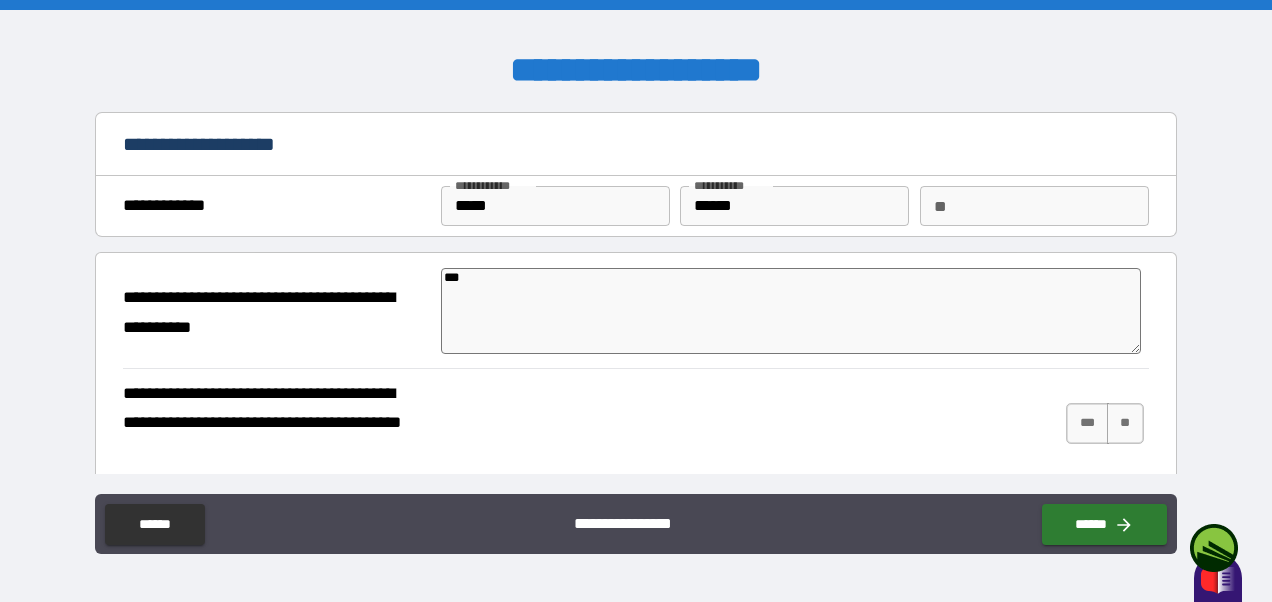 type on "*" 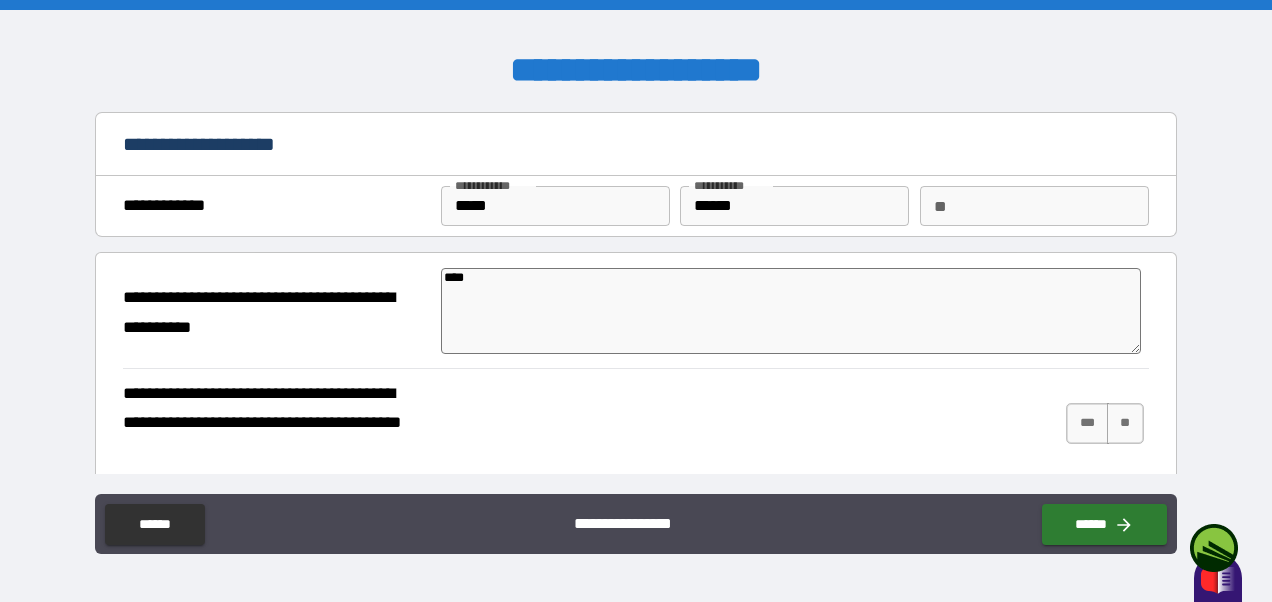type on "*" 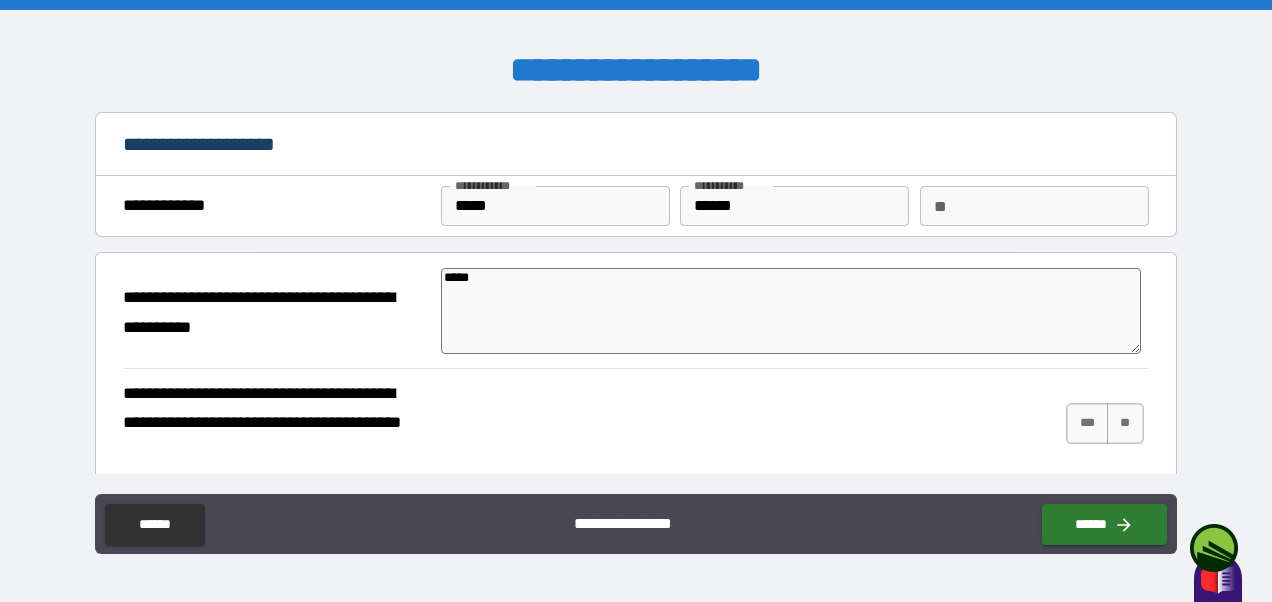 type on "*" 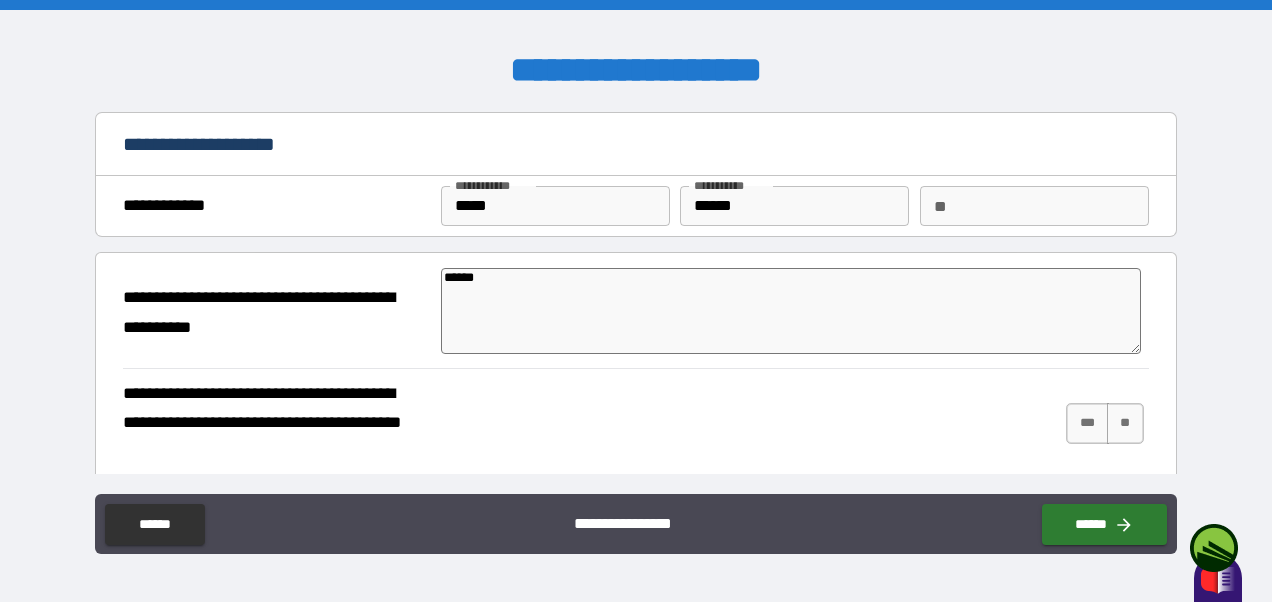 type on "*" 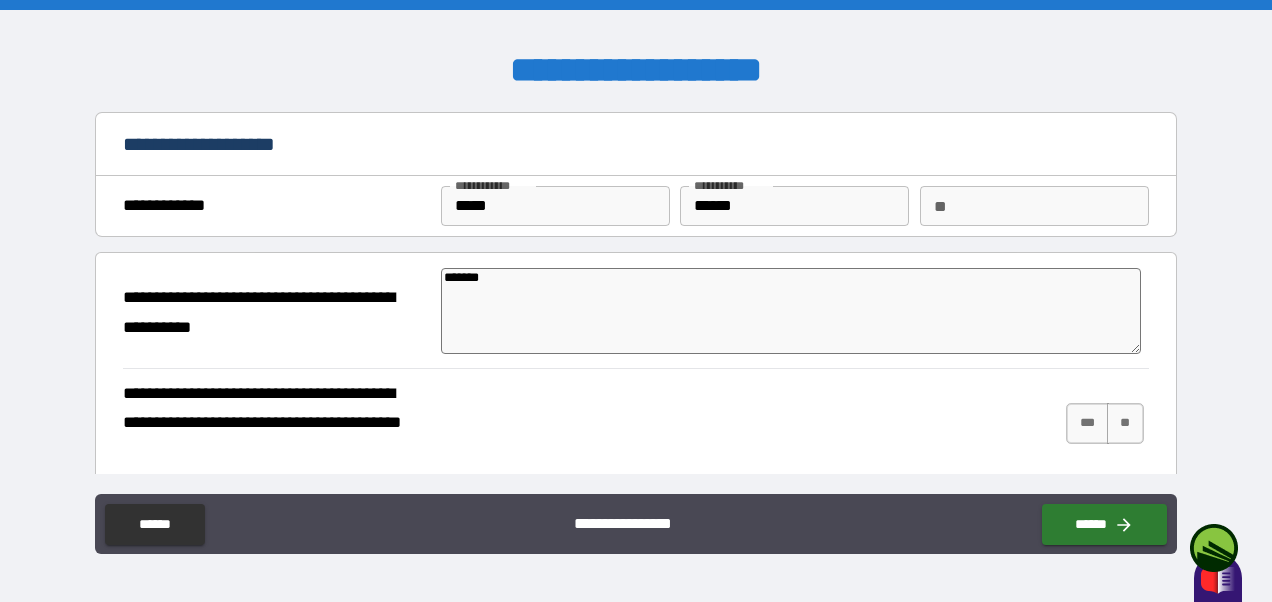 type on "*" 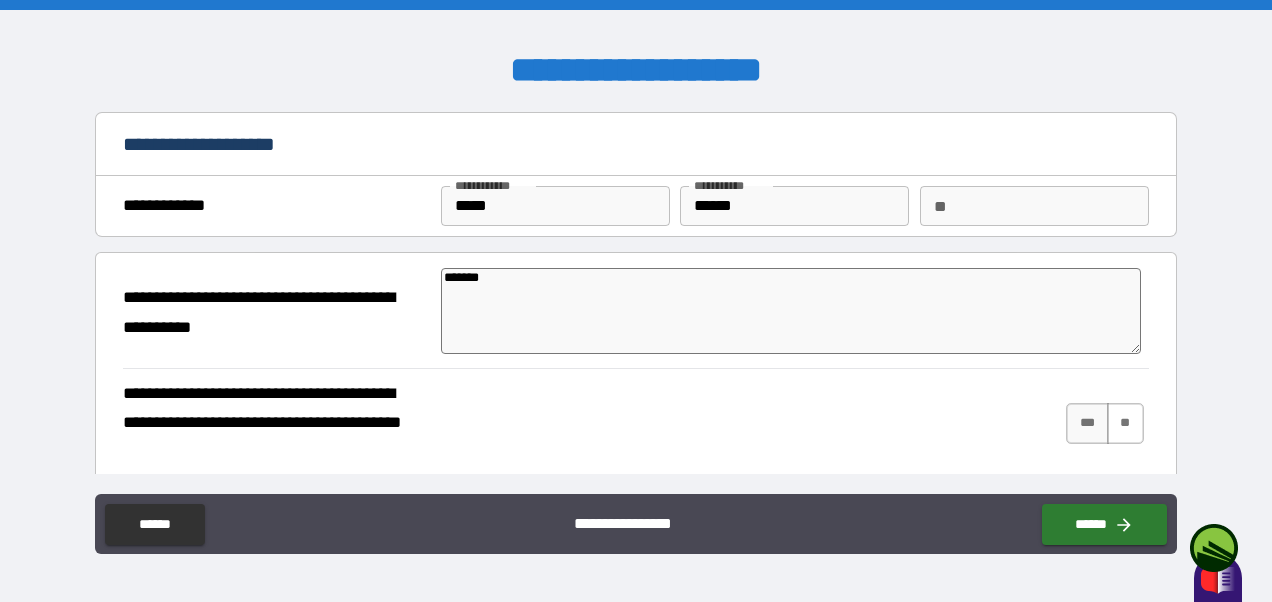 type on "*******" 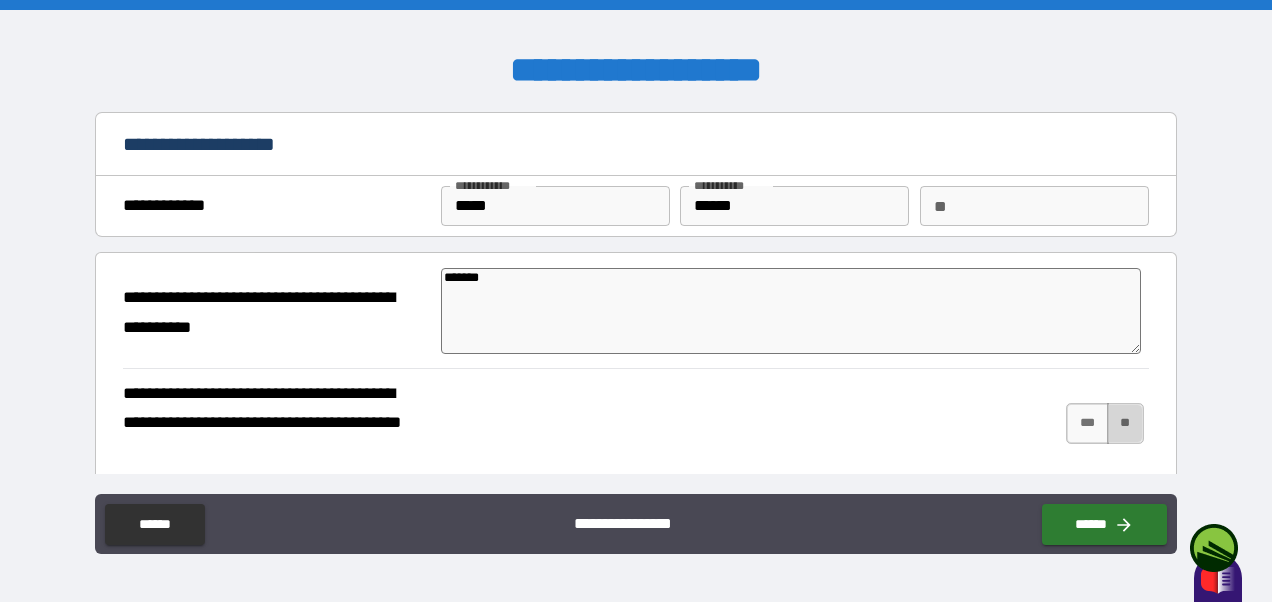 click on "**" at bounding box center (1125, 423) 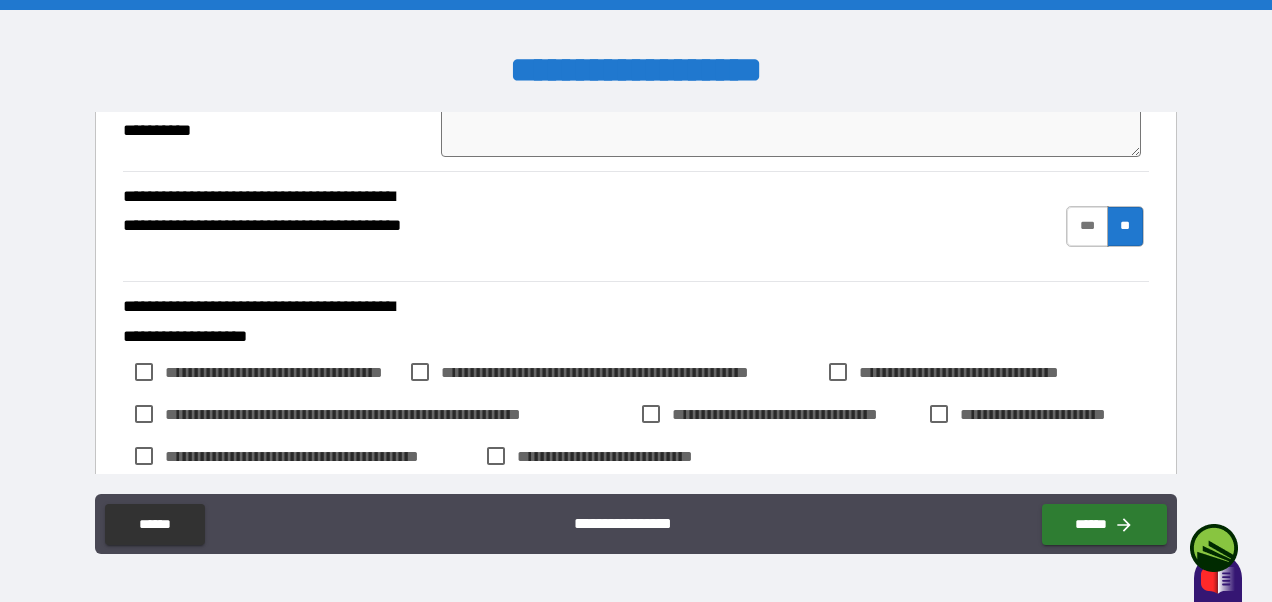 scroll, scrollTop: 198, scrollLeft: 0, axis: vertical 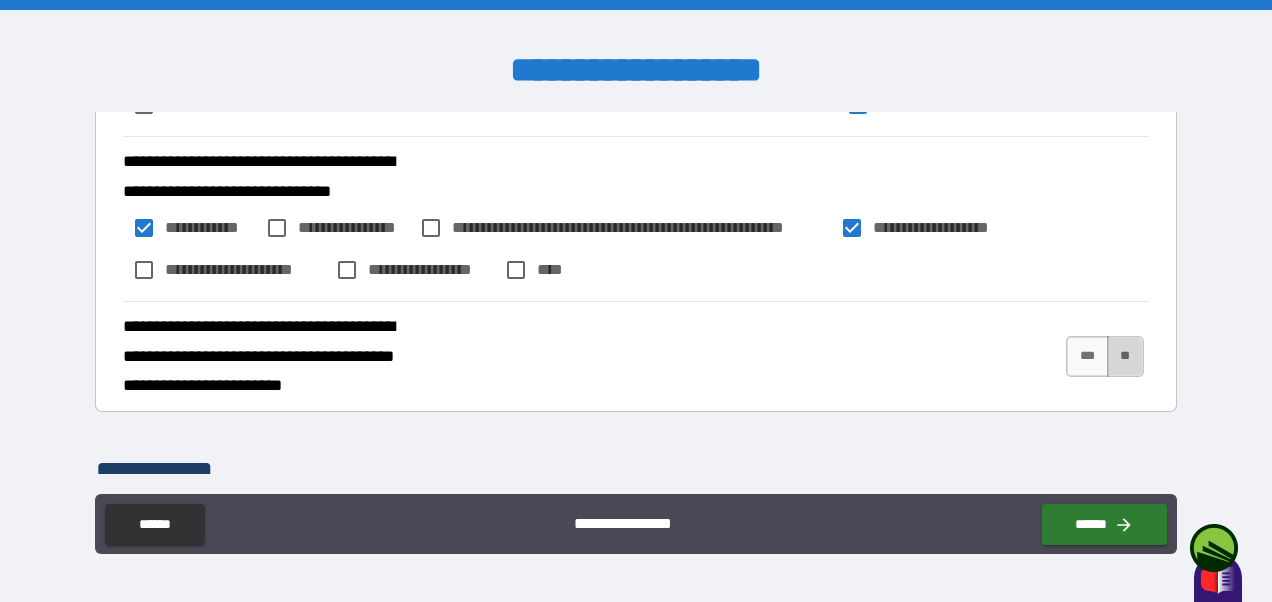 click on "**" at bounding box center [1125, 356] 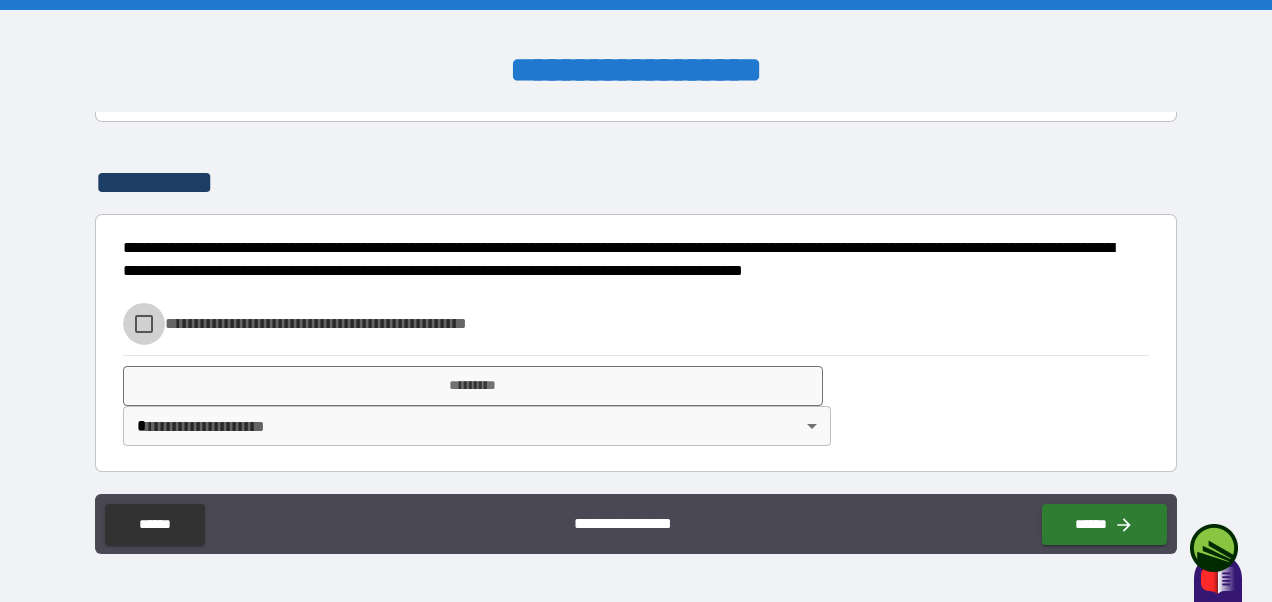 scroll, scrollTop: 881, scrollLeft: 0, axis: vertical 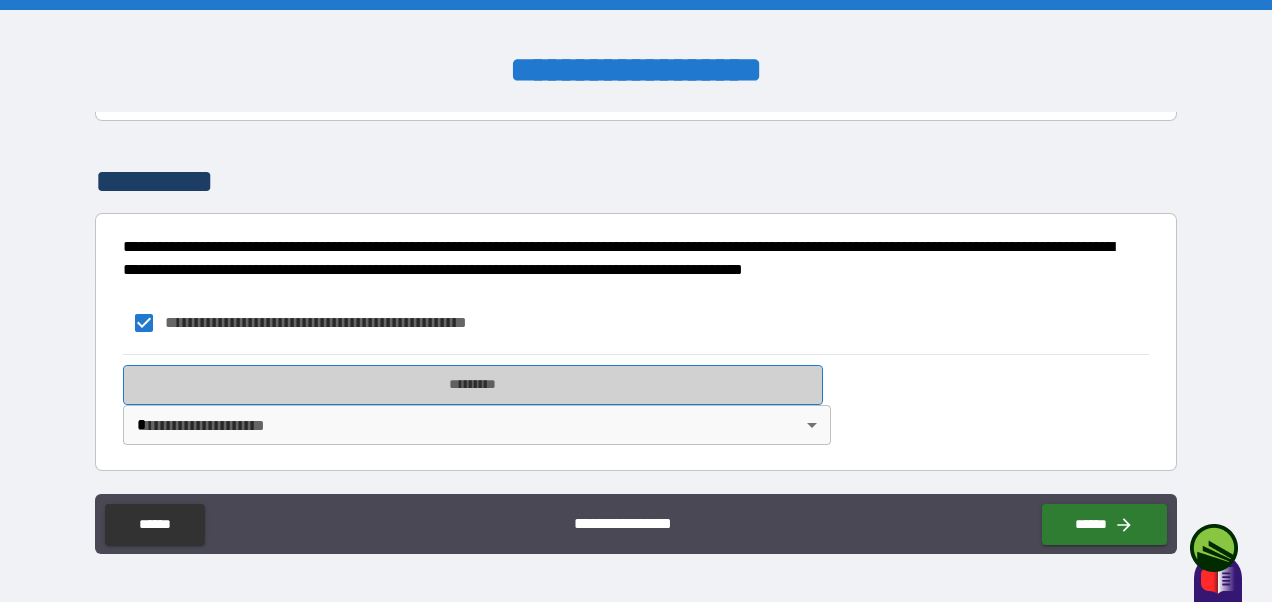 click on "*********" at bounding box center [472, 385] 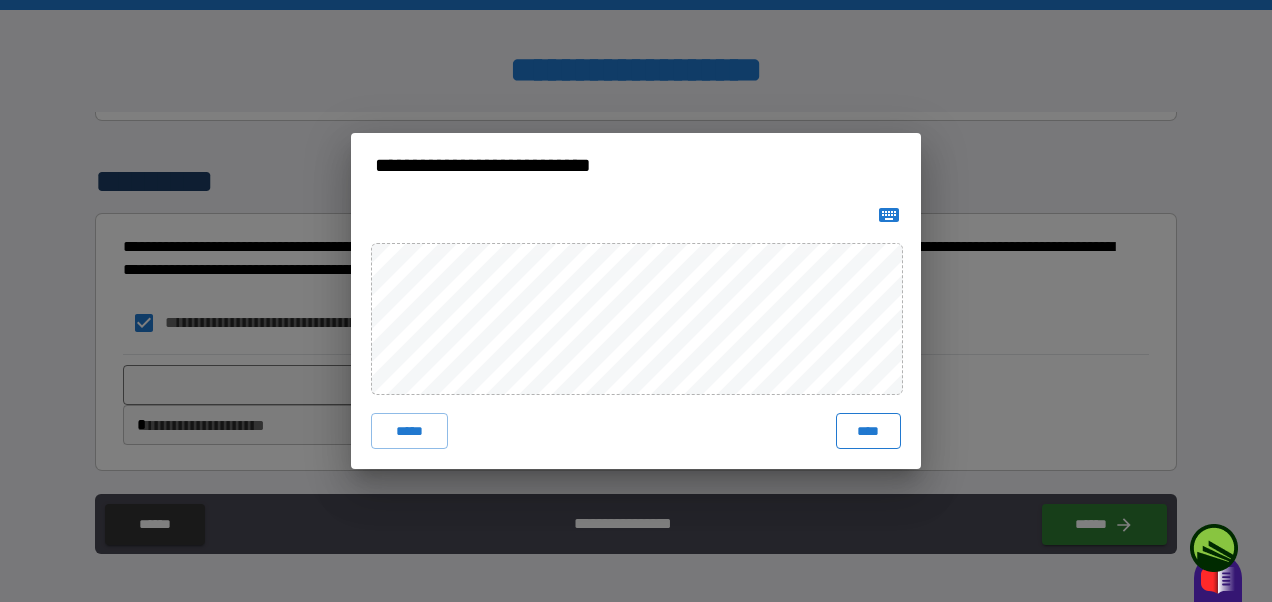 click on "****" at bounding box center (869, 431) 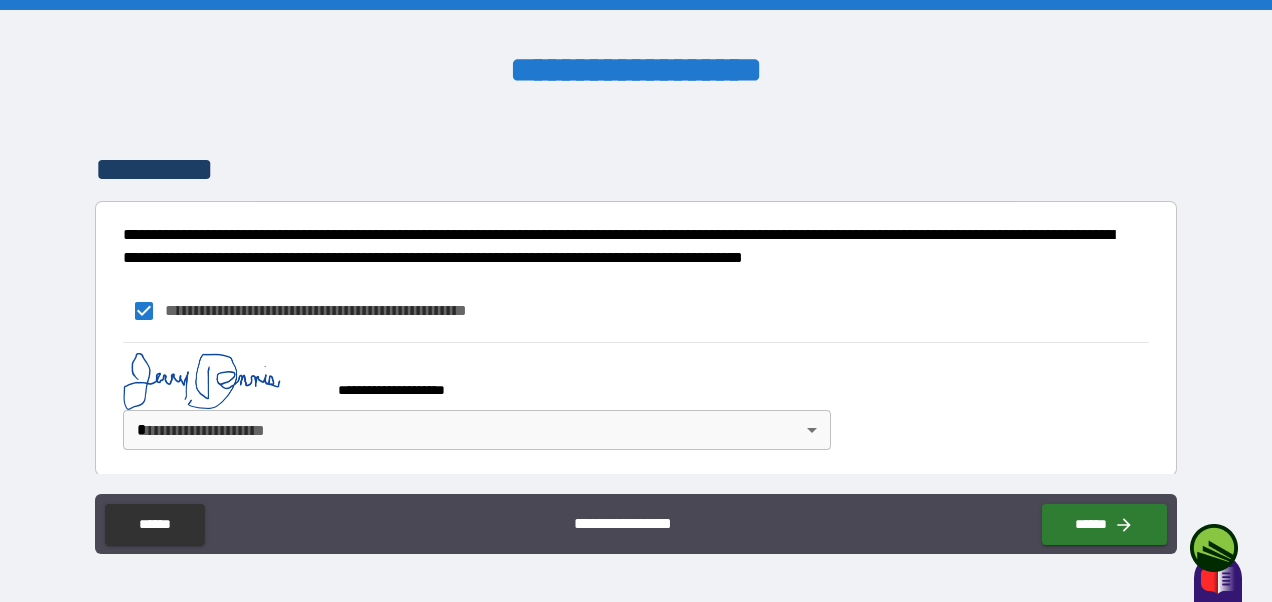 scroll, scrollTop: 899, scrollLeft: 0, axis: vertical 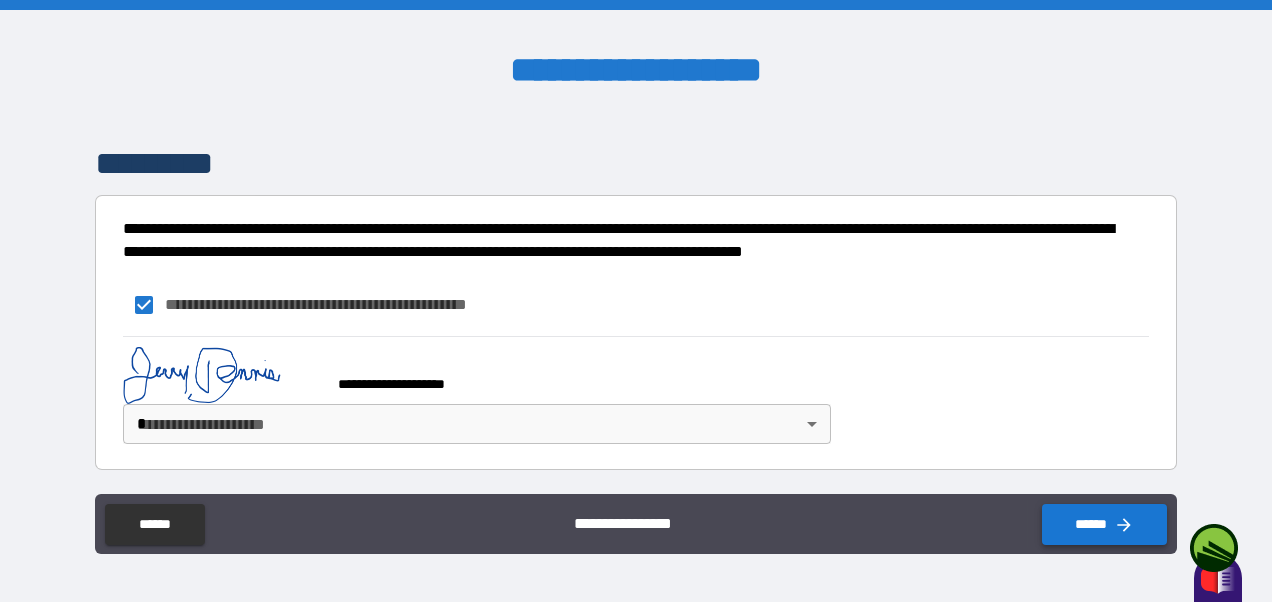 click on "******" at bounding box center [1104, 524] 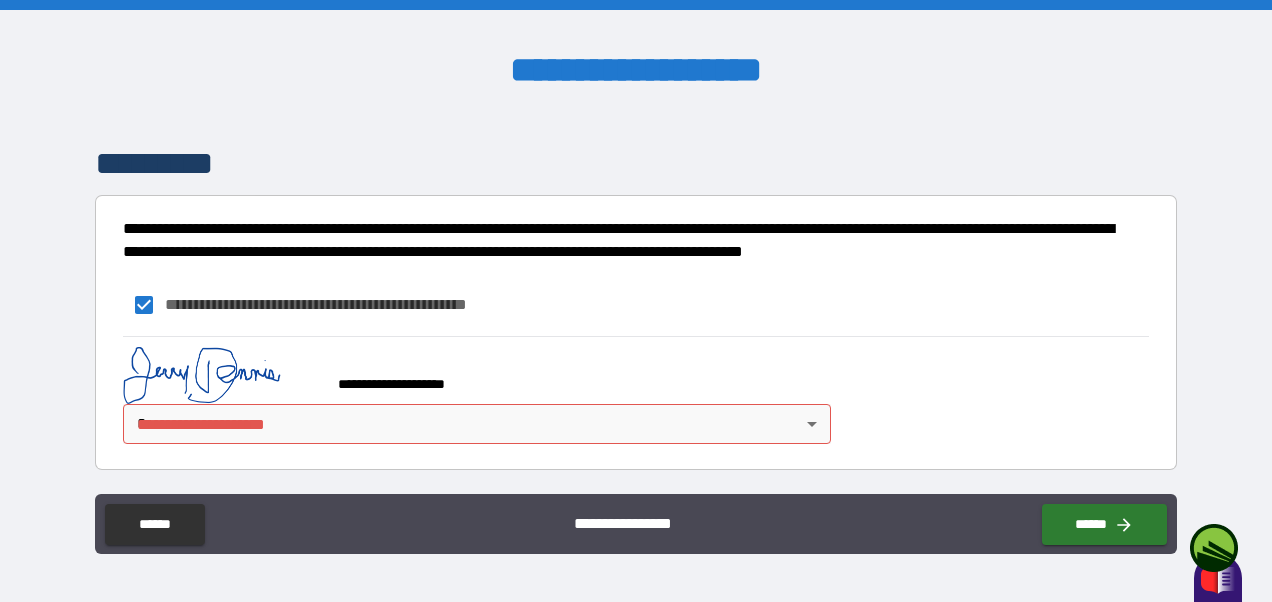 scroll, scrollTop: 899, scrollLeft: 0, axis: vertical 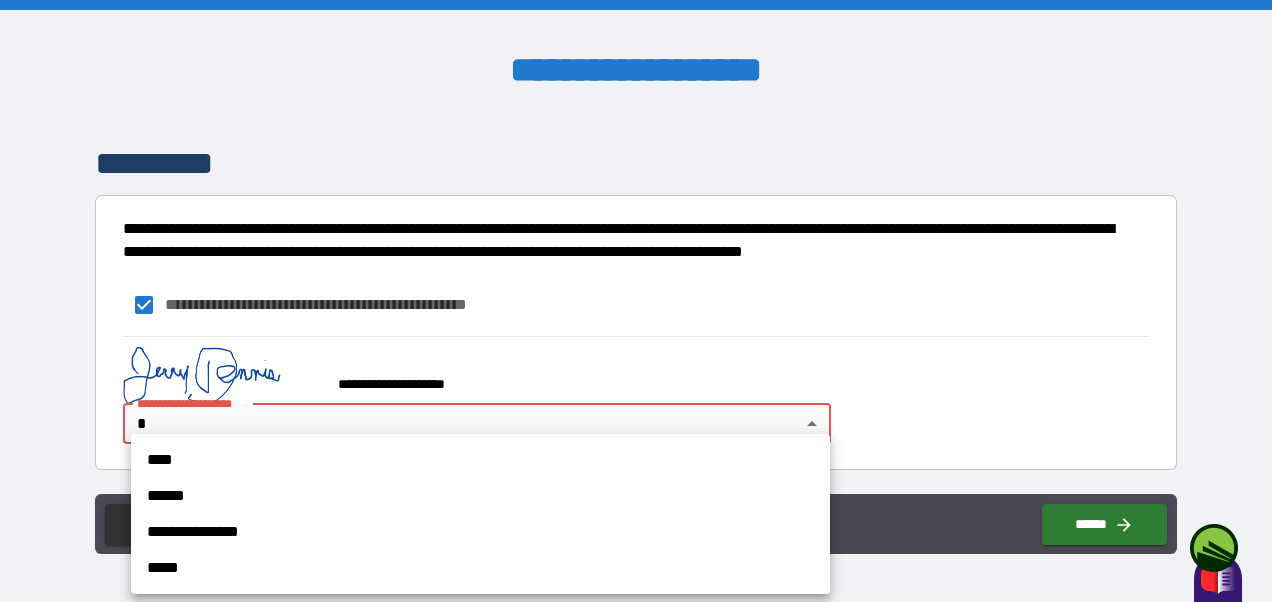 click on "**********" at bounding box center [636, 301] 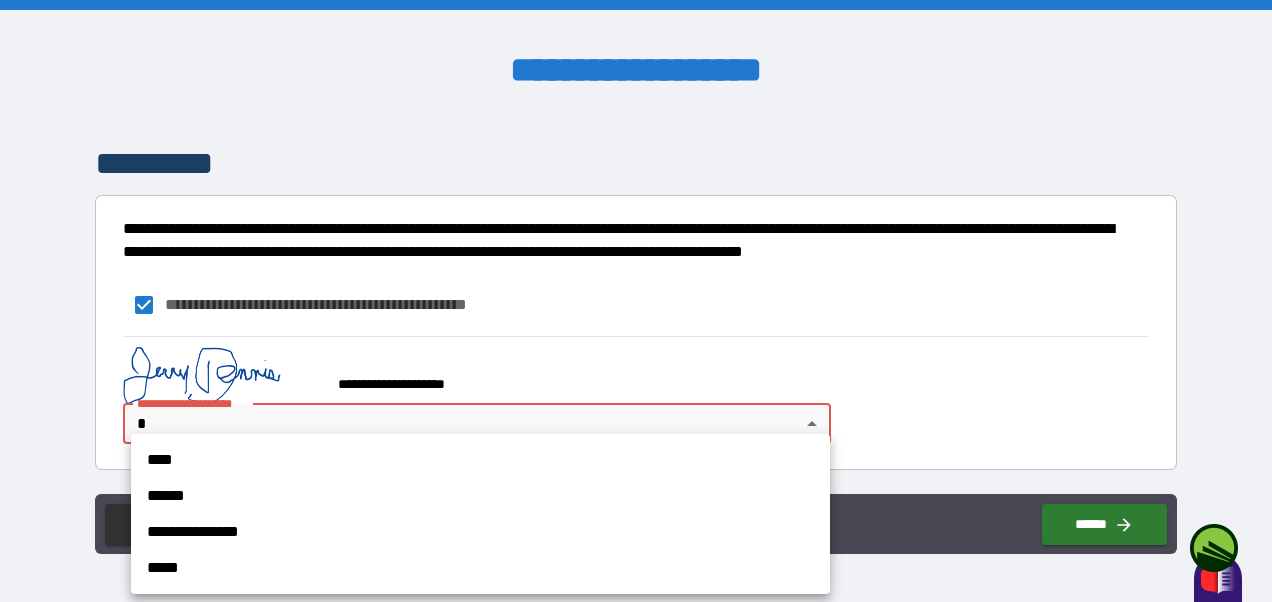 click on "****" at bounding box center [480, 460] 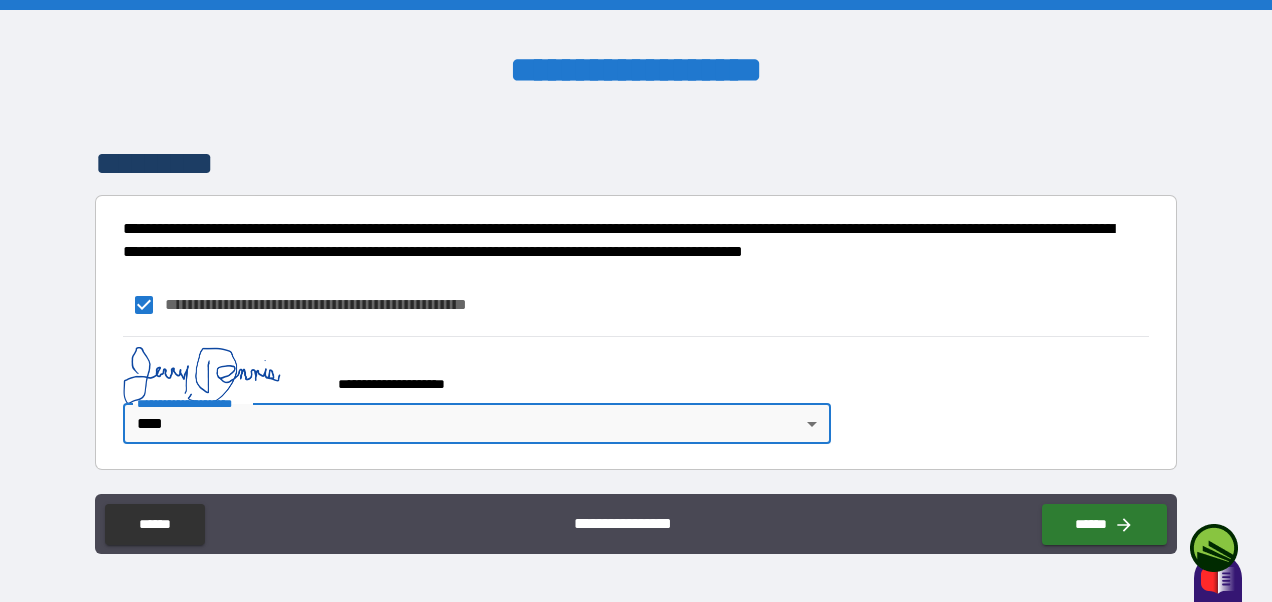 type on "*" 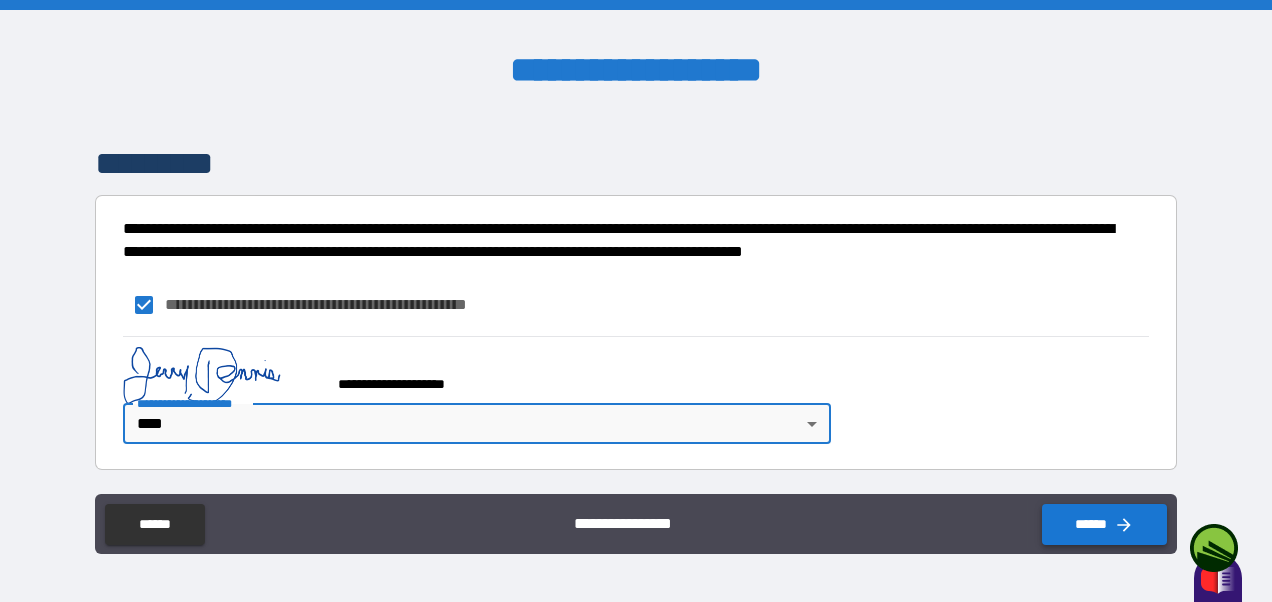 click on "******" at bounding box center (1104, 524) 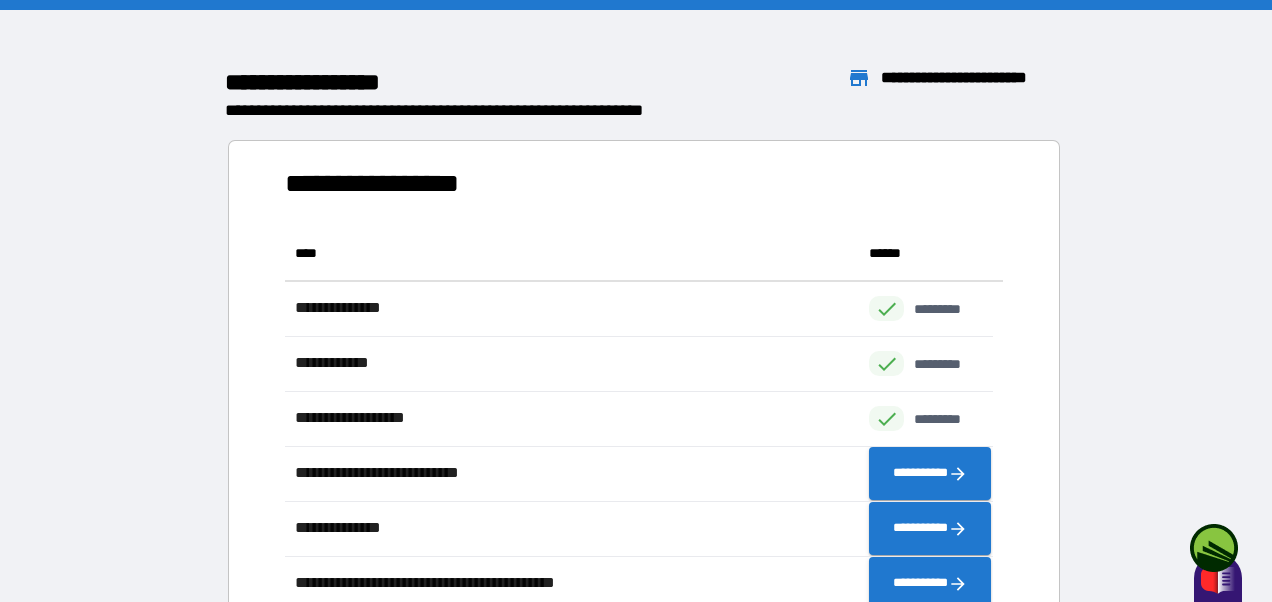 scroll, scrollTop: 426, scrollLeft: 693, axis: both 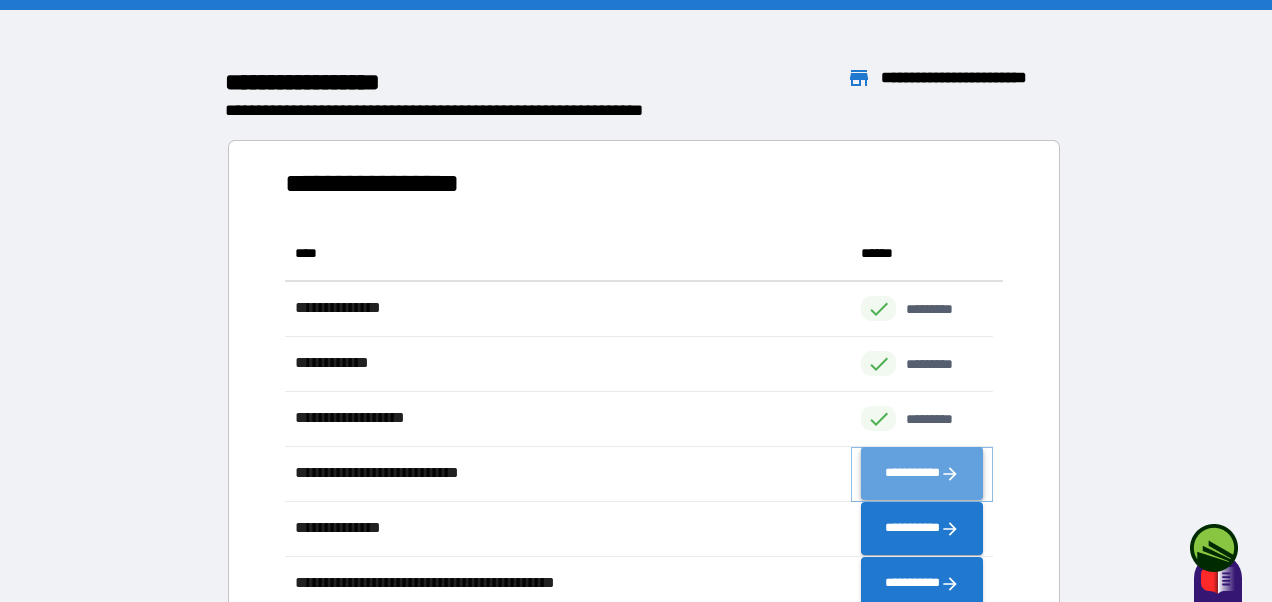 click on "**********" at bounding box center (922, 474) 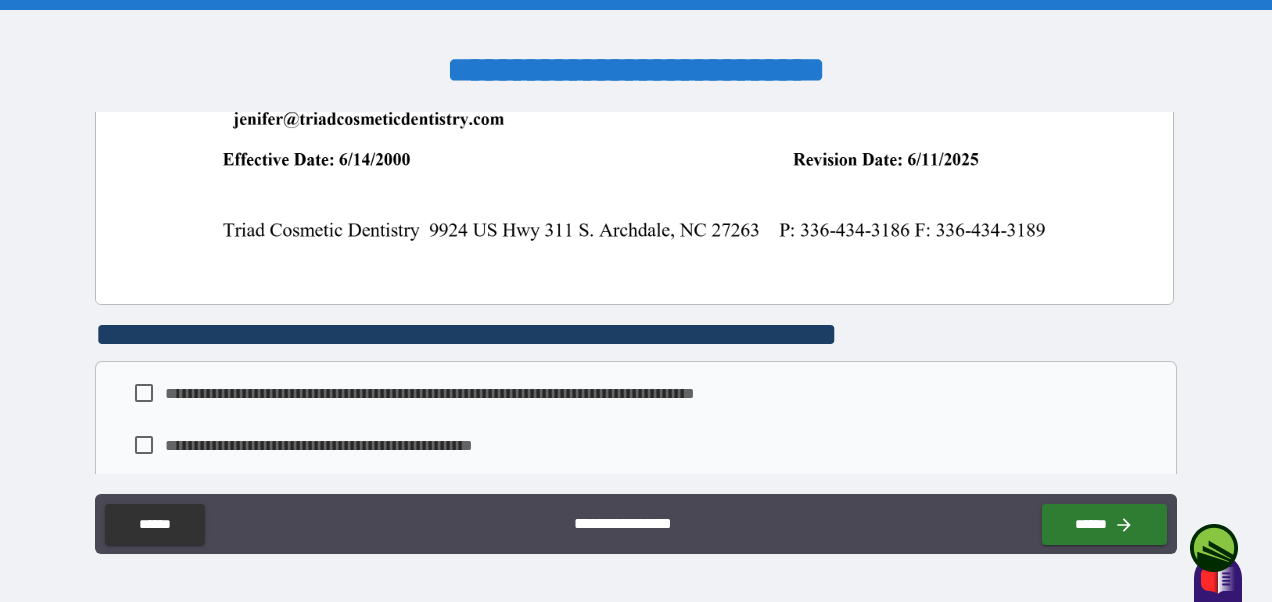 scroll, scrollTop: 2661, scrollLeft: 0, axis: vertical 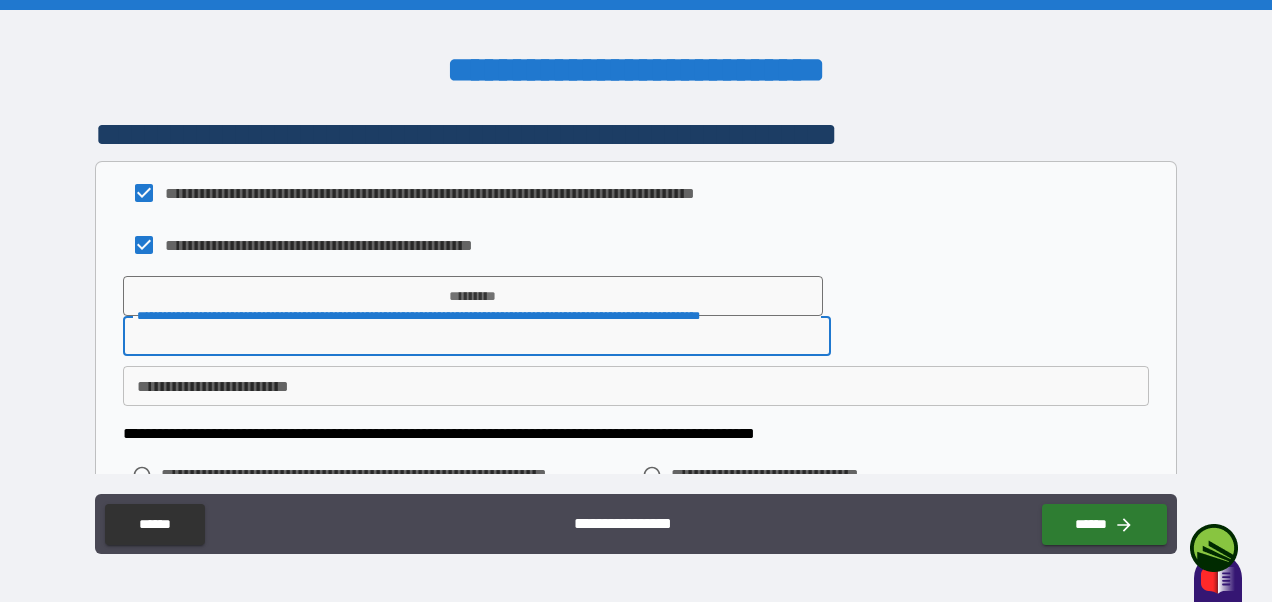 click on "**********" at bounding box center (476, 336) 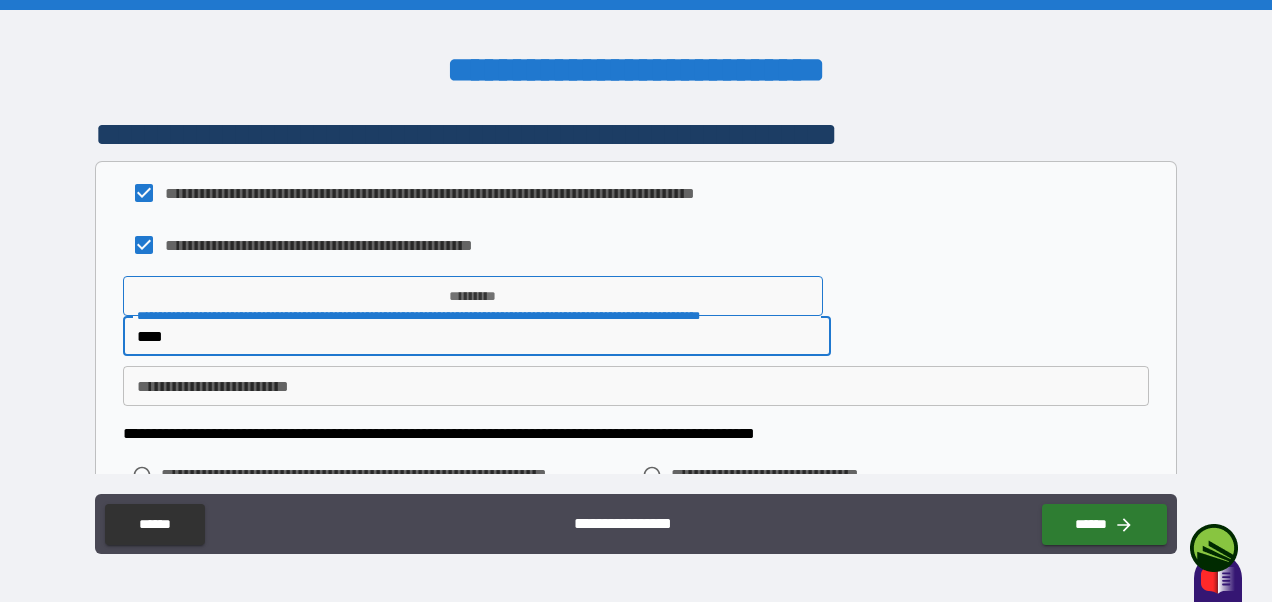 type on "****" 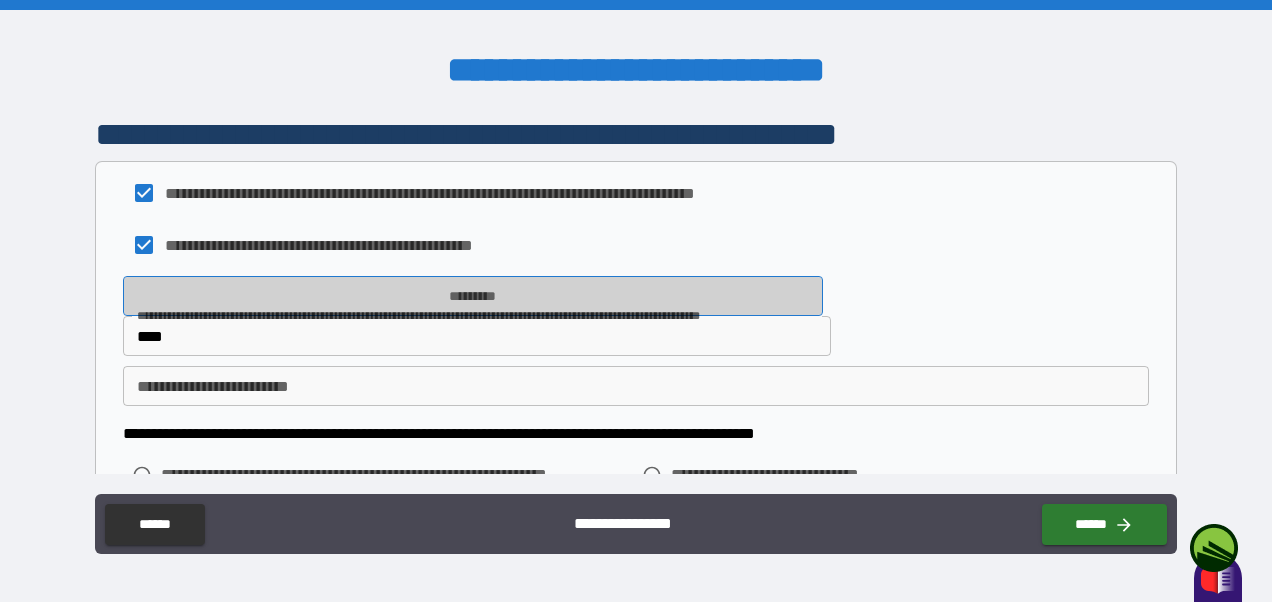 click on "*********" at bounding box center [472, 296] 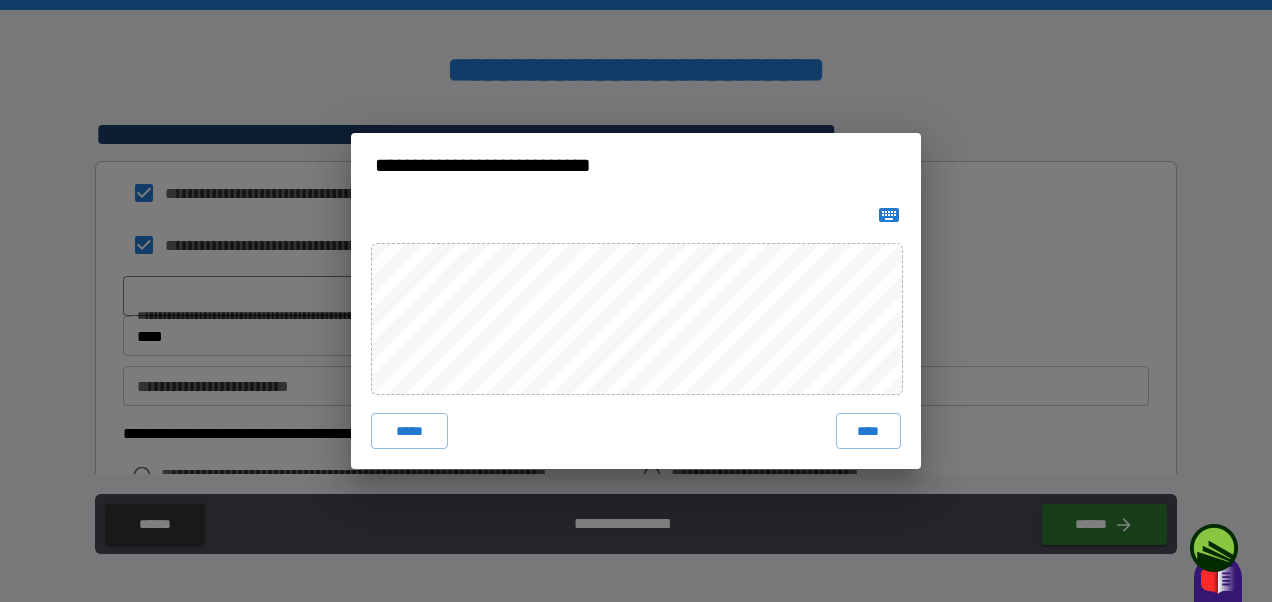 click on "****" at bounding box center (869, 431) 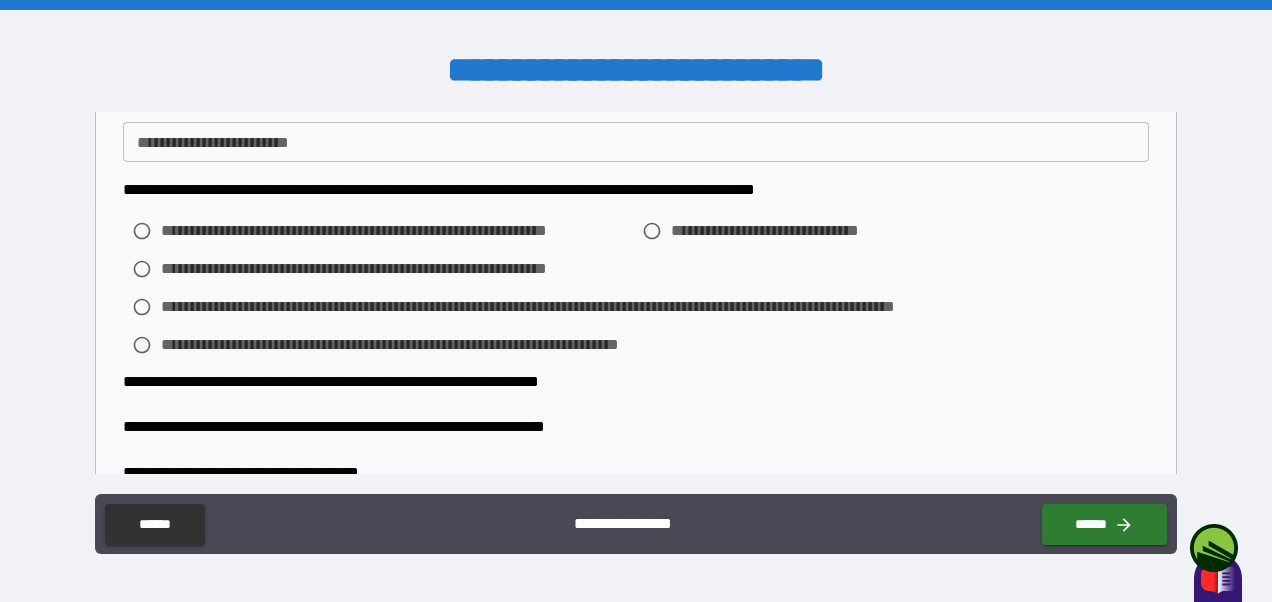 scroll, scrollTop: 3124, scrollLeft: 0, axis: vertical 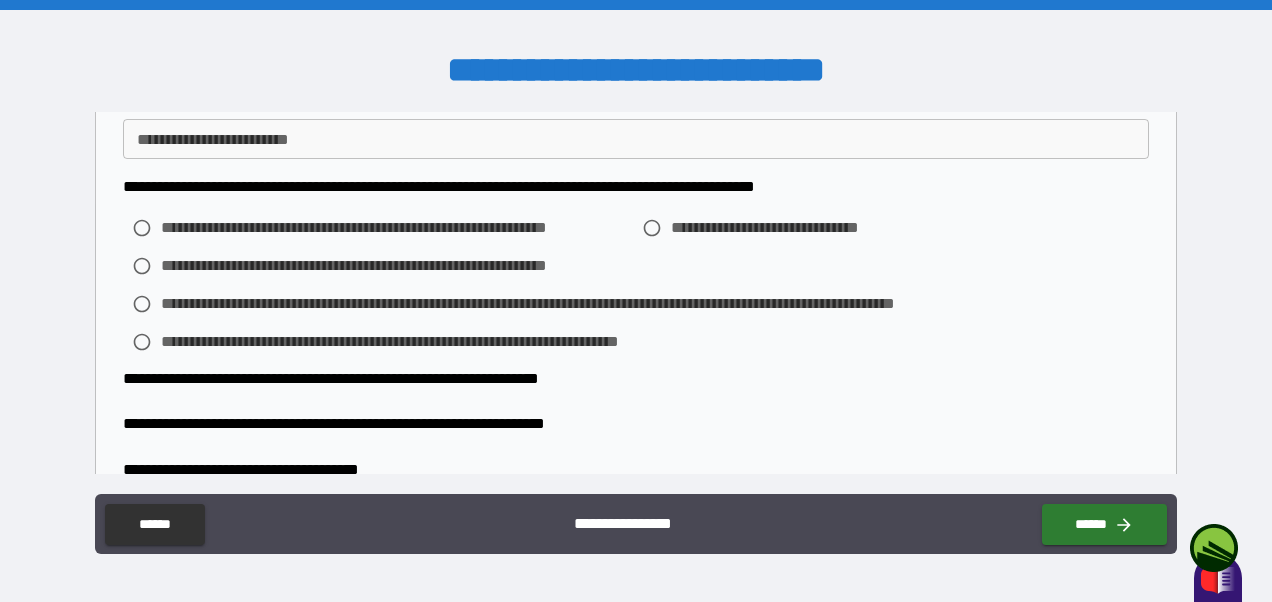 click on "**********" at bounding box center (472, 470) 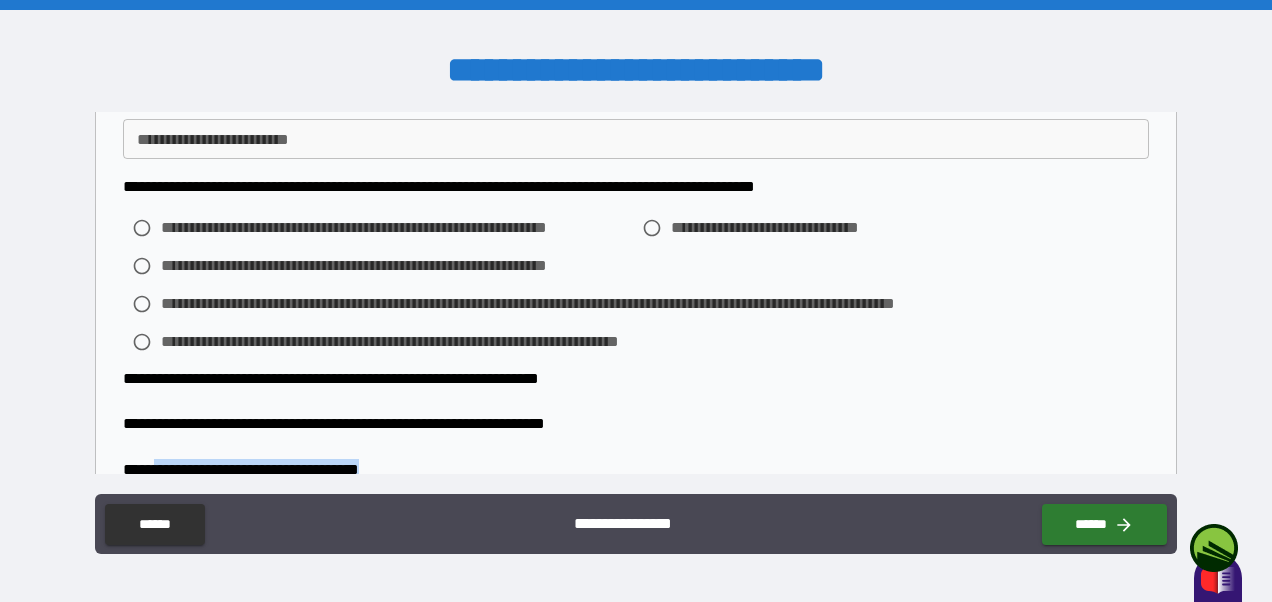 click on "**********" at bounding box center (472, 470) 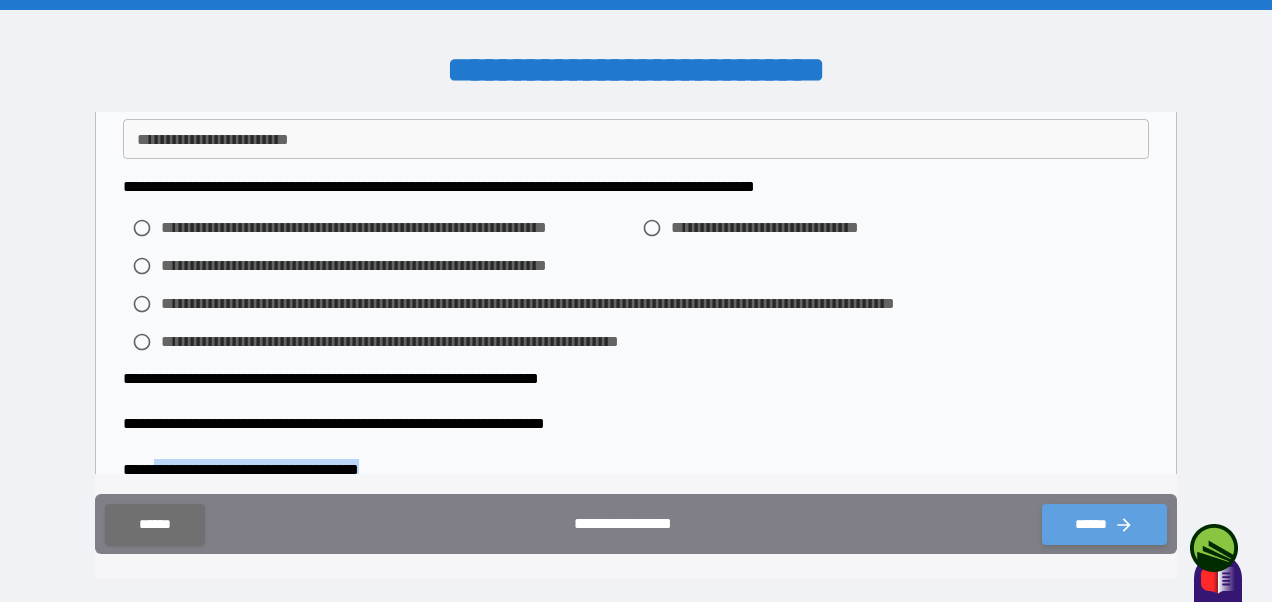 click on "******" at bounding box center [1104, 524] 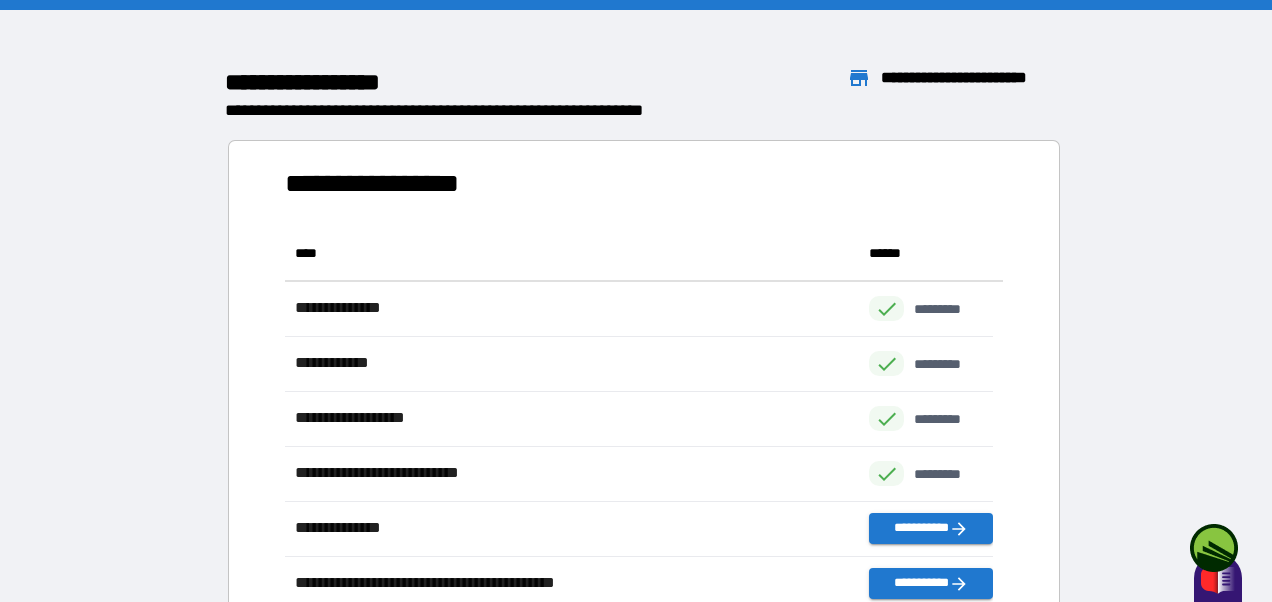 scroll, scrollTop: 426, scrollLeft: 693, axis: both 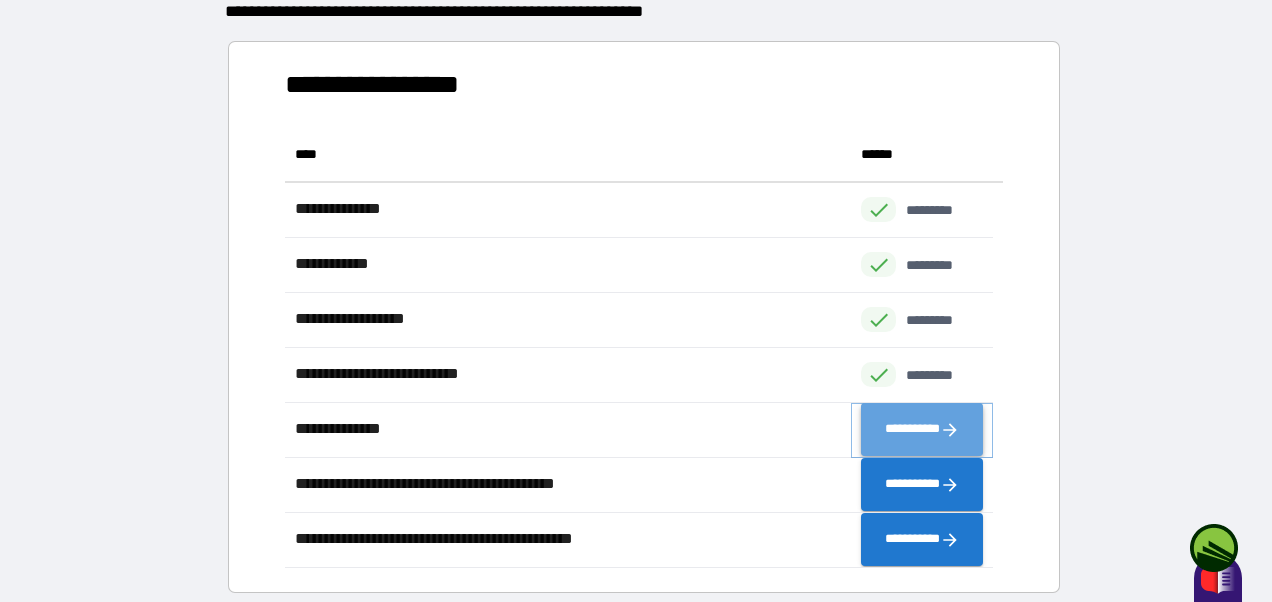 click on "**********" at bounding box center [922, 430] 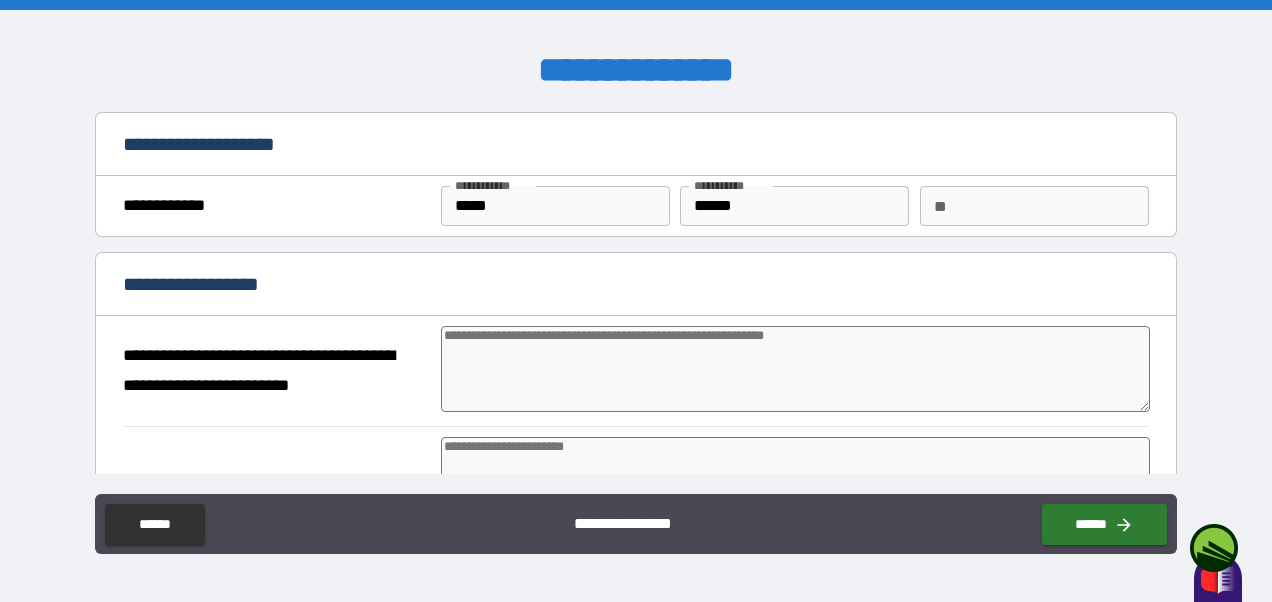 type on "*" 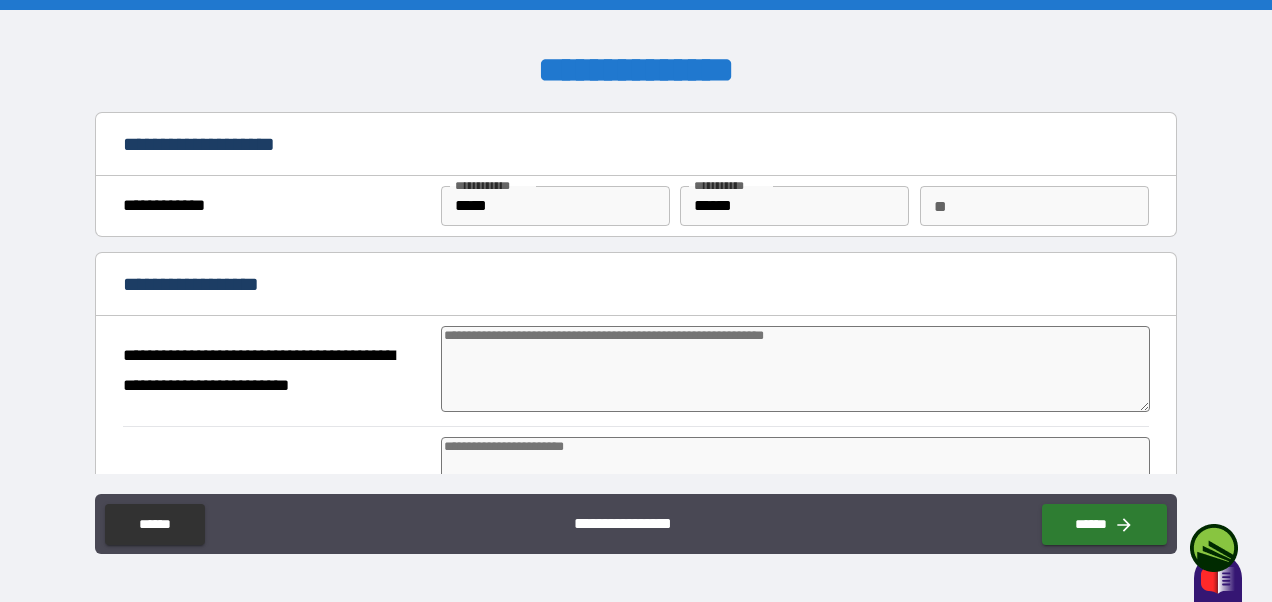 type on "*" 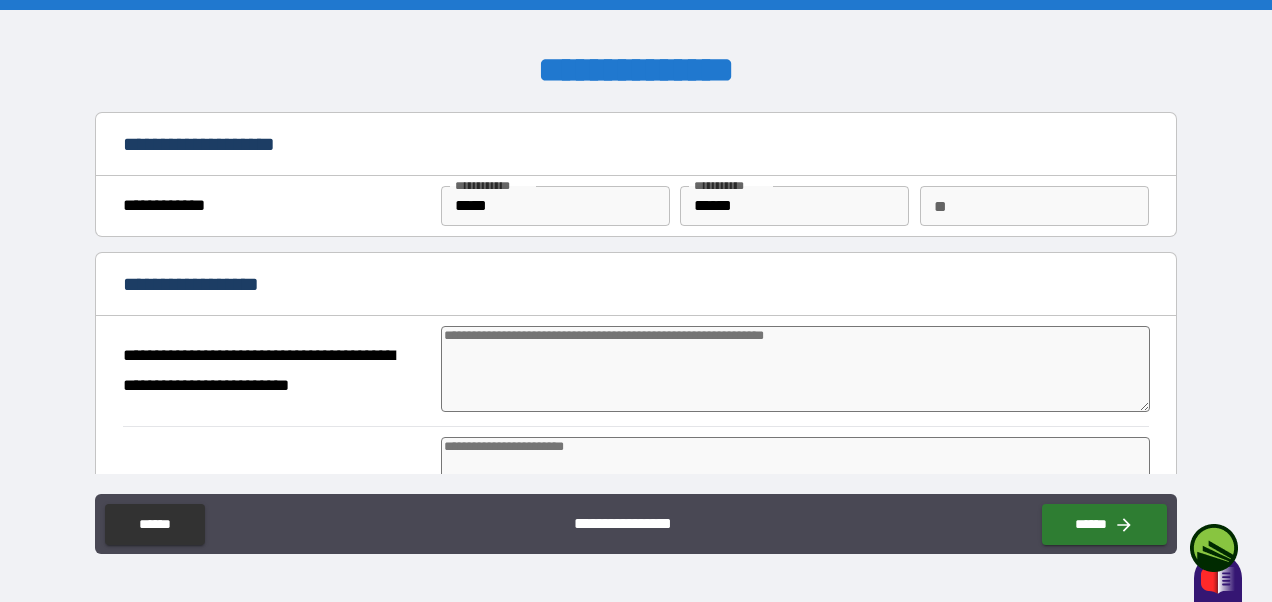 type on "*" 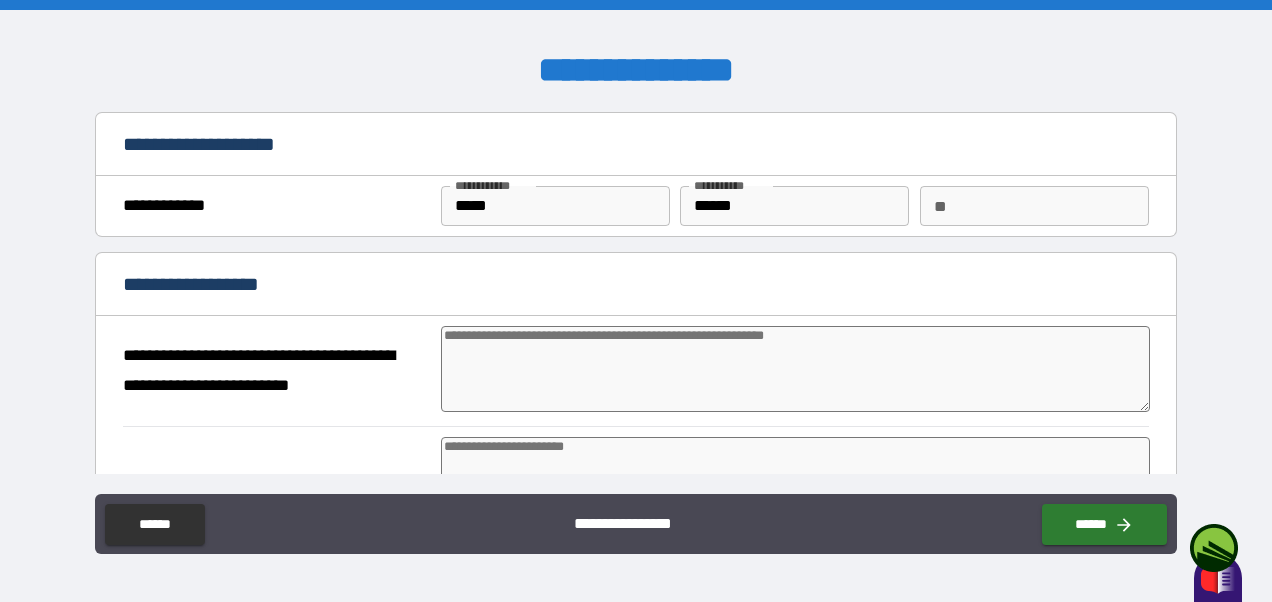 type on "*" 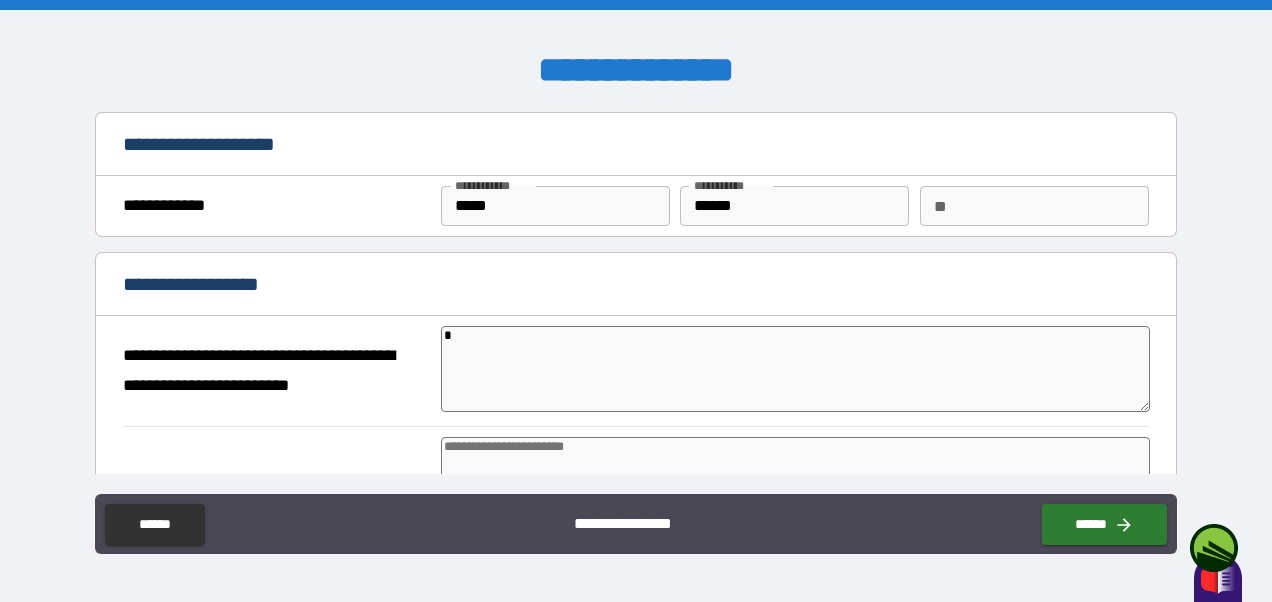 type on "*" 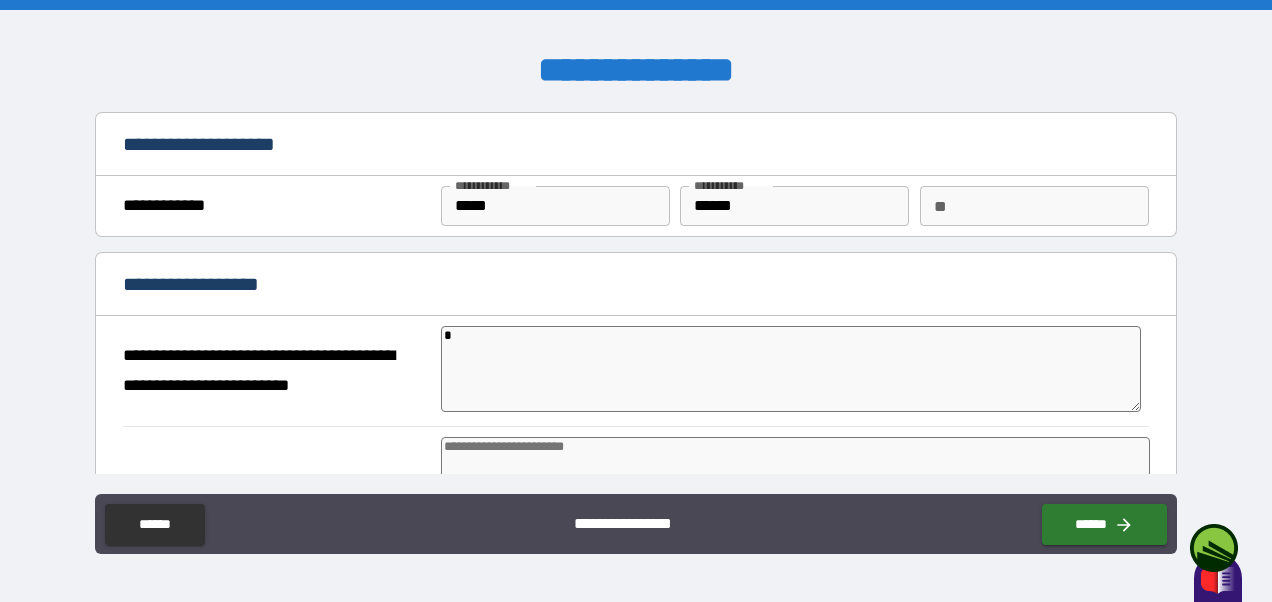 type on "**" 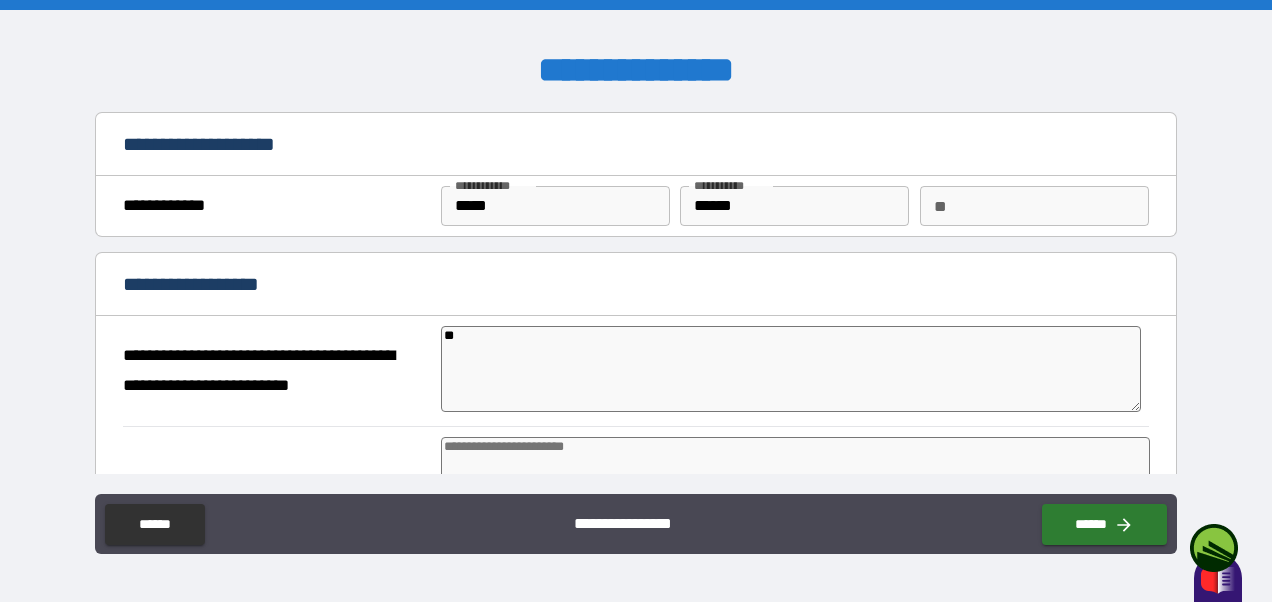 type on "*" 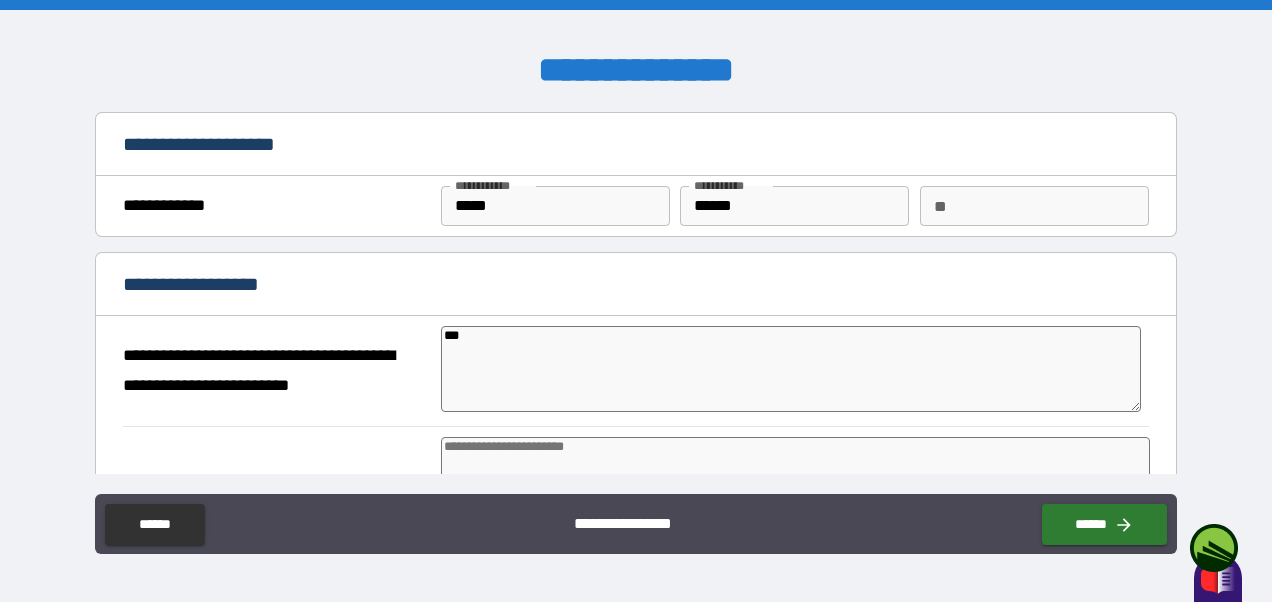 type on "*" 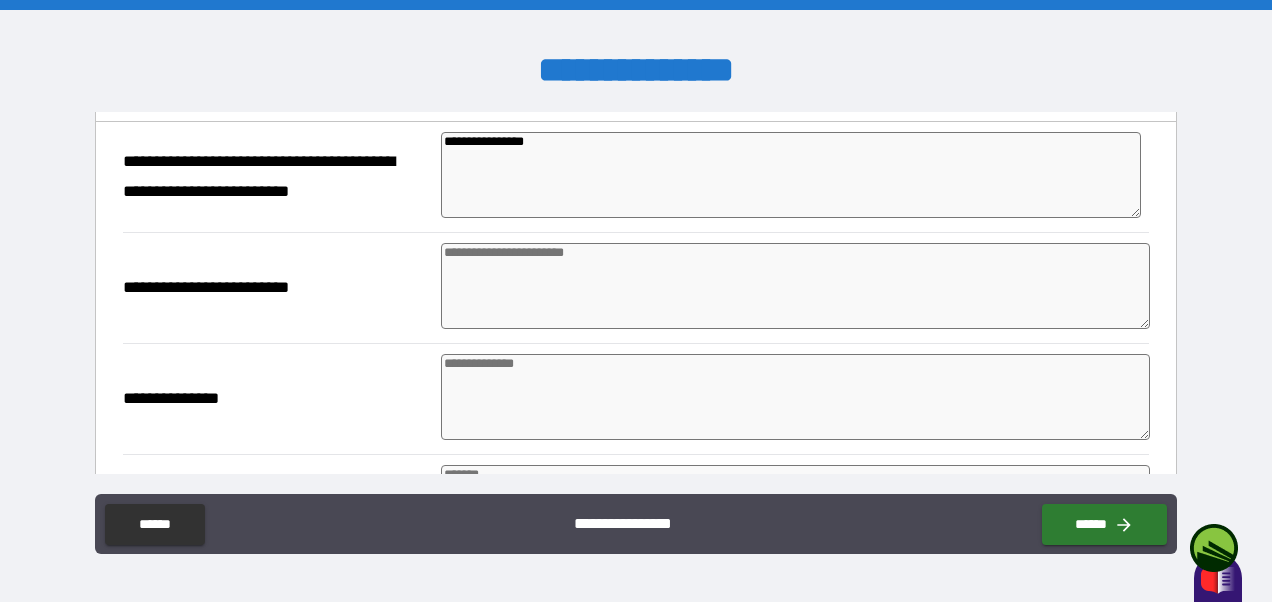 scroll, scrollTop: 195, scrollLeft: 0, axis: vertical 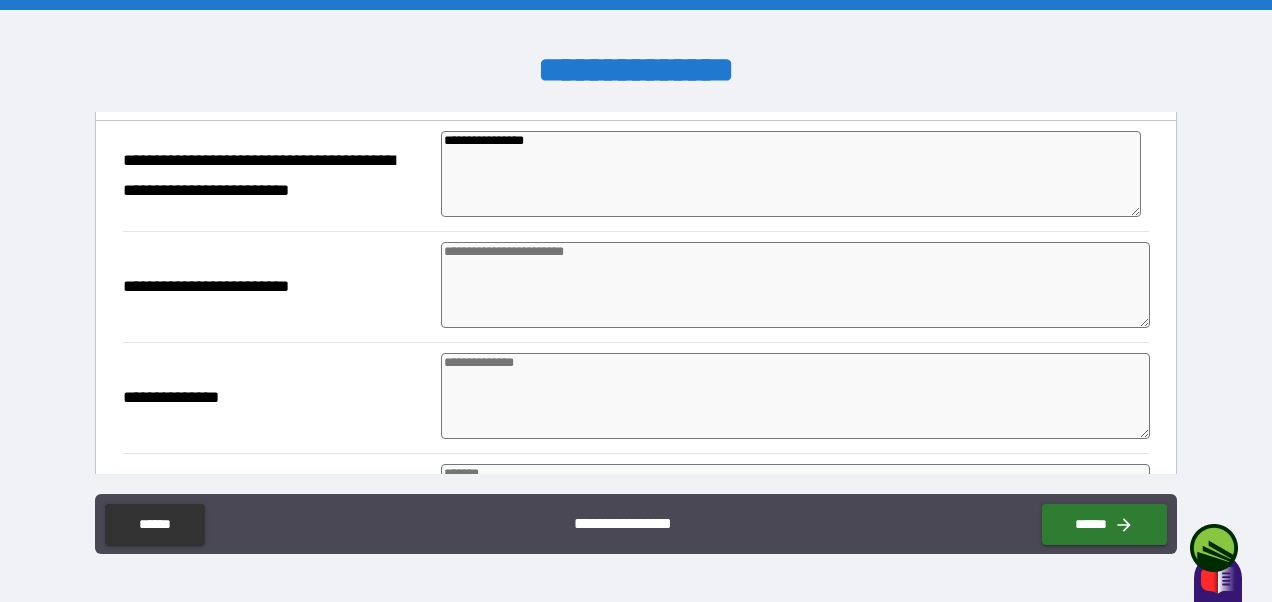 click at bounding box center (795, 285) 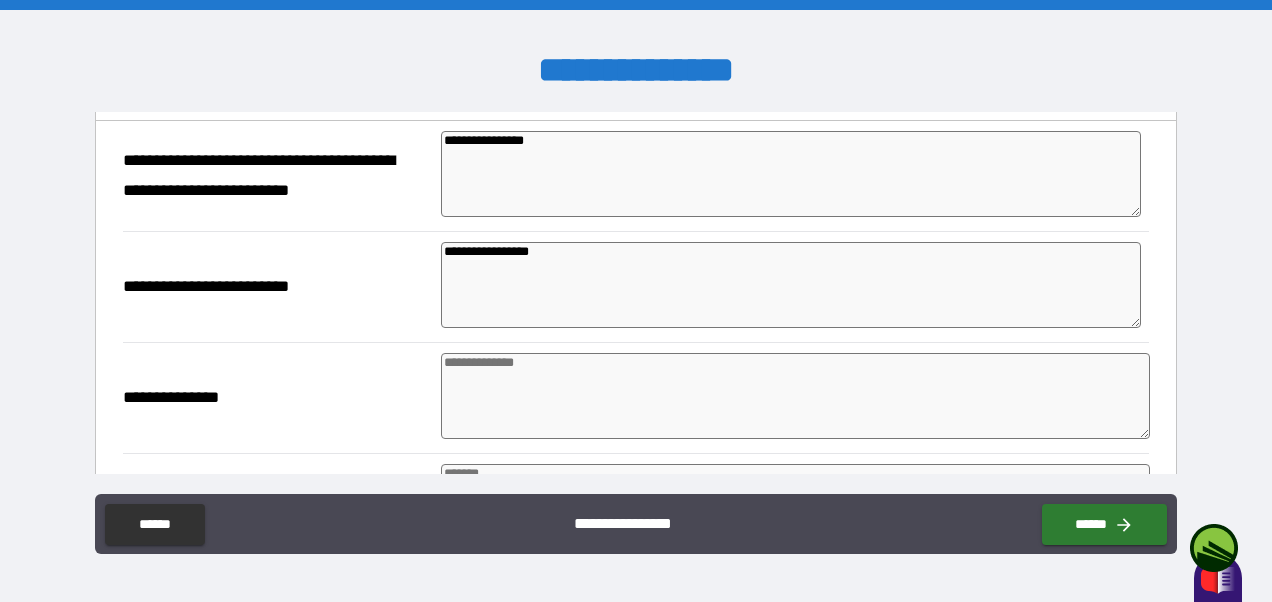 click at bounding box center (795, 396) 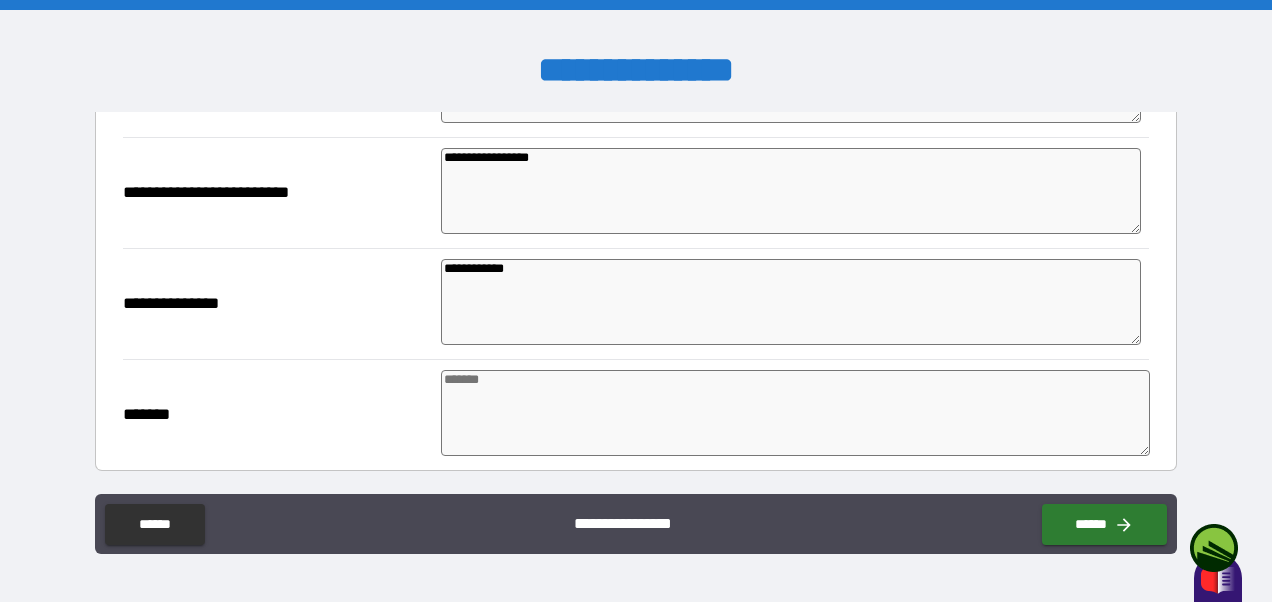 scroll, scrollTop: 290, scrollLeft: 0, axis: vertical 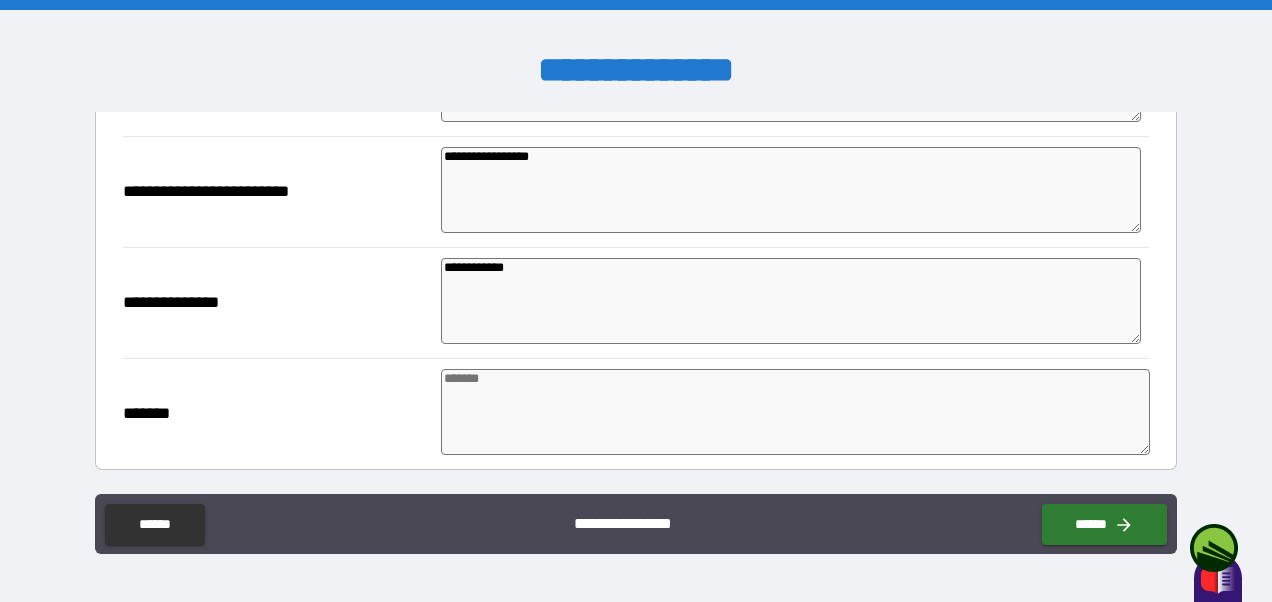 click at bounding box center [795, 412] 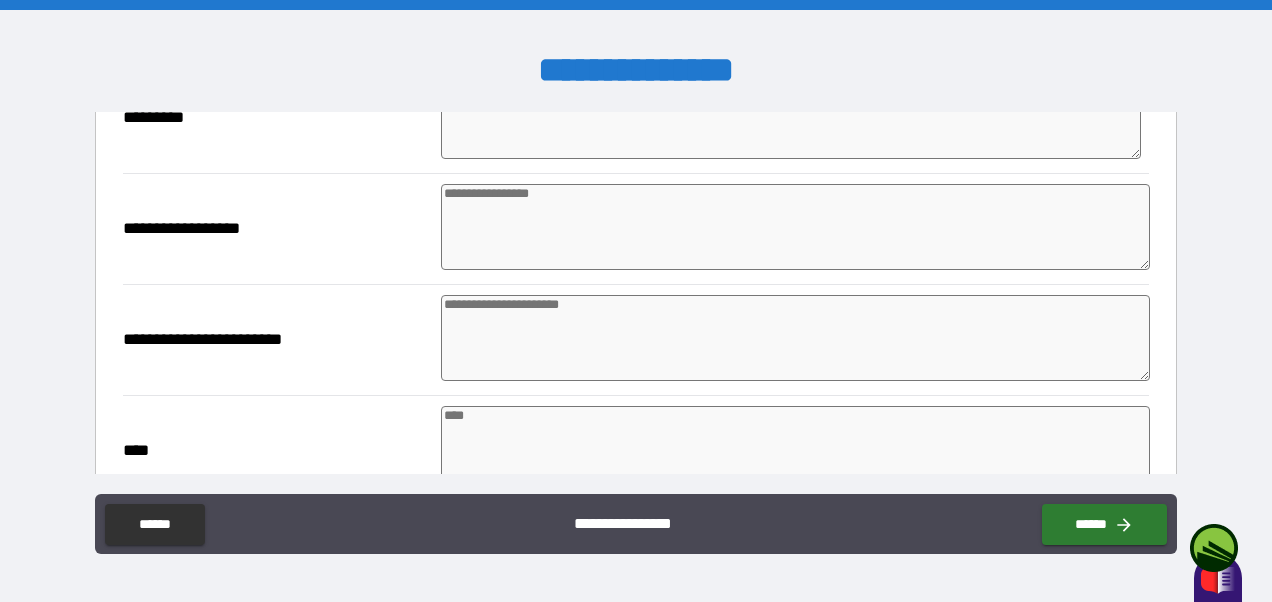scroll, scrollTop: 888, scrollLeft: 0, axis: vertical 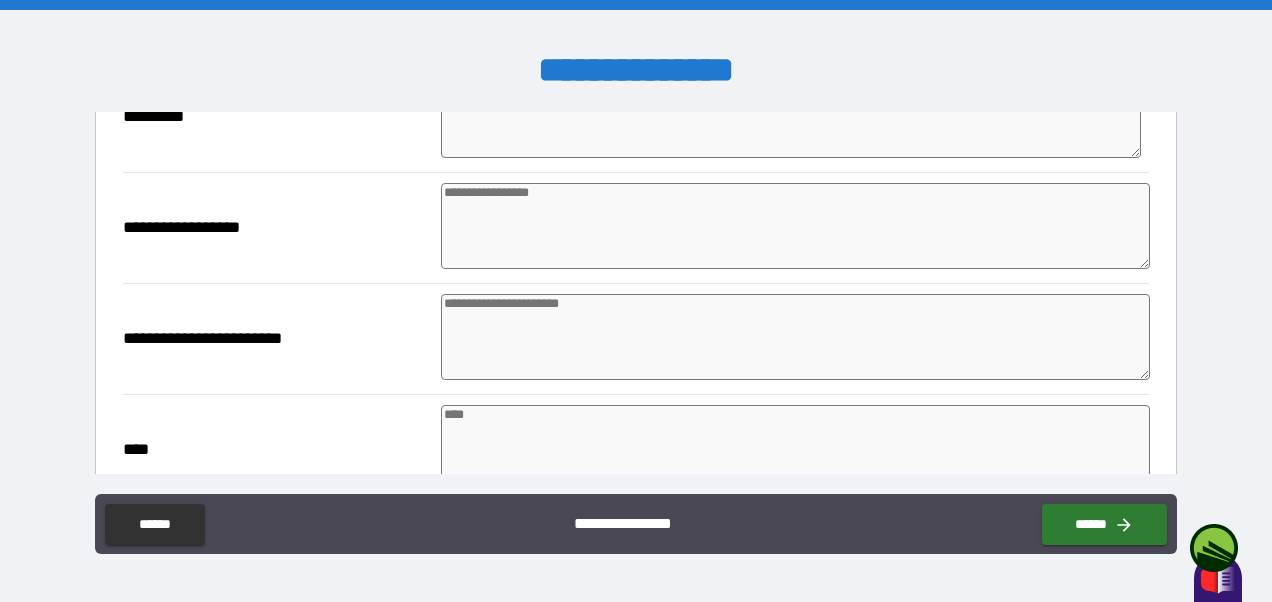 click at bounding box center [795, 337] 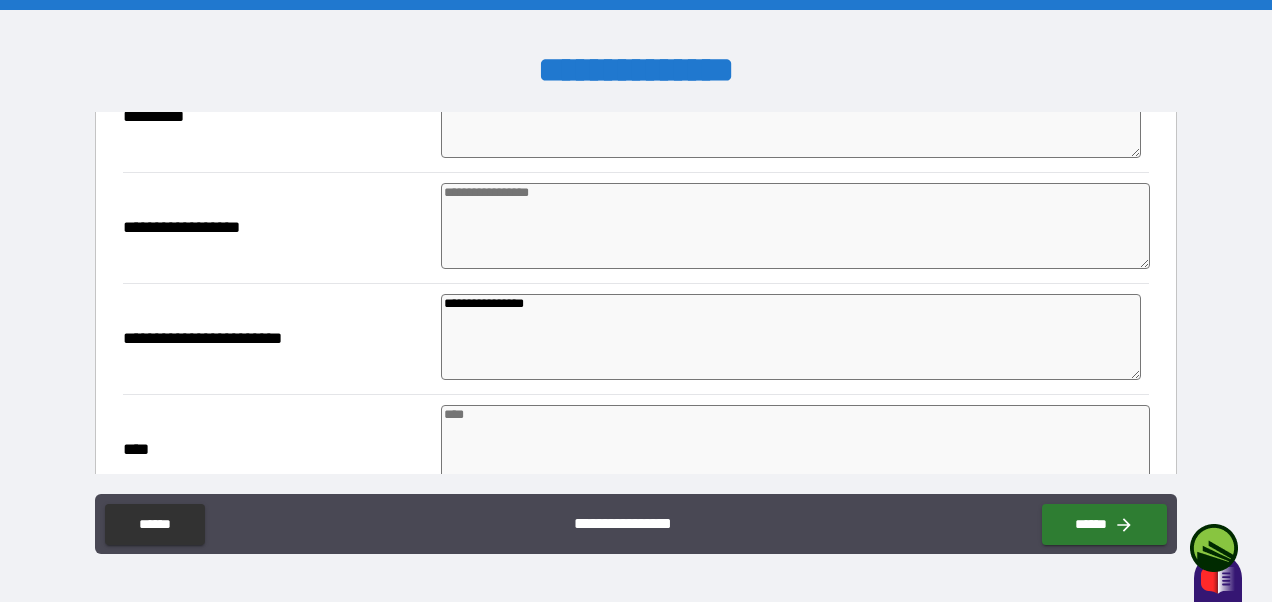 click at bounding box center [795, 448] 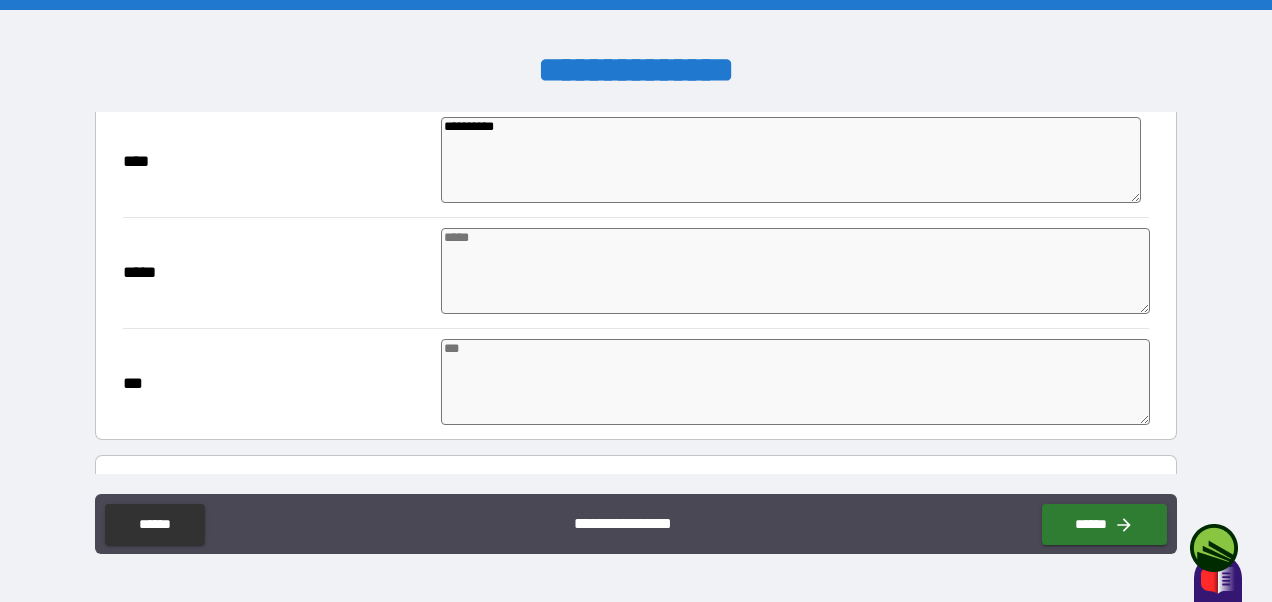 drag, startPoint x: 449, startPoint y: 252, endPoint x: 460, endPoint y: 251, distance: 11.045361 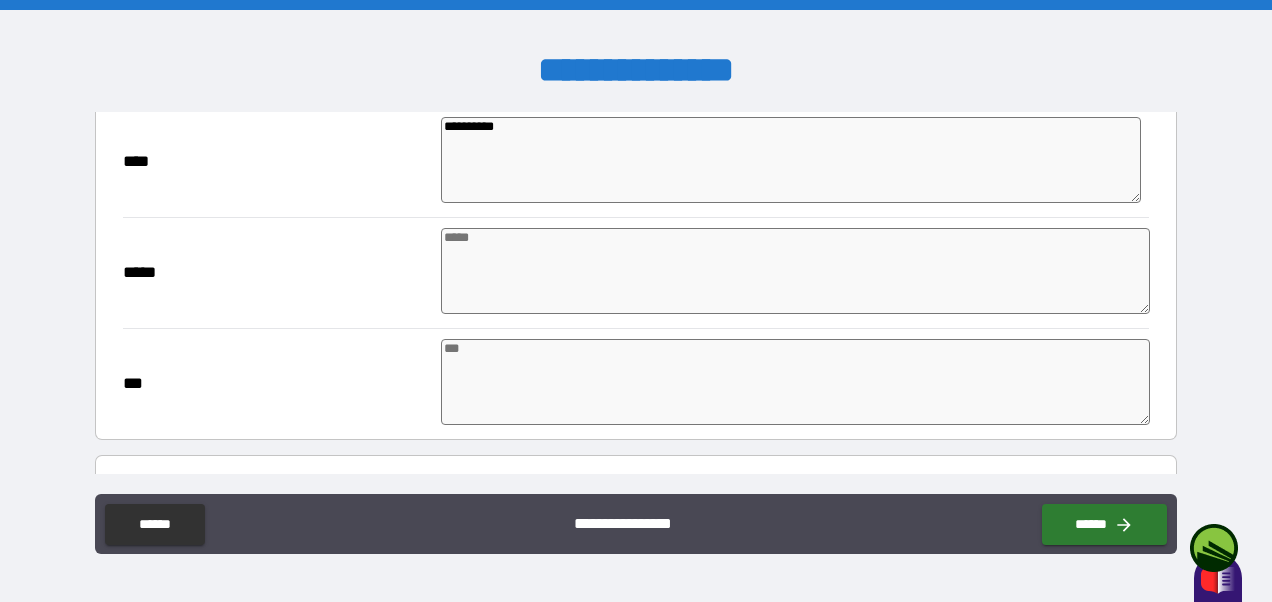 click at bounding box center (795, 271) 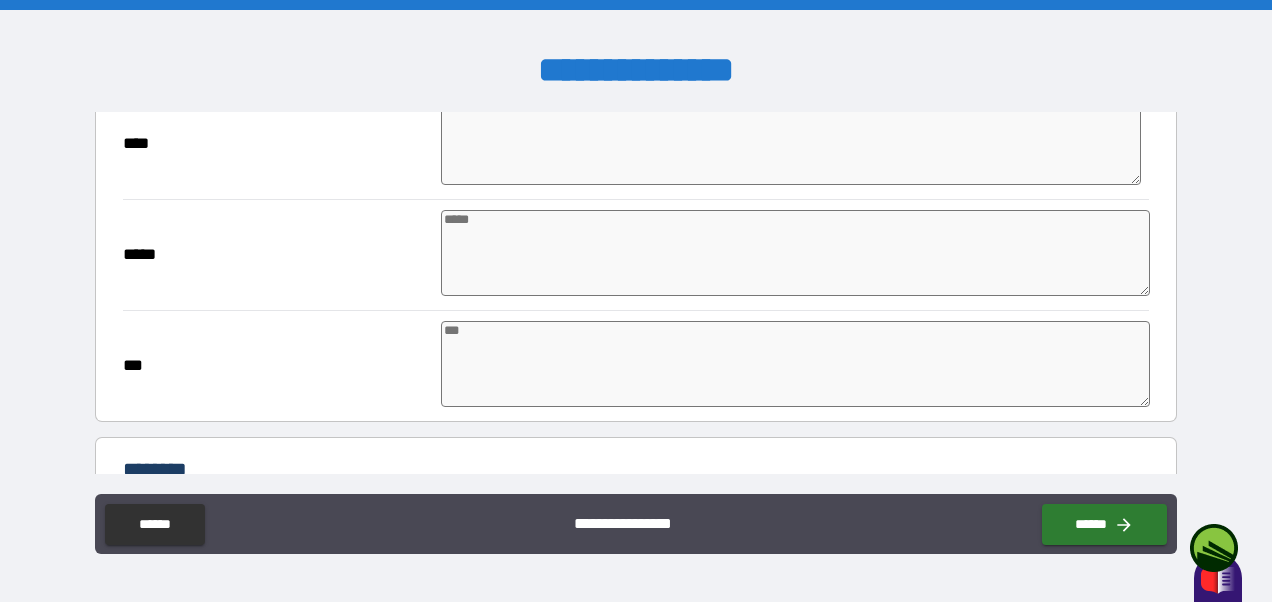 scroll, scrollTop: 1195, scrollLeft: 0, axis: vertical 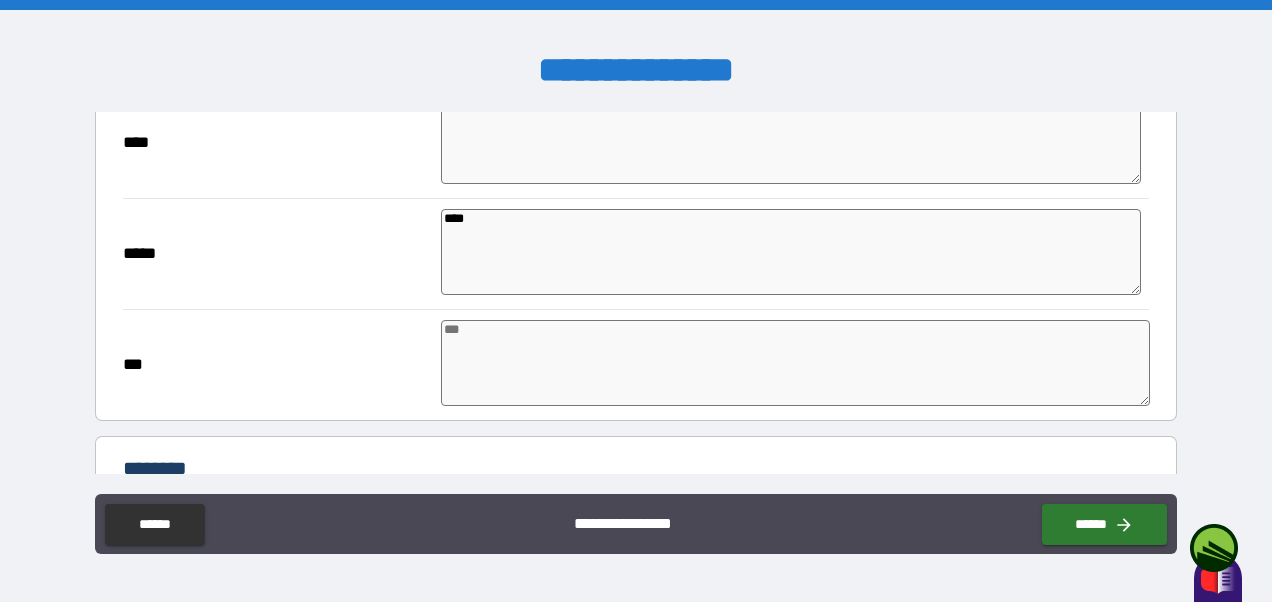 click at bounding box center (795, 363) 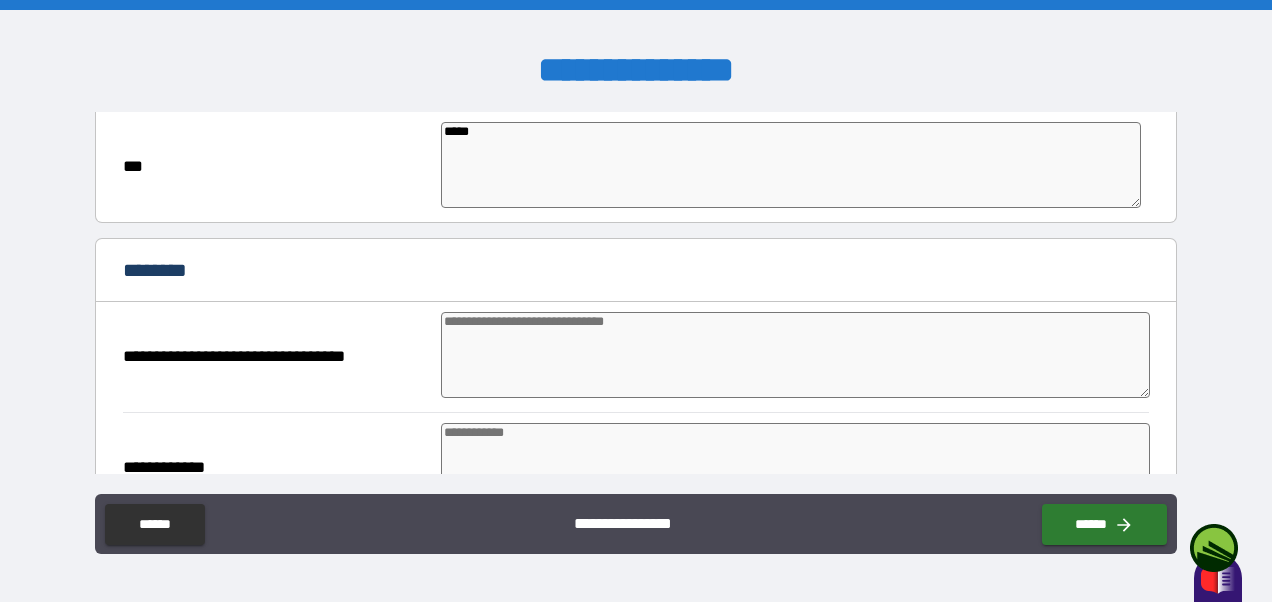 scroll, scrollTop: 1394, scrollLeft: 0, axis: vertical 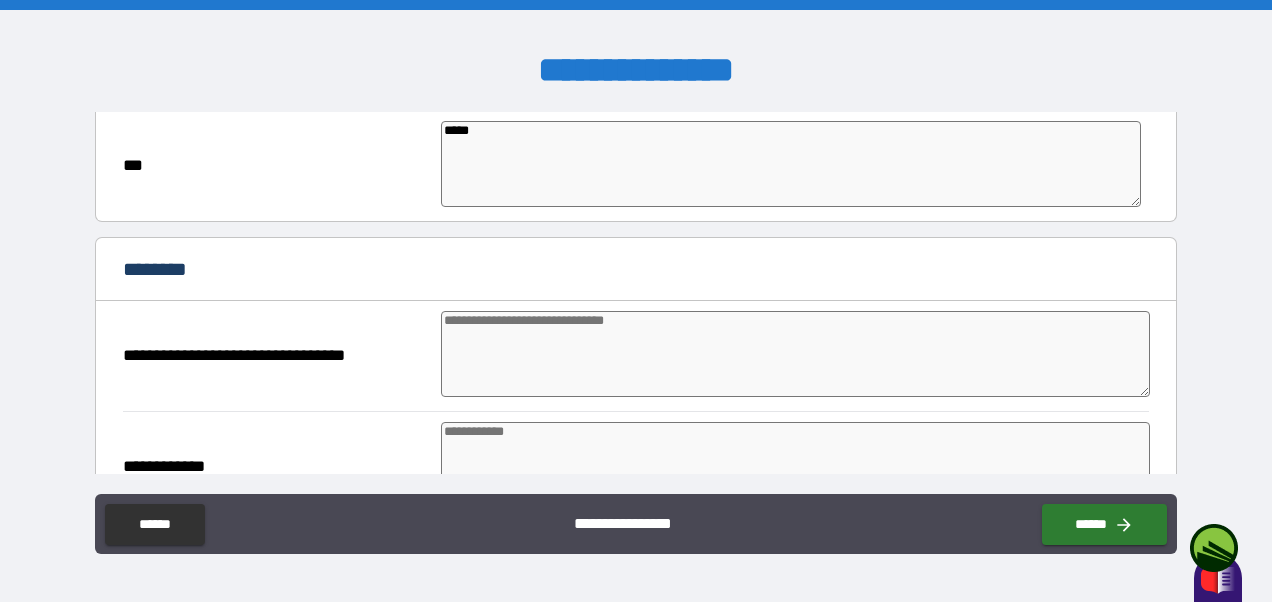 click at bounding box center [795, 354] 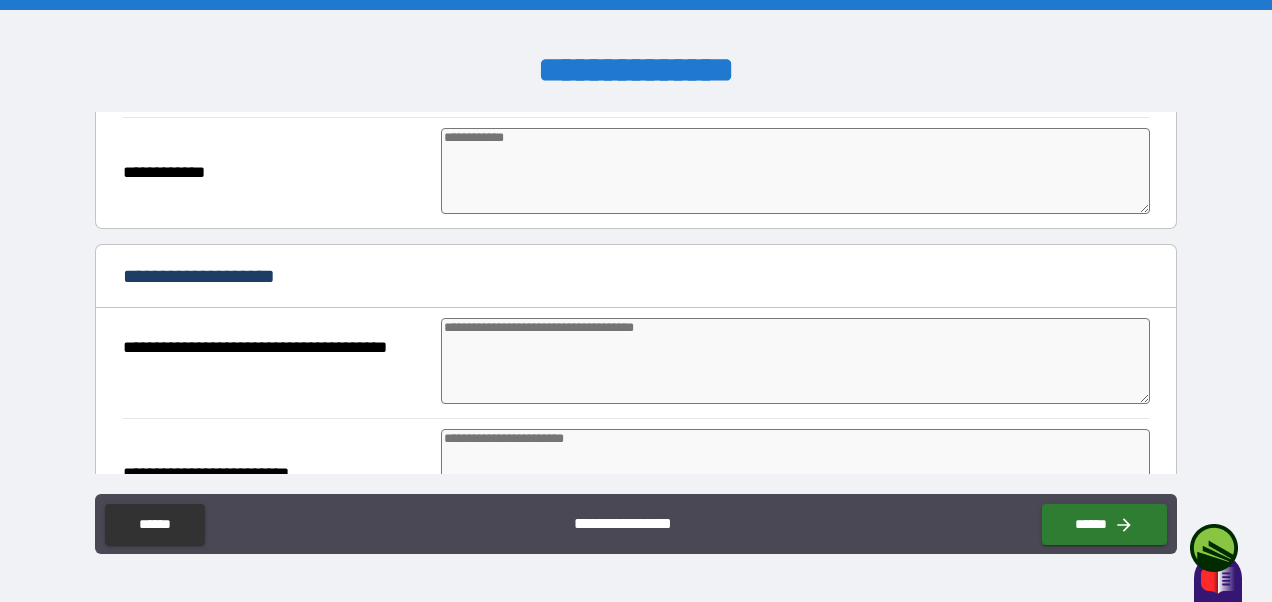click at bounding box center (795, 361) 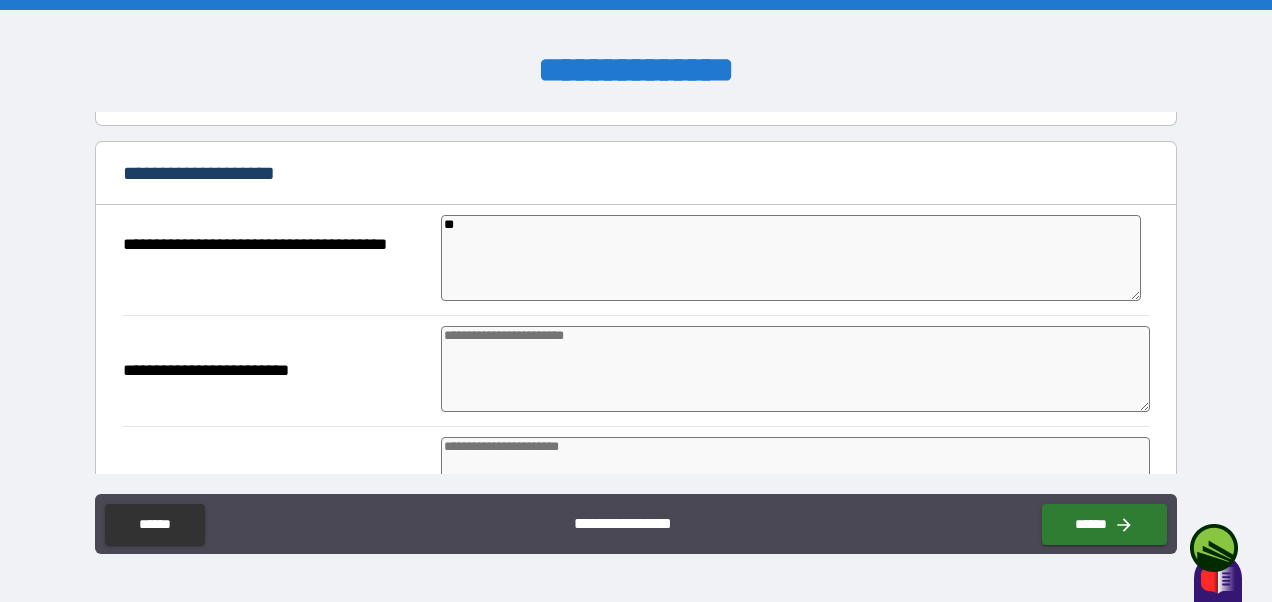 scroll, scrollTop: 1791, scrollLeft: 0, axis: vertical 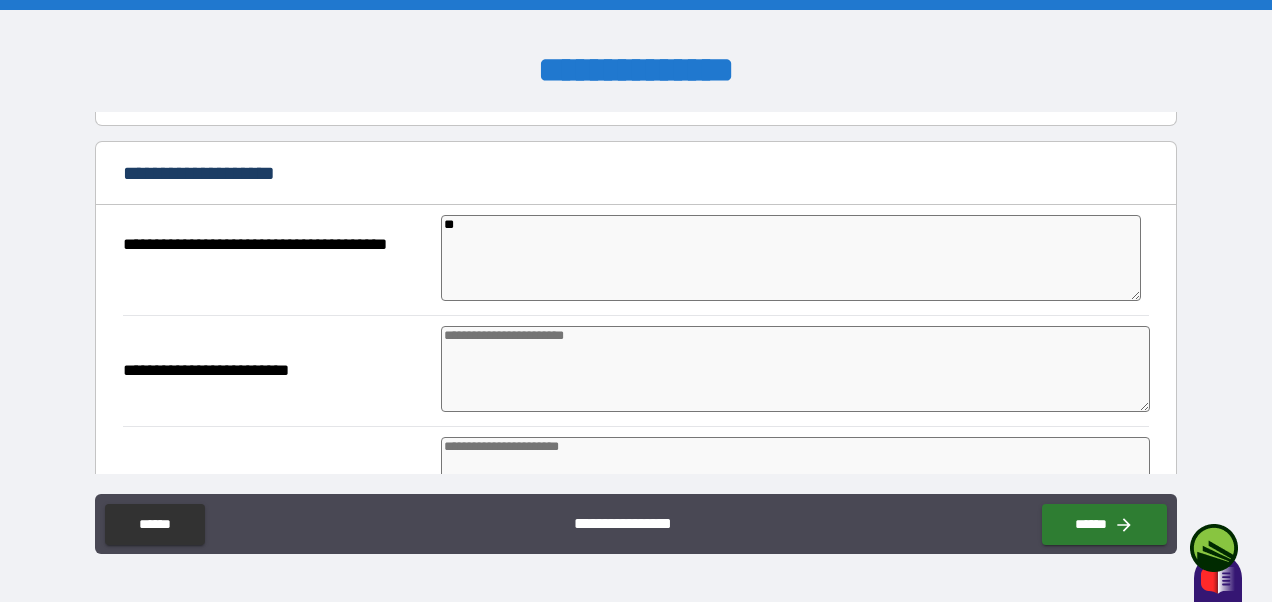 click at bounding box center [795, 369] 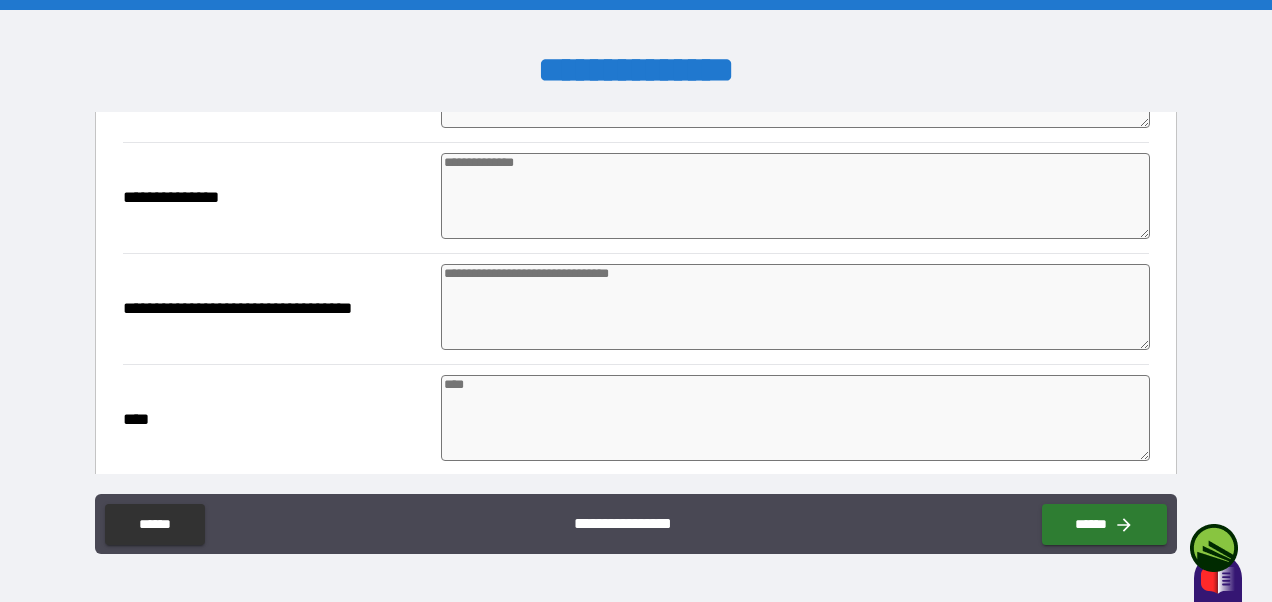 scroll, scrollTop: 2187, scrollLeft: 0, axis: vertical 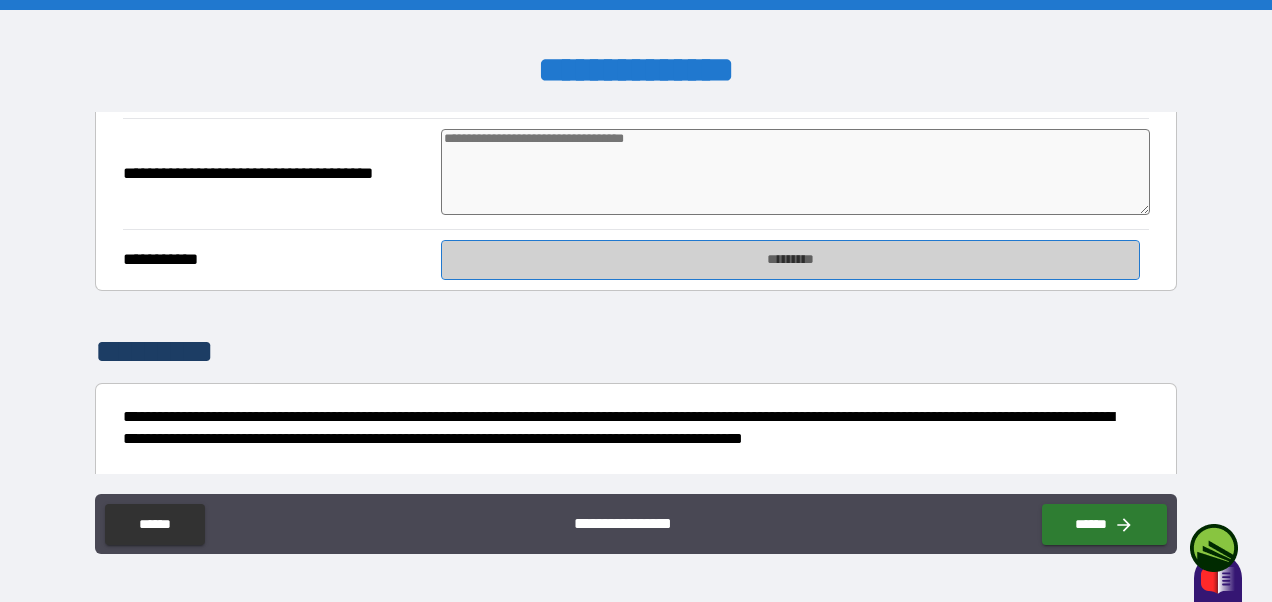 click on "*********" at bounding box center (790, 260) 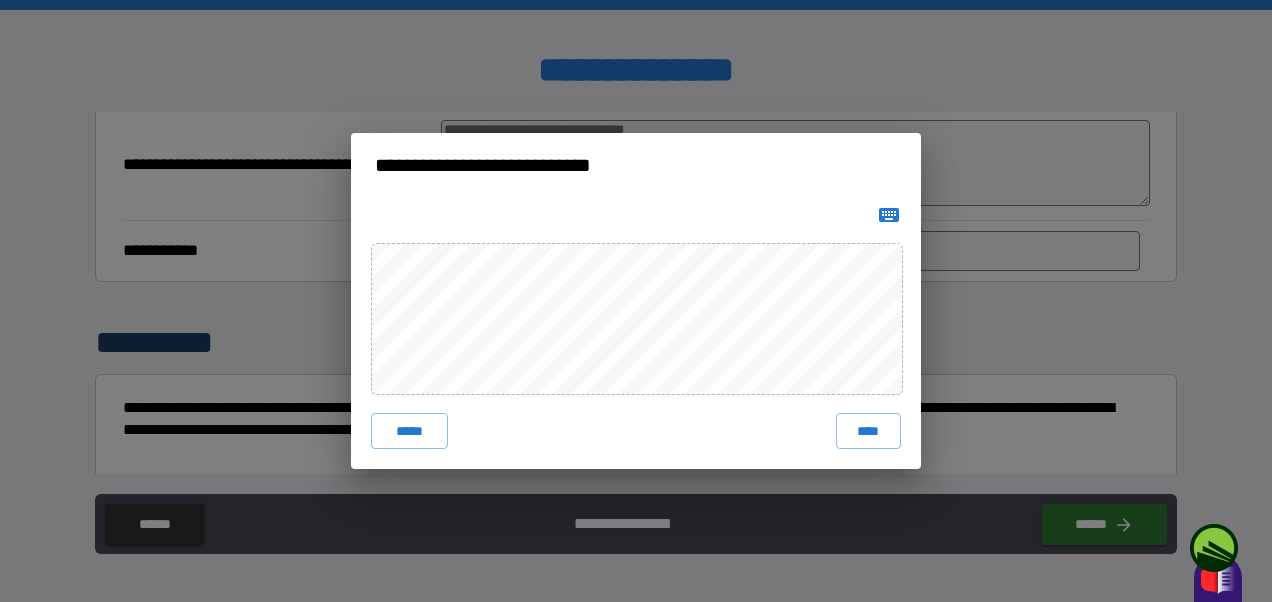 scroll, scrollTop: 2886, scrollLeft: 0, axis: vertical 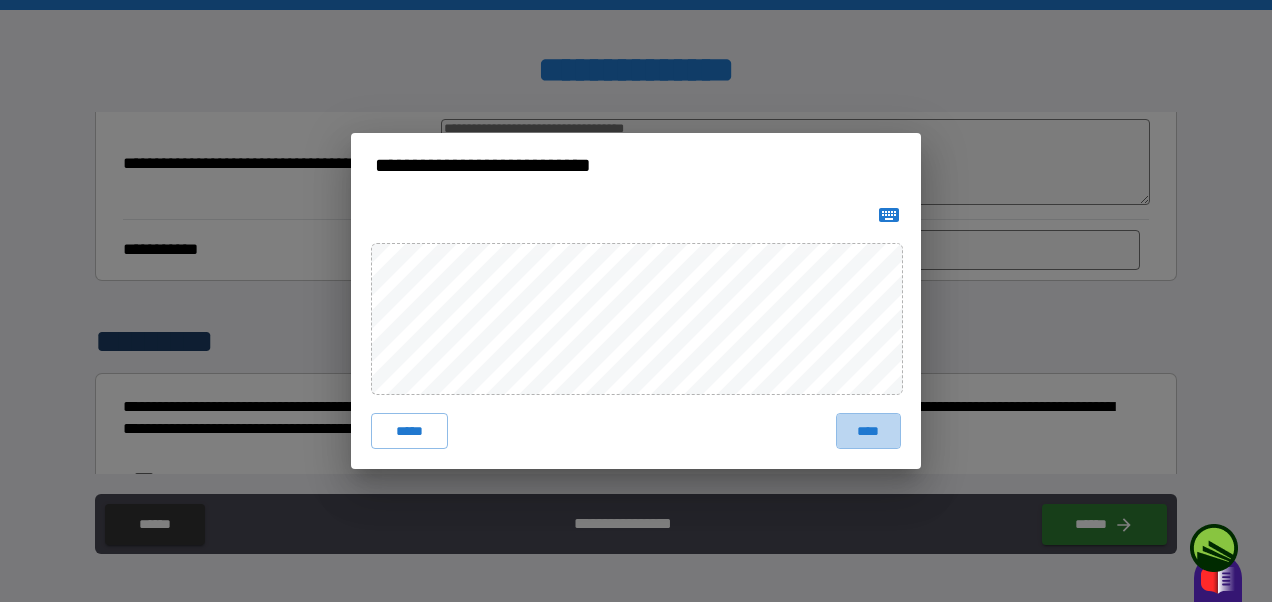 click on "****" at bounding box center [869, 431] 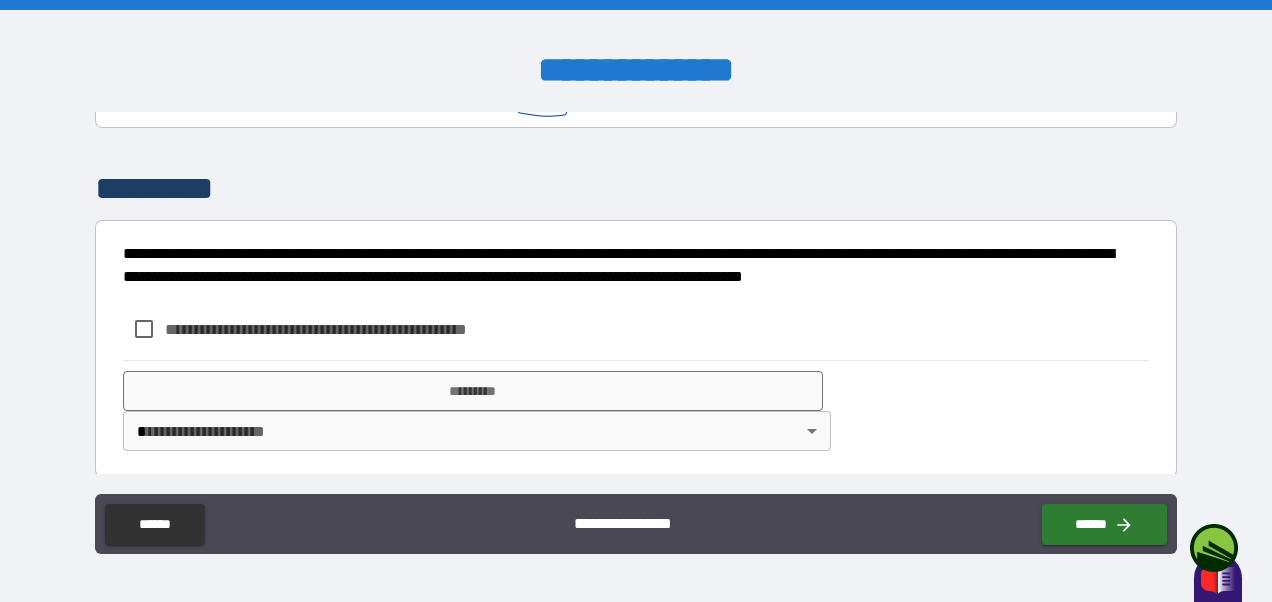 scroll, scrollTop: 3064, scrollLeft: 0, axis: vertical 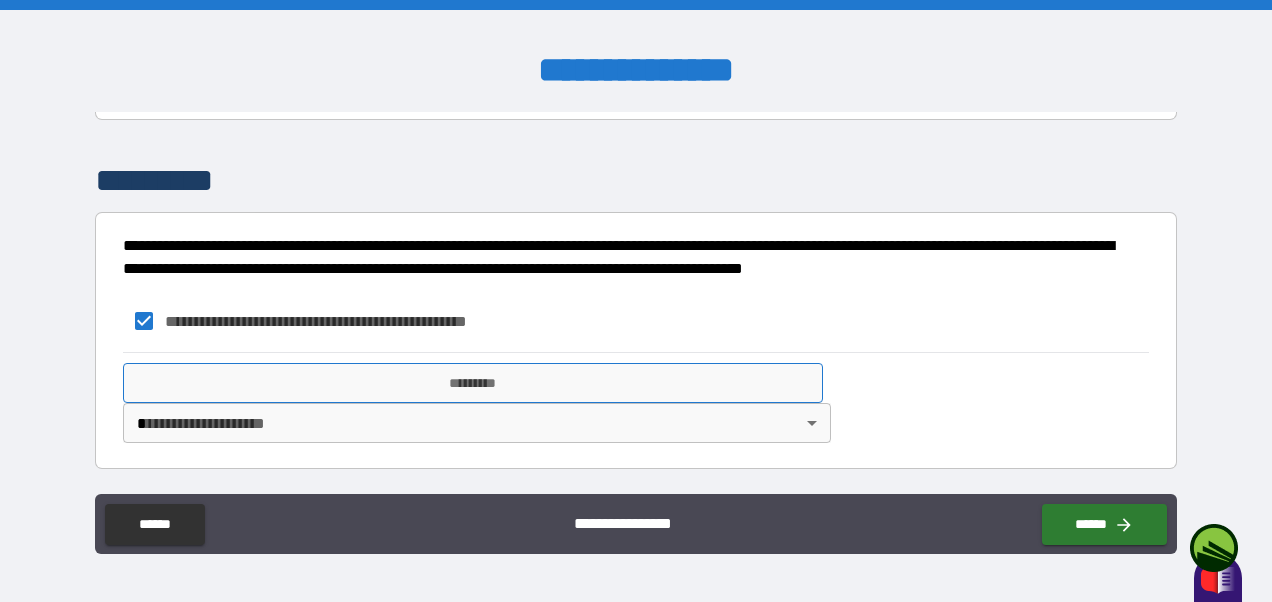 click on "*********" at bounding box center (472, 383) 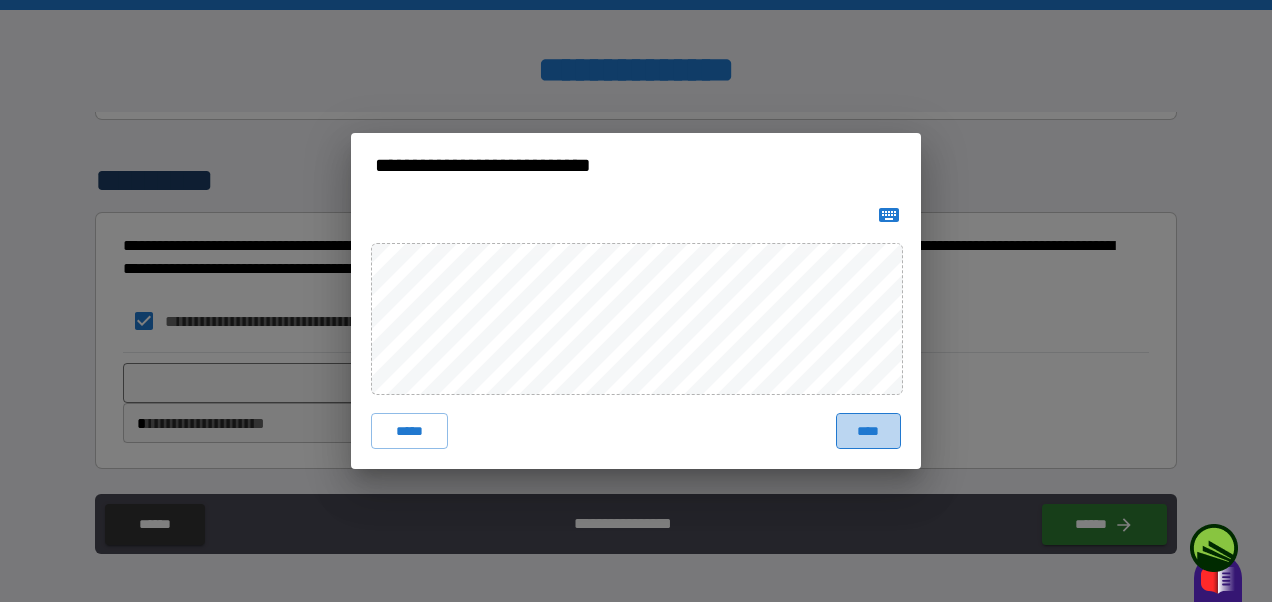 click on "****" at bounding box center [869, 431] 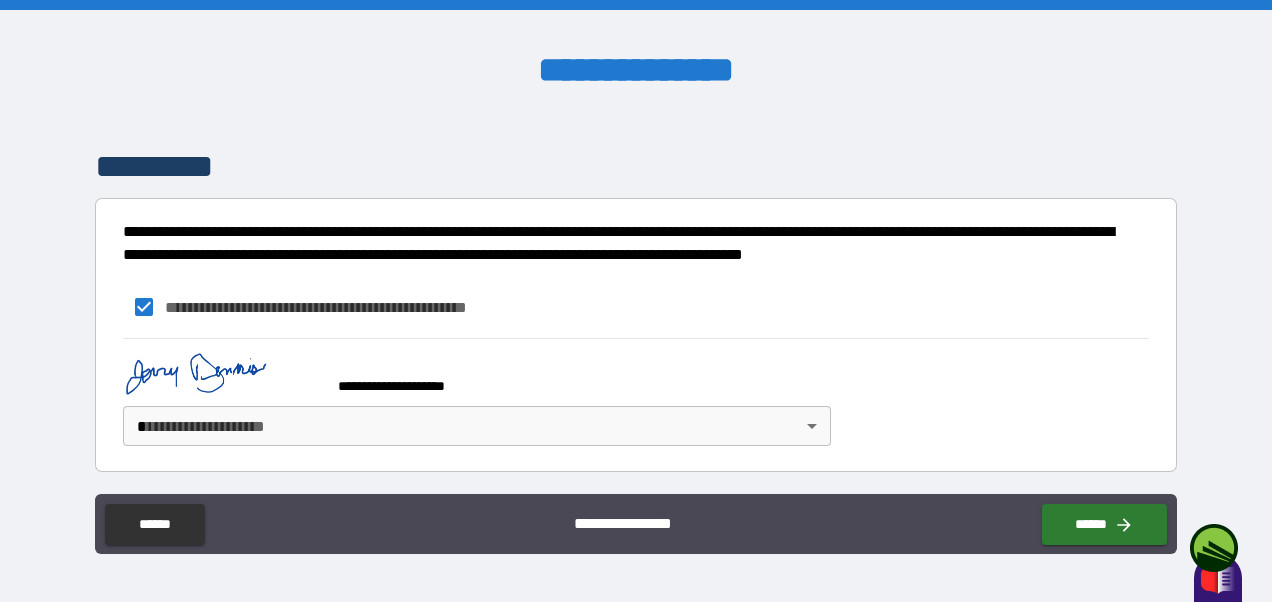 scroll, scrollTop: 3081, scrollLeft: 0, axis: vertical 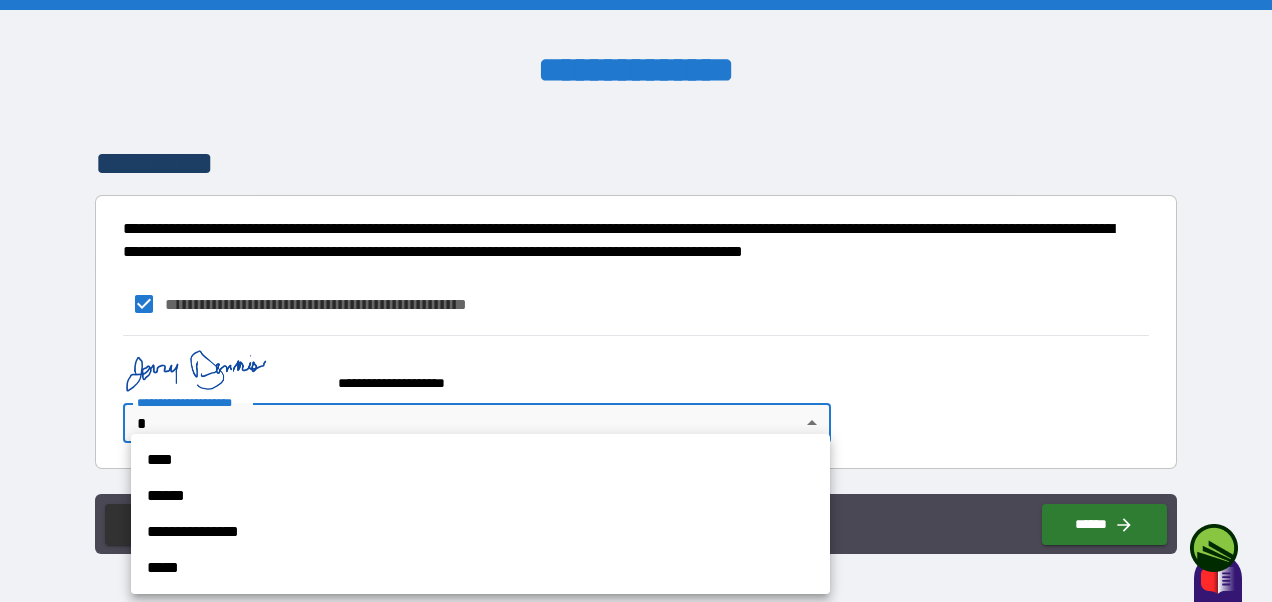 click on "**********" at bounding box center [636, 301] 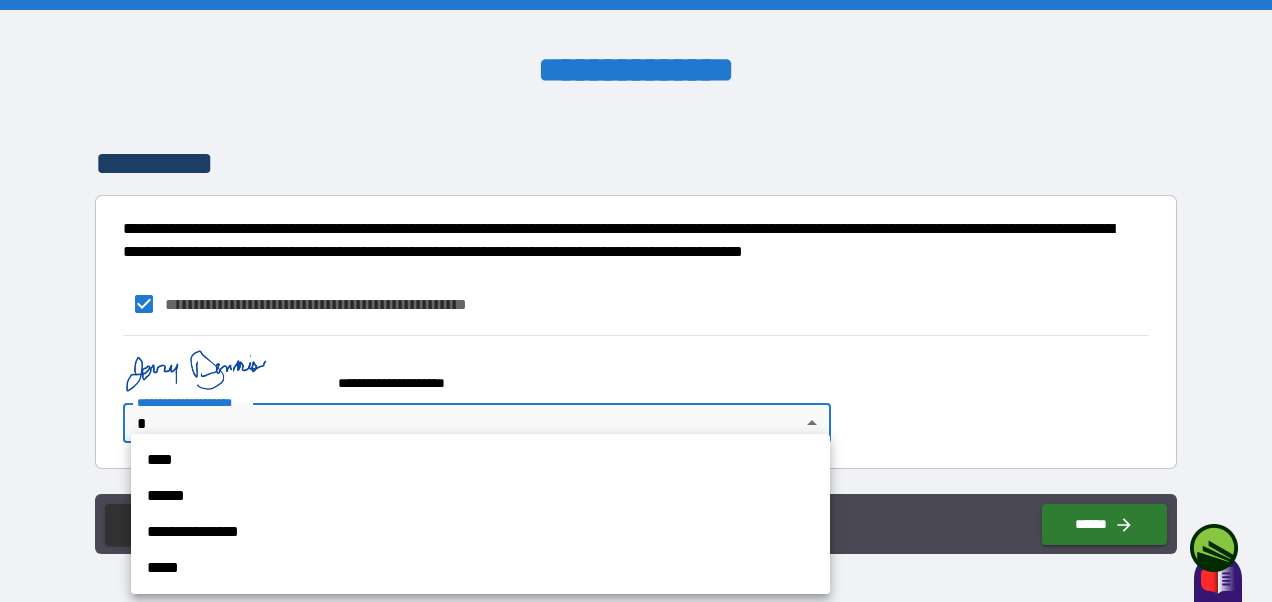 click on "****" at bounding box center (480, 460) 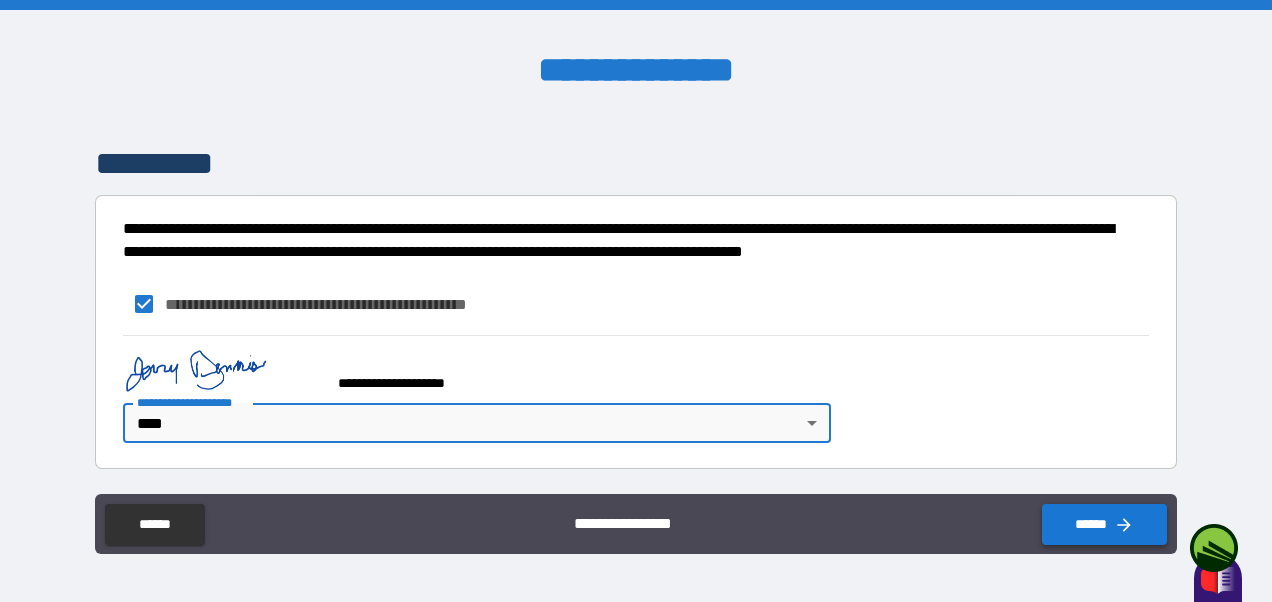click on "******" at bounding box center [1104, 524] 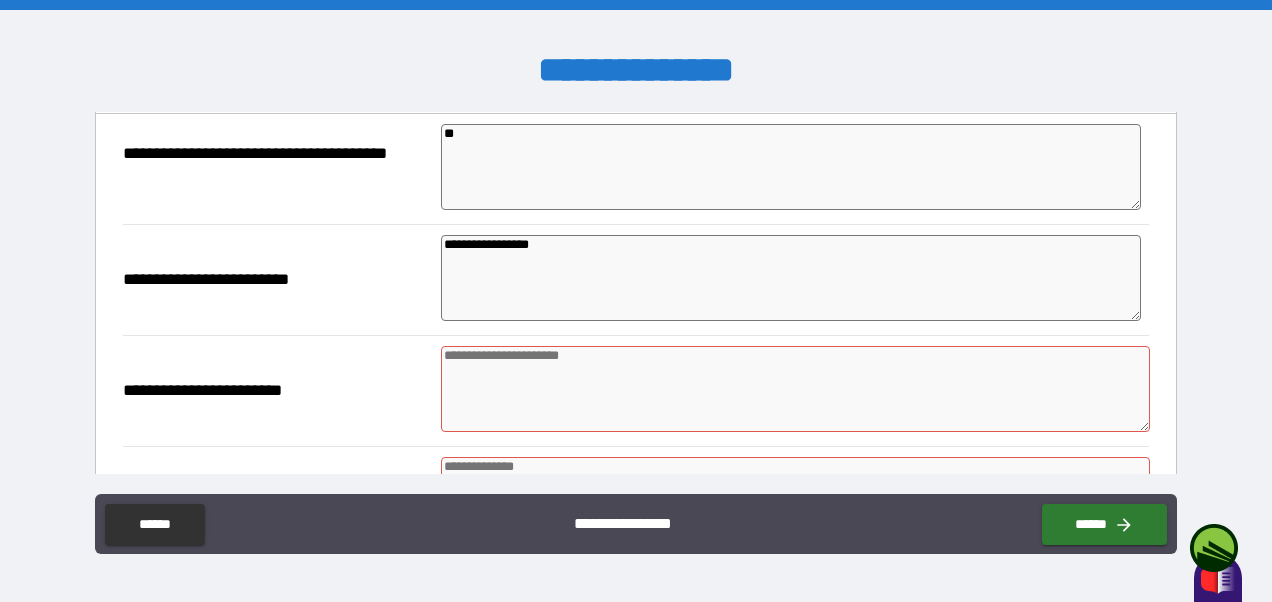 scroll, scrollTop: 1882, scrollLeft: 0, axis: vertical 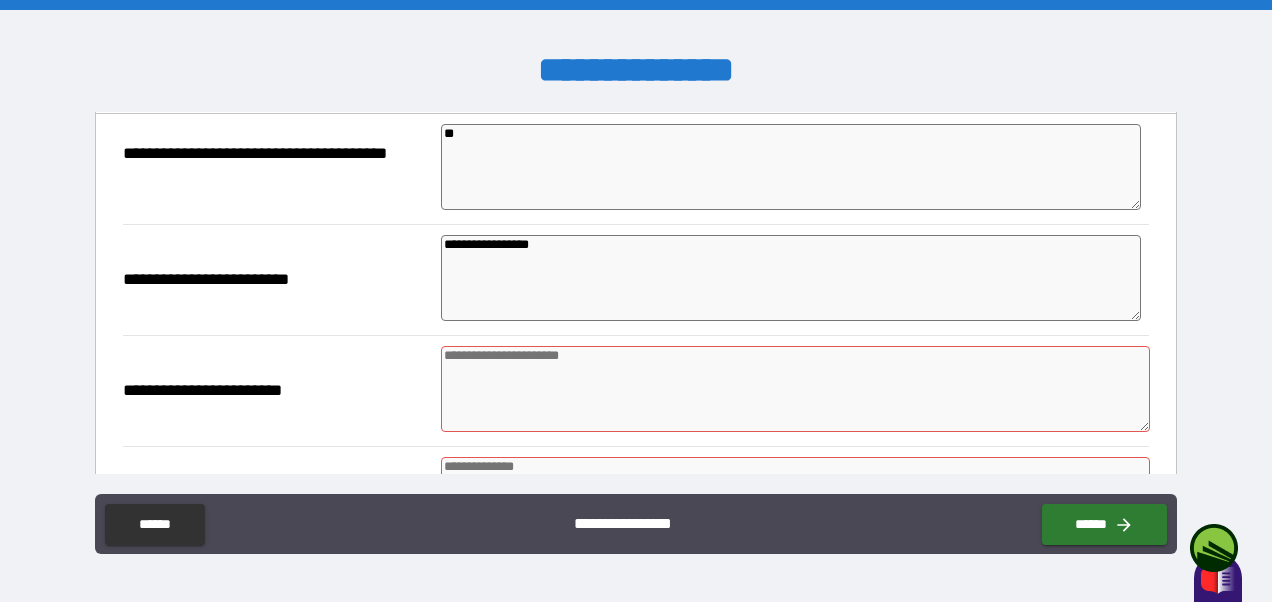 click at bounding box center [795, 389] 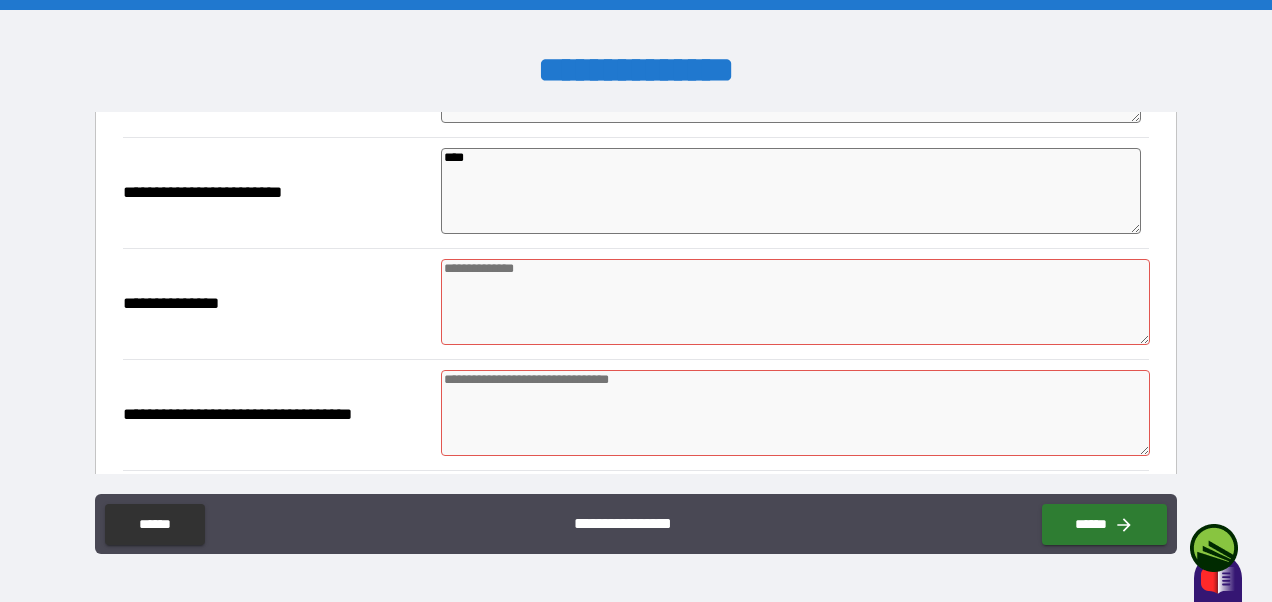 drag, startPoint x: 474, startPoint y: 282, endPoint x: 469, endPoint y: 272, distance: 11.18034 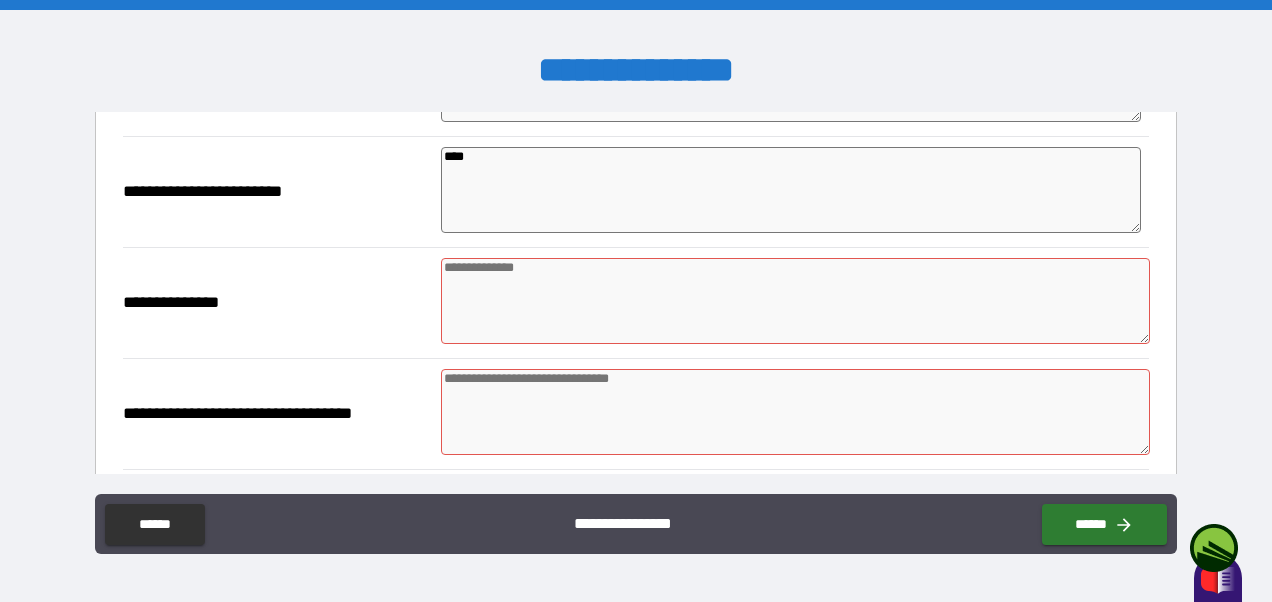 scroll, scrollTop: 2082, scrollLeft: 0, axis: vertical 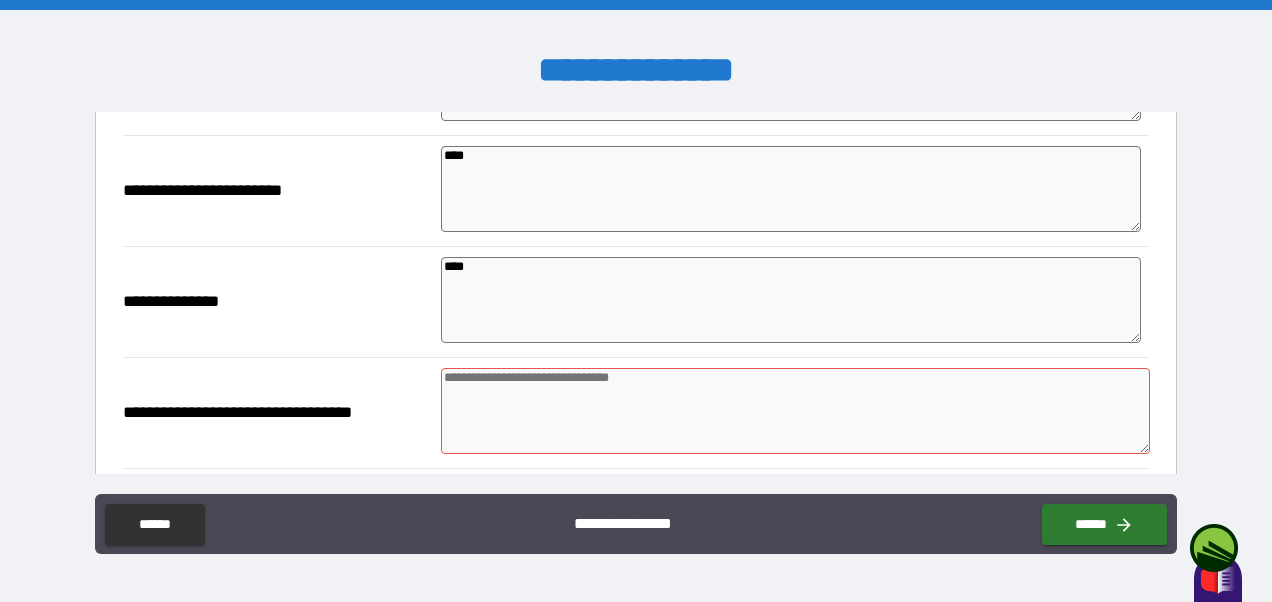 click at bounding box center (795, 411) 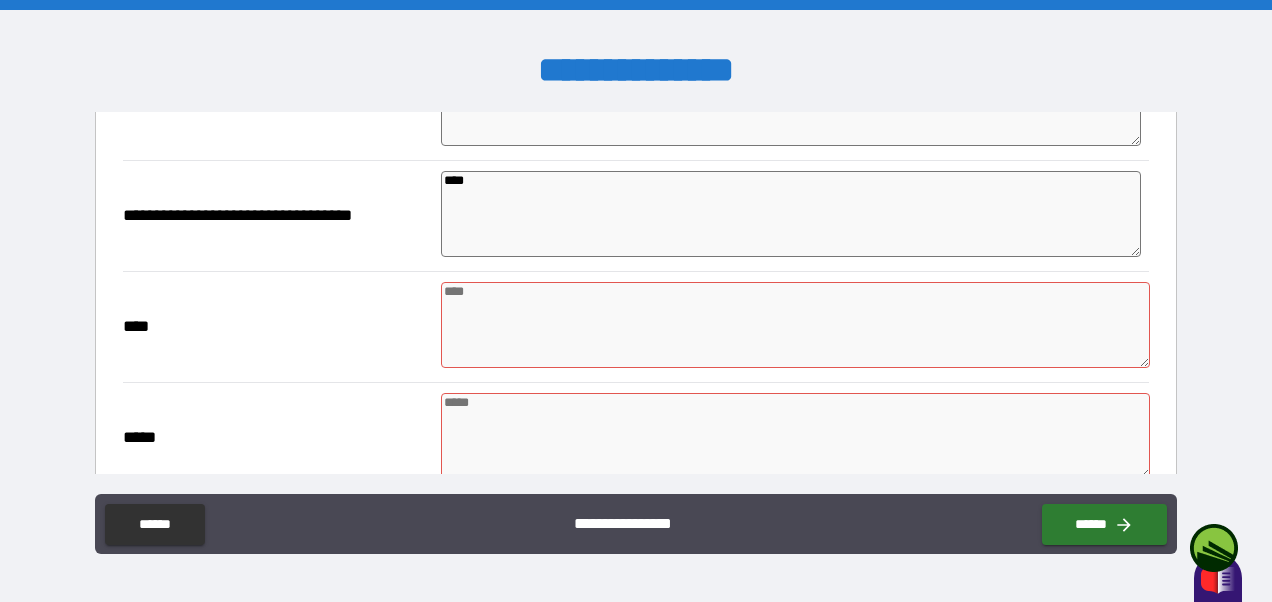 click at bounding box center [795, 325] 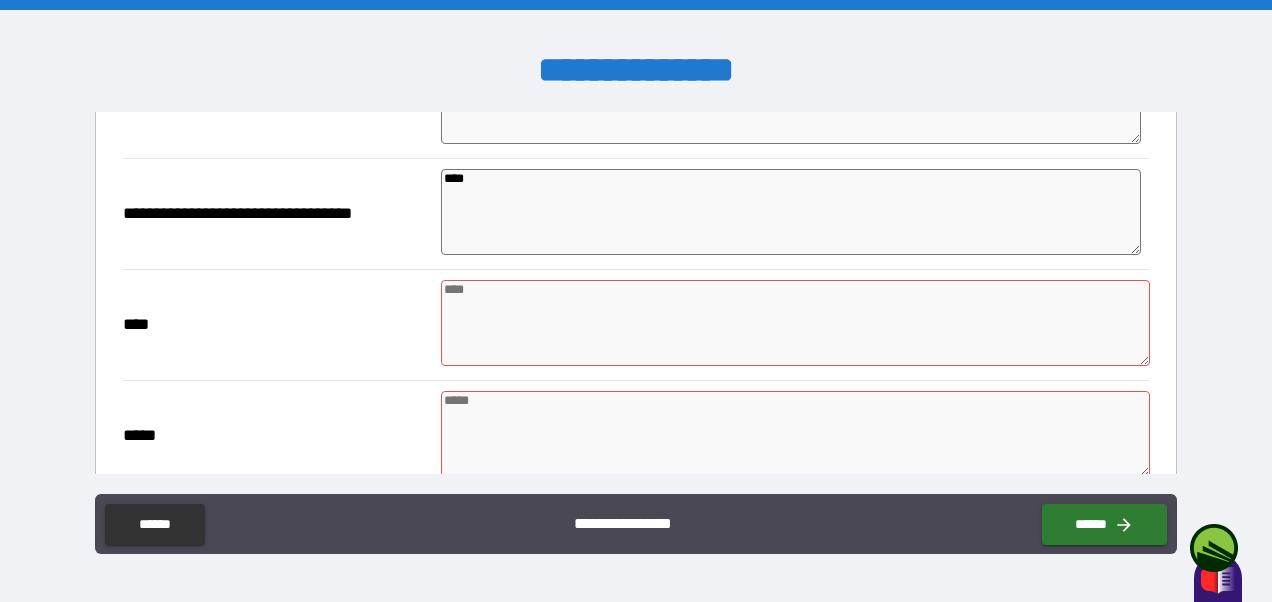 scroll, scrollTop: 2282, scrollLeft: 0, axis: vertical 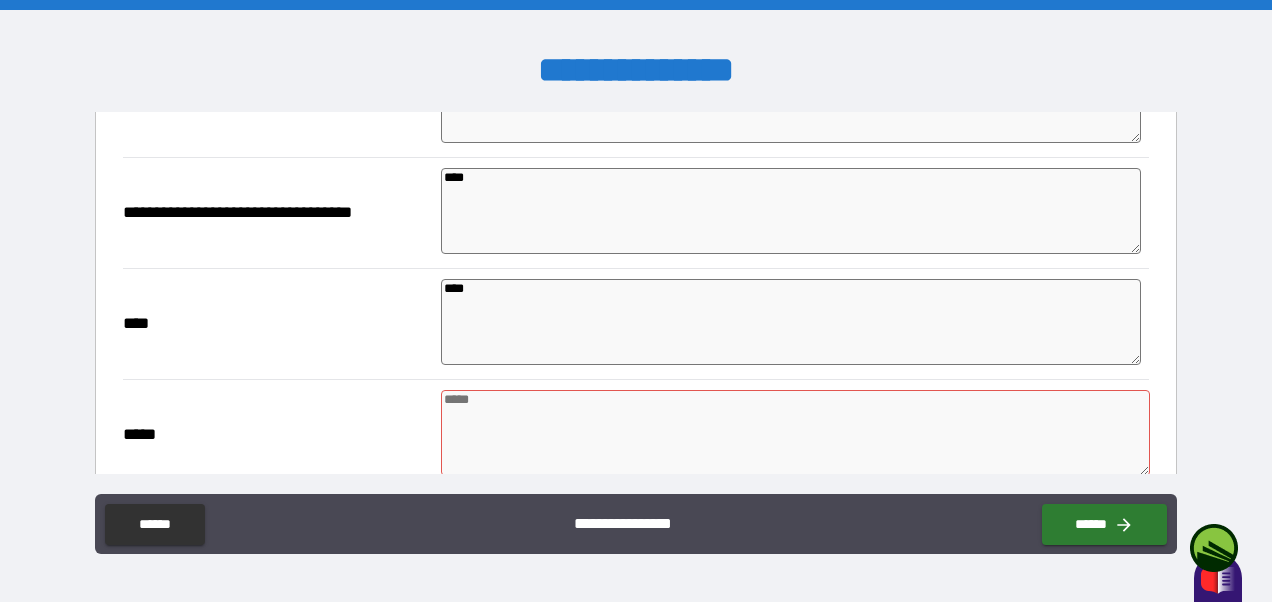 click at bounding box center [795, 433] 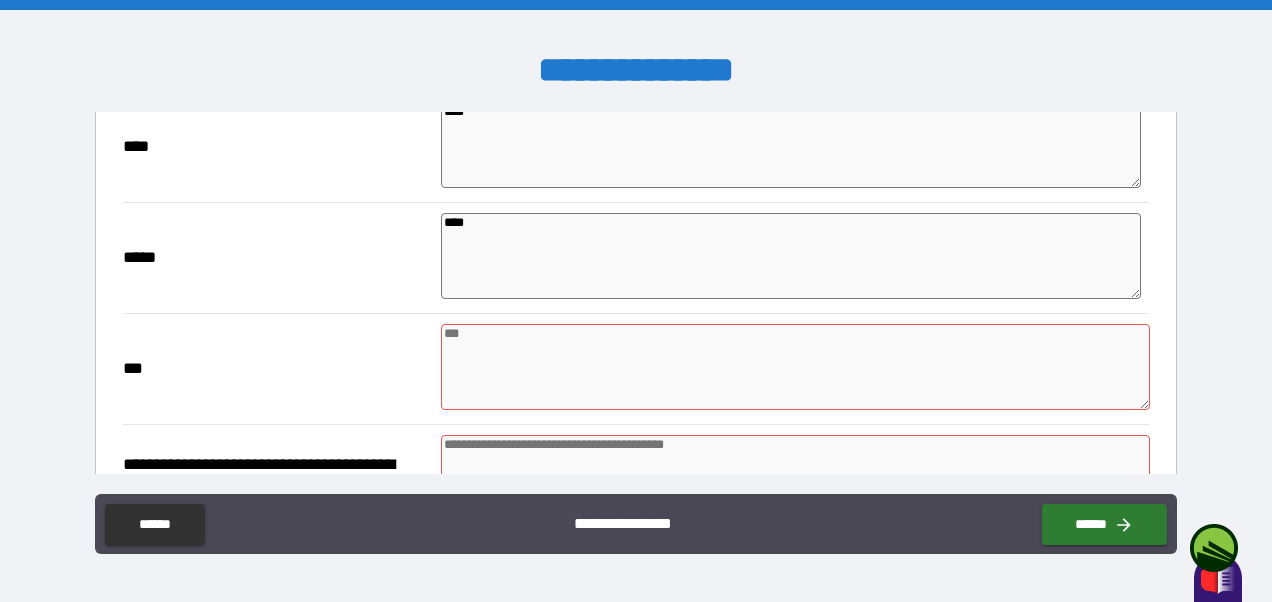 drag, startPoint x: 453, startPoint y: 366, endPoint x: 457, endPoint y: 347, distance: 19.416489 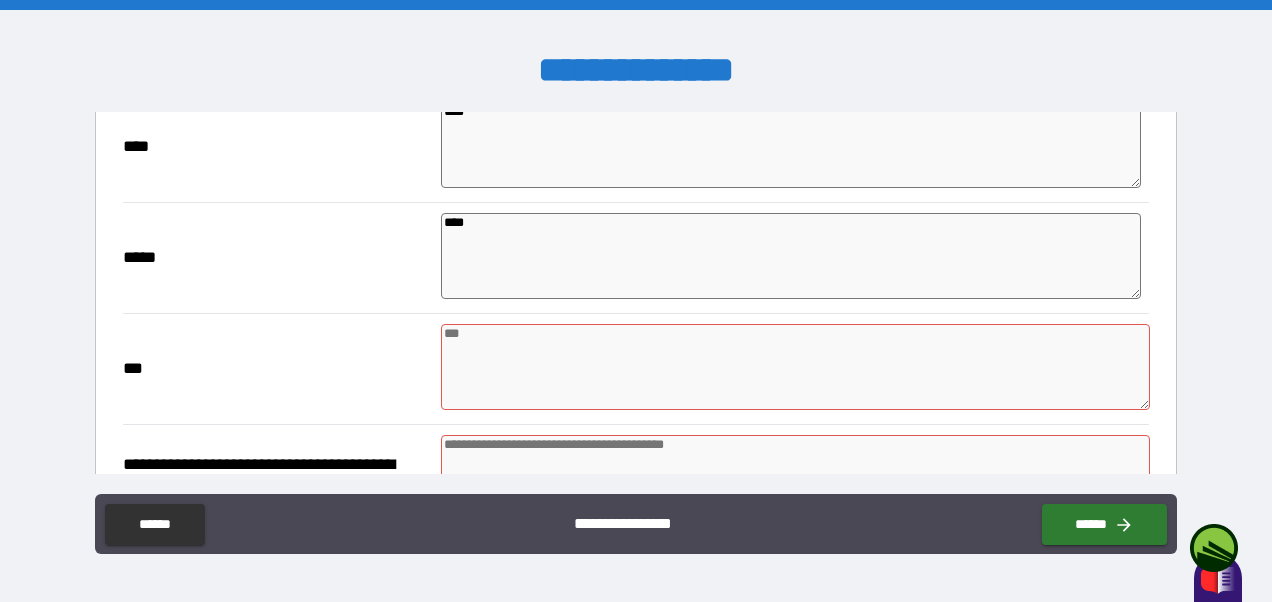 click at bounding box center [795, 367] 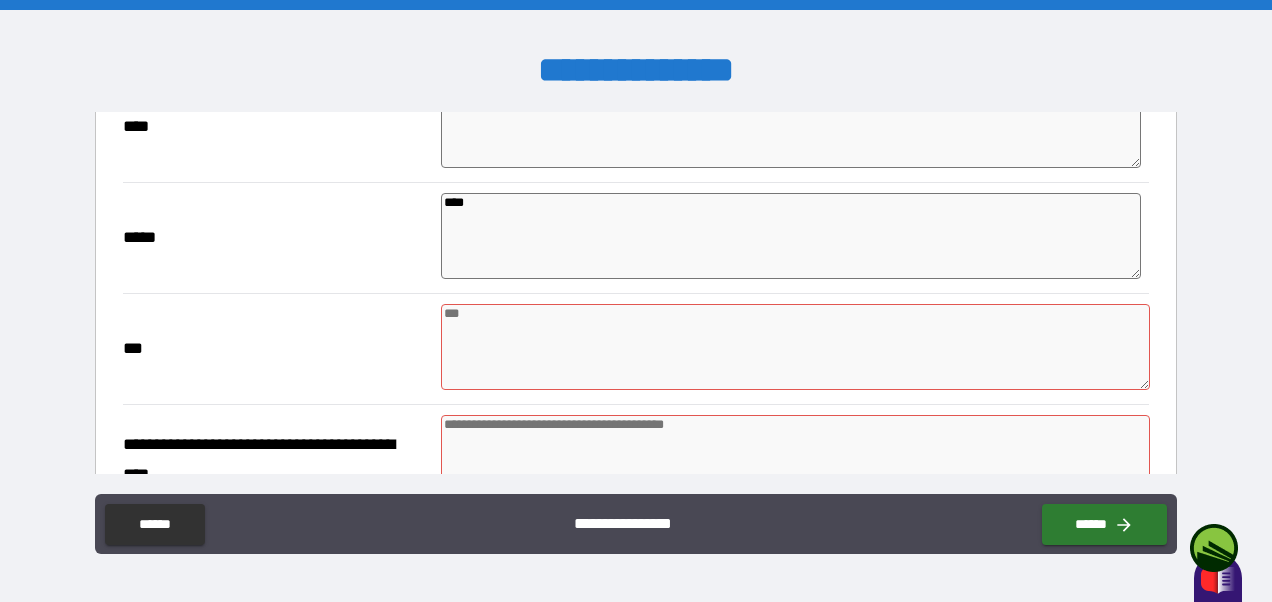 scroll, scrollTop: 2480, scrollLeft: 0, axis: vertical 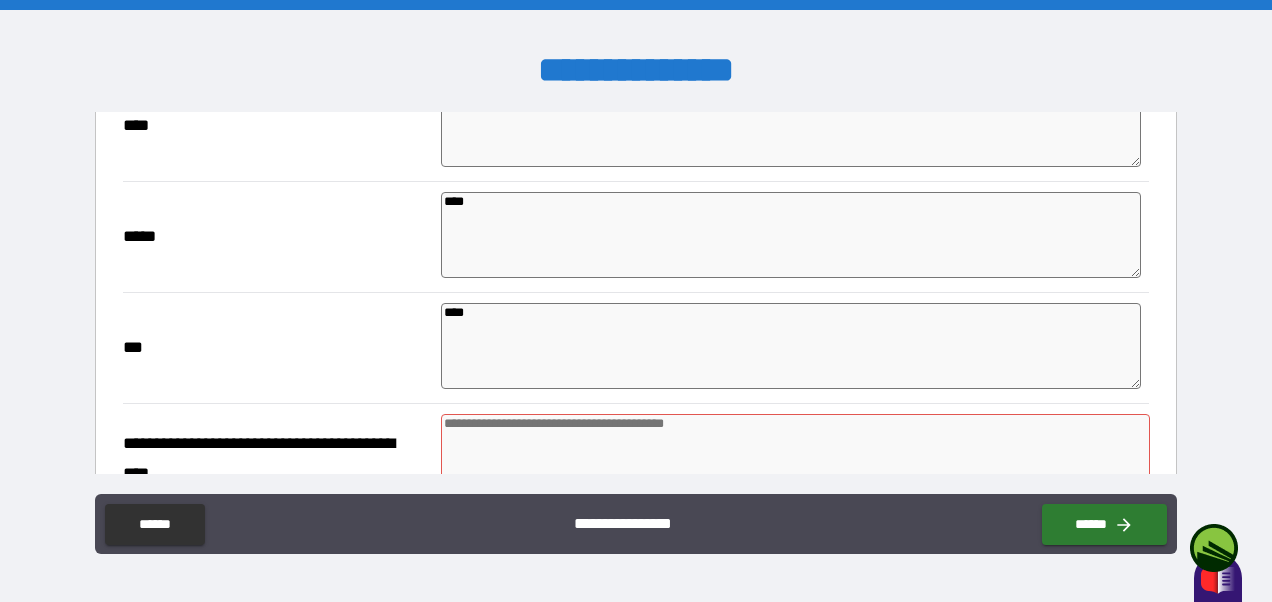 click at bounding box center (795, 457) 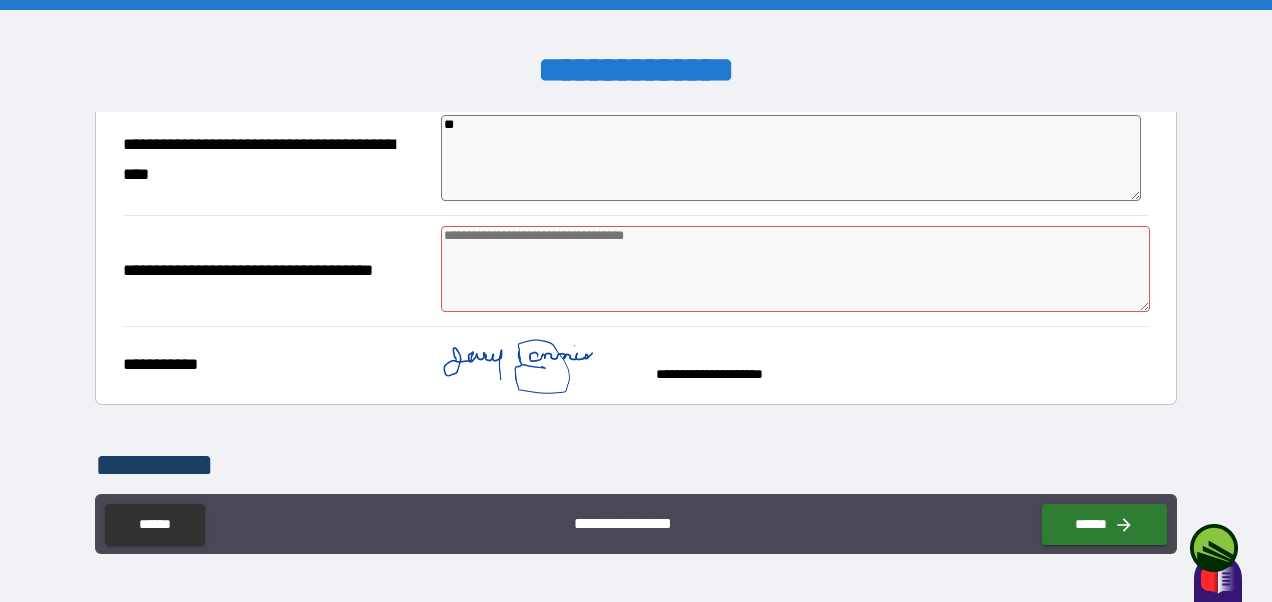 scroll, scrollTop: 2780, scrollLeft: 0, axis: vertical 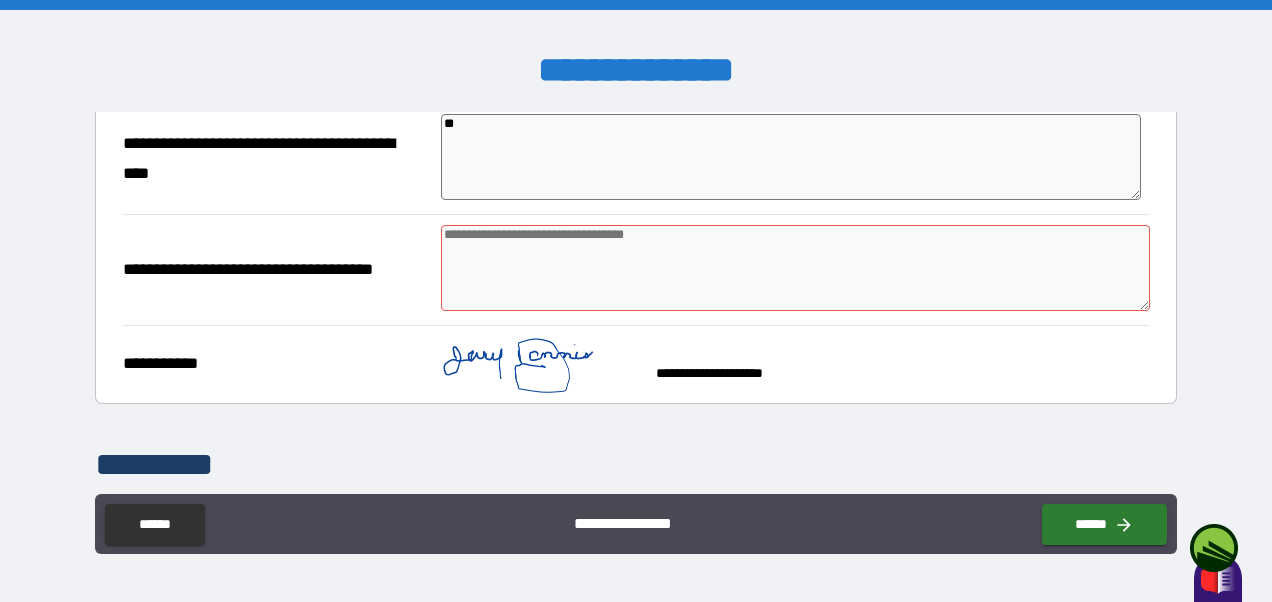 click at bounding box center [795, 268] 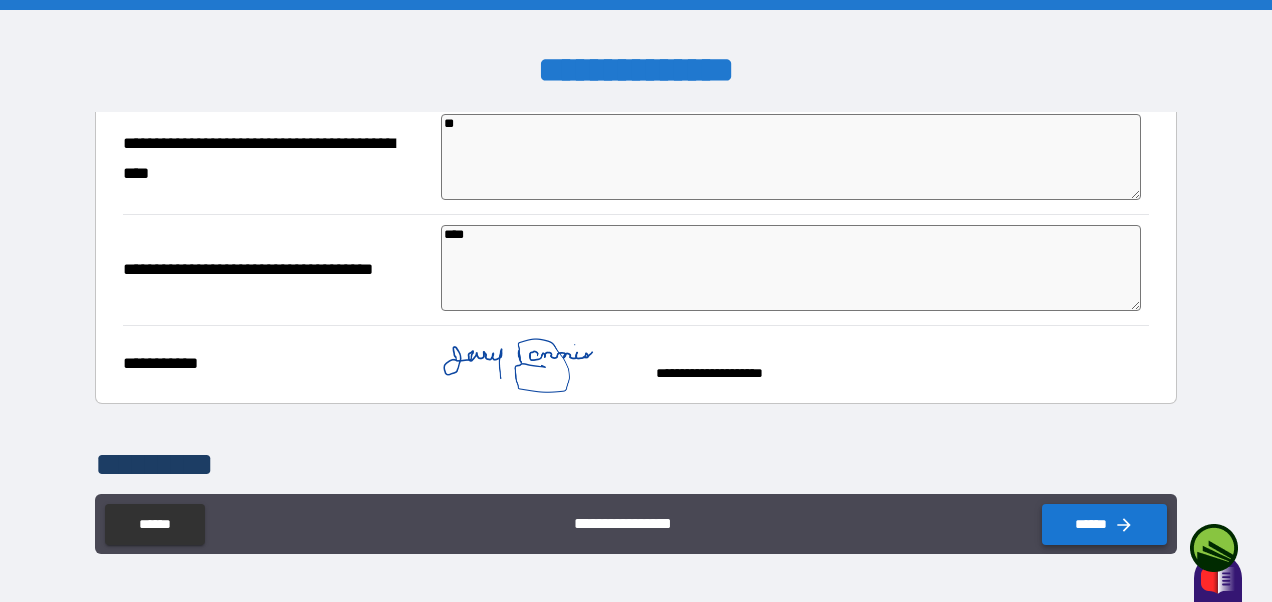 click on "******" at bounding box center (1104, 524) 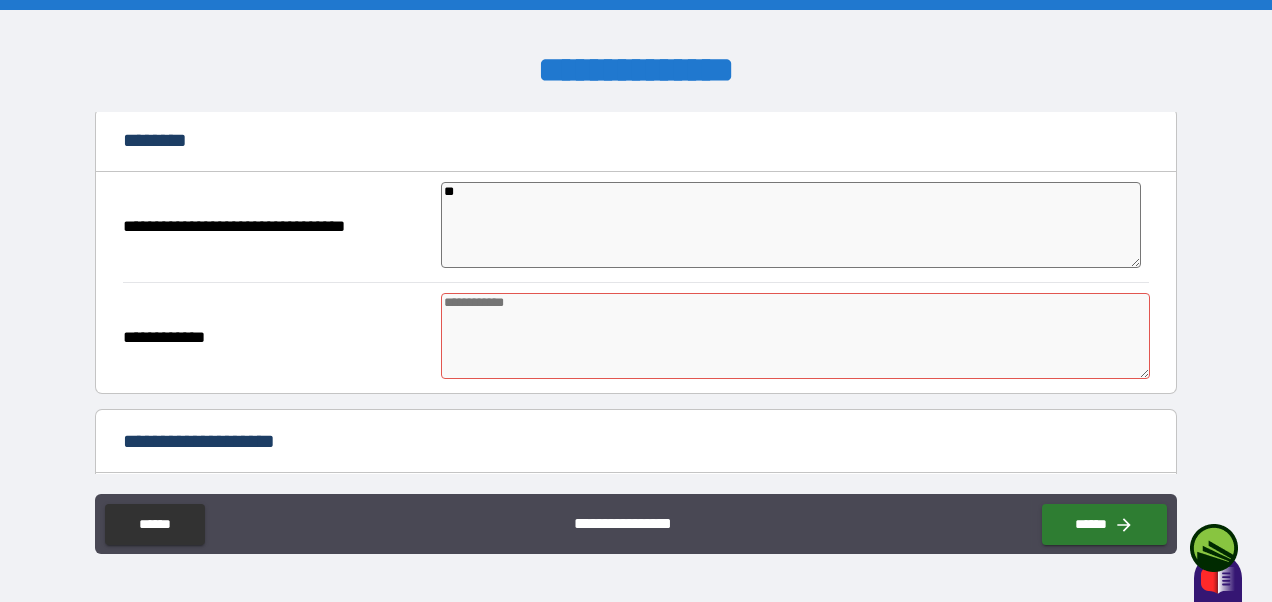 scroll, scrollTop: 1524, scrollLeft: 0, axis: vertical 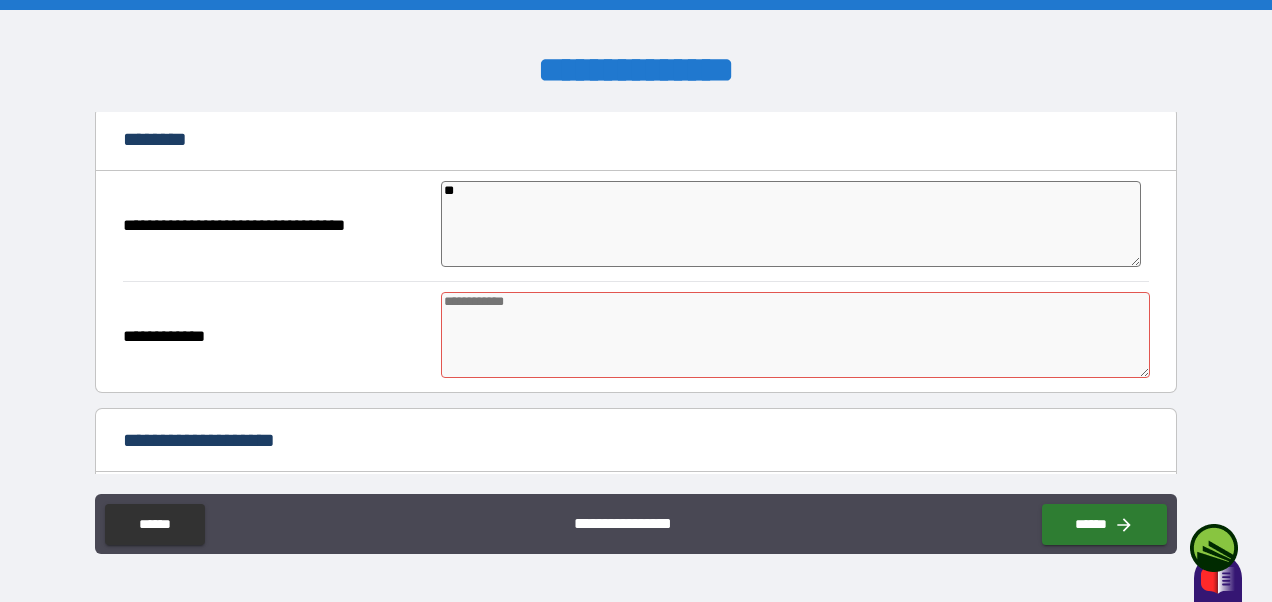 click at bounding box center [795, 335] 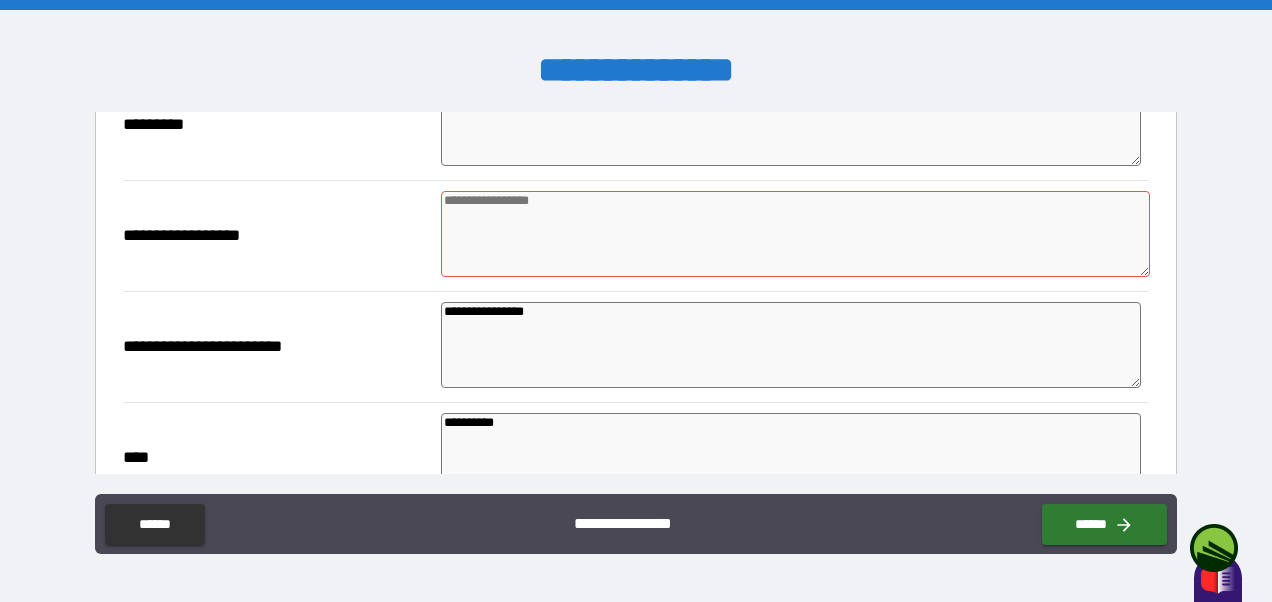 scroll, scrollTop: 879, scrollLeft: 0, axis: vertical 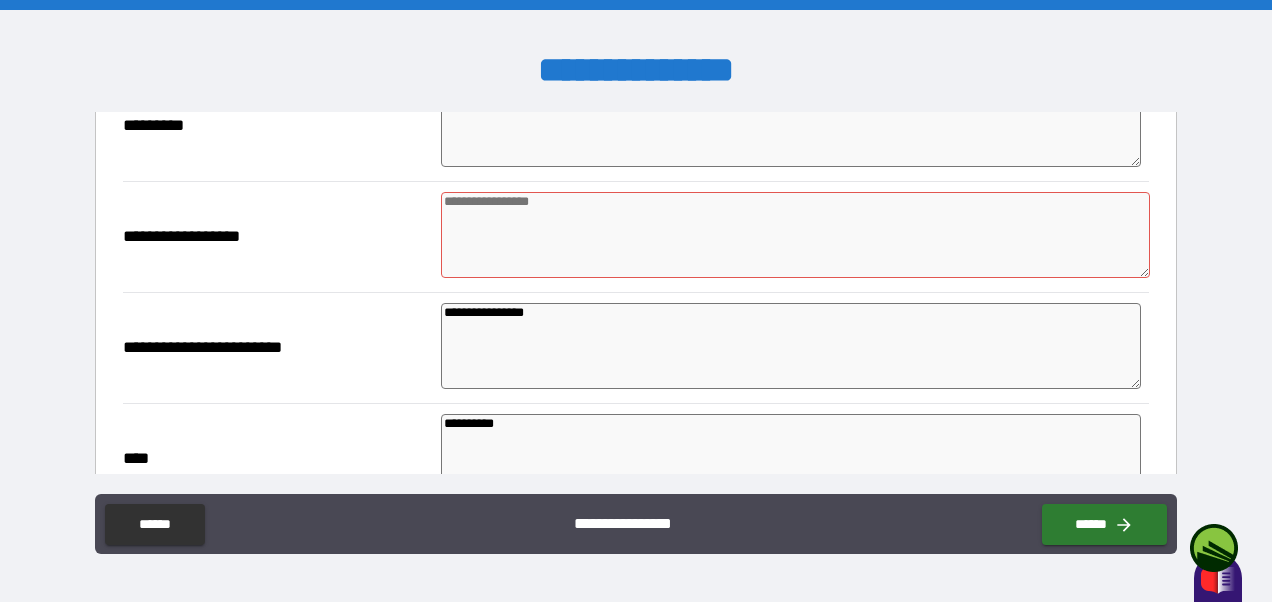 click at bounding box center (795, 235) 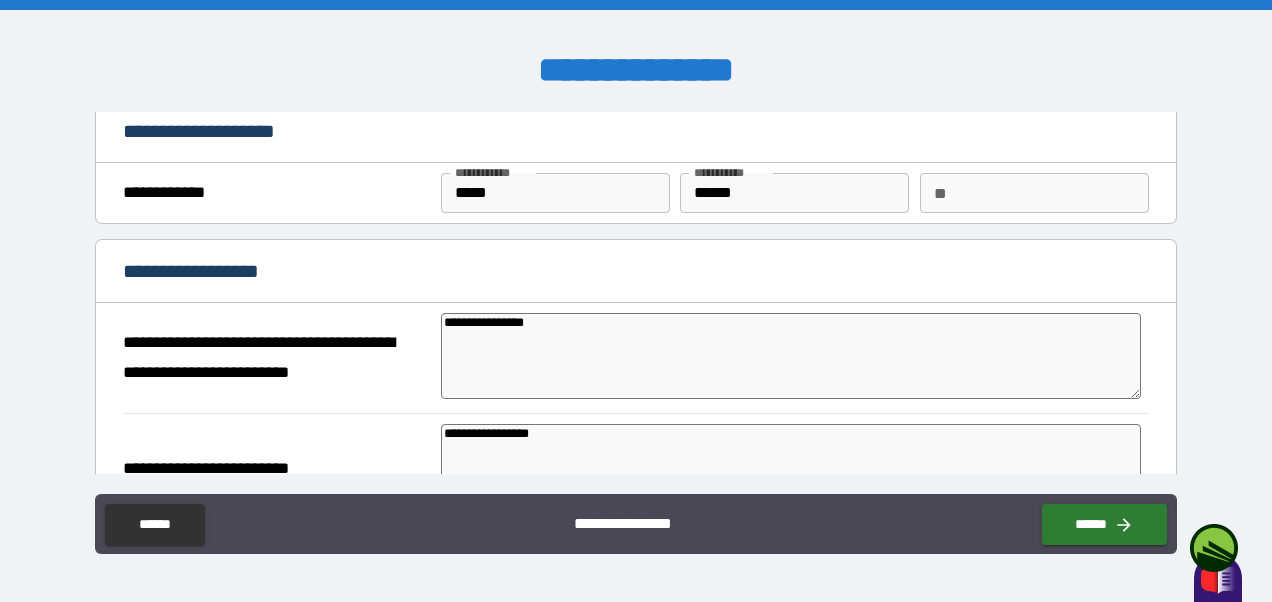 scroll, scrollTop: 0, scrollLeft: 0, axis: both 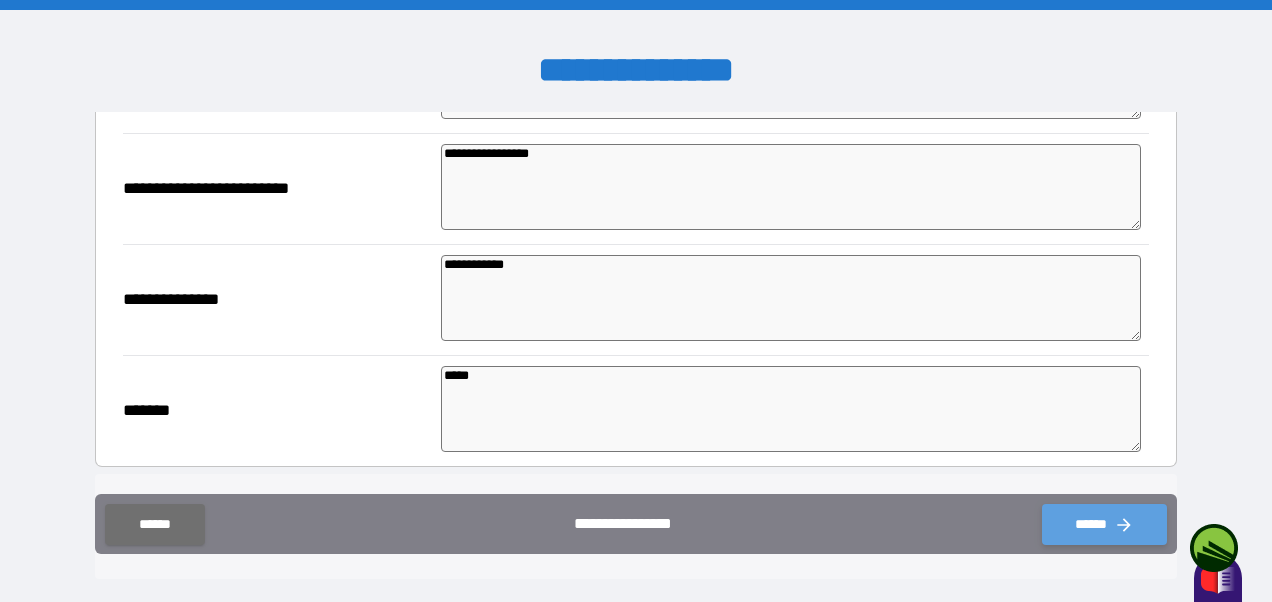 click on "******" at bounding box center [1104, 524] 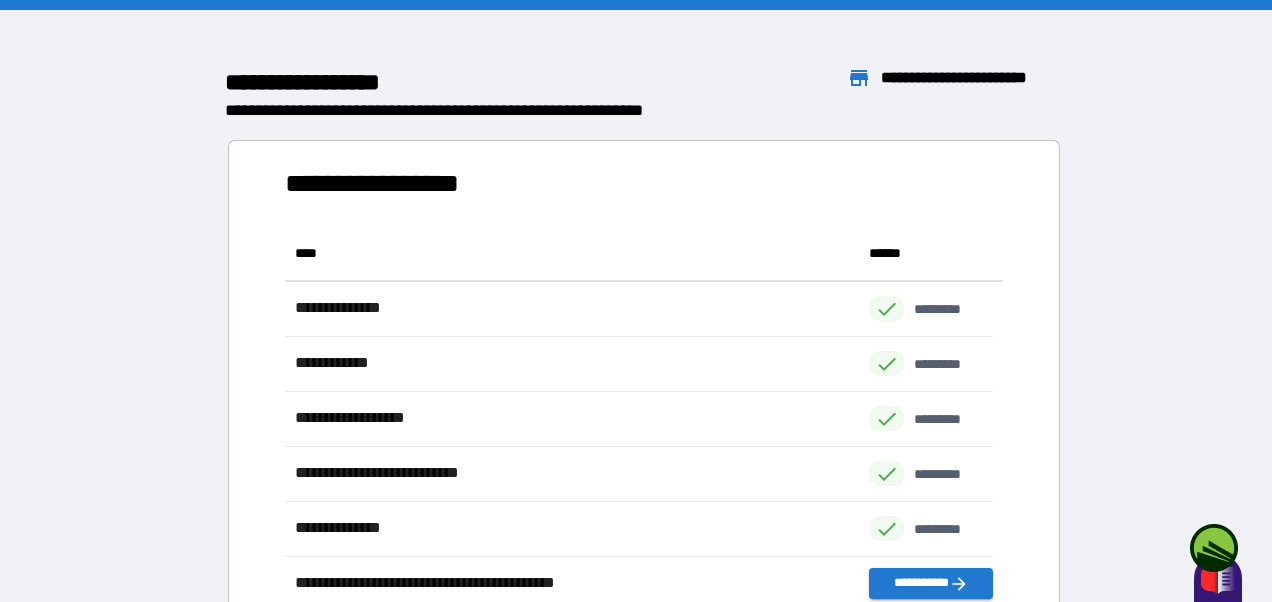 scroll, scrollTop: 426, scrollLeft: 693, axis: both 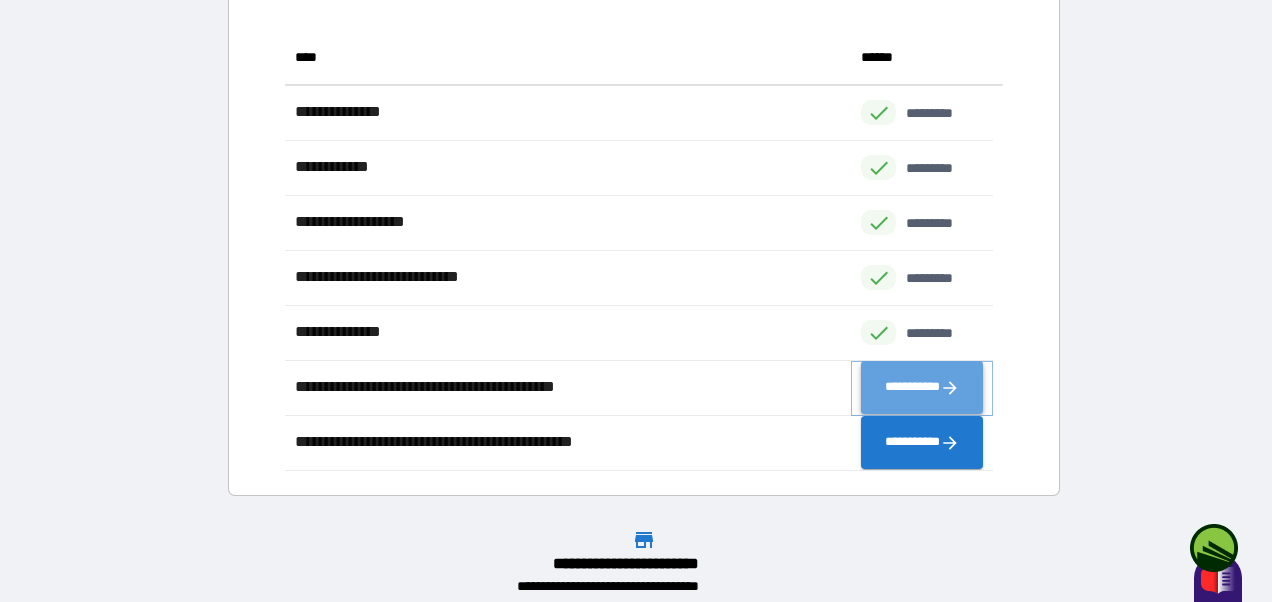 click on "**********" at bounding box center (922, 388) 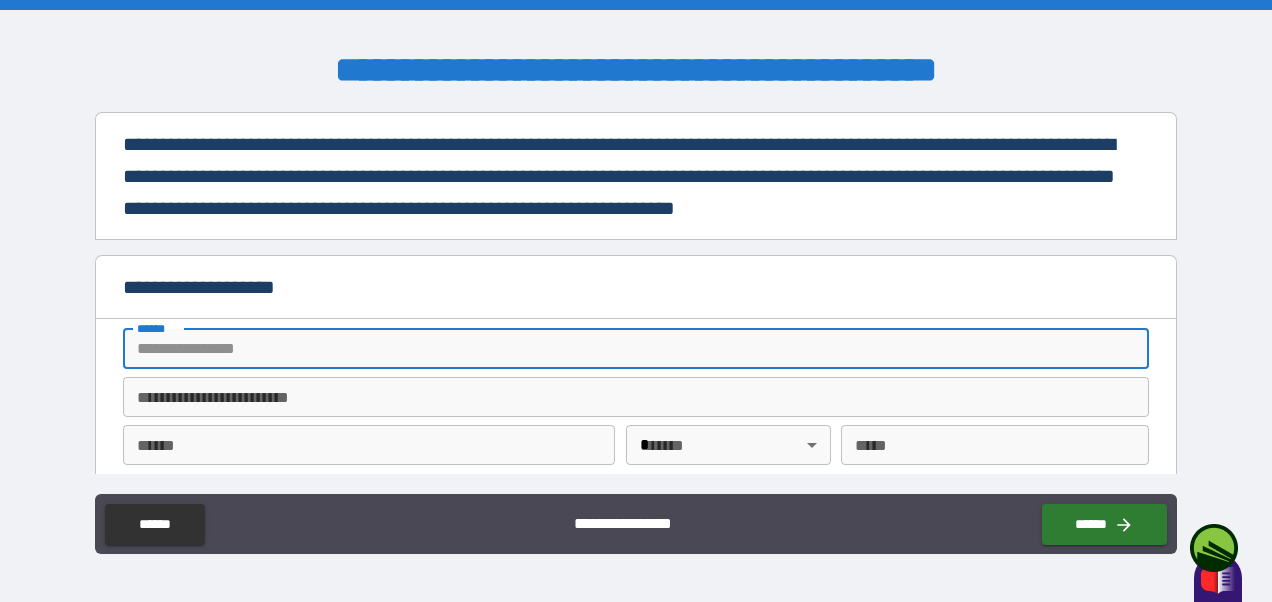click on "****   *" at bounding box center (635, 349) 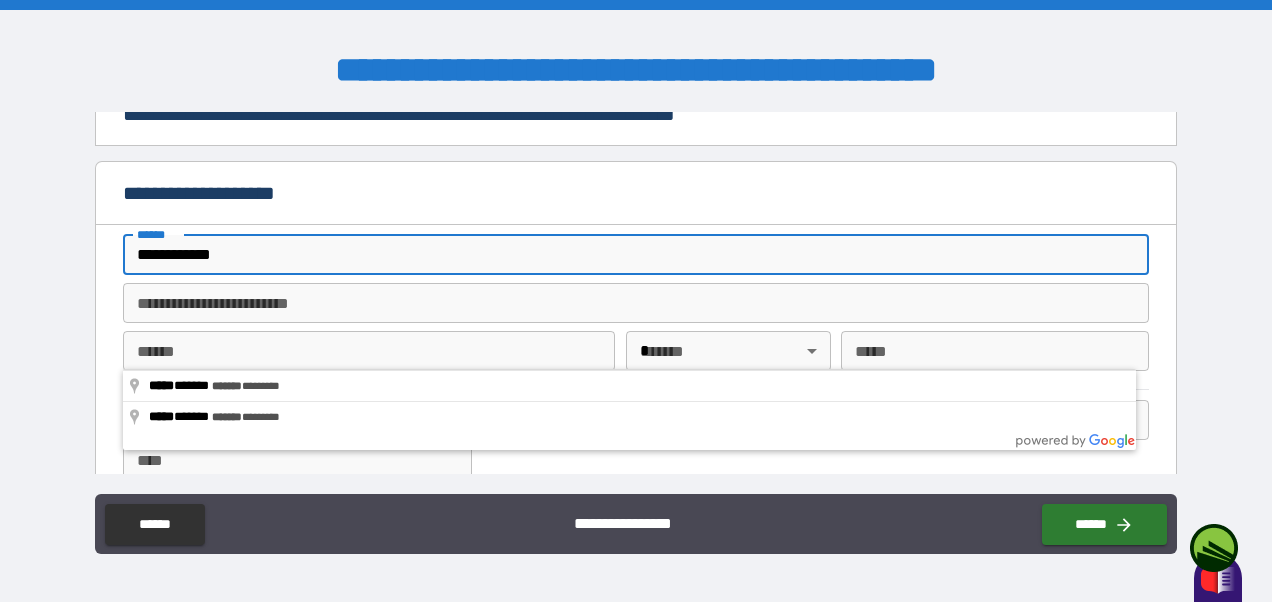 scroll, scrollTop: 94, scrollLeft: 0, axis: vertical 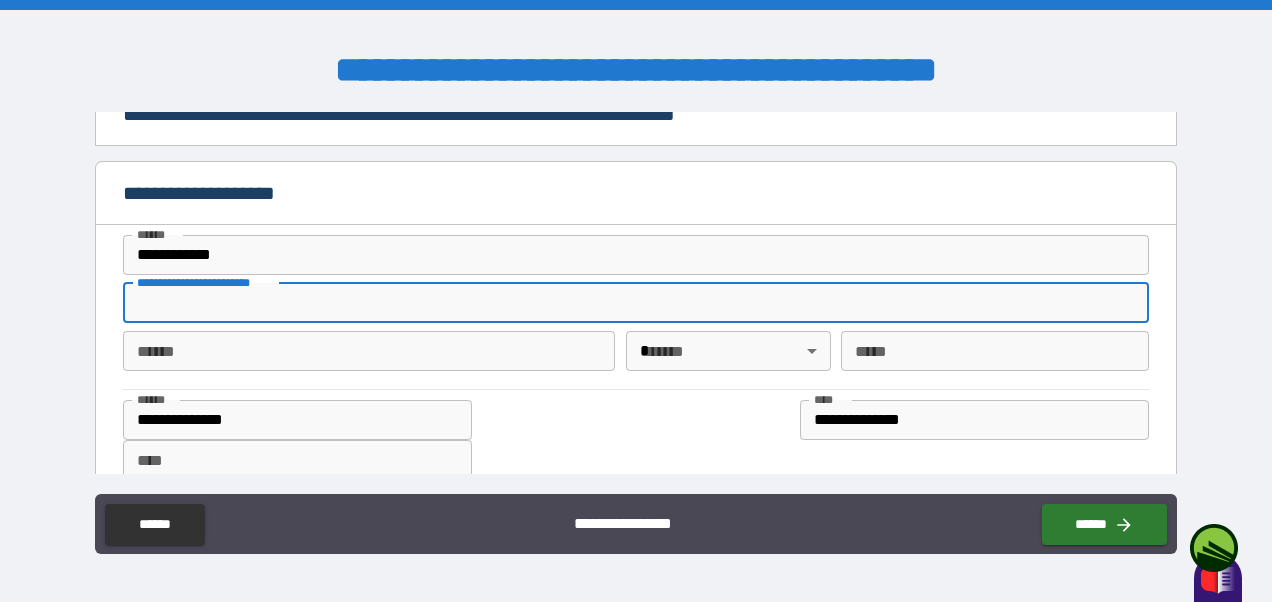 click on "**********" at bounding box center [635, 303] 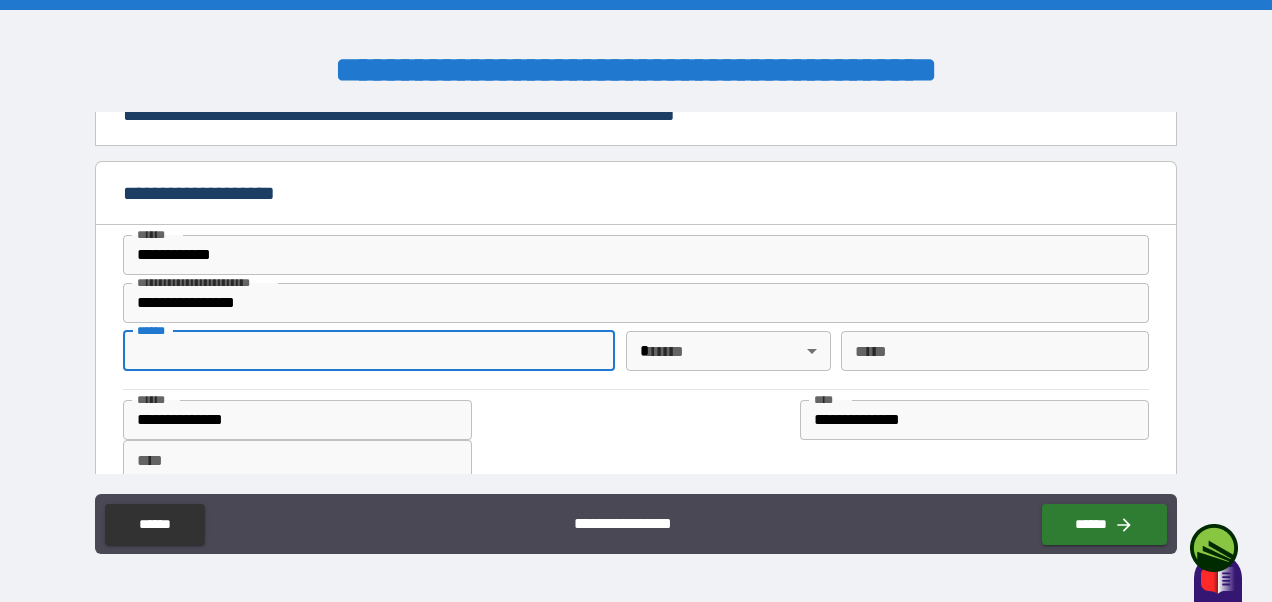 click on "****   *" at bounding box center (369, 351) 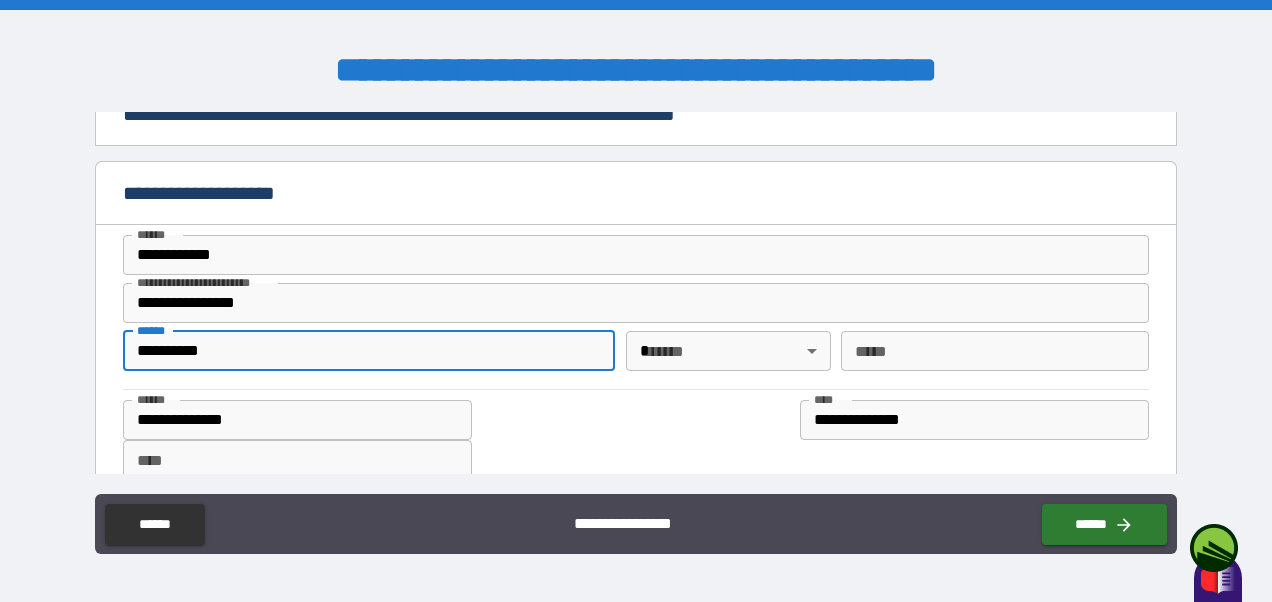 click on "**********" at bounding box center [636, 301] 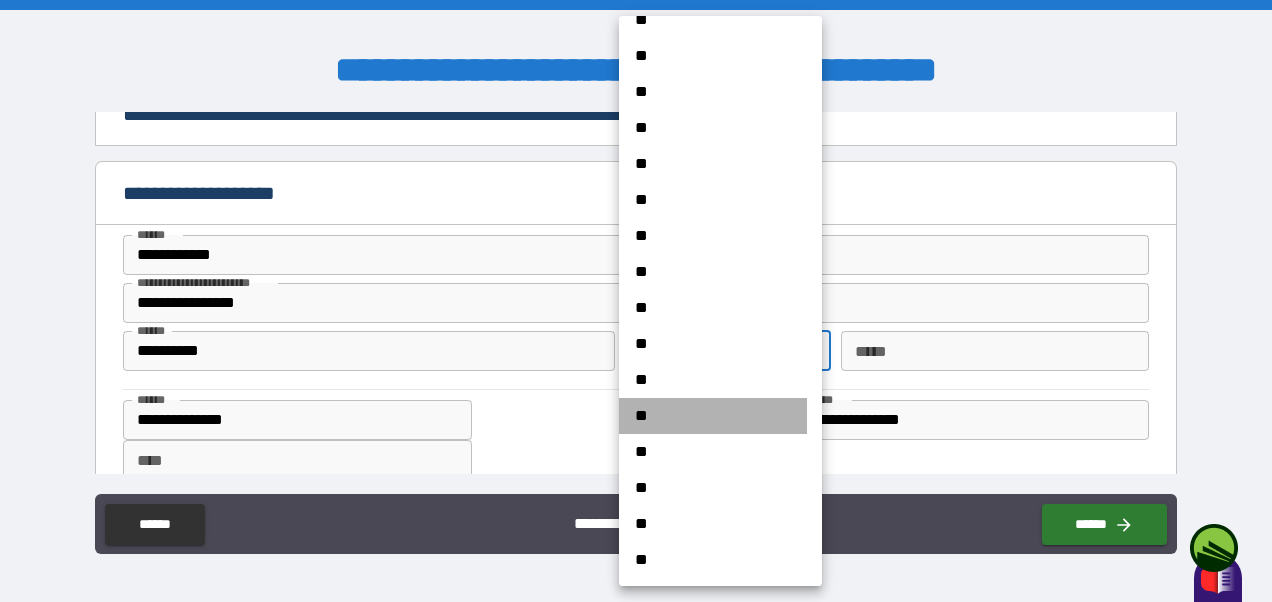 click on "**" at bounding box center (713, 416) 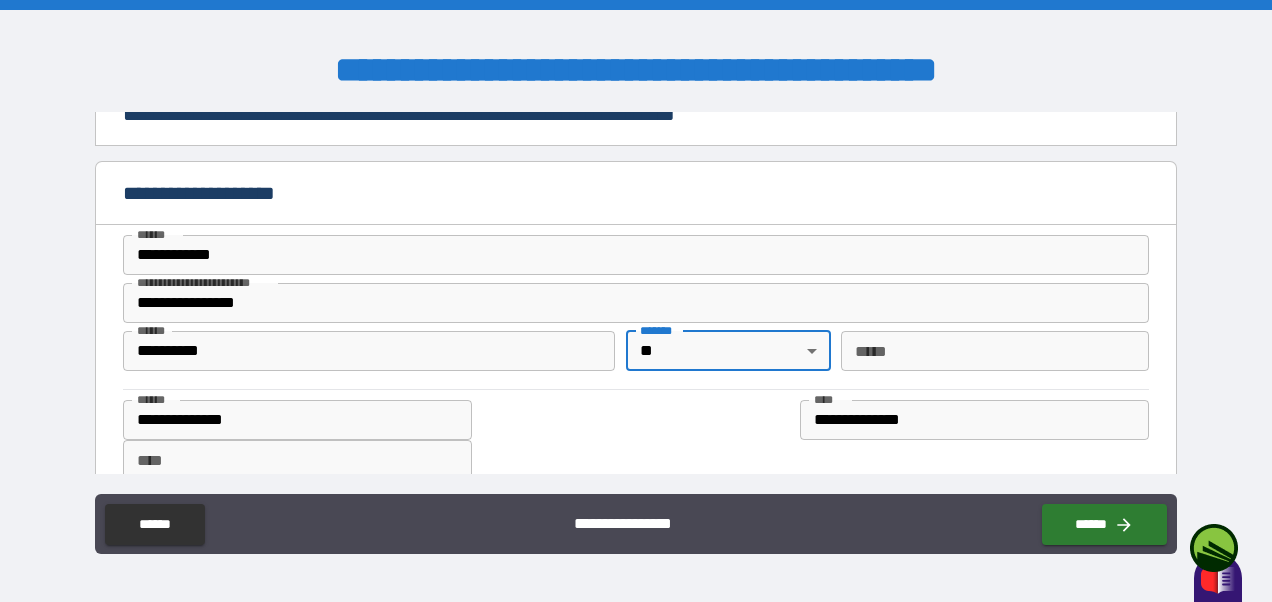 scroll, scrollTop: 0, scrollLeft: 0, axis: both 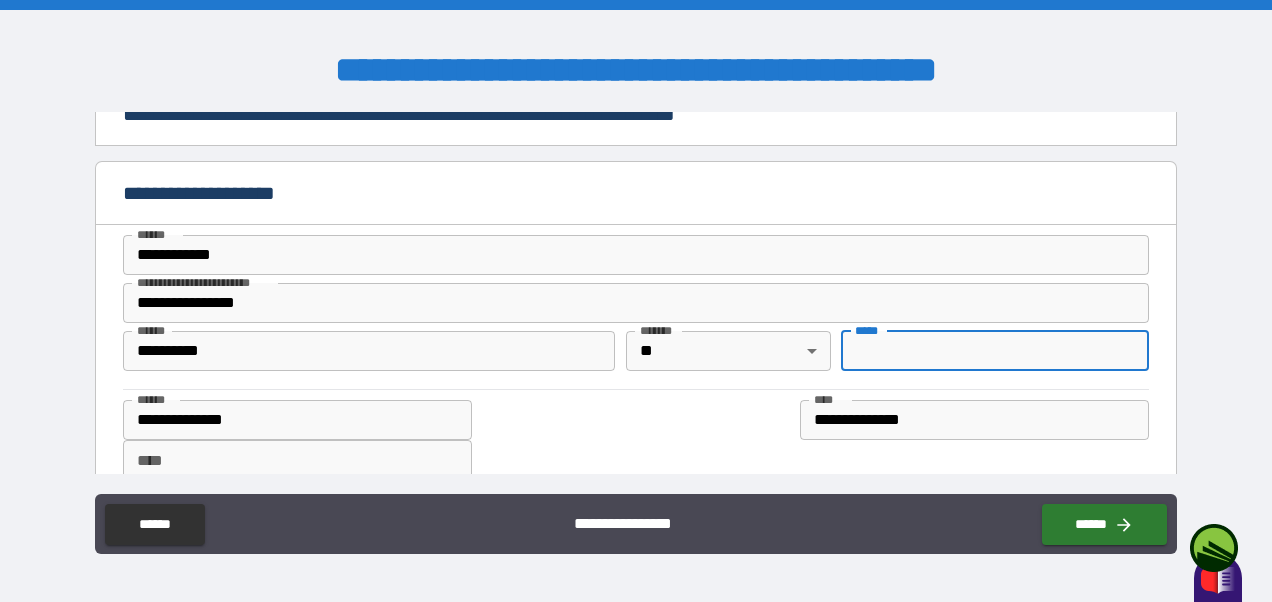 click on "***   *" at bounding box center [995, 351] 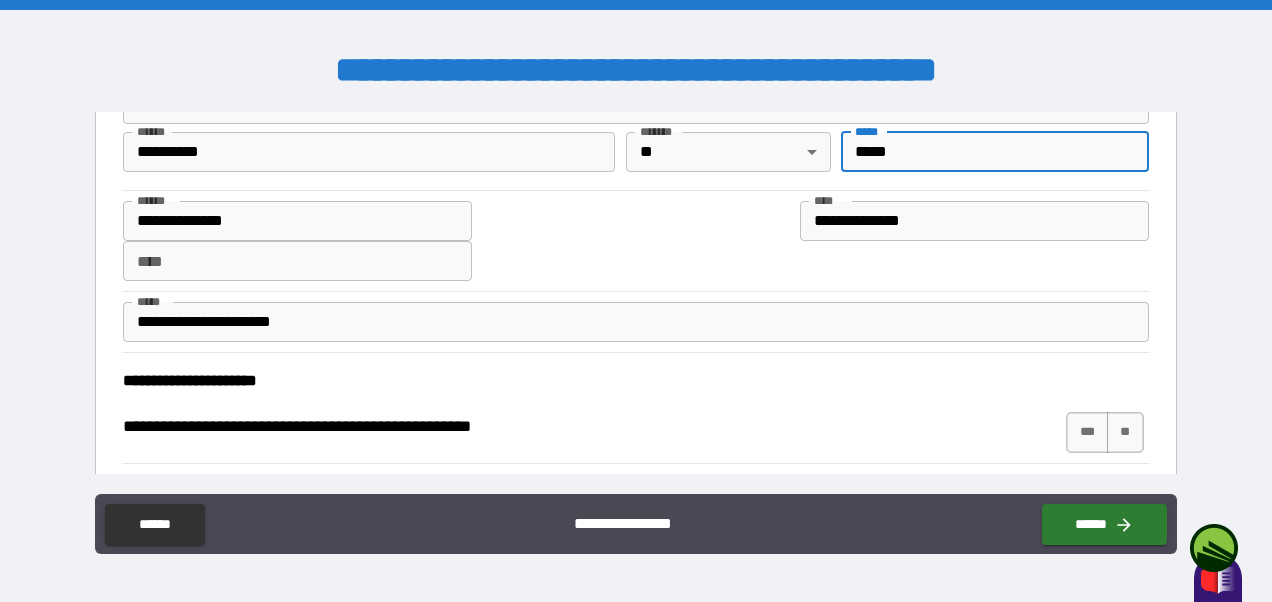 scroll, scrollTop: 294, scrollLeft: 0, axis: vertical 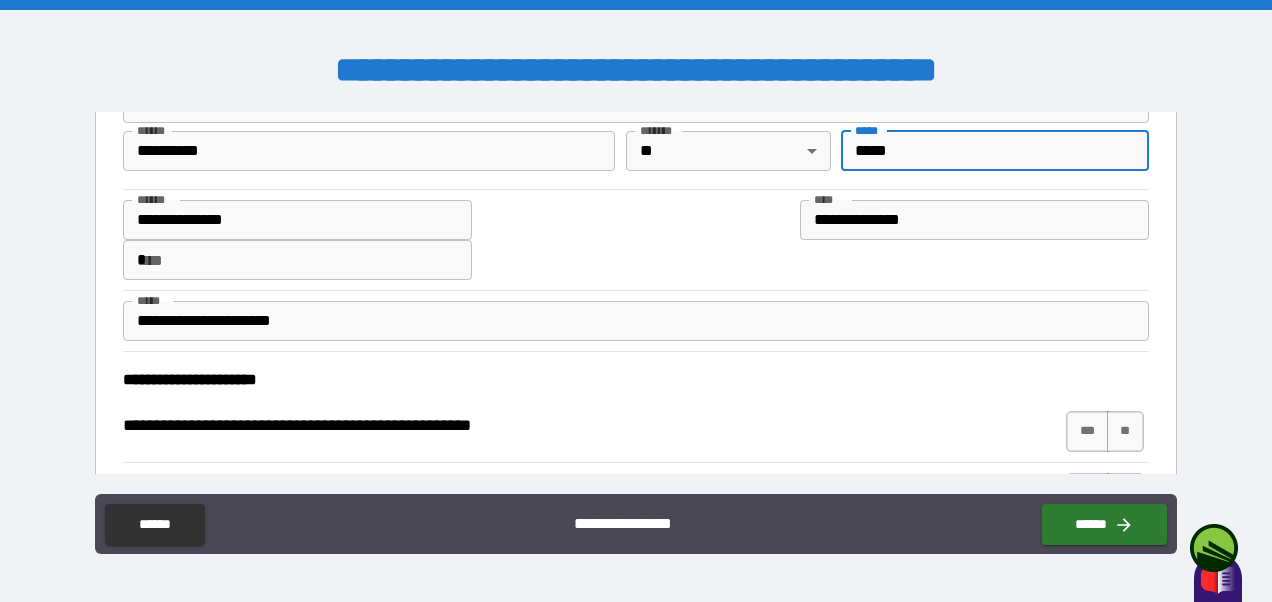 click on "**** * ****" at bounding box center (297, 260) 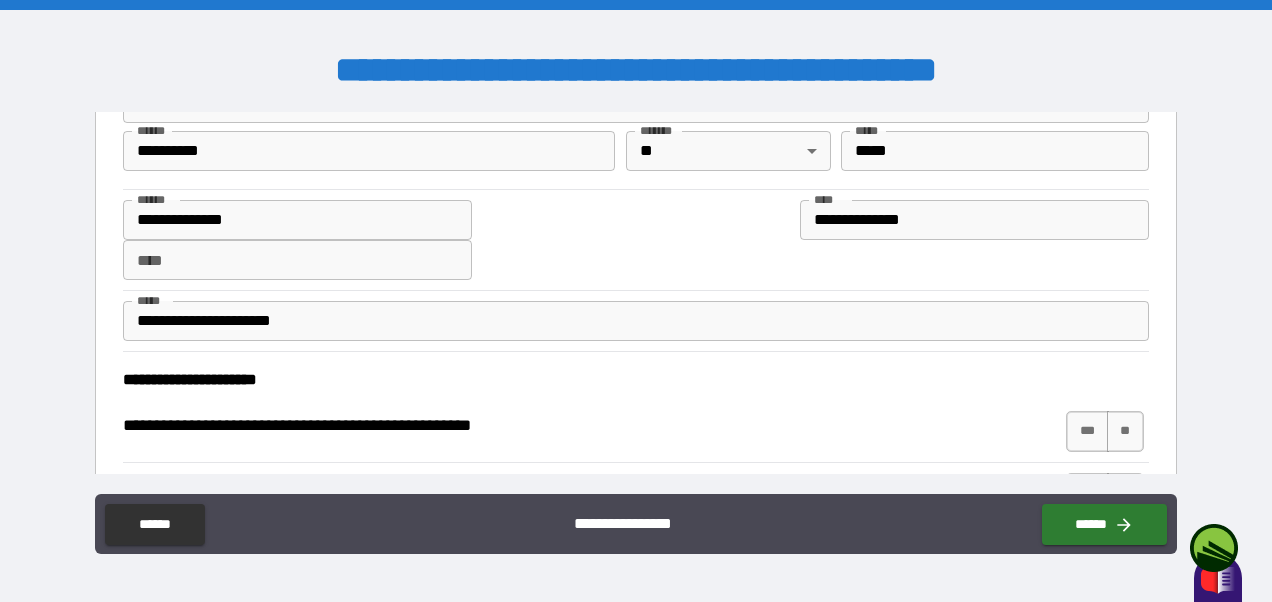 click on "**********" at bounding box center (635, 240) 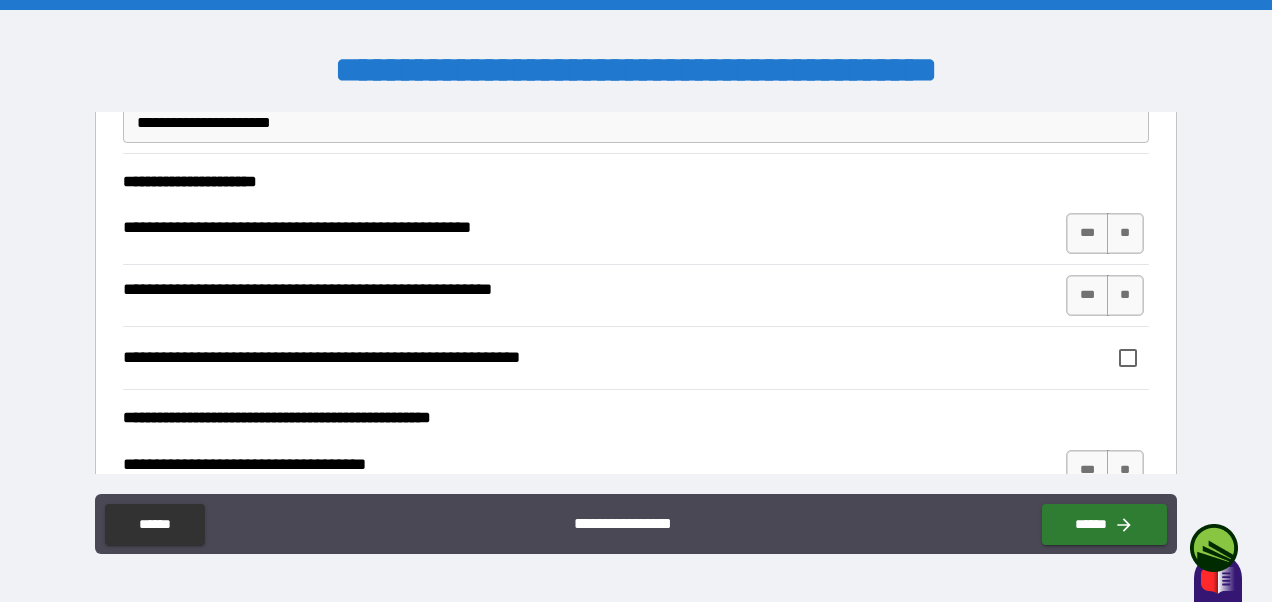 scroll, scrollTop: 493, scrollLeft: 0, axis: vertical 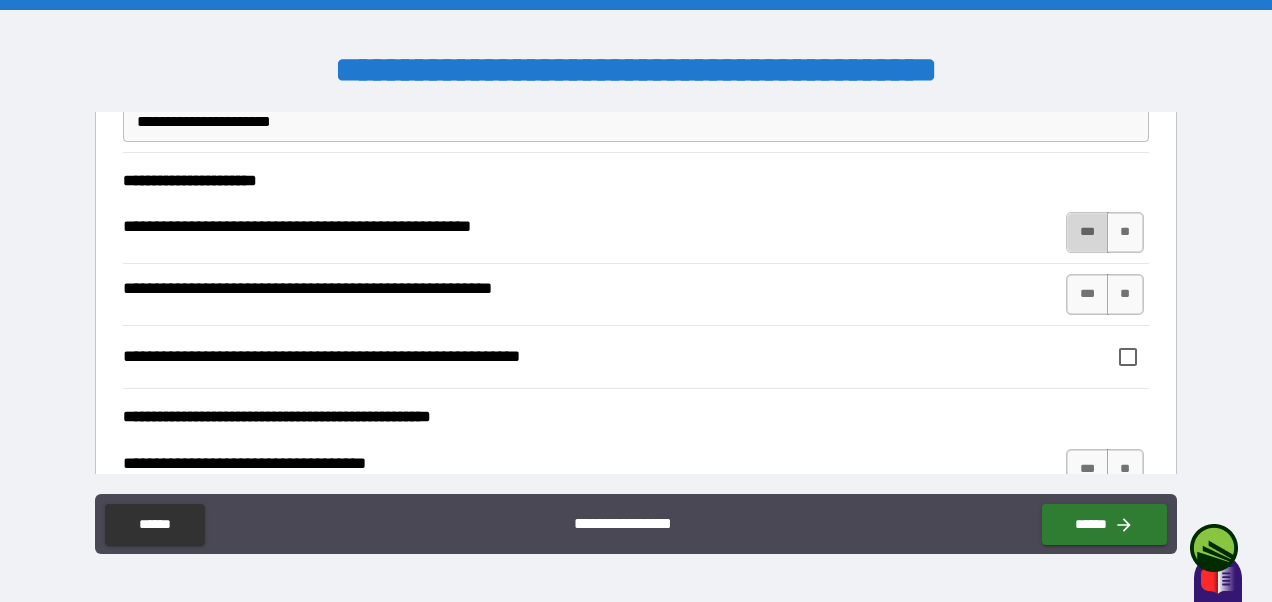 click on "***" at bounding box center (1087, 232) 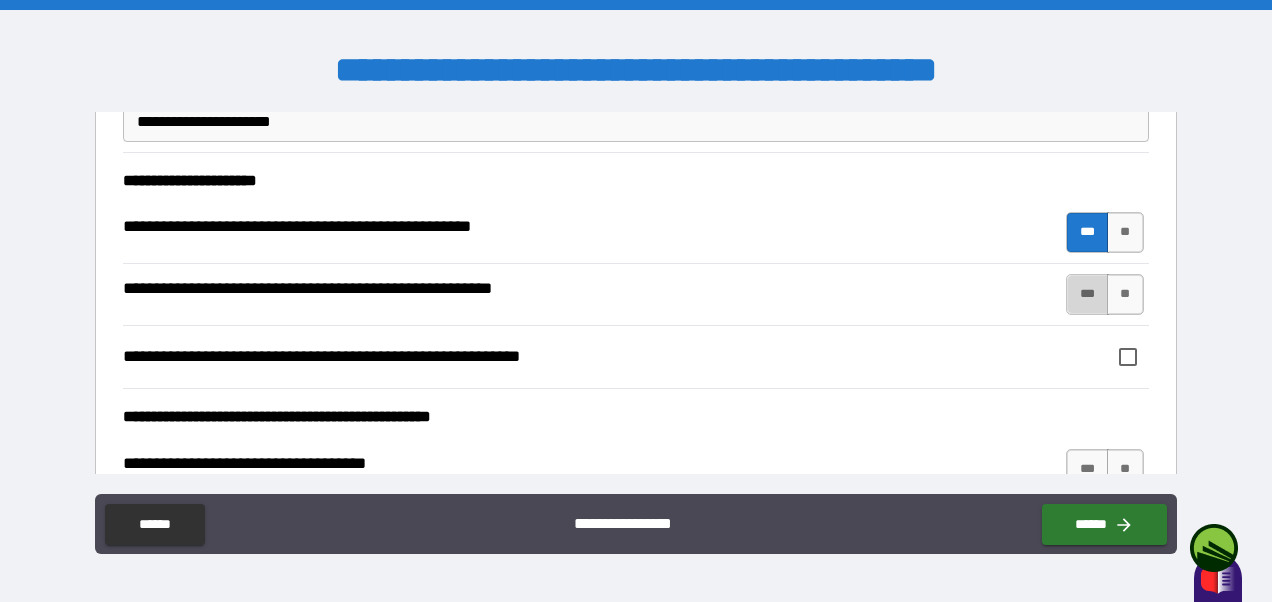click on "***" at bounding box center [1087, 294] 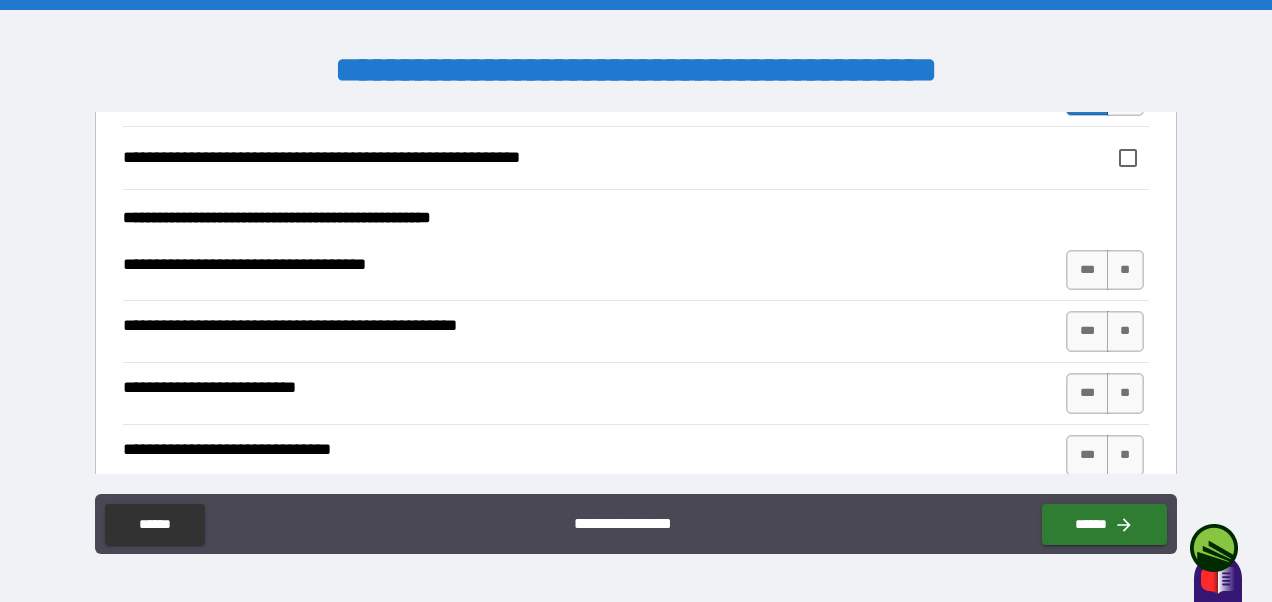 scroll, scrollTop: 693, scrollLeft: 0, axis: vertical 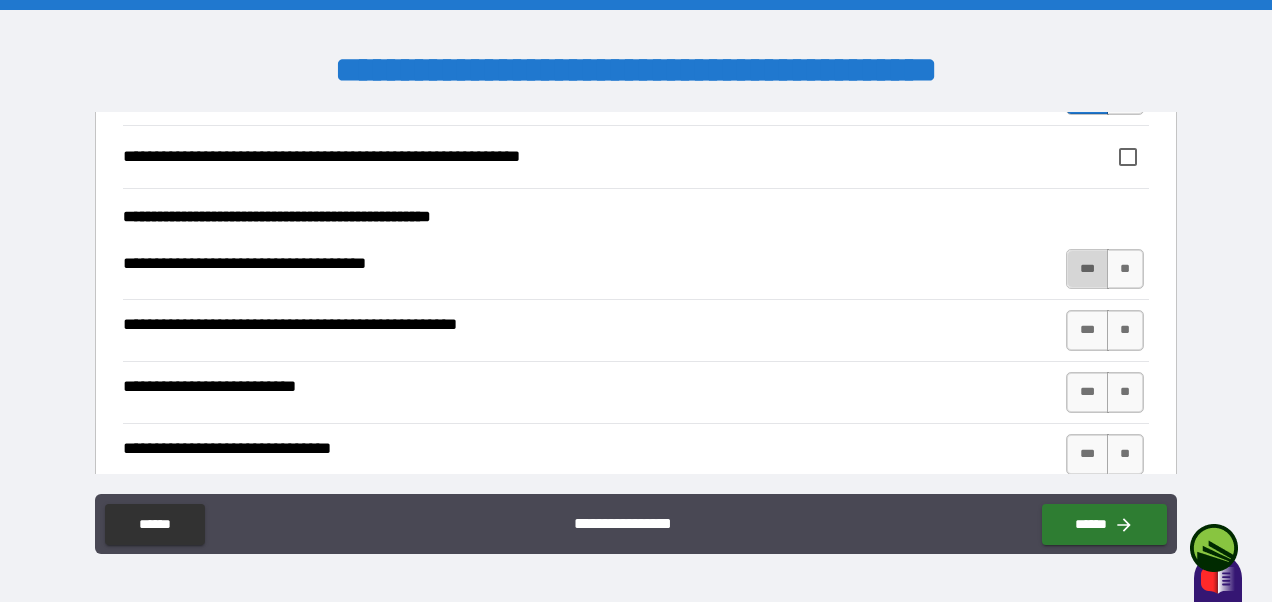 click on "***" at bounding box center (1087, 269) 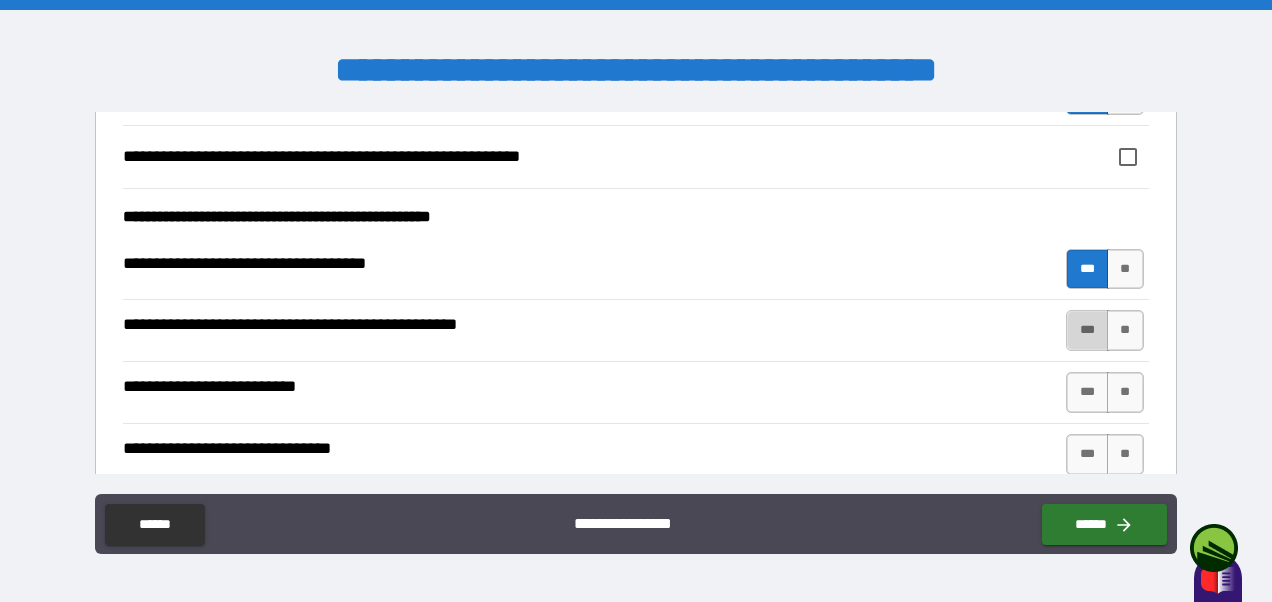 click on "***" at bounding box center [1087, 330] 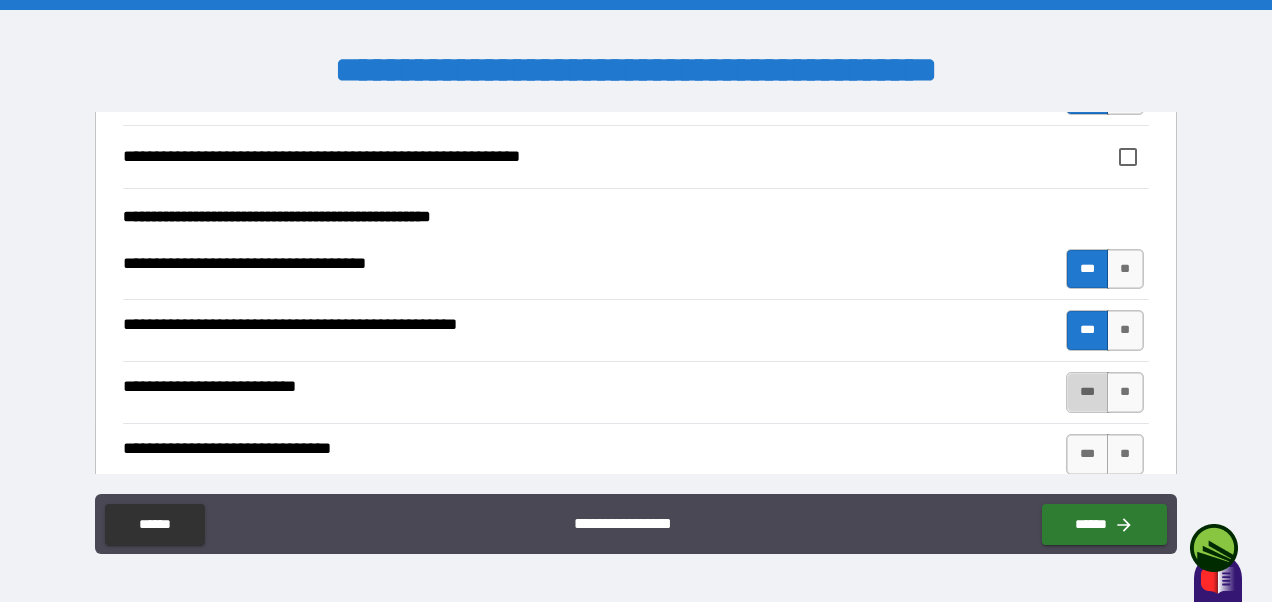 click on "***" at bounding box center (1087, 392) 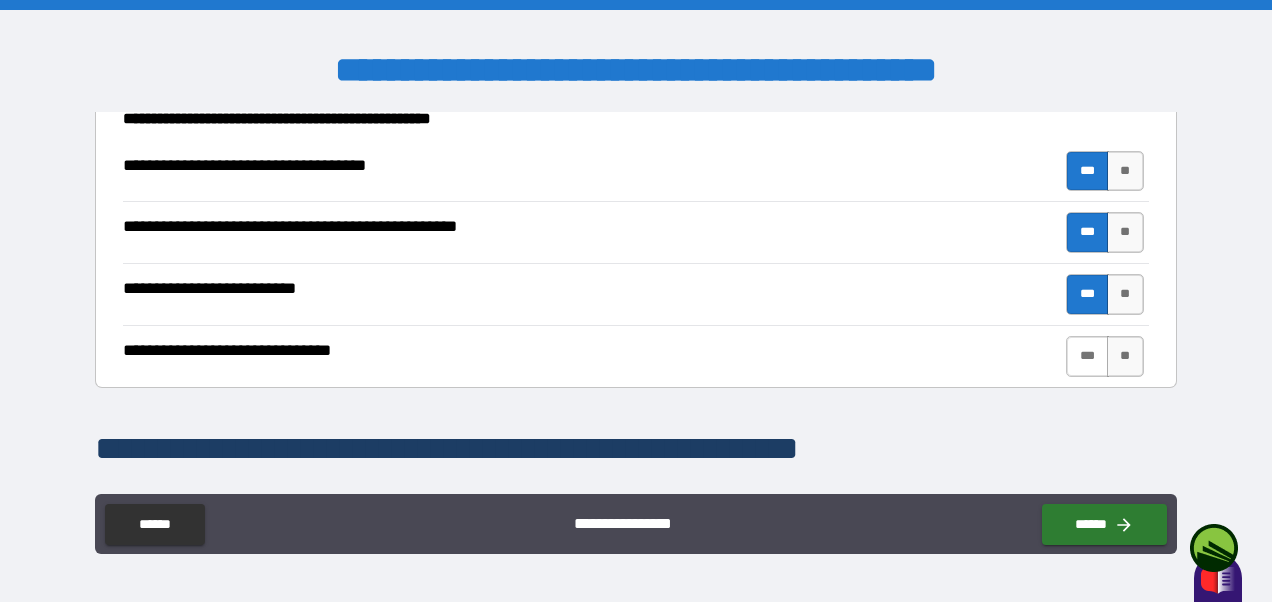 scroll, scrollTop: 792, scrollLeft: 0, axis: vertical 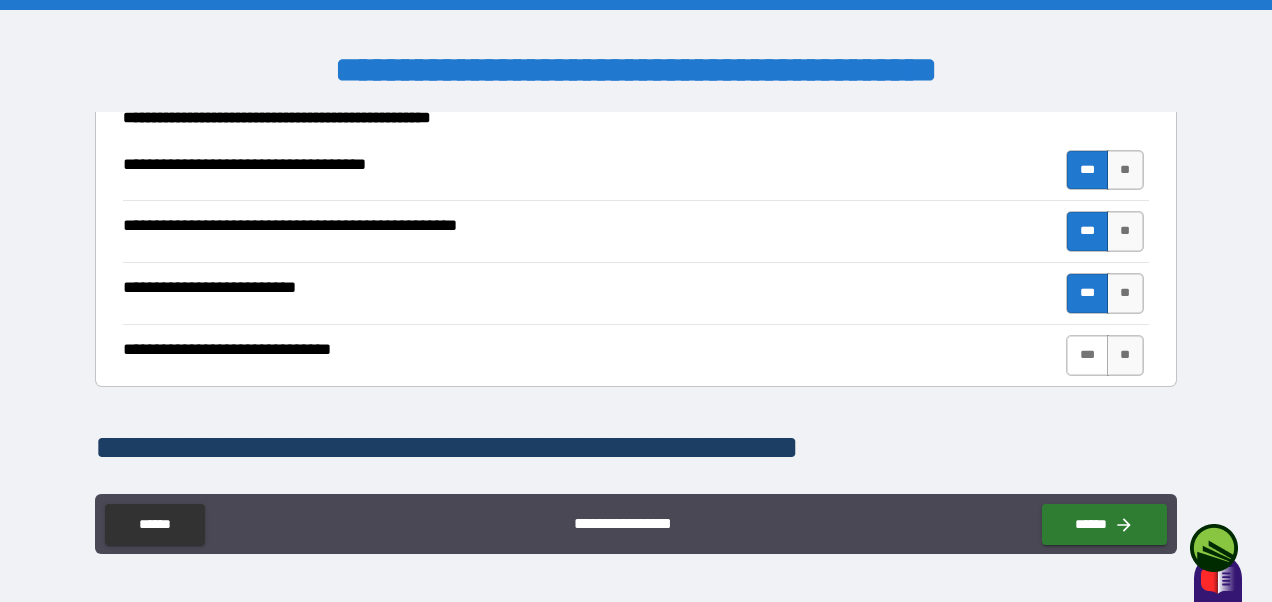 click on "***" at bounding box center (1087, 355) 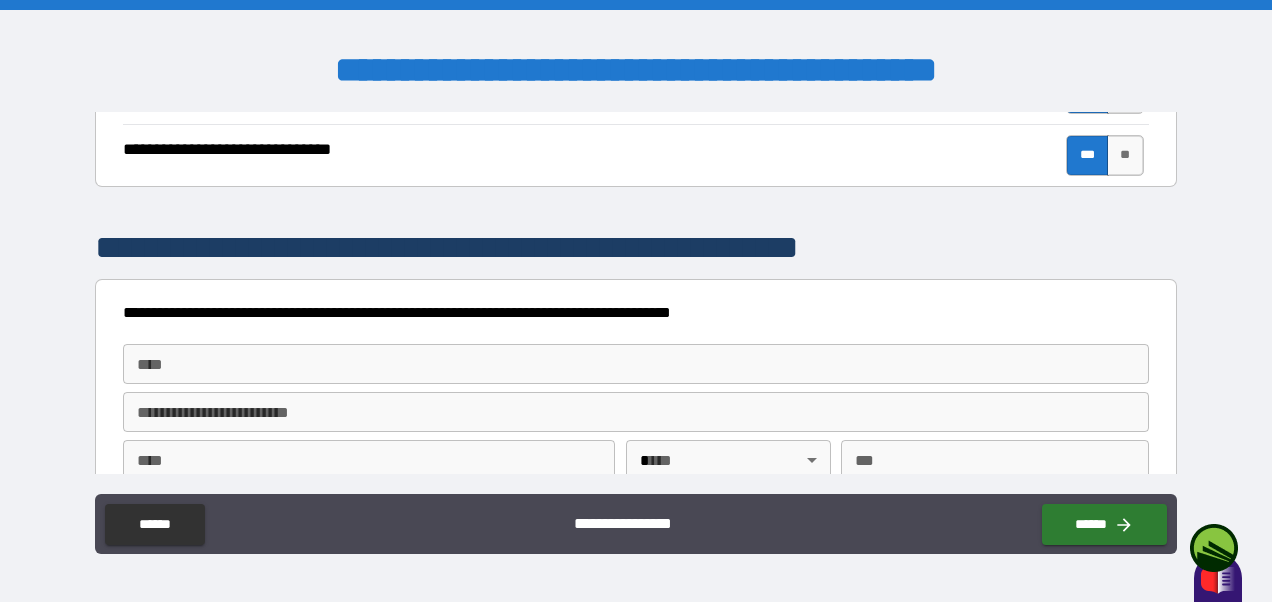 scroll, scrollTop: 992, scrollLeft: 0, axis: vertical 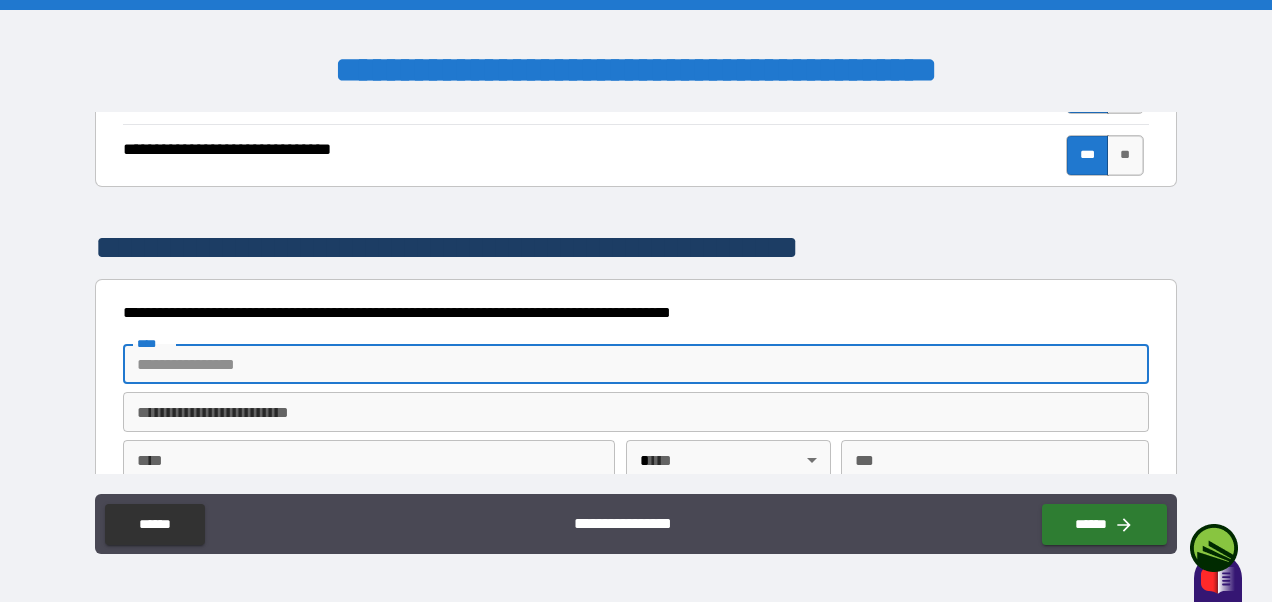 click on "****" at bounding box center [635, 364] 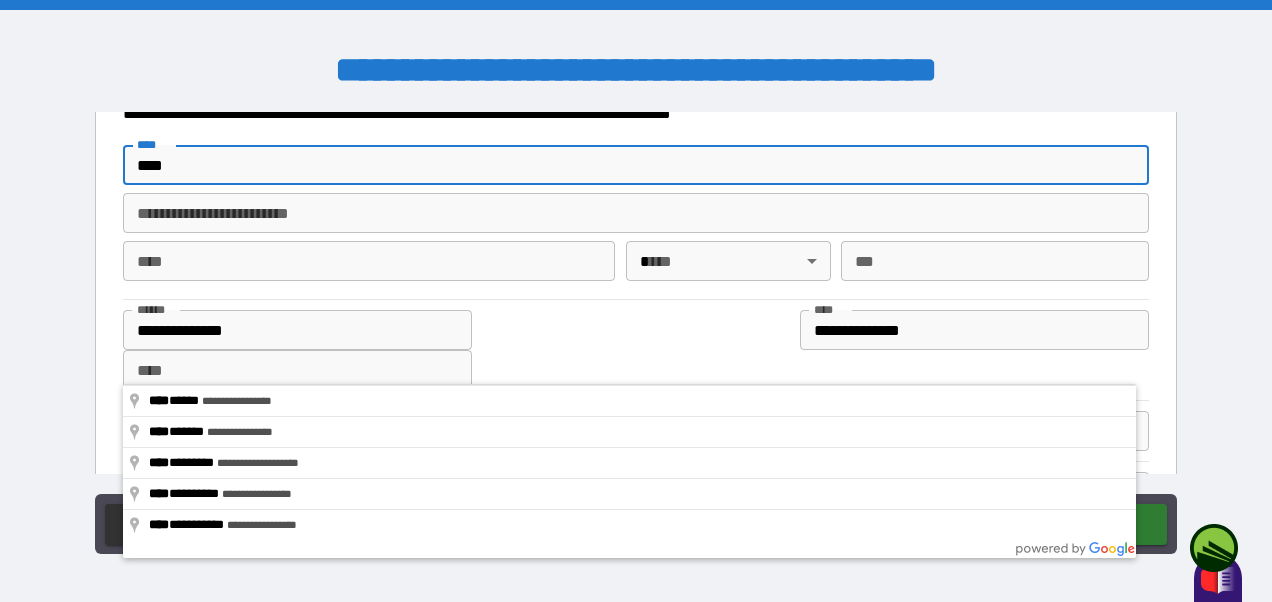 scroll, scrollTop: 1191, scrollLeft: 0, axis: vertical 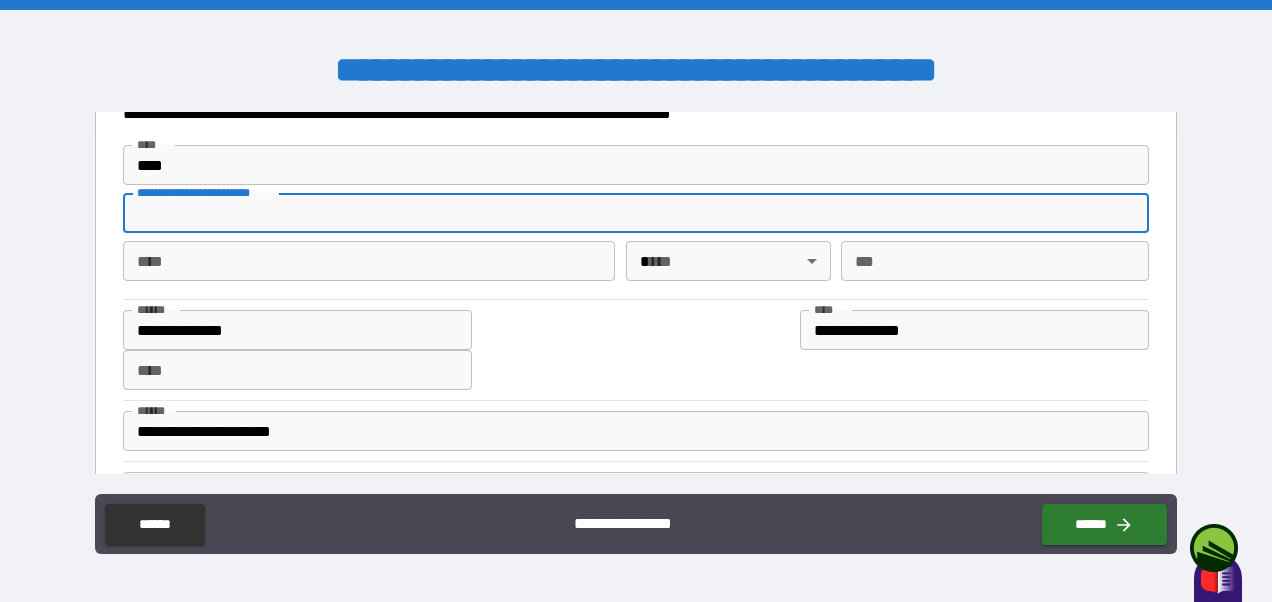 click on "**********" at bounding box center (635, 213) 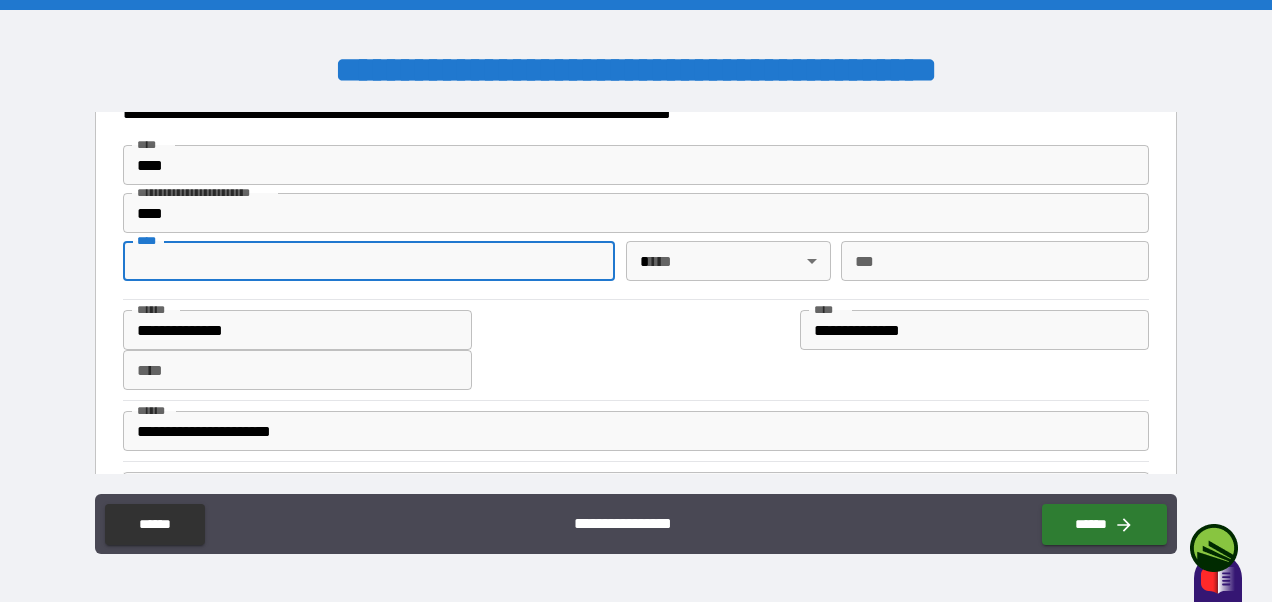 click on "****" at bounding box center (369, 261) 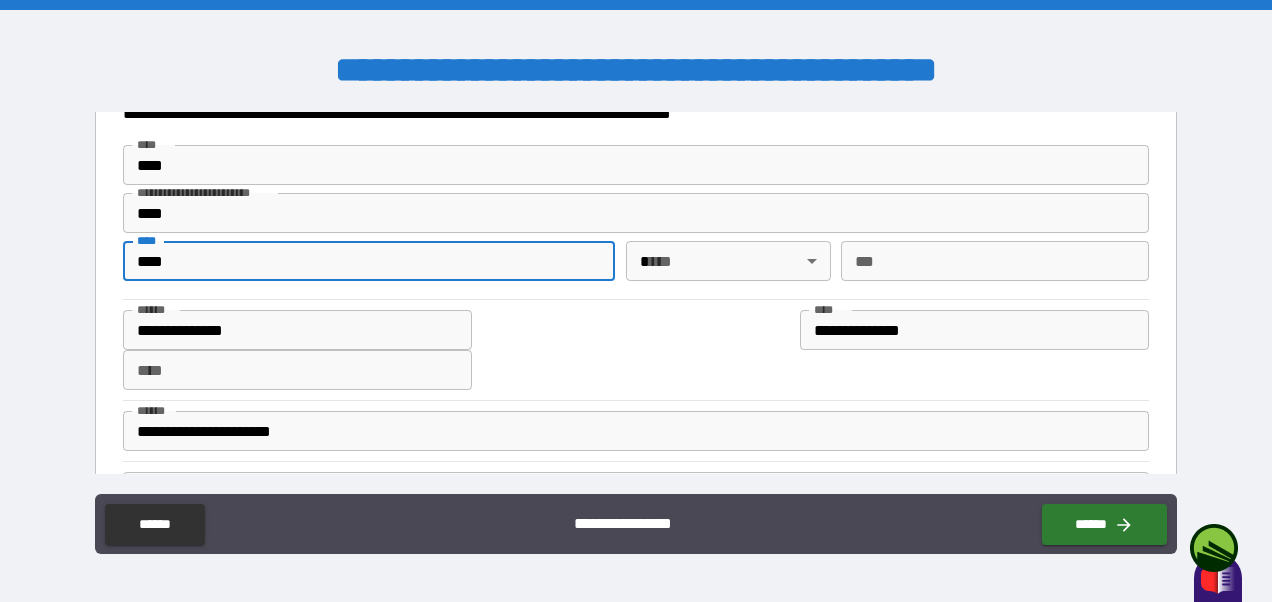 click on "**********" at bounding box center (636, 301) 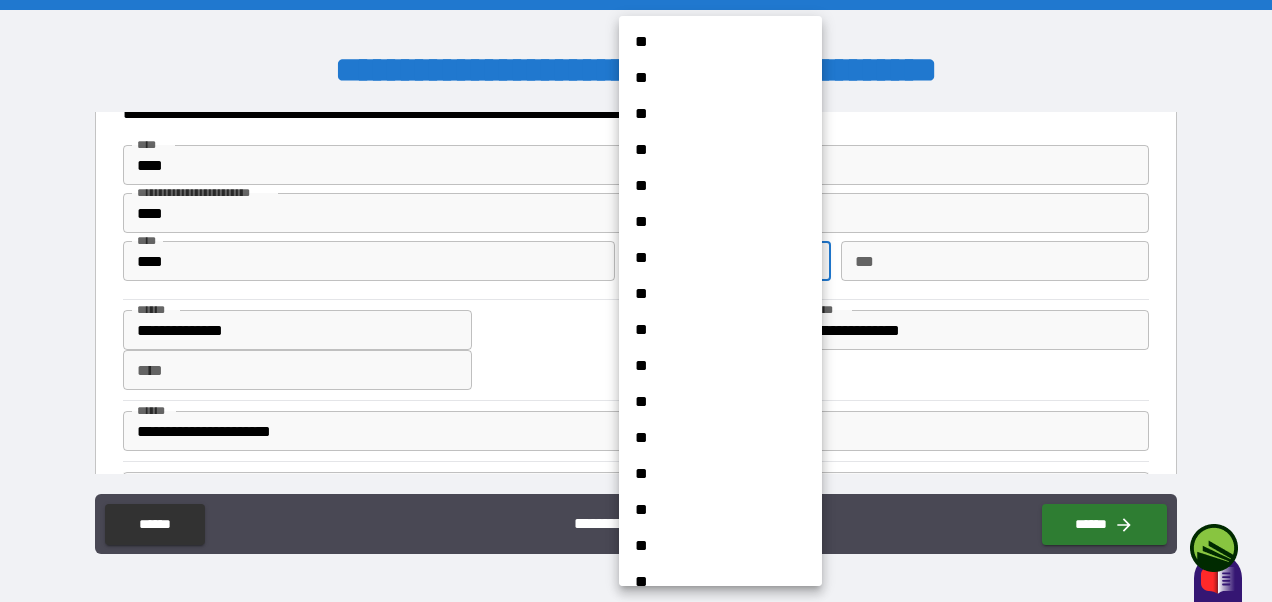 scroll, scrollTop: 865, scrollLeft: 0, axis: vertical 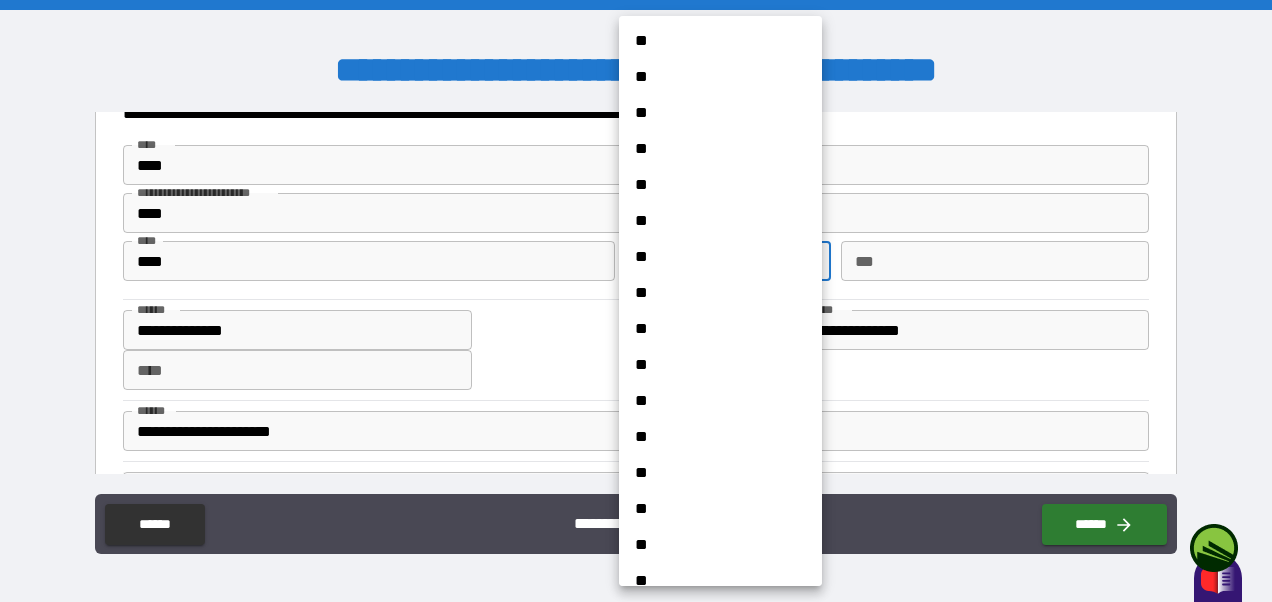 click on "**" at bounding box center (713, 509) 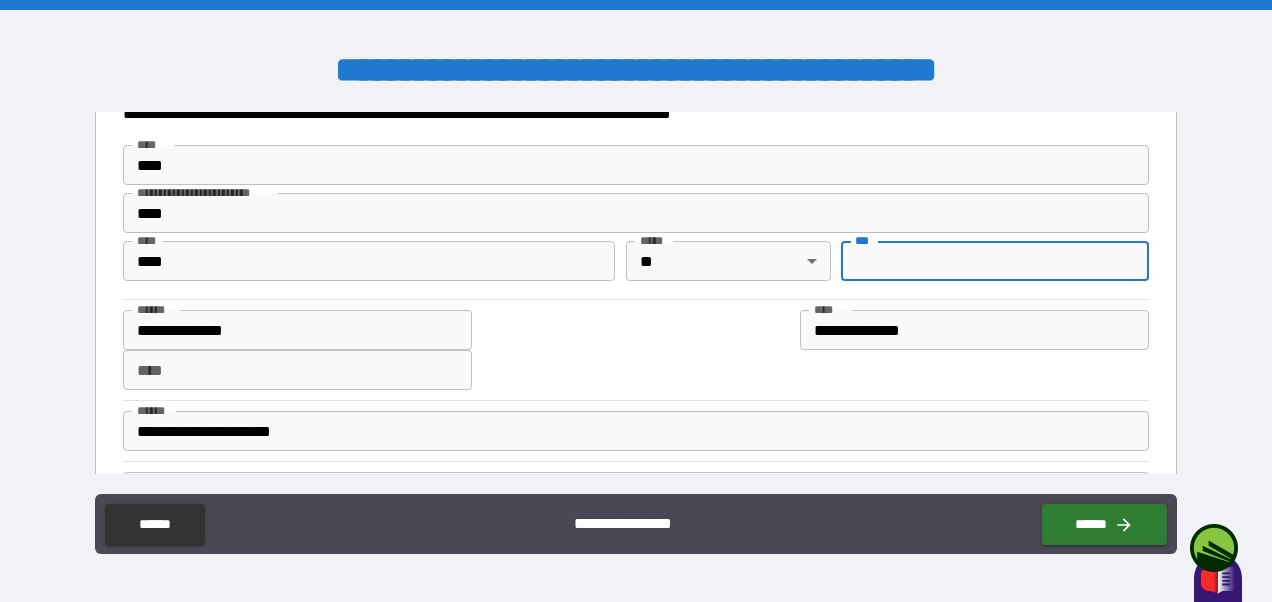 click on "***" at bounding box center [995, 261] 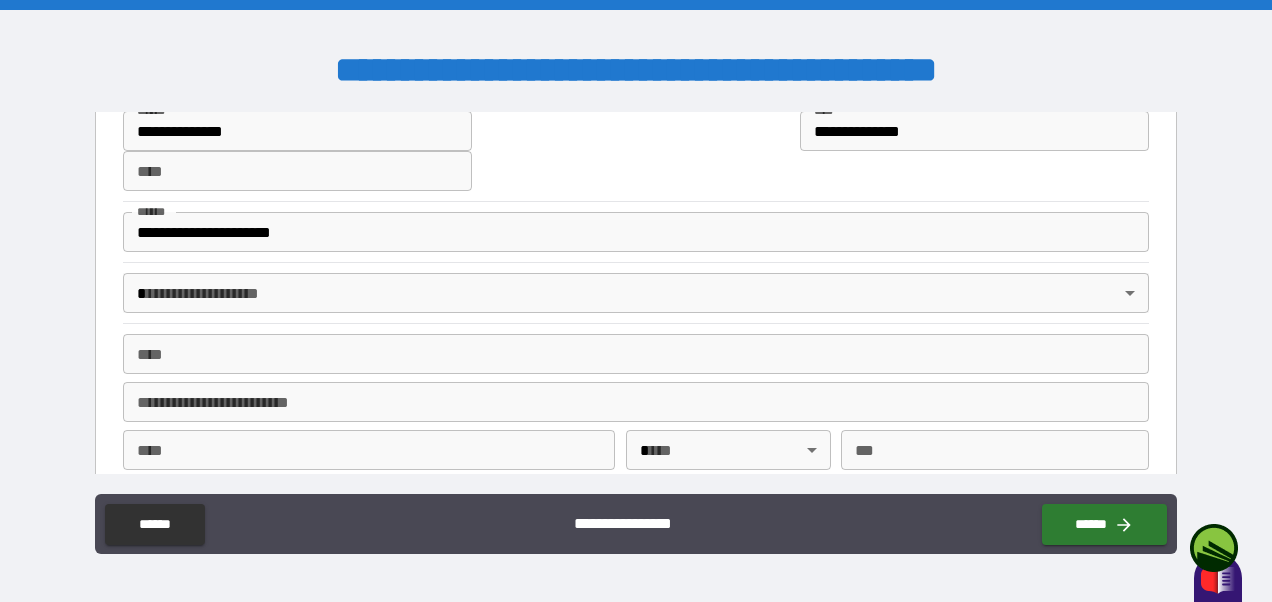 scroll, scrollTop: 1391, scrollLeft: 0, axis: vertical 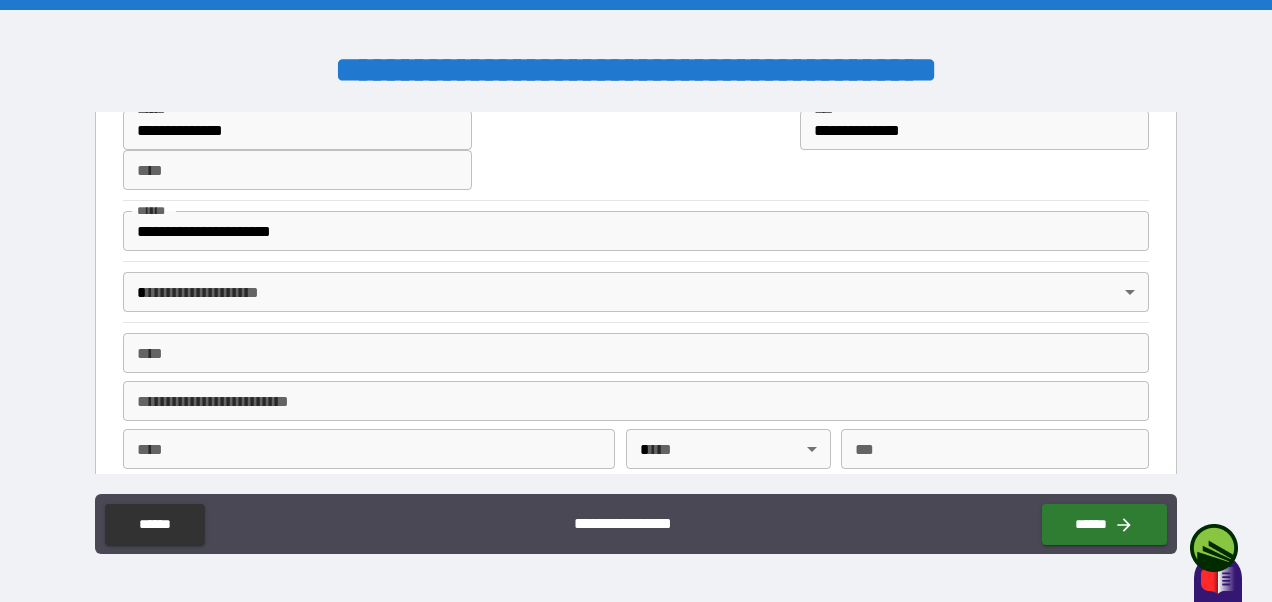 click on "**********" at bounding box center [636, 301] 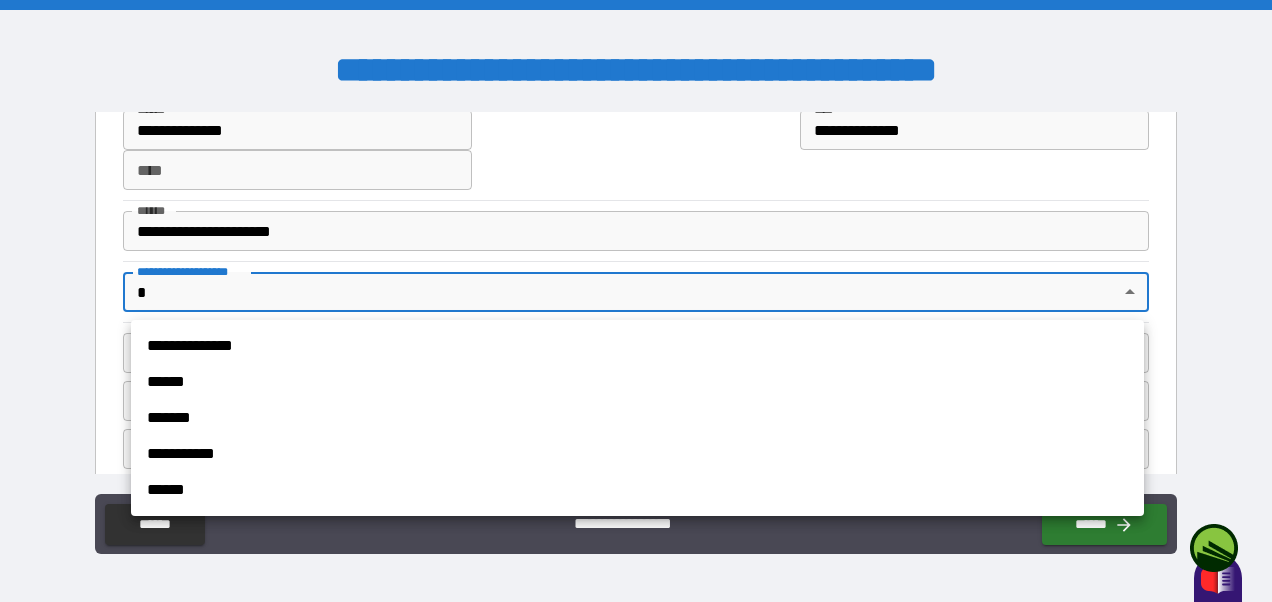 click at bounding box center (636, 301) 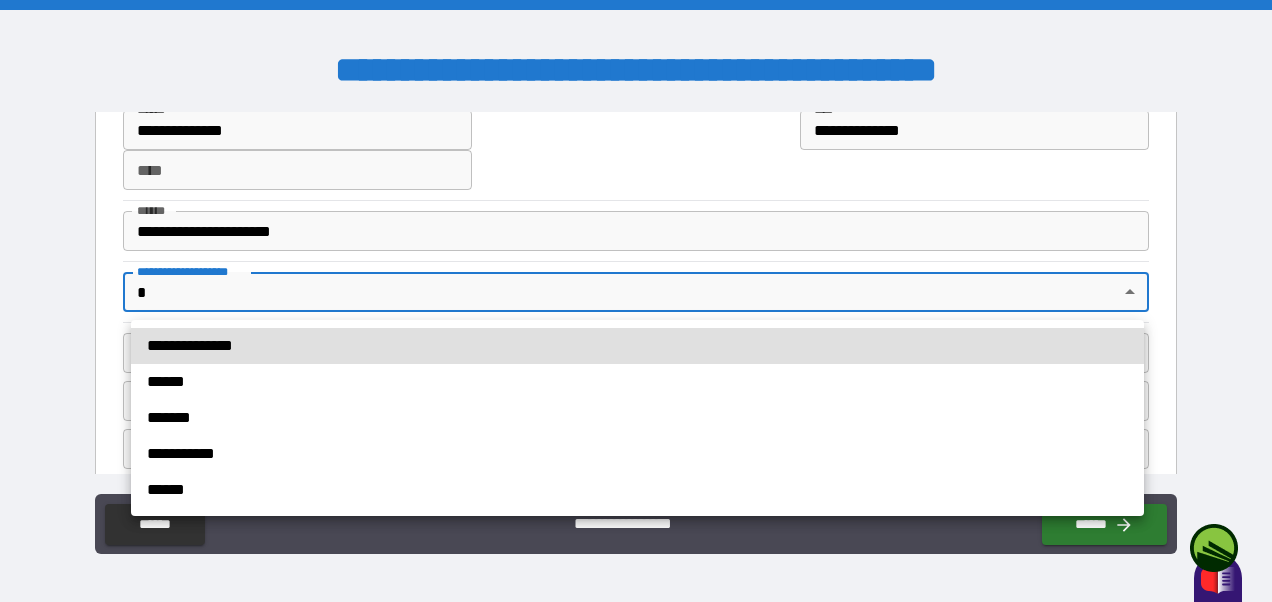 click on "**********" at bounding box center [636, 301] 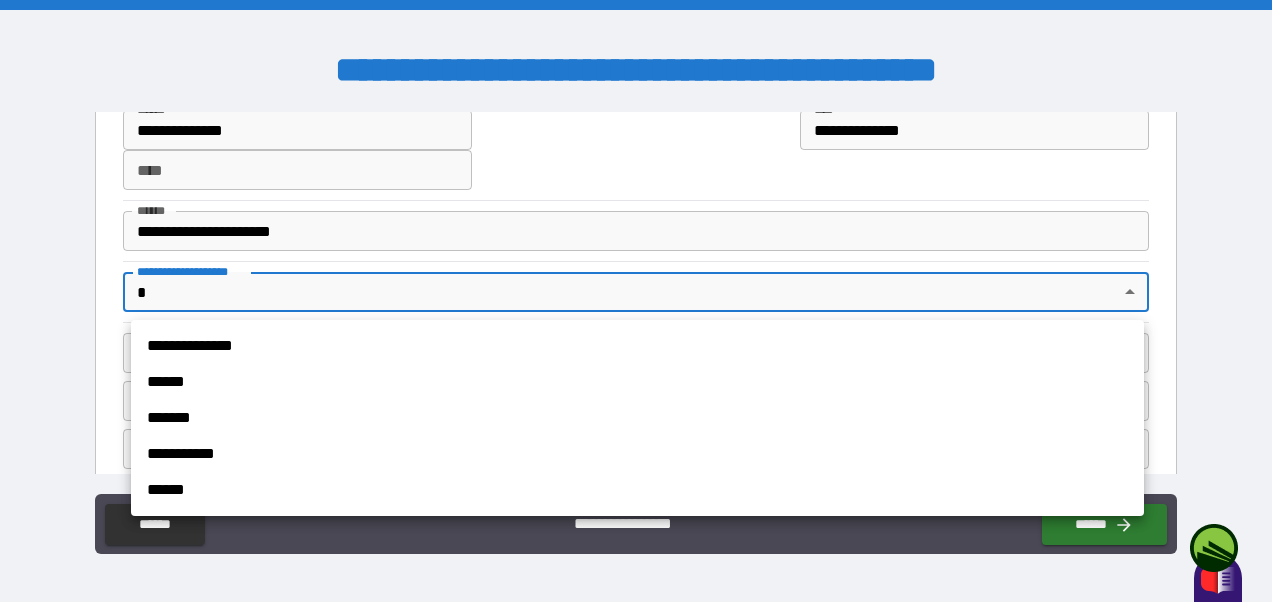 click at bounding box center [636, 301] 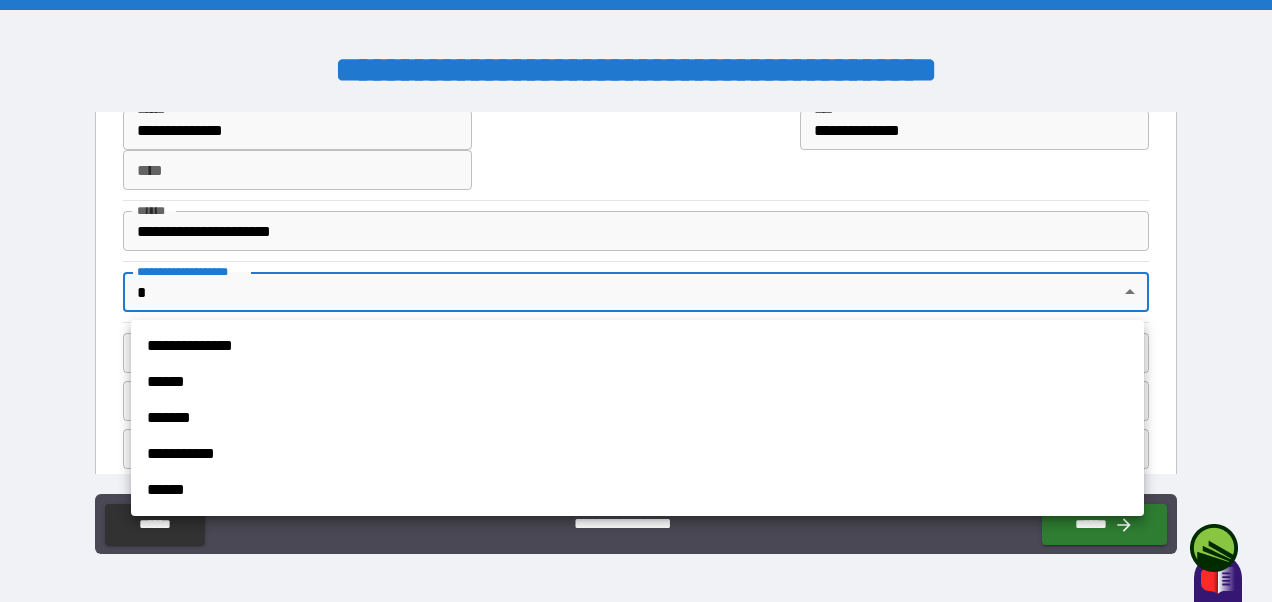 click on "**********" at bounding box center [636, 301] 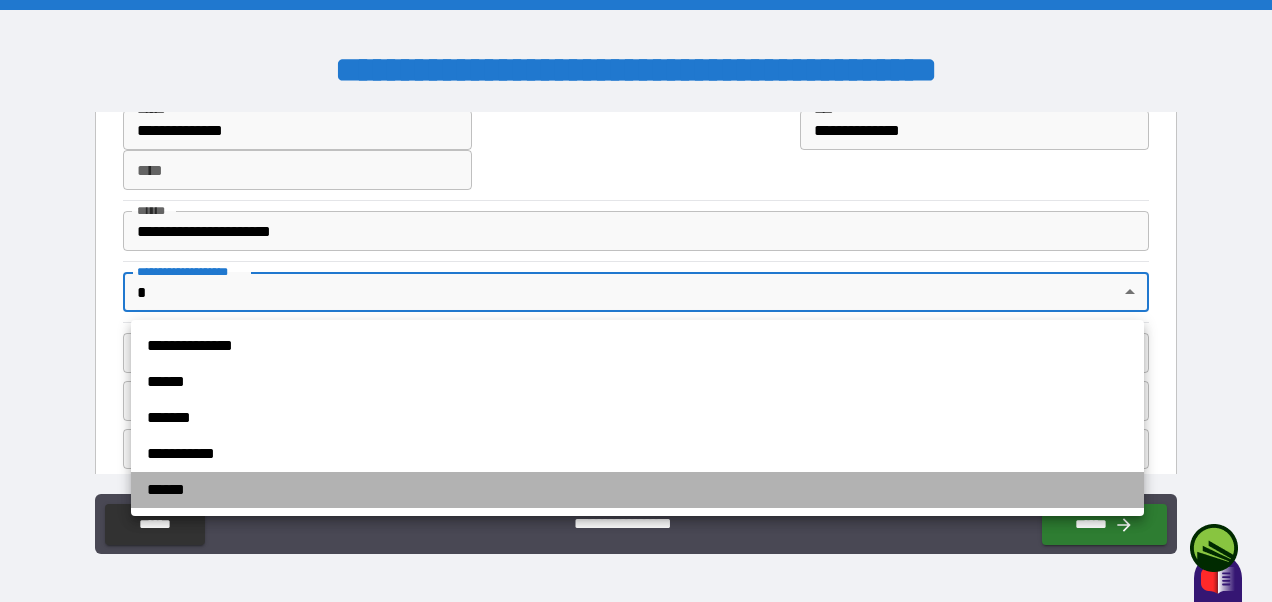 click on "******" at bounding box center (637, 490) 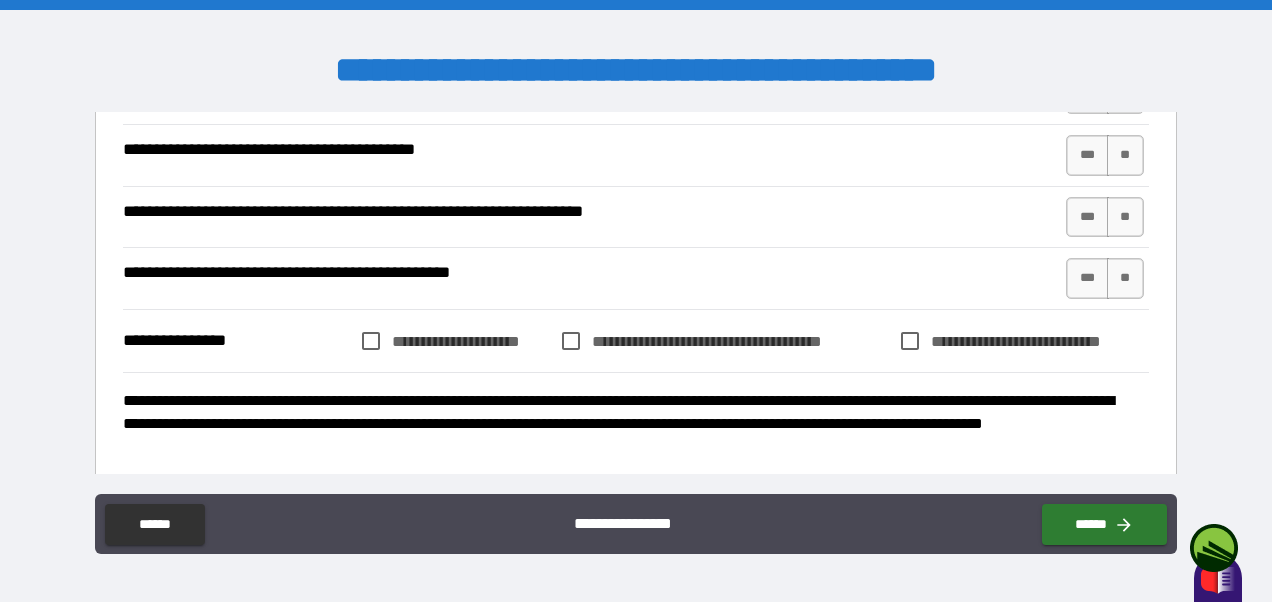 scroll, scrollTop: 2090, scrollLeft: 0, axis: vertical 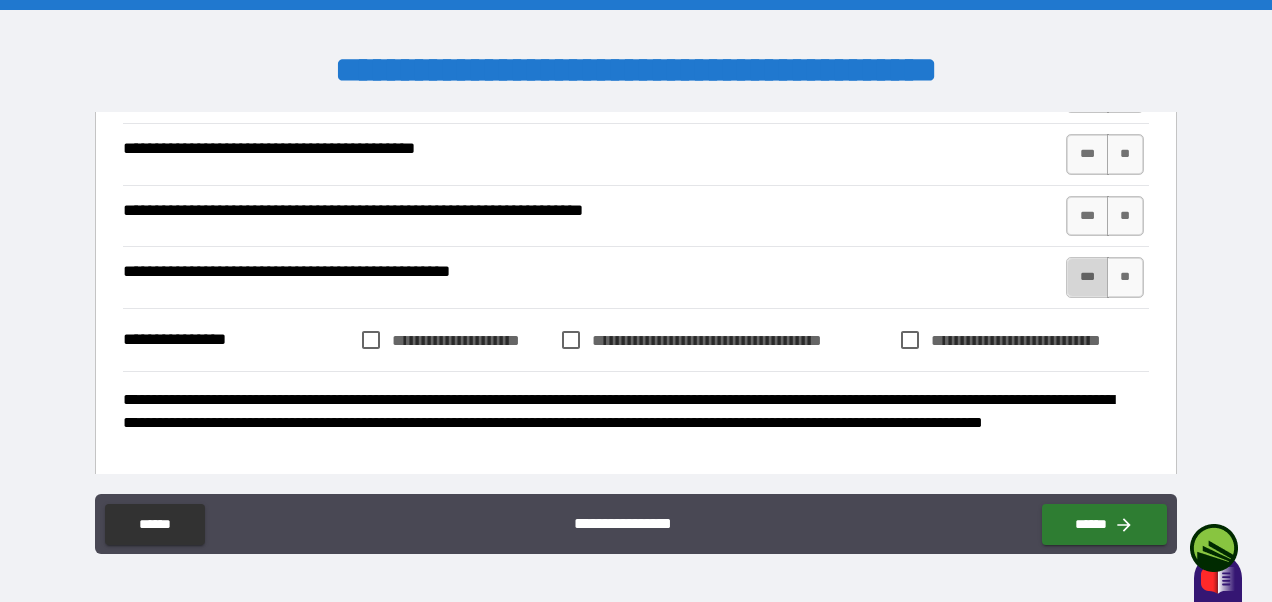 click on "***" at bounding box center (1087, 277) 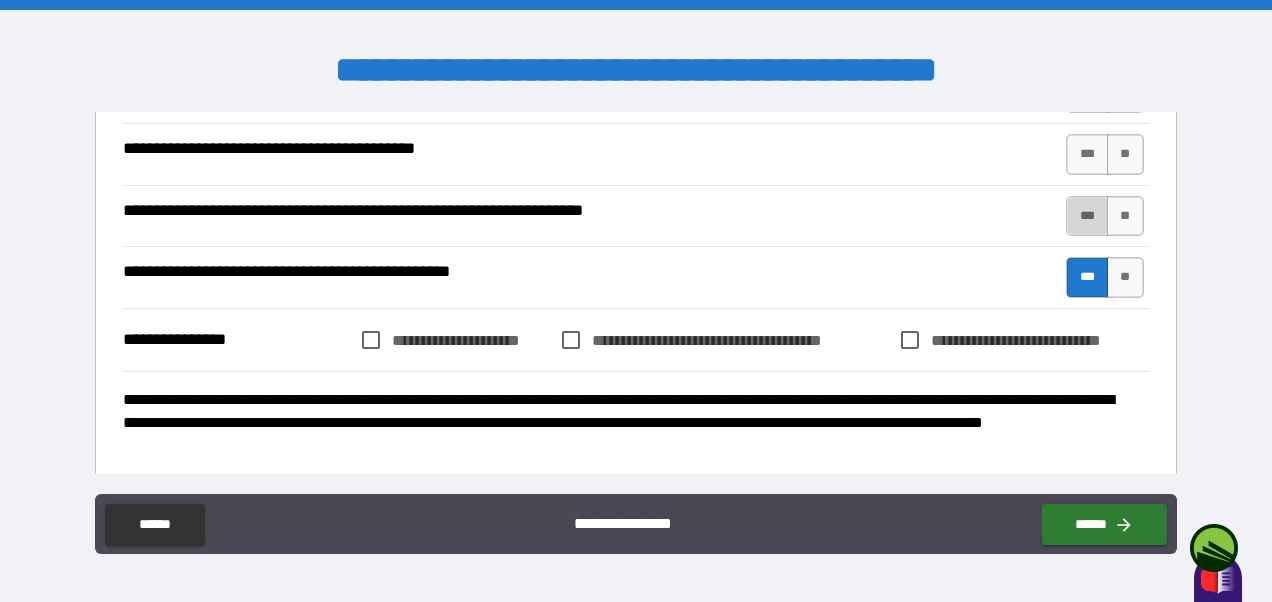 click on "***" at bounding box center [1087, 216] 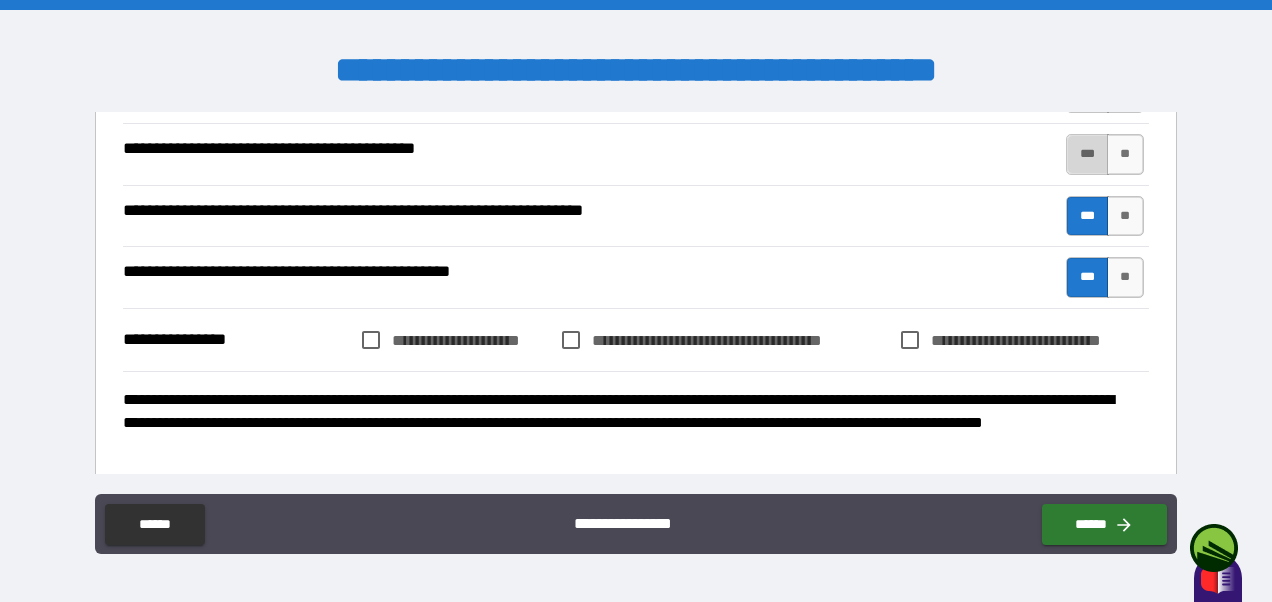 click on "***" at bounding box center (1087, 154) 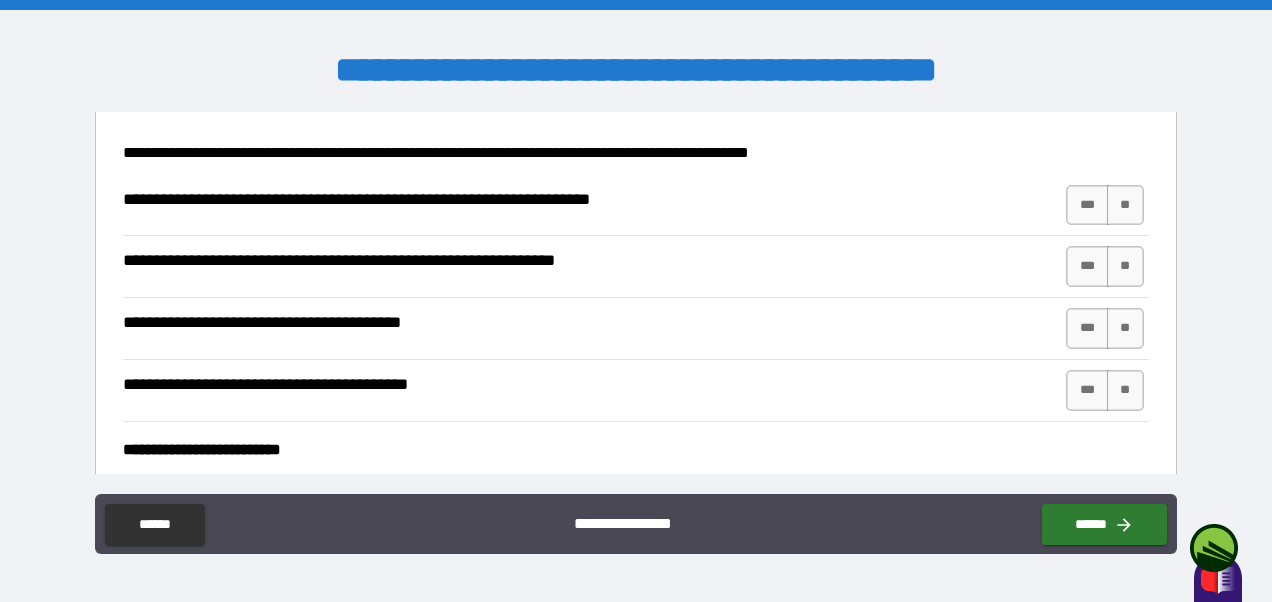 scroll, scrollTop: 2483, scrollLeft: 0, axis: vertical 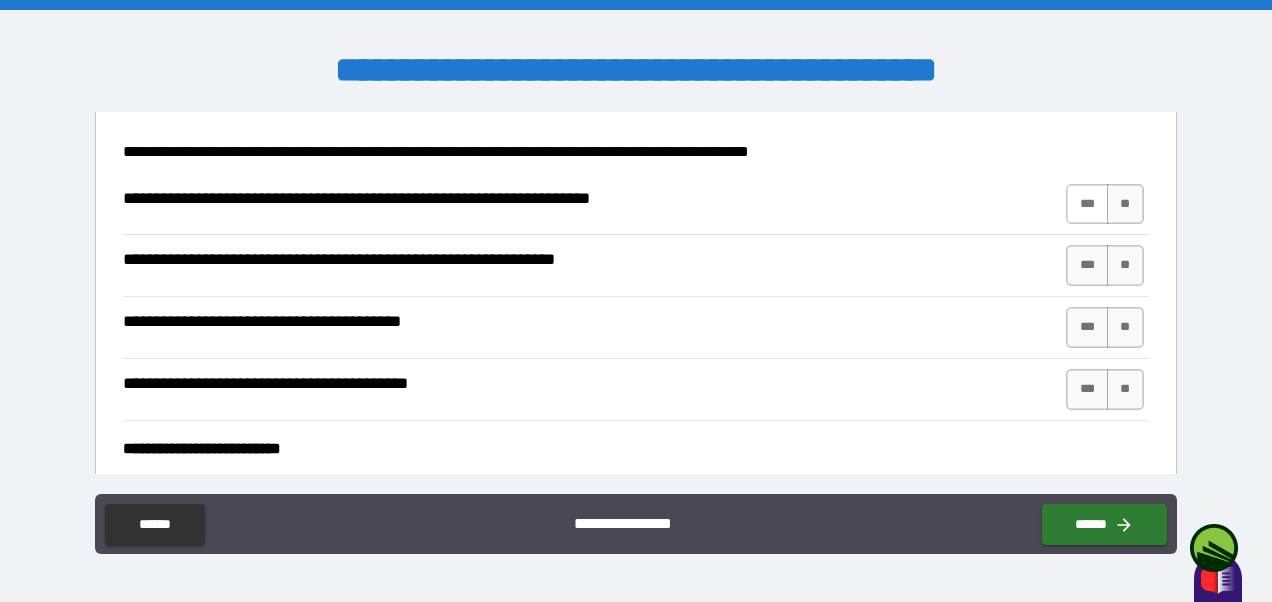 click on "***" at bounding box center (1087, 204) 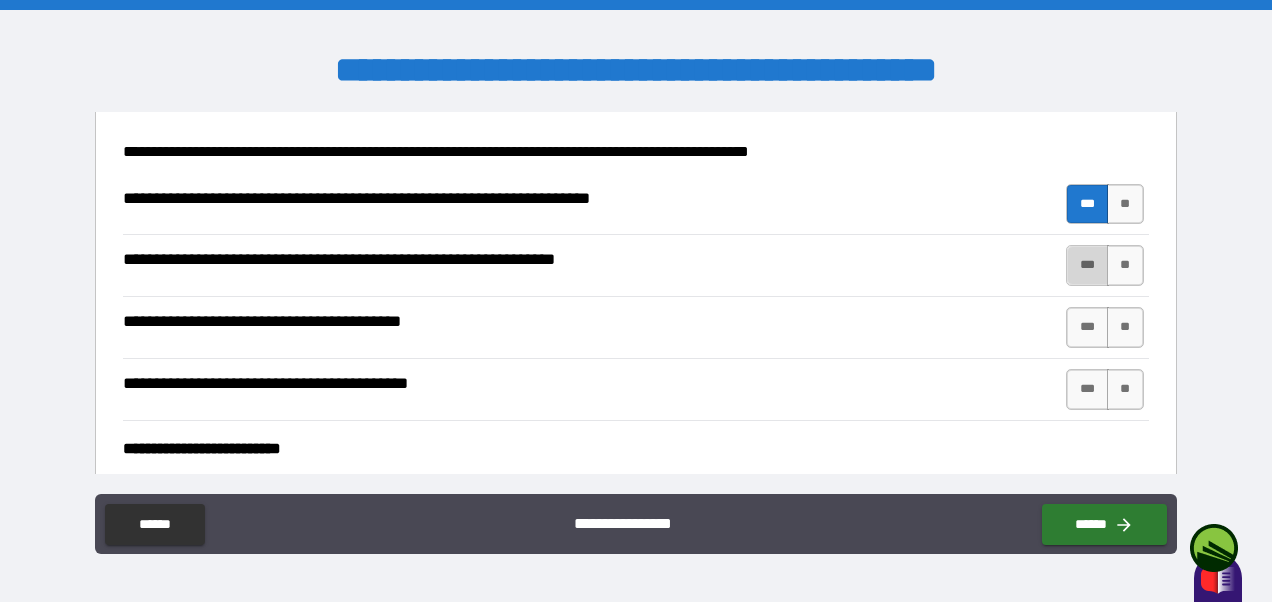 click on "***" at bounding box center (1087, 265) 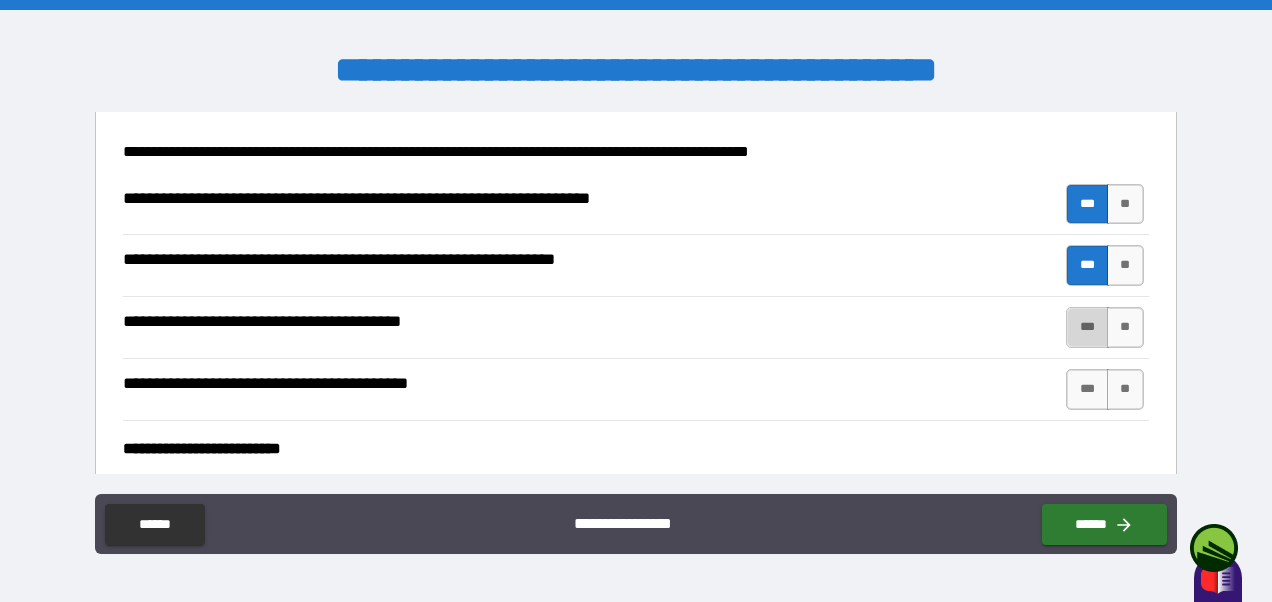 click on "***" at bounding box center [1087, 327] 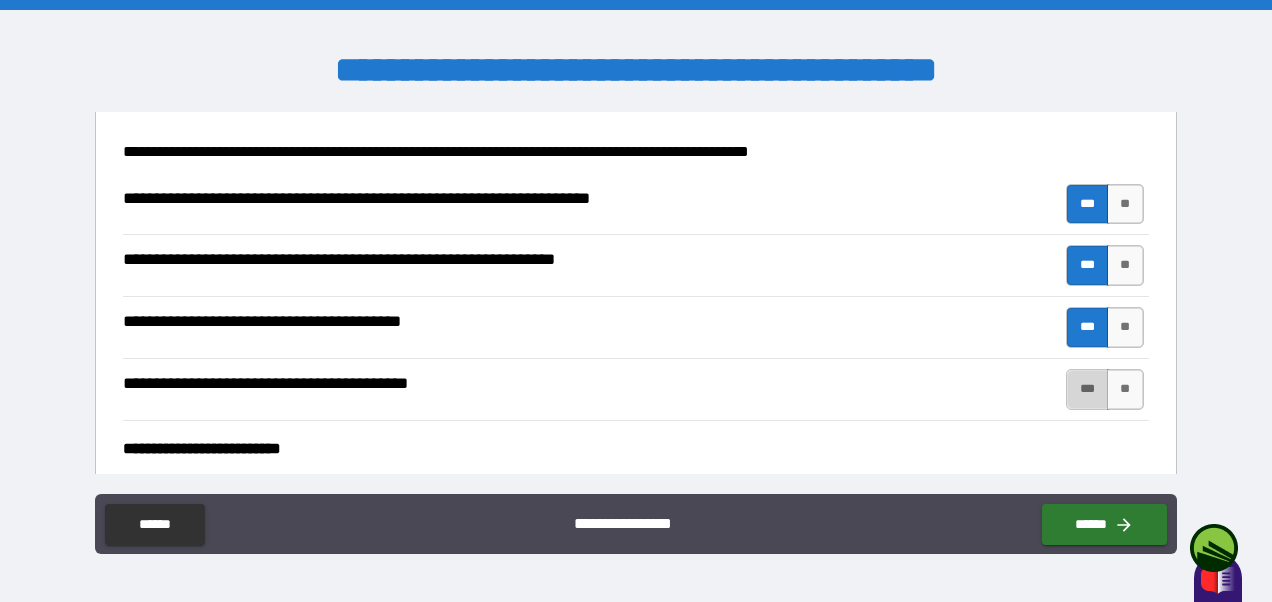 click on "***" at bounding box center [1087, 389] 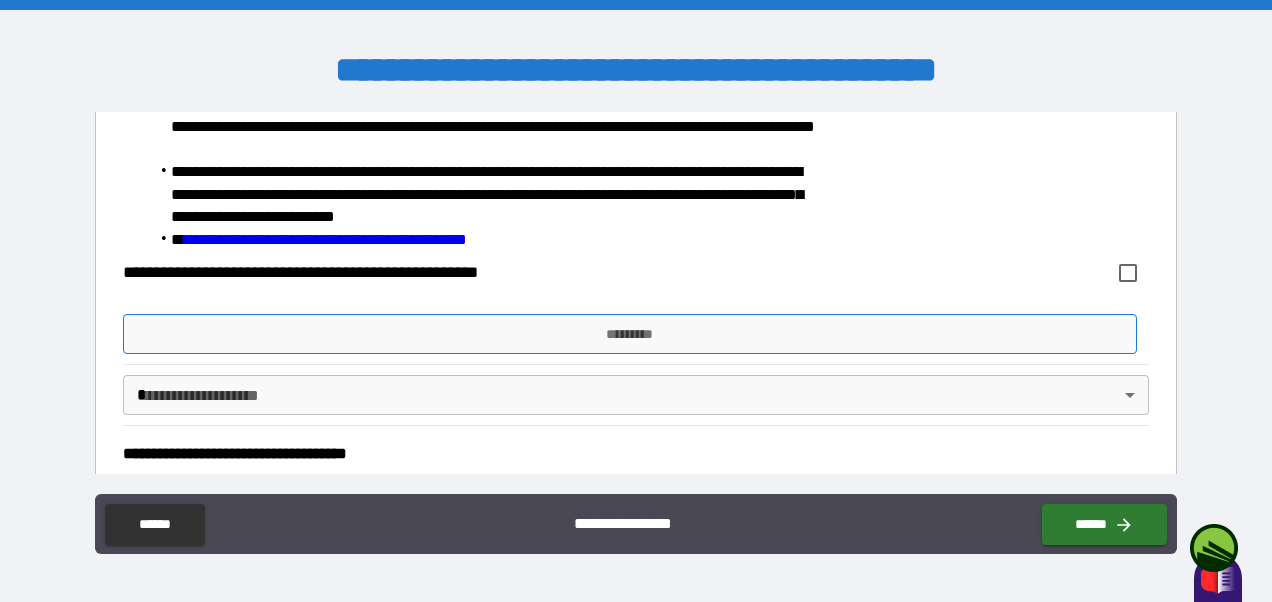 scroll, scrollTop: 3083, scrollLeft: 0, axis: vertical 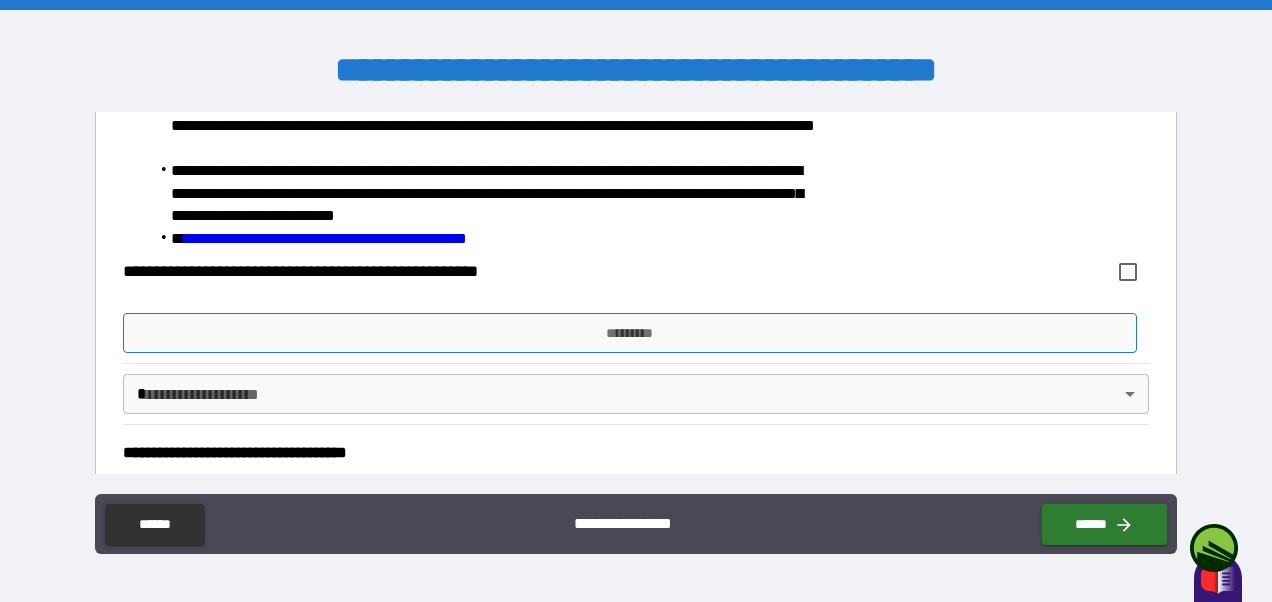click on "*********" at bounding box center [629, 333] 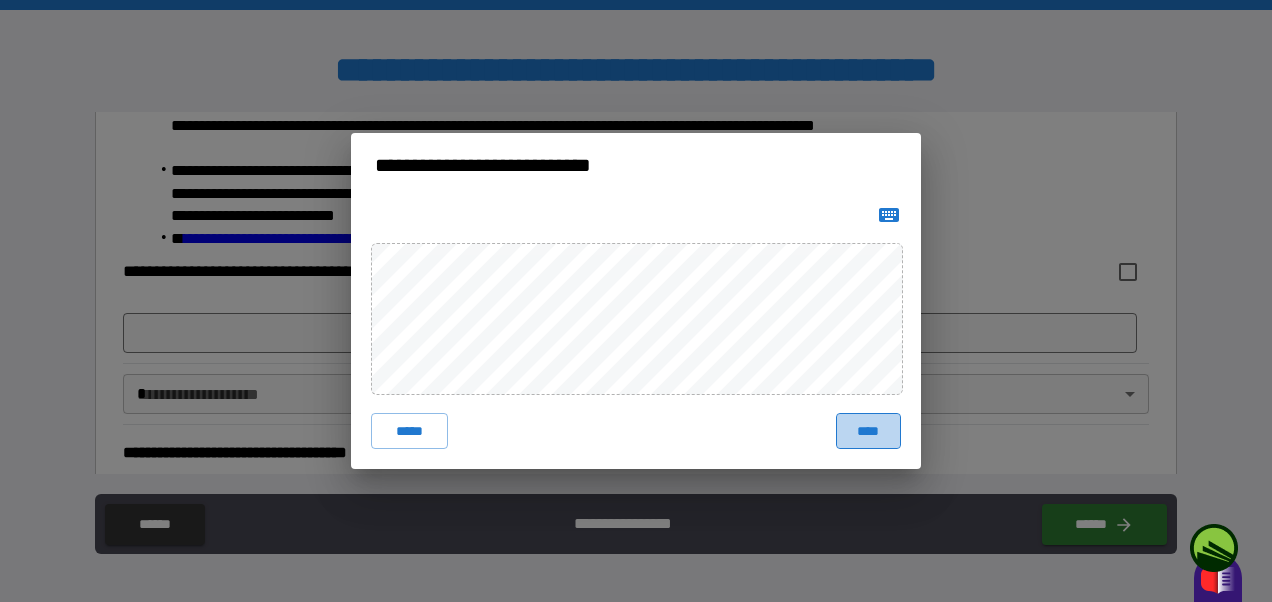 click on "****" at bounding box center [869, 431] 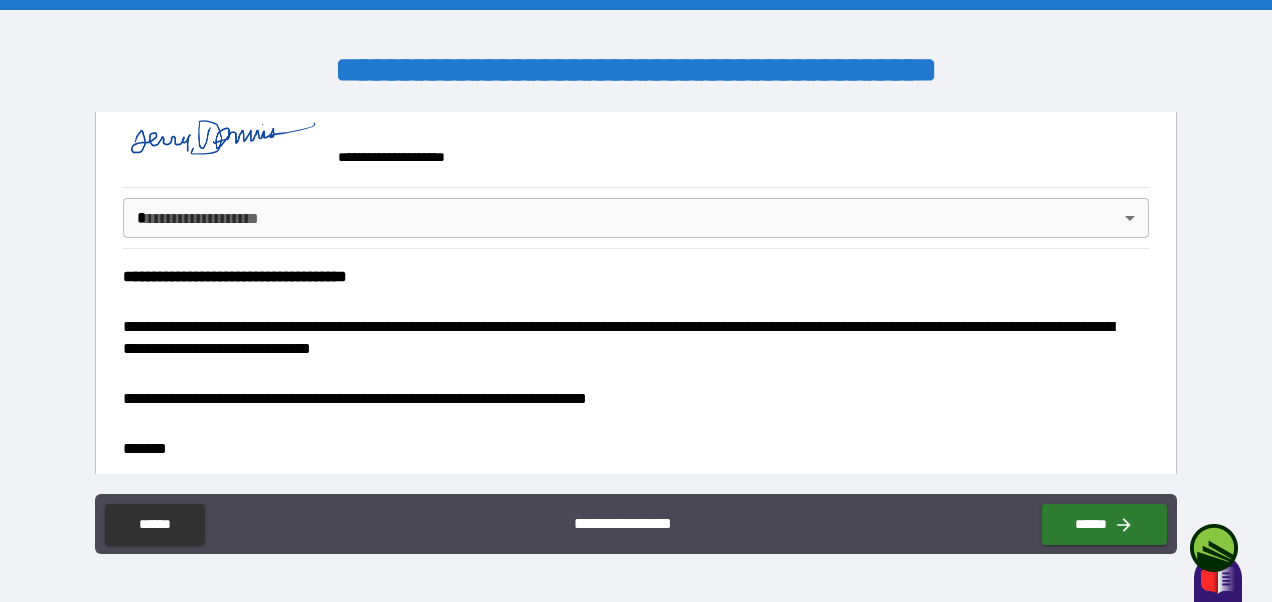 scroll, scrollTop: 3277, scrollLeft: 0, axis: vertical 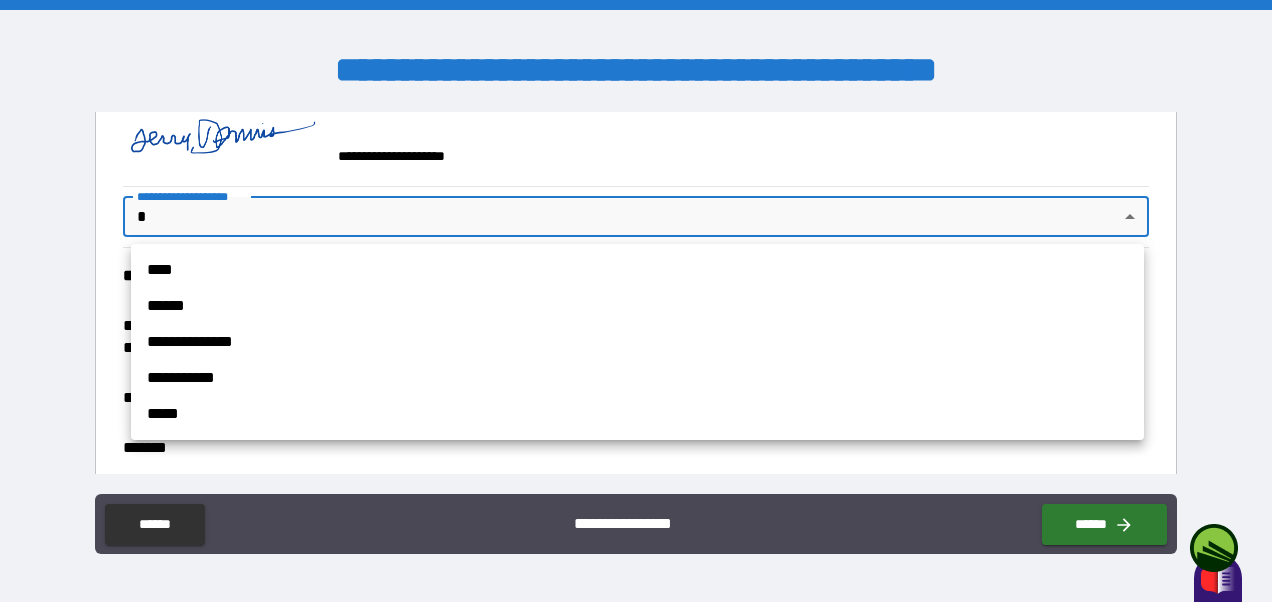 click on "**********" at bounding box center (636, 301) 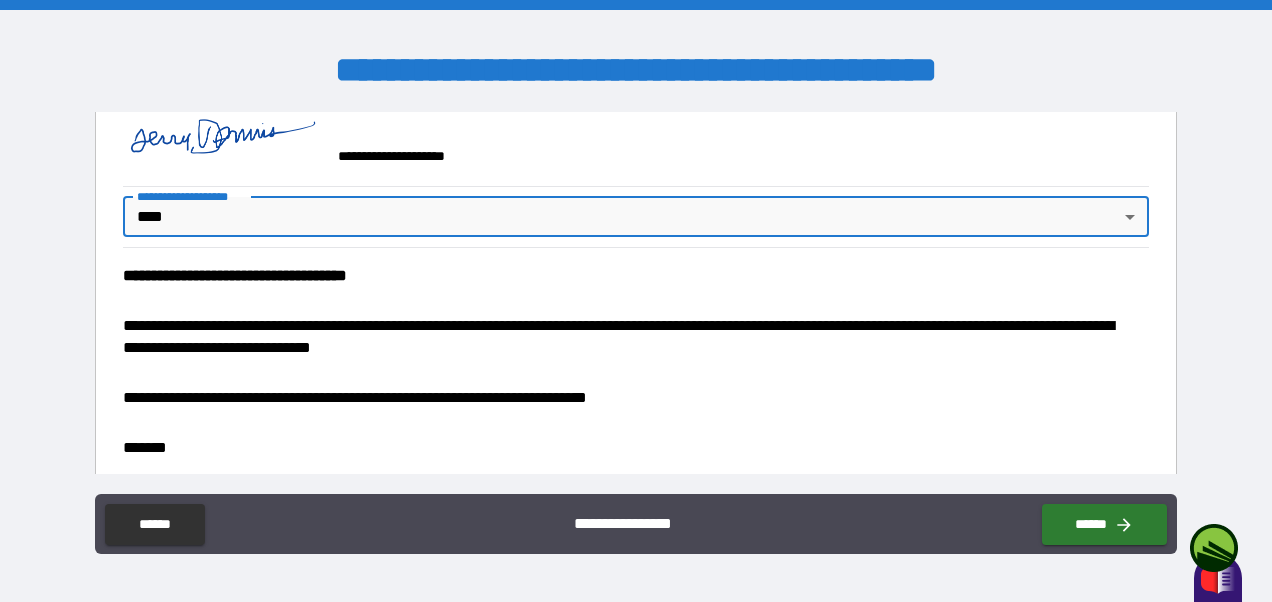 click on "**********" at bounding box center (629, 337) 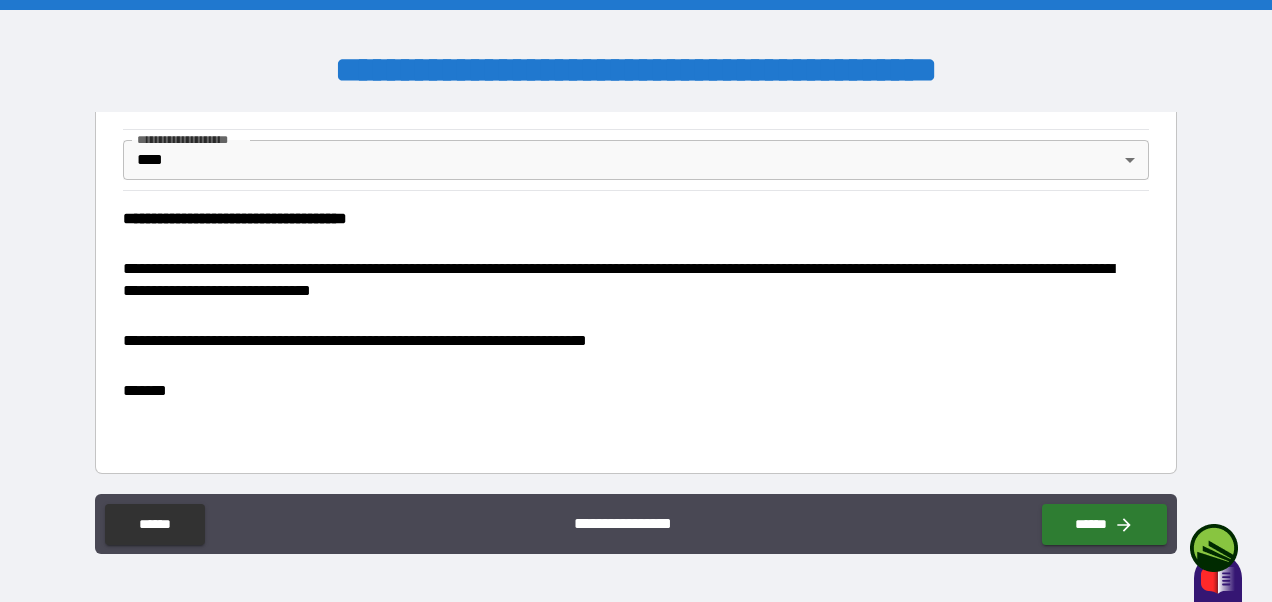scroll, scrollTop: 3338, scrollLeft: 0, axis: vertical 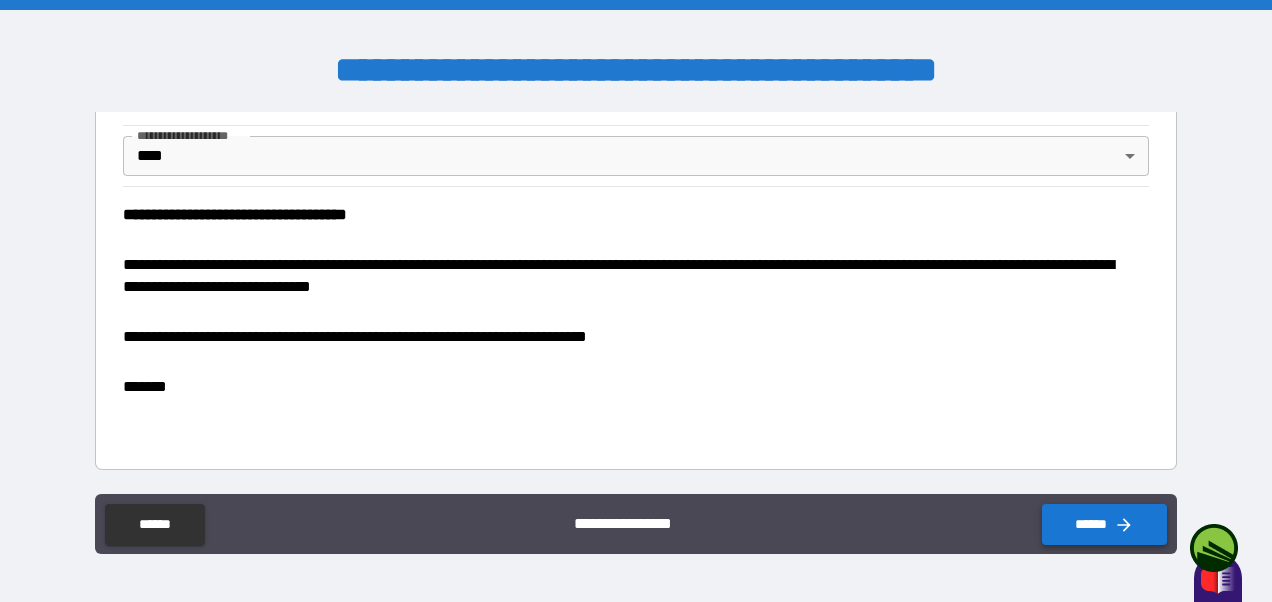 click on "******" at bounding box center [1104, 524] 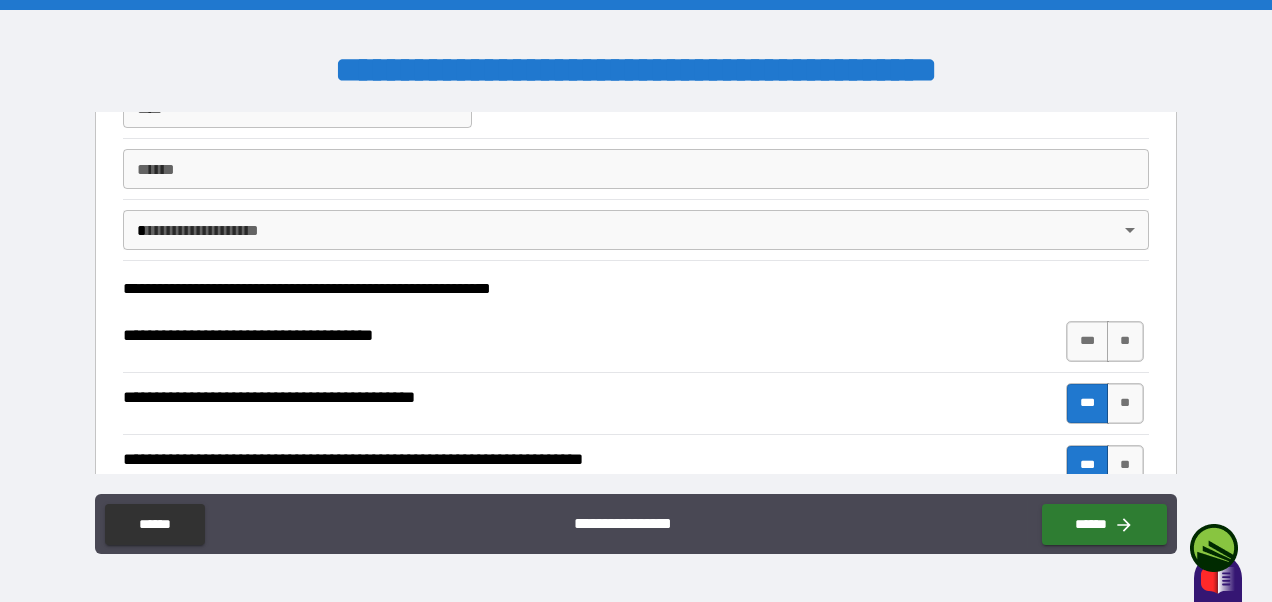 scroll, scrollTop: 1842, scrollLeft: 0, axis: vertical 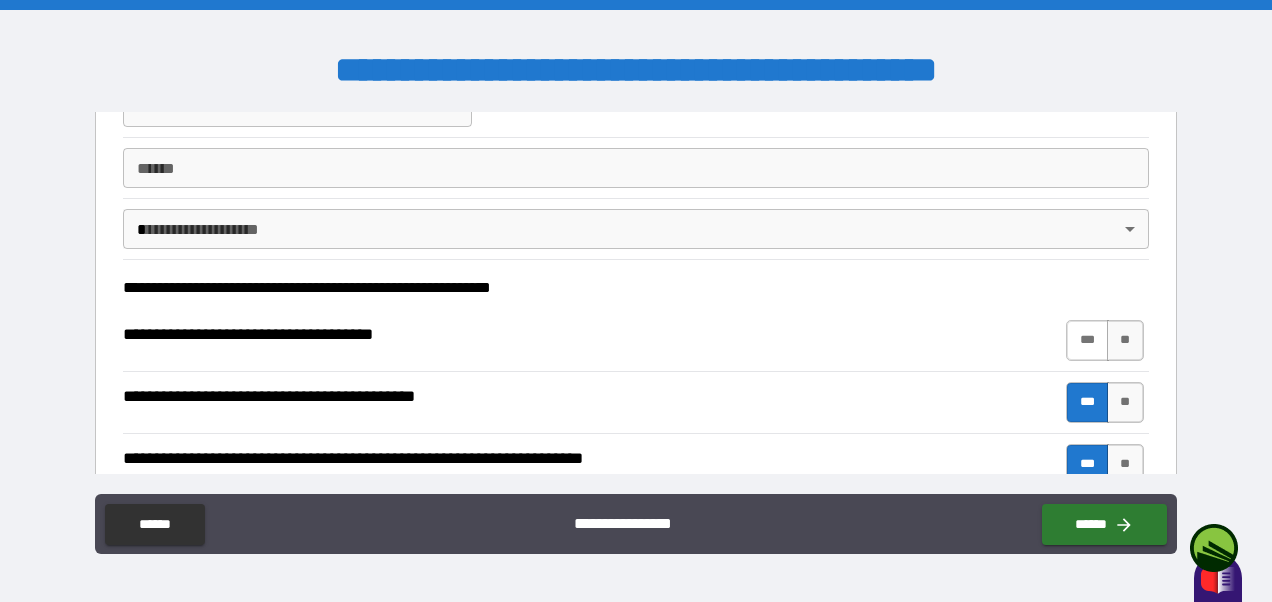 click on "***" at bounding box center [1087, 340] 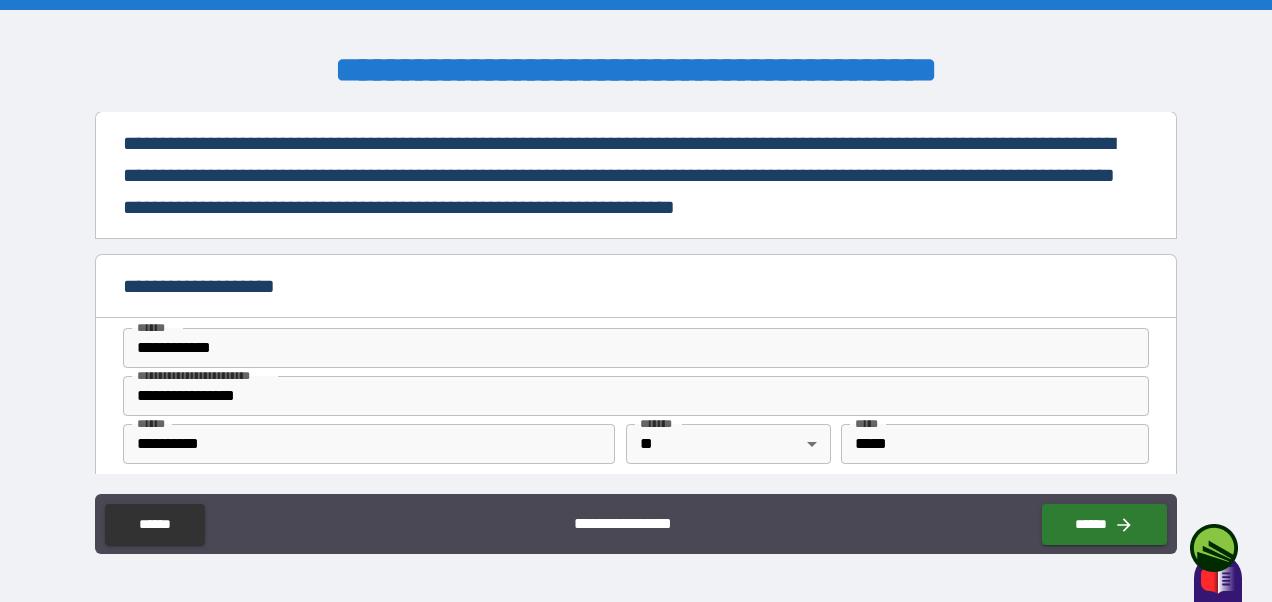 scroll, scrollTop: 0, scrollLeft: 0, axis: both 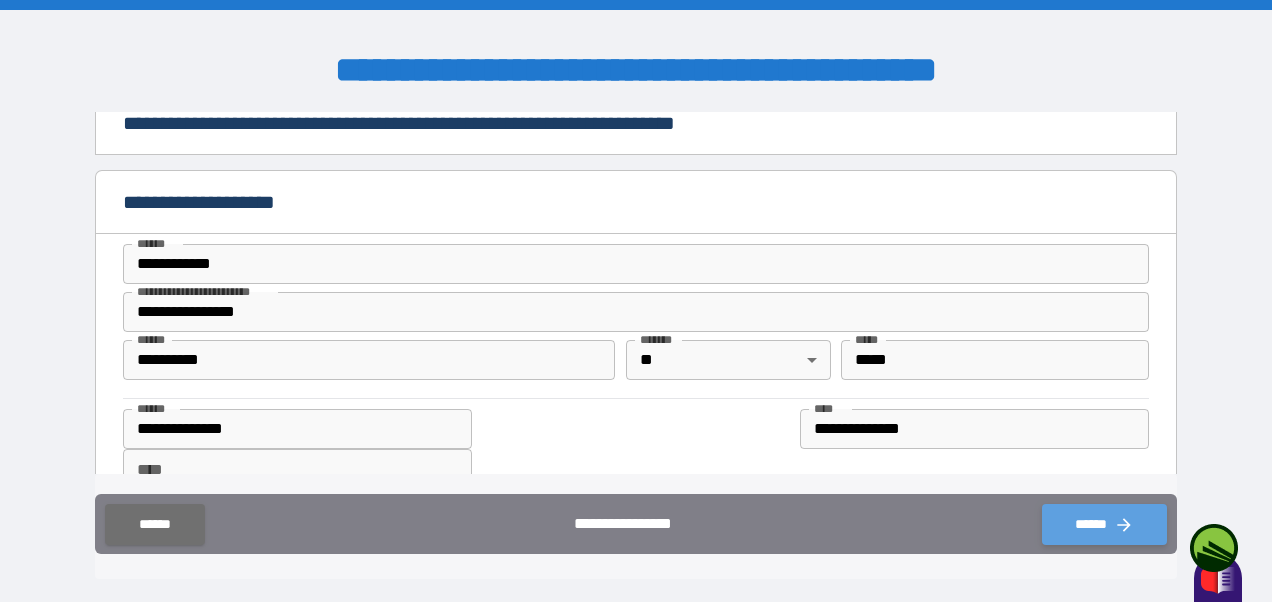 click on "******" at bounding box center [1104, 524] 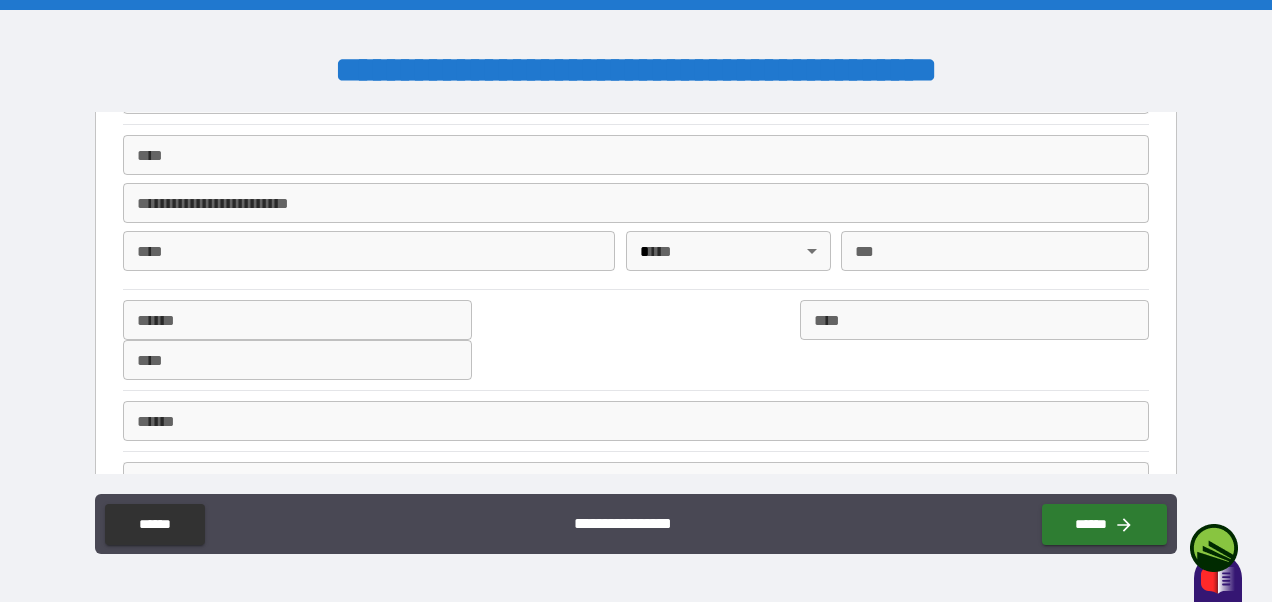 scroll, scrollTop: 1590, scrollLeft: 0, axis: vertical 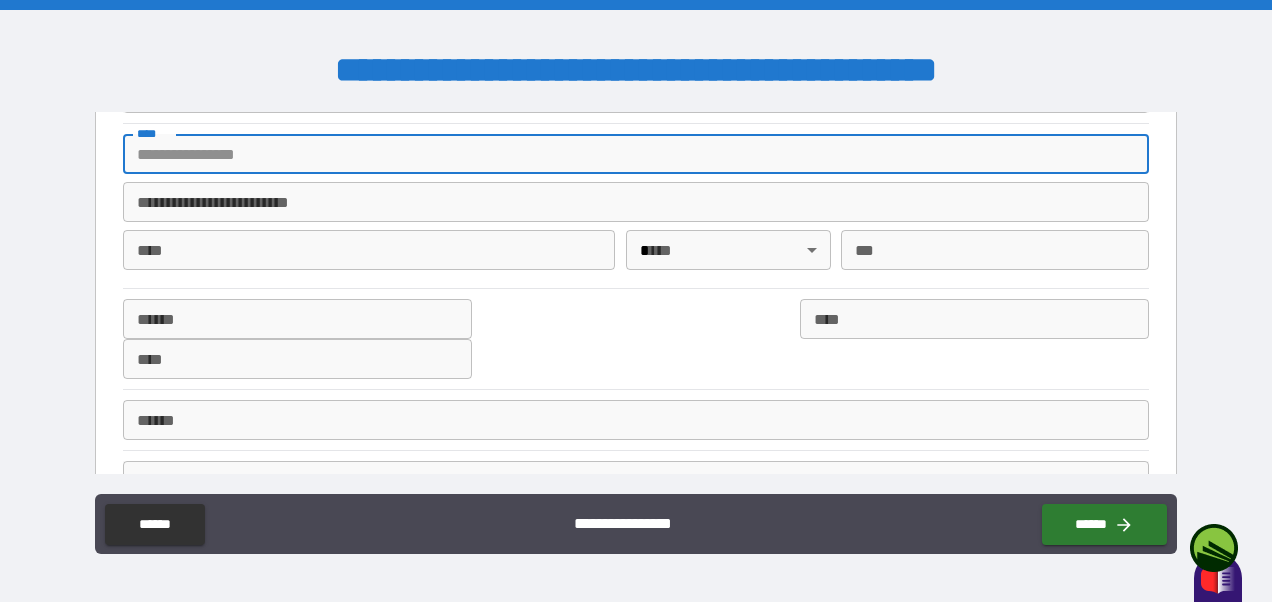 click on "****" at bounding box center (635, 154) 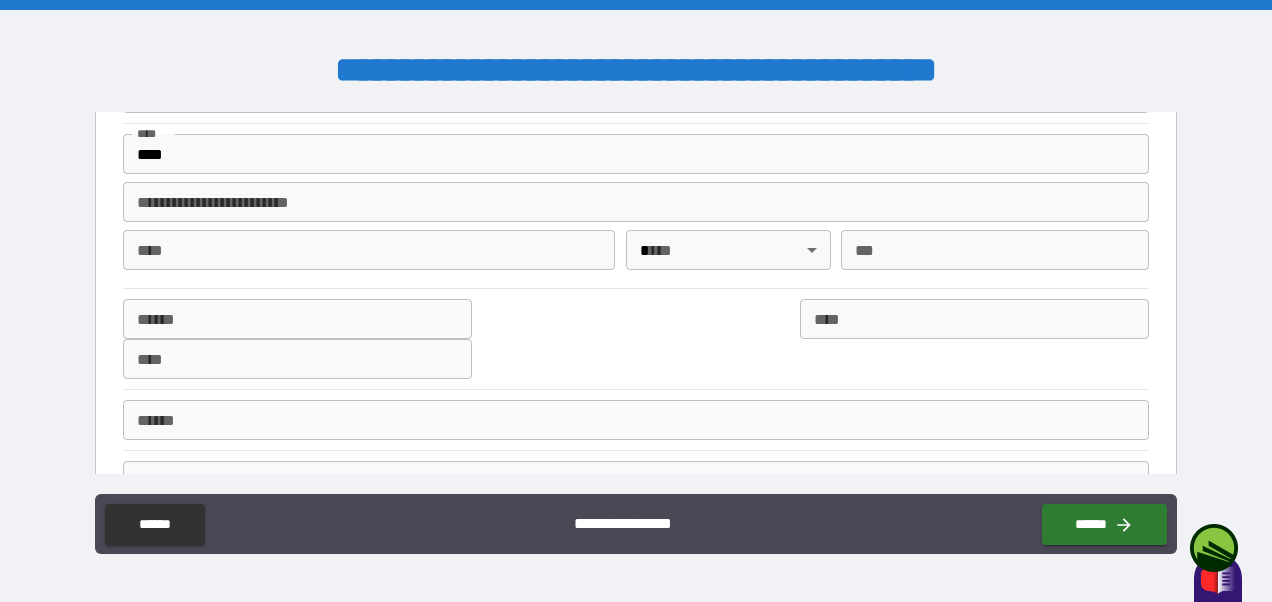 click on "**********" at bounding box center [636, 303] 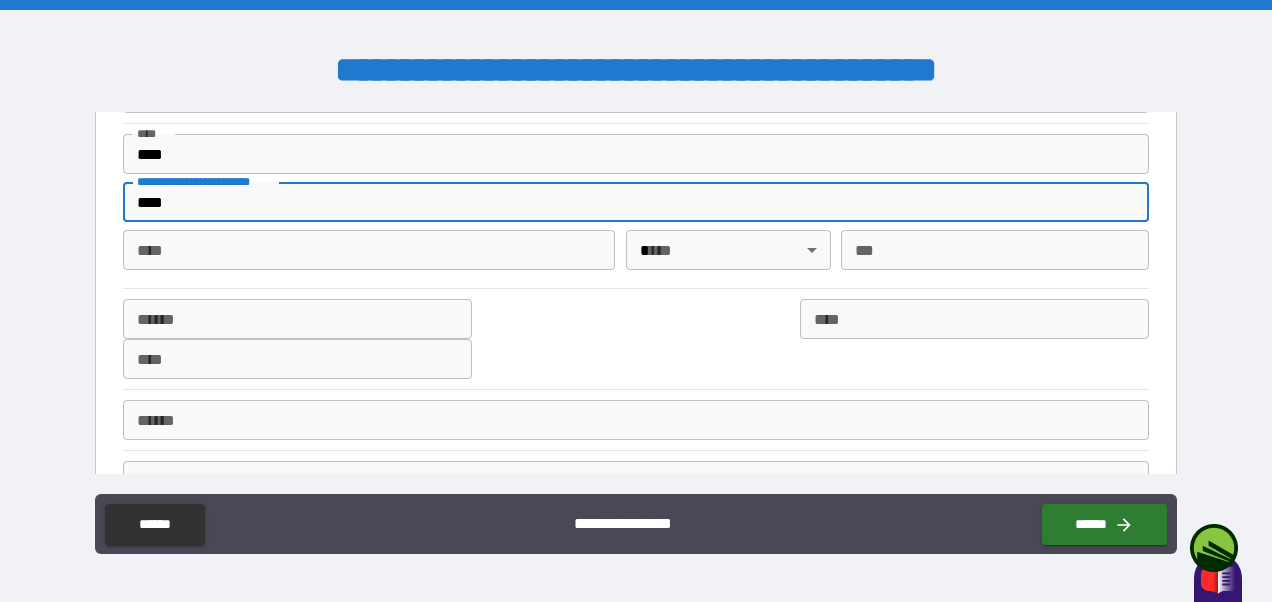 click on "****" at bounding box center [369, 250] 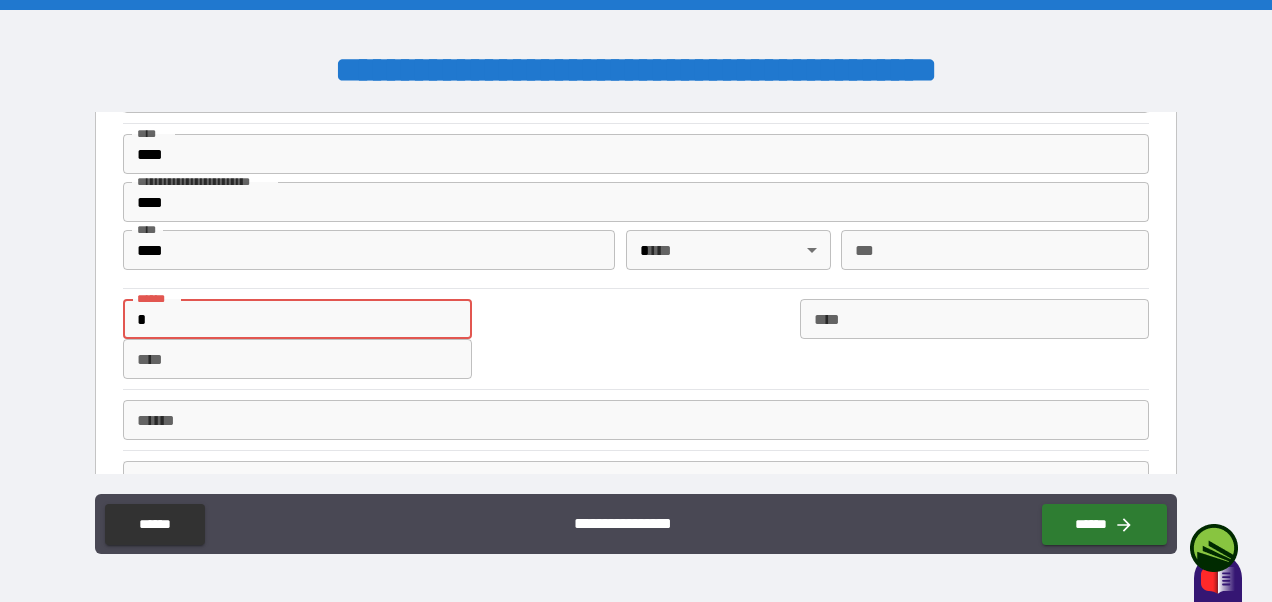 click on "*" at bounding box center (297, 319) 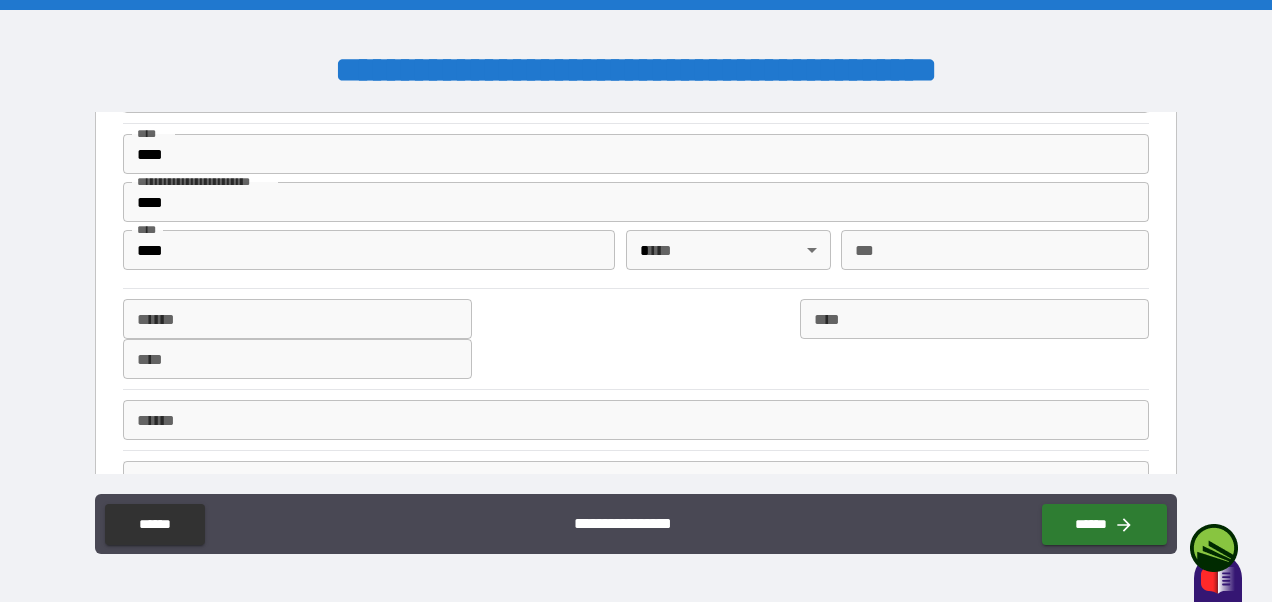 click on "****** ****** **** **** **** ****" at bounding box center (635, 339) 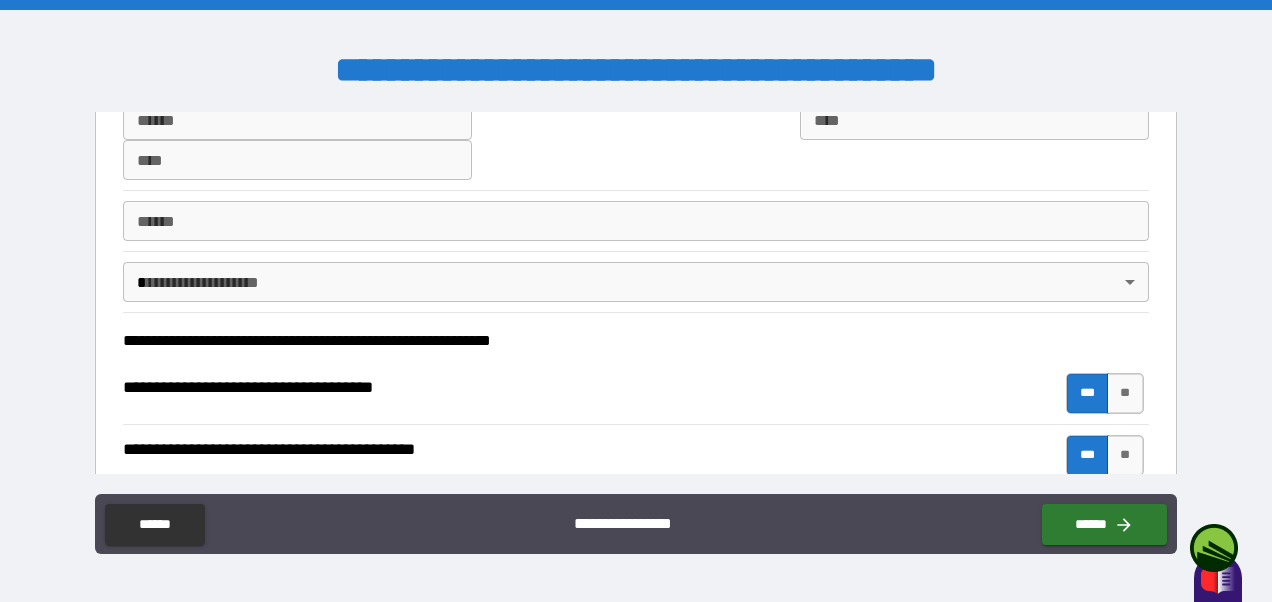 scroll, scrollTop: 1790, scrollLeft: 0, axis: vertical 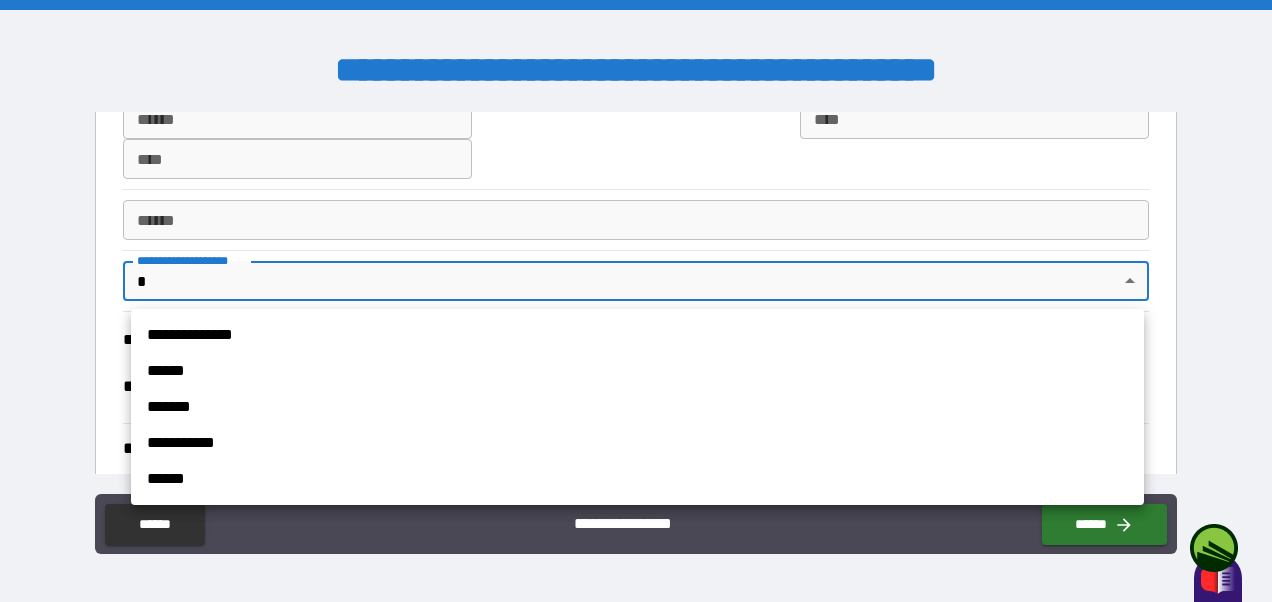 click on "**********" at bounding box center [636, 301] 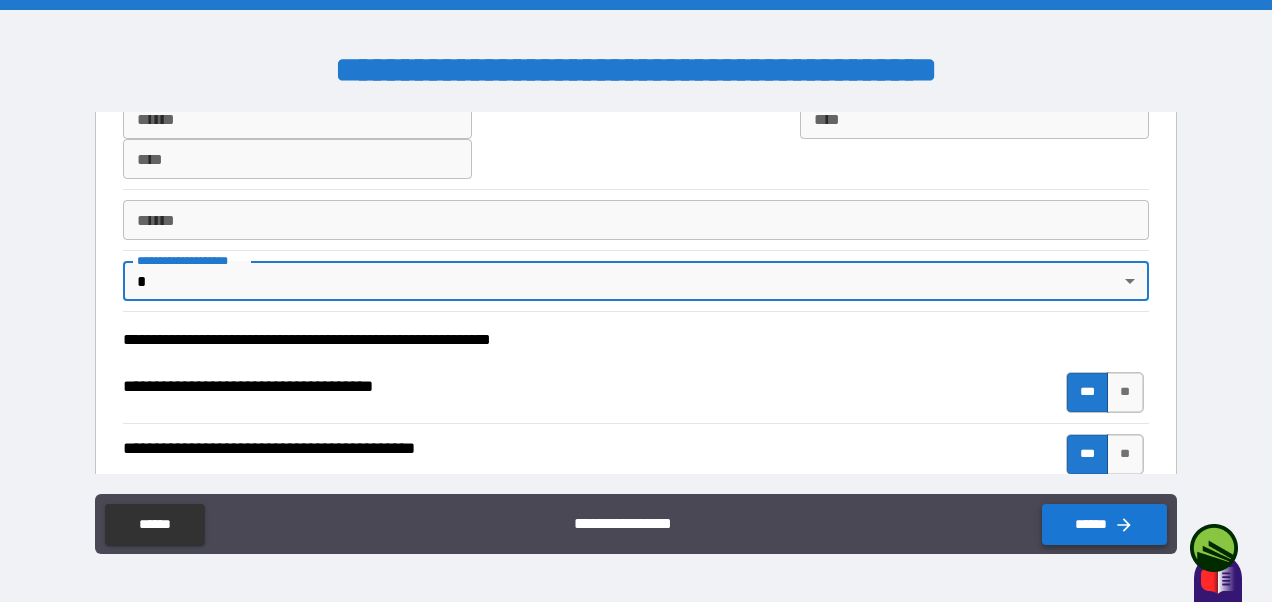 click on "******" at bounding box center (1104, 524) 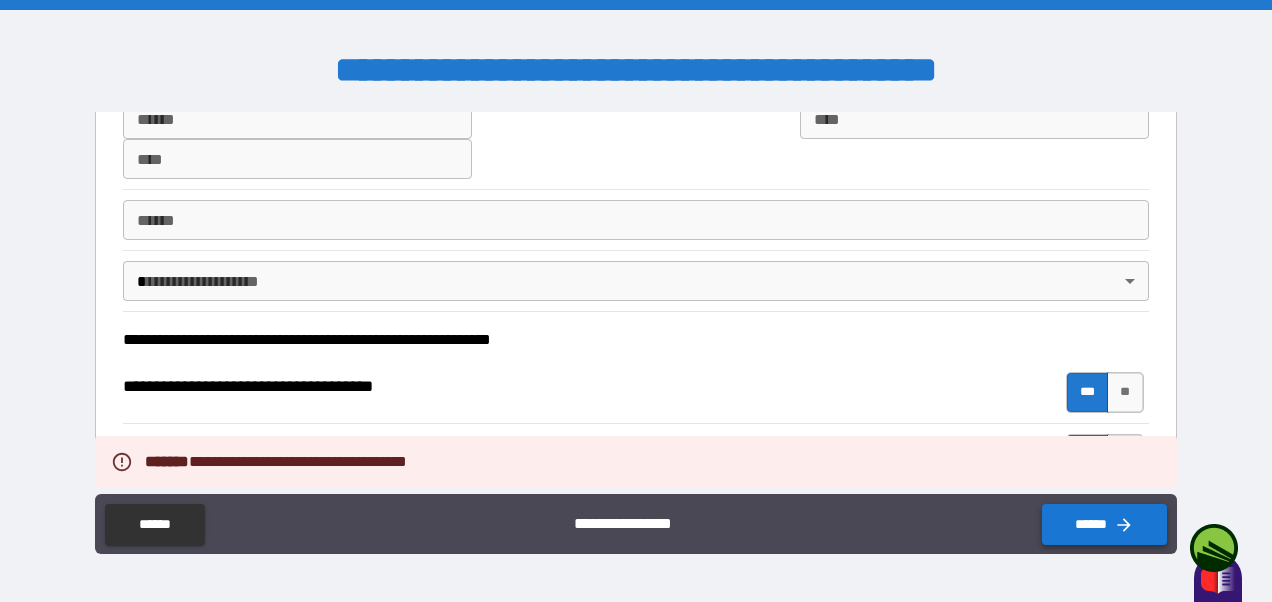 click on "******" at bounding box center [1104, 524] 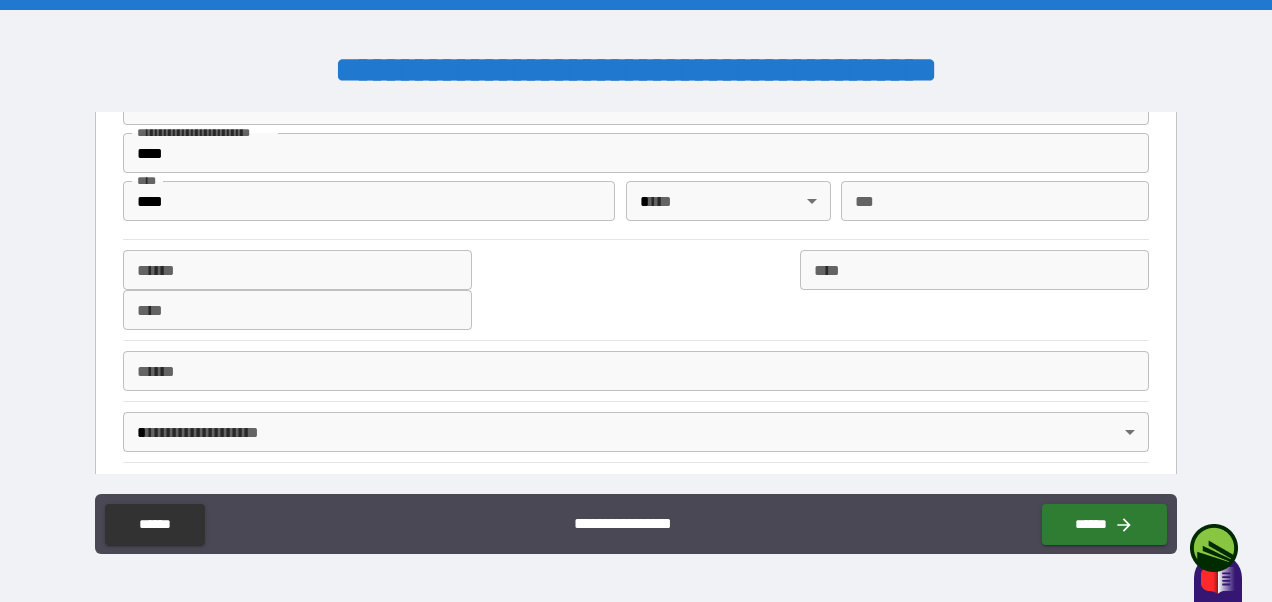 scroll, scrollTop: 1640, scrollLeft: 0, axis: vertical 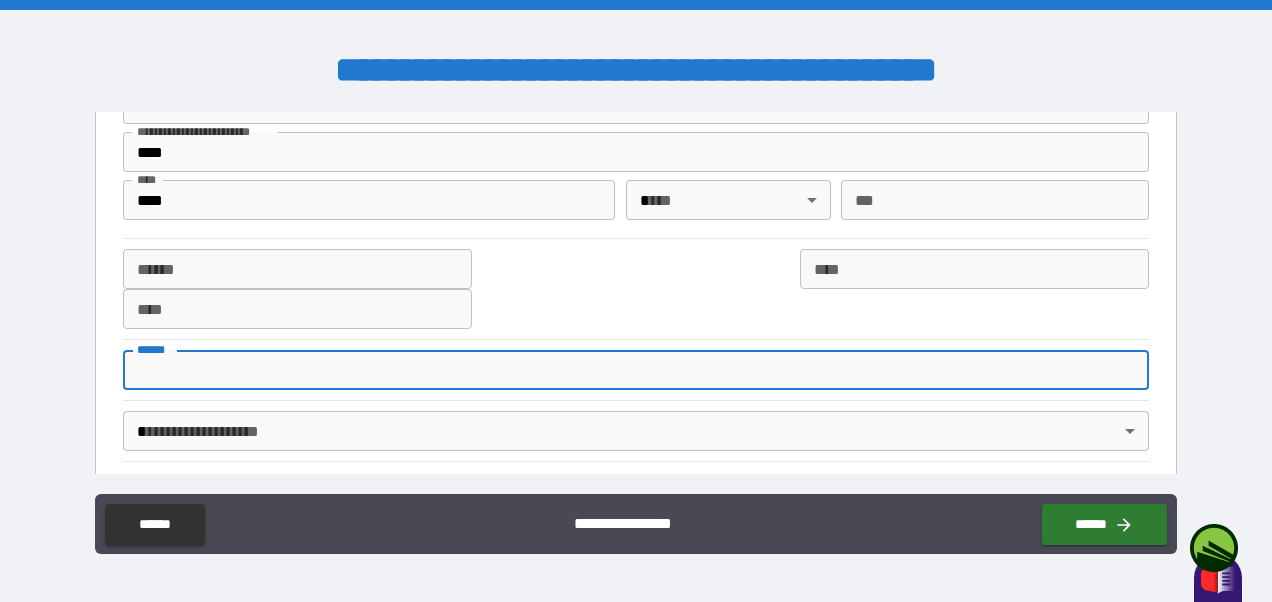 drag, startPoint x: 191, startPoint y: 372, endPoint x: 209, endPoint y: 374, distance: 18.110771 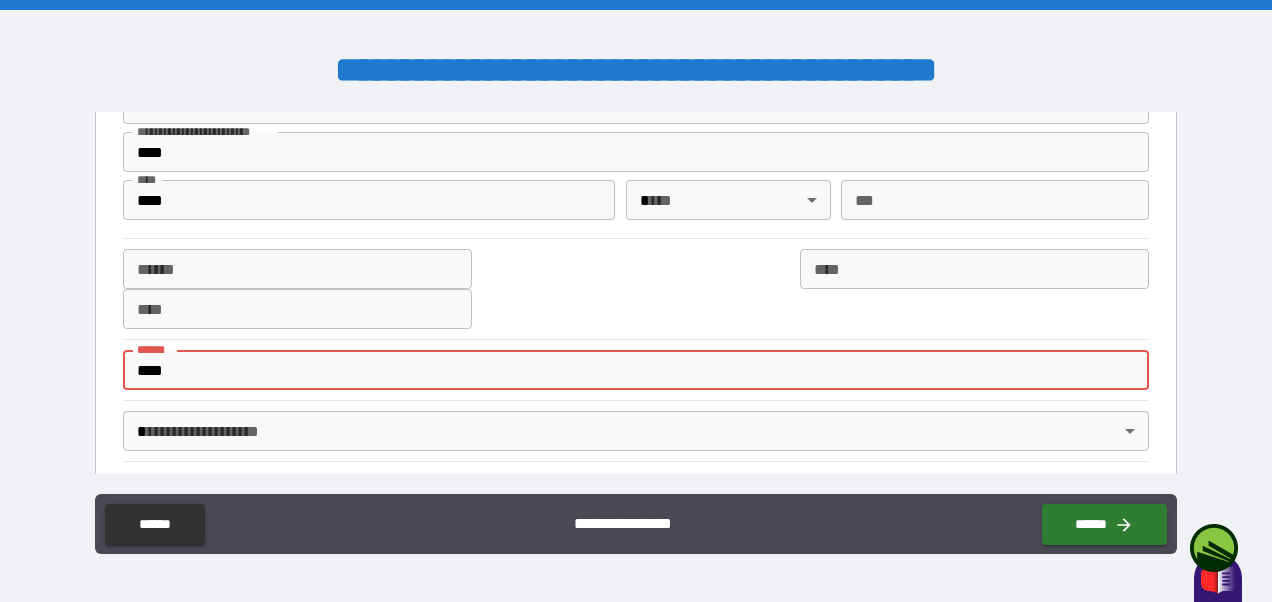 click on "****** ****** **** **** **** ****" at bounding box center [635, 289] 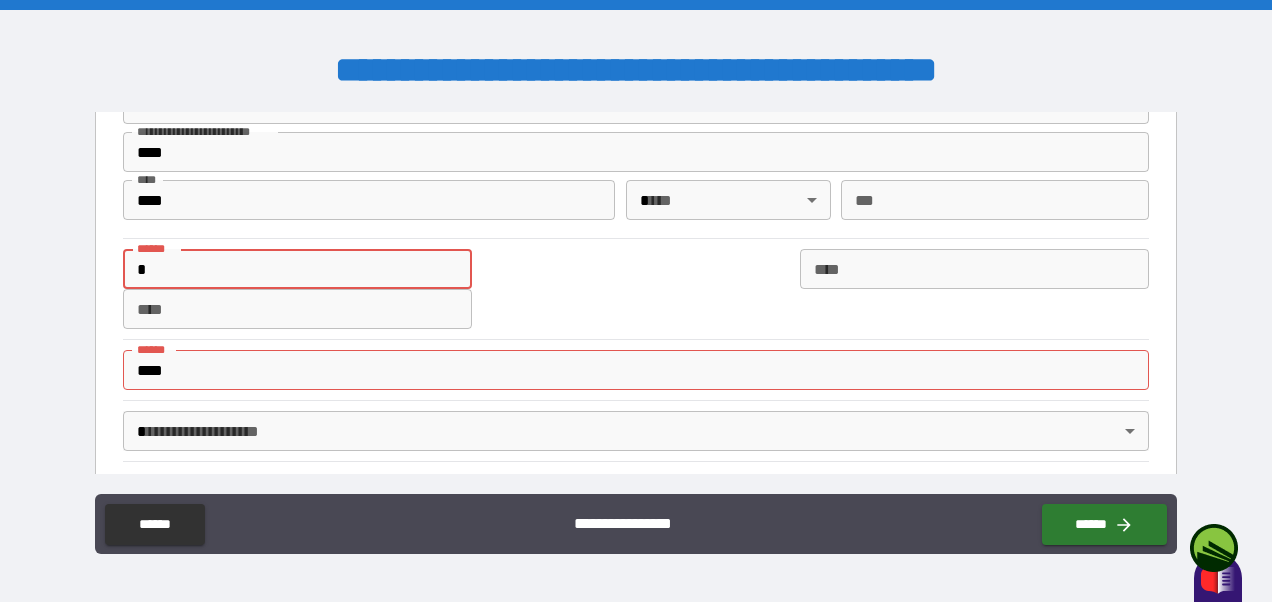 click on "*" at bounding box center (297, 269) 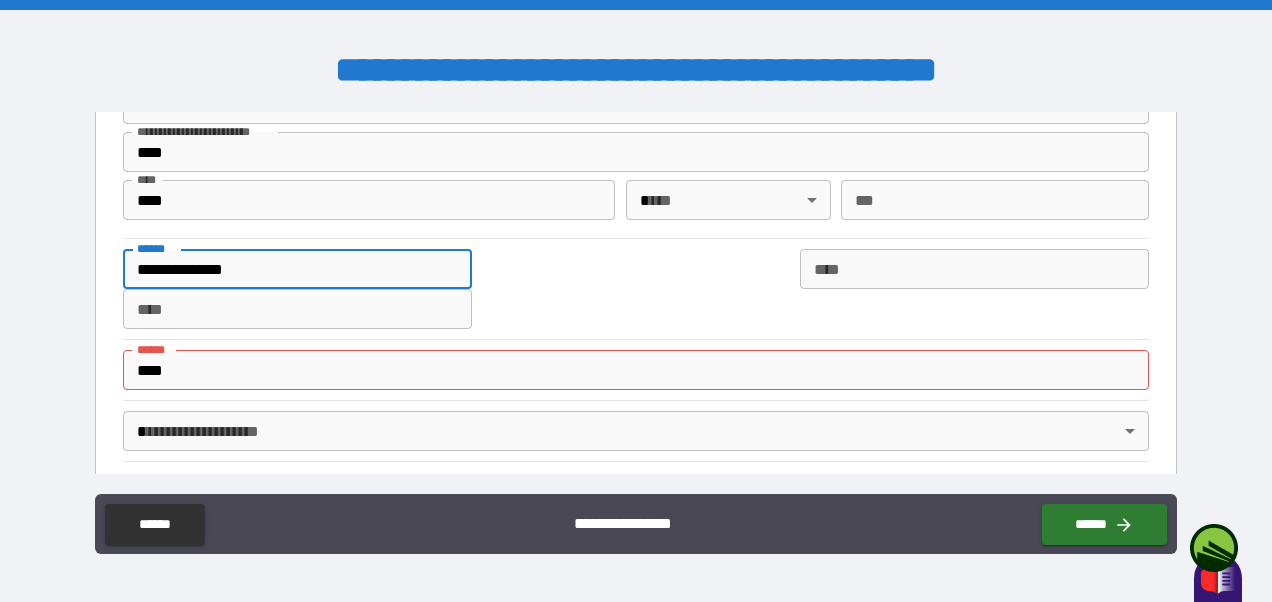 click on "****" at bounding box center [635, 370] 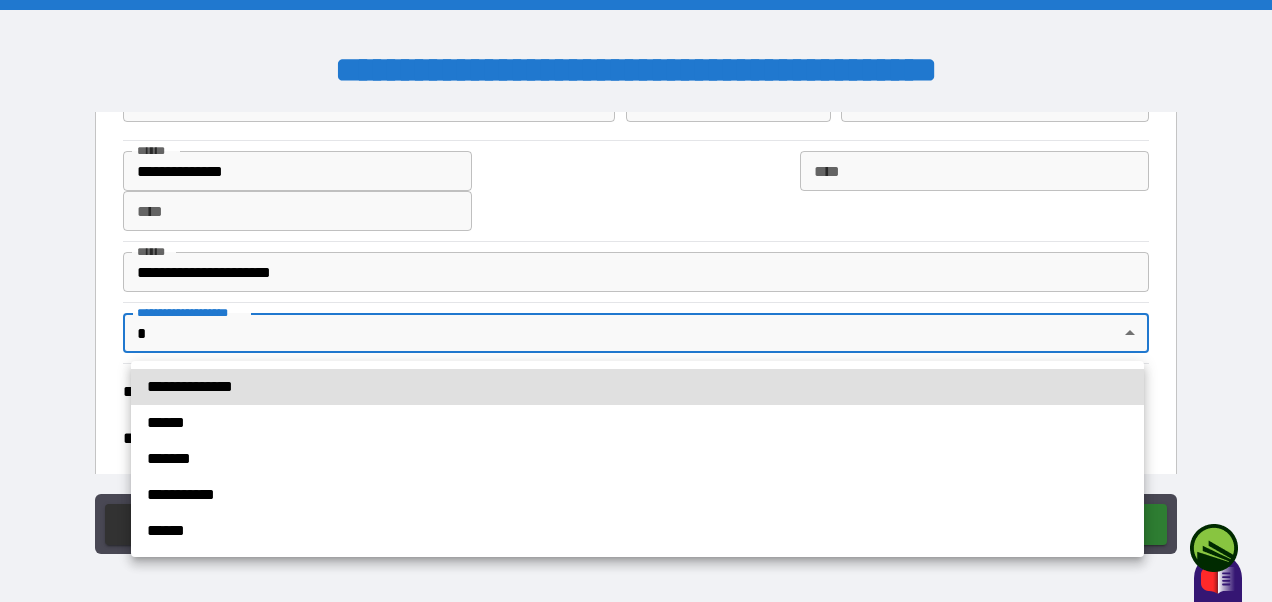 click on "**********" at bounding box center (636, 301) 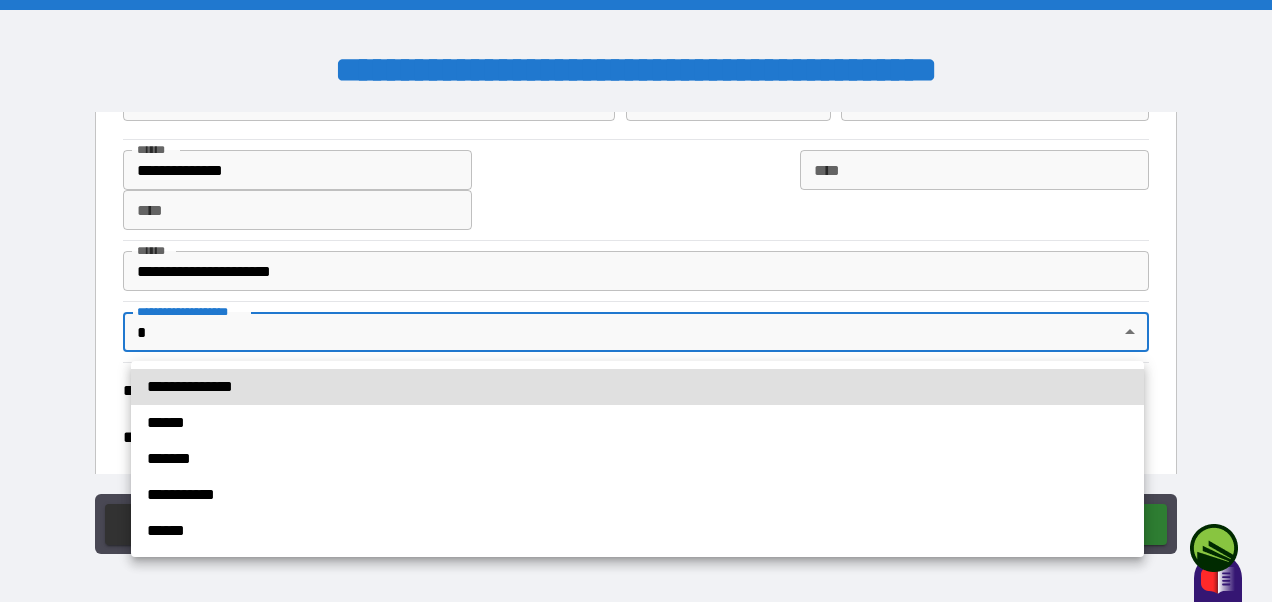 scroll, scrollTop: 1739, scrollLeft: 0, axis: vertical 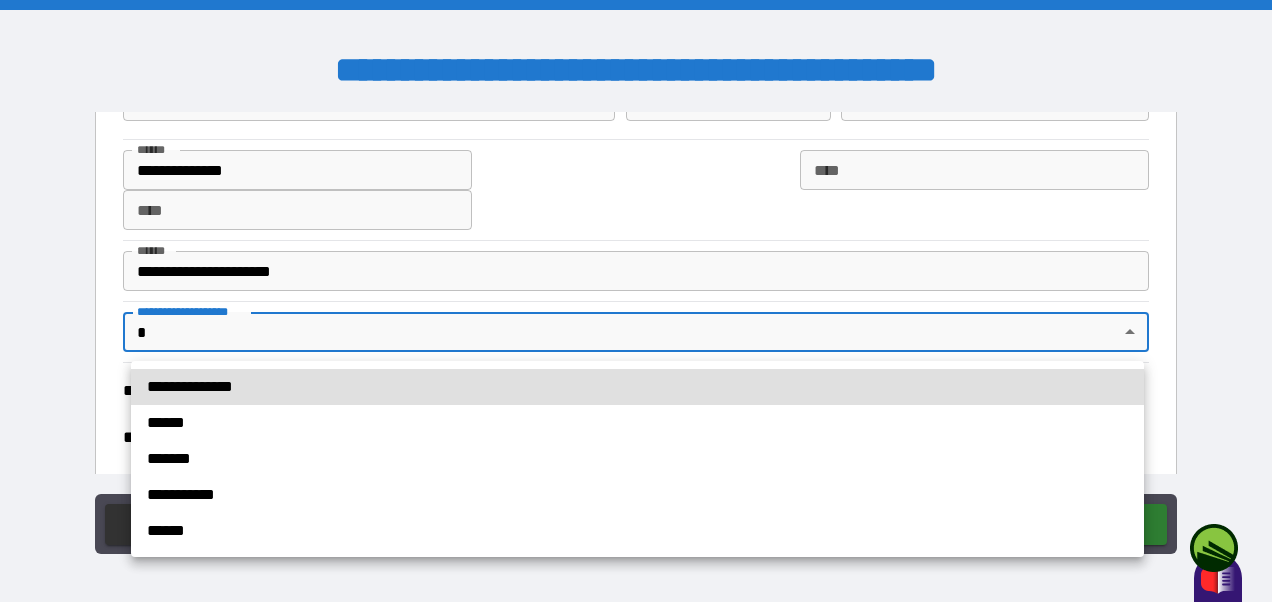 click on "******" at bounding box center (637, 531) 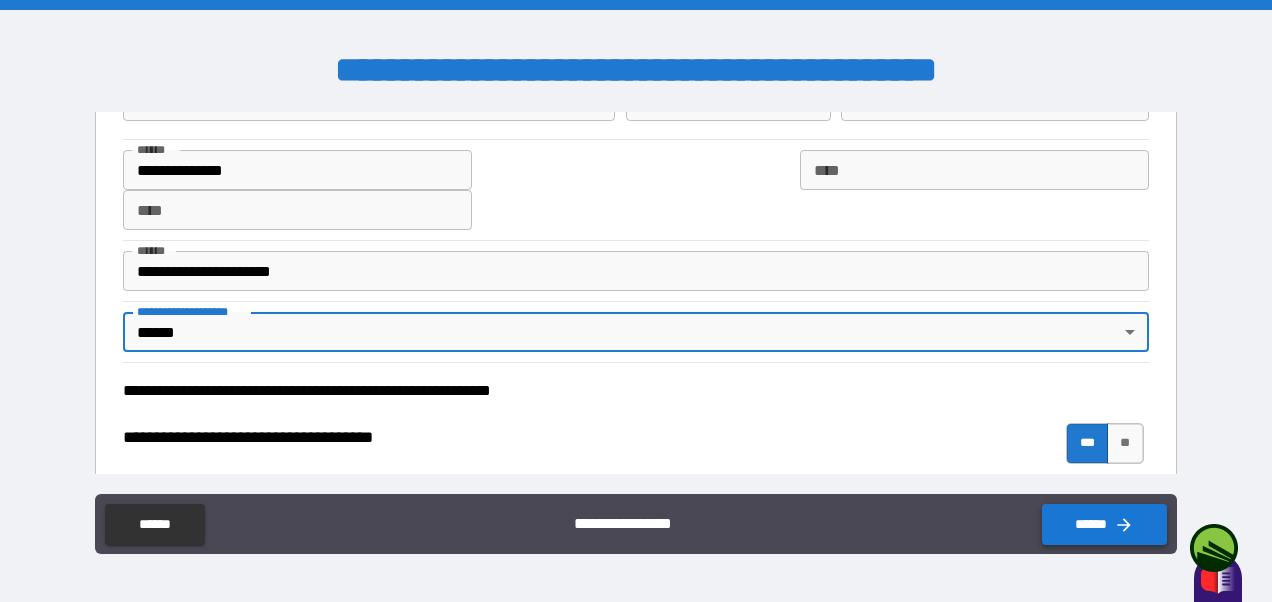 click on "******" at bounding box center [1104, 524] 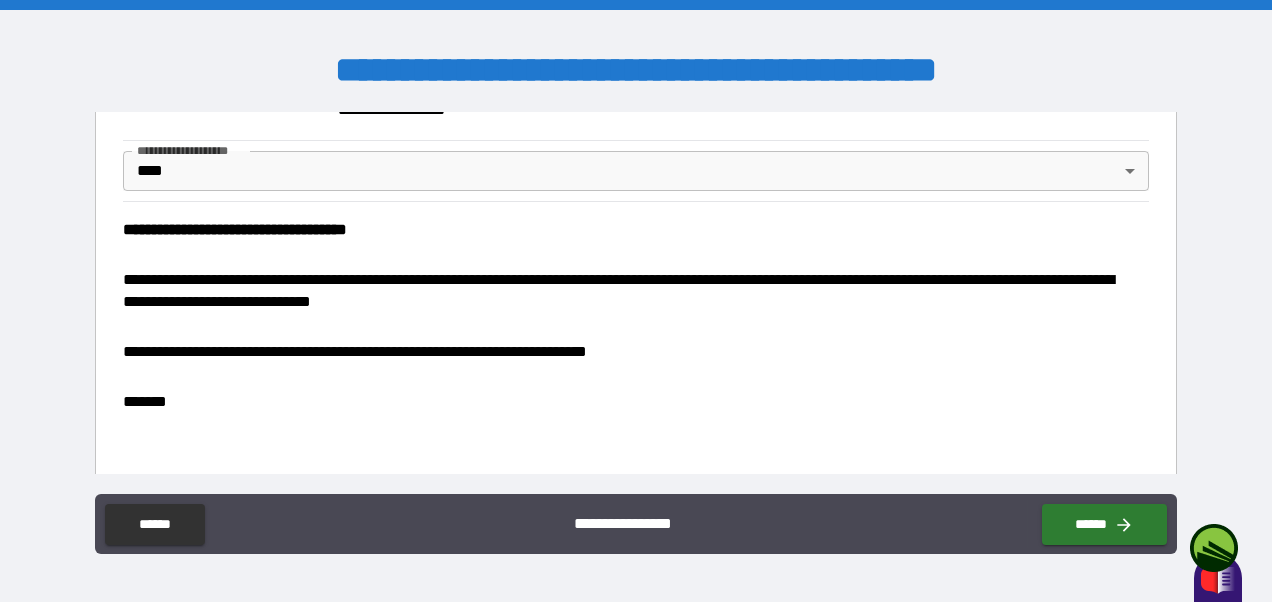scroll, scrollTop: 3338, scrollLeft: 0, axis: vertical 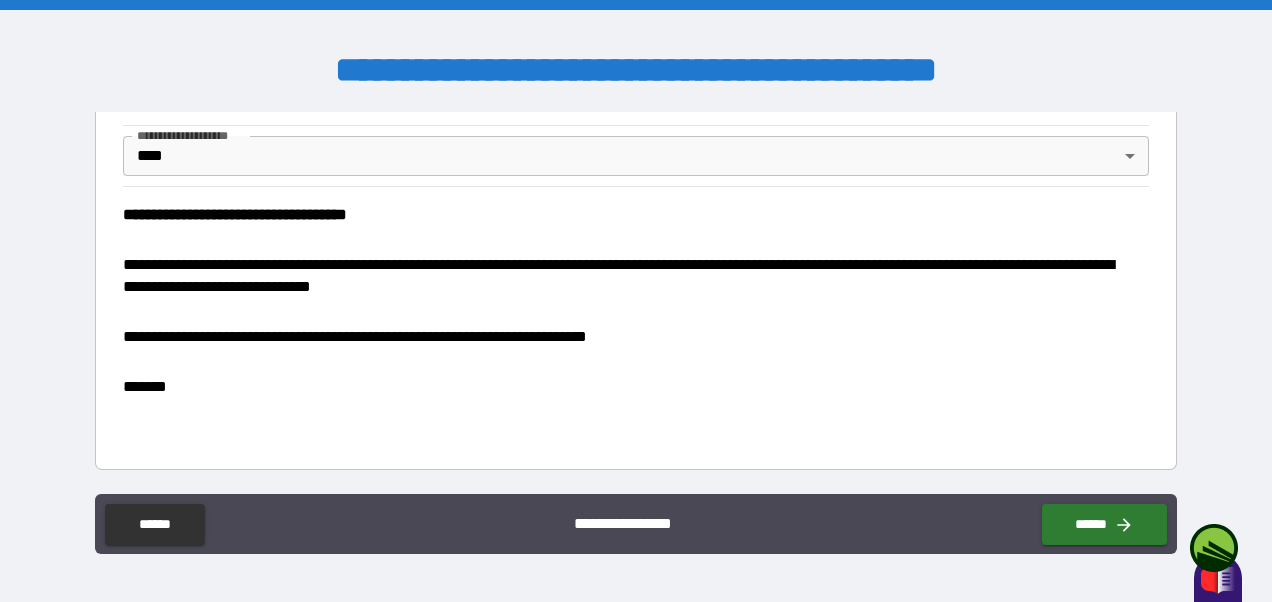 click on "**********" at bounding box center [629, 276] 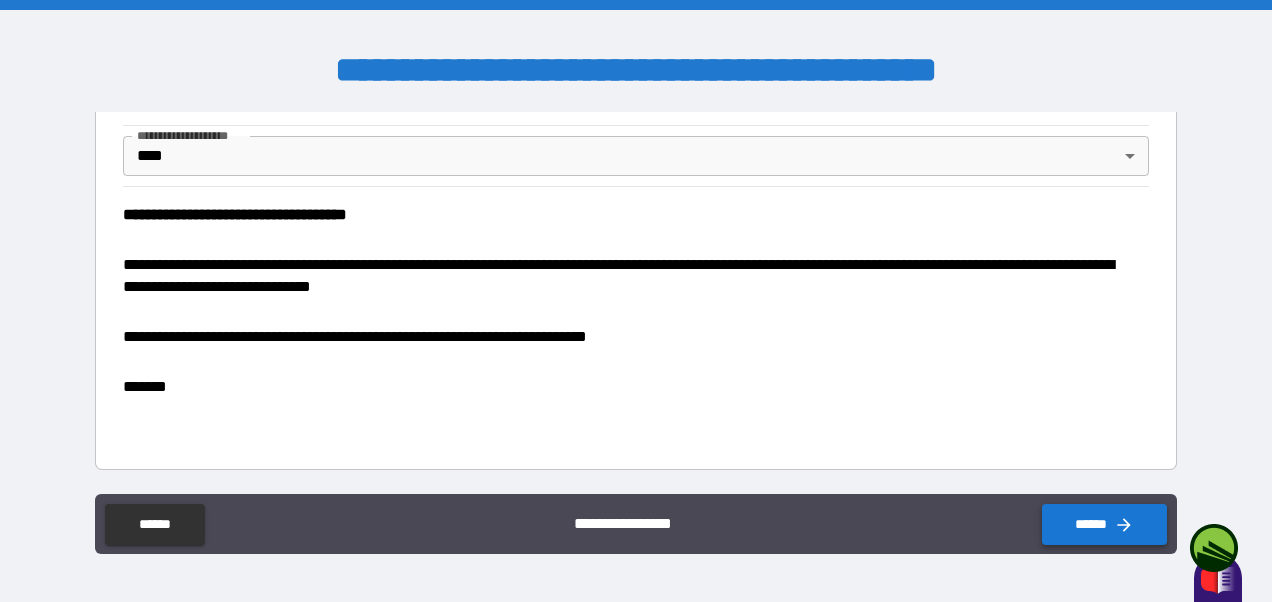 click on "******" at bounding box center [1104, 524] 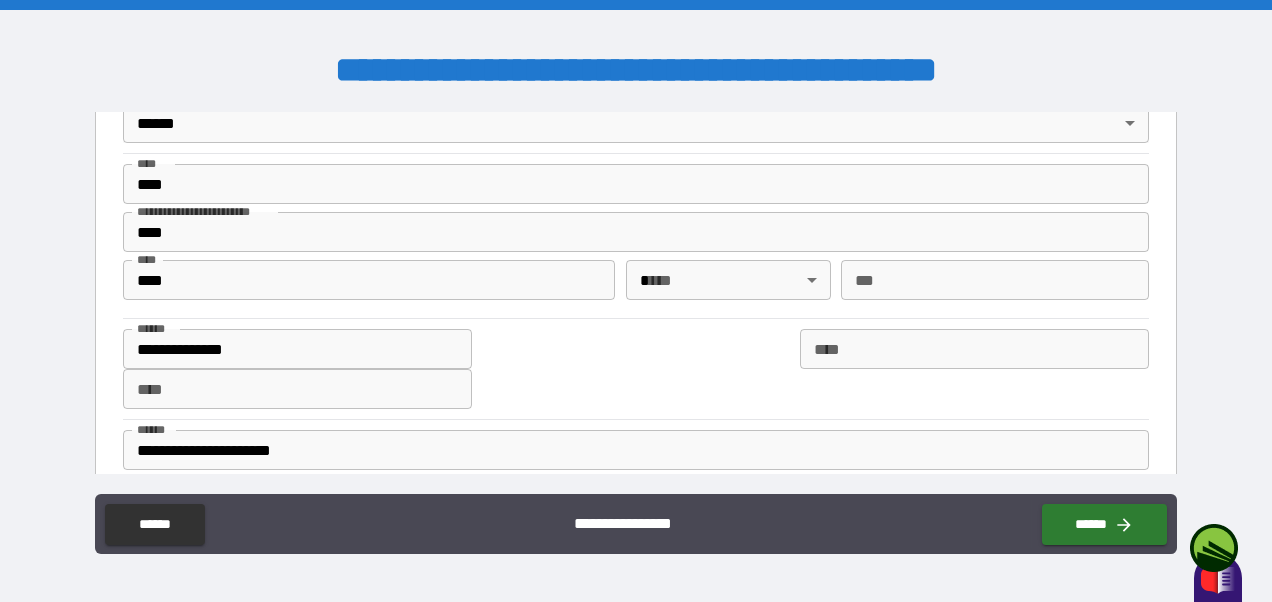 scroll, scrollTop: 1561, scrollLeft: 0, axis: vertical 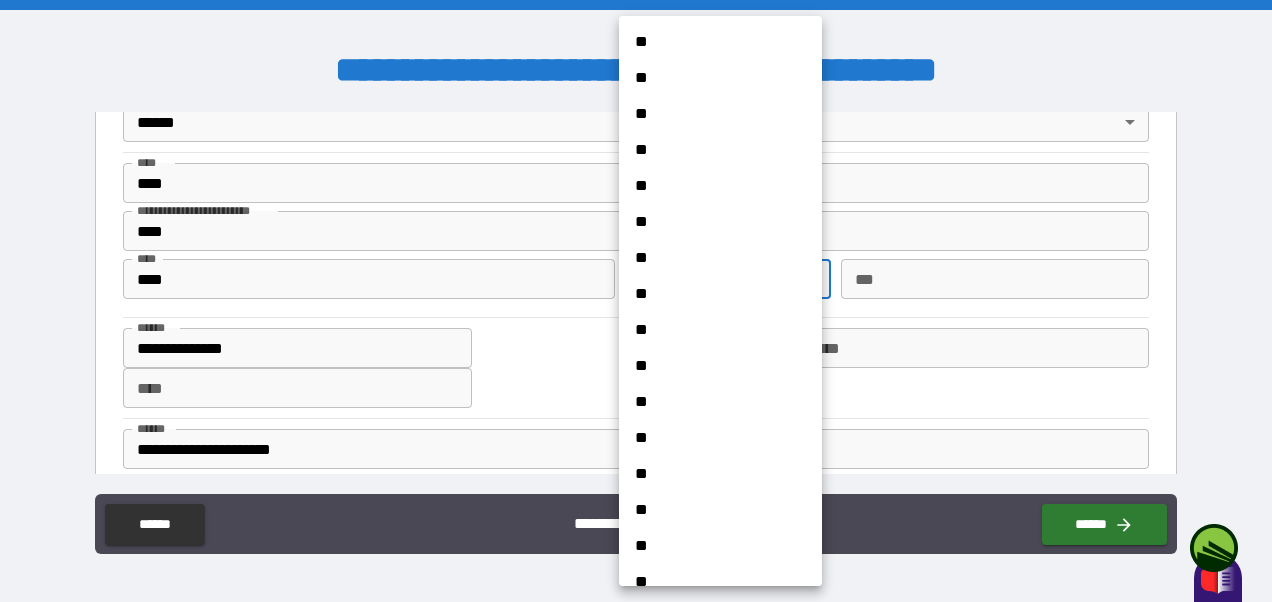 click on "**********" at bounding box center [636, 301] 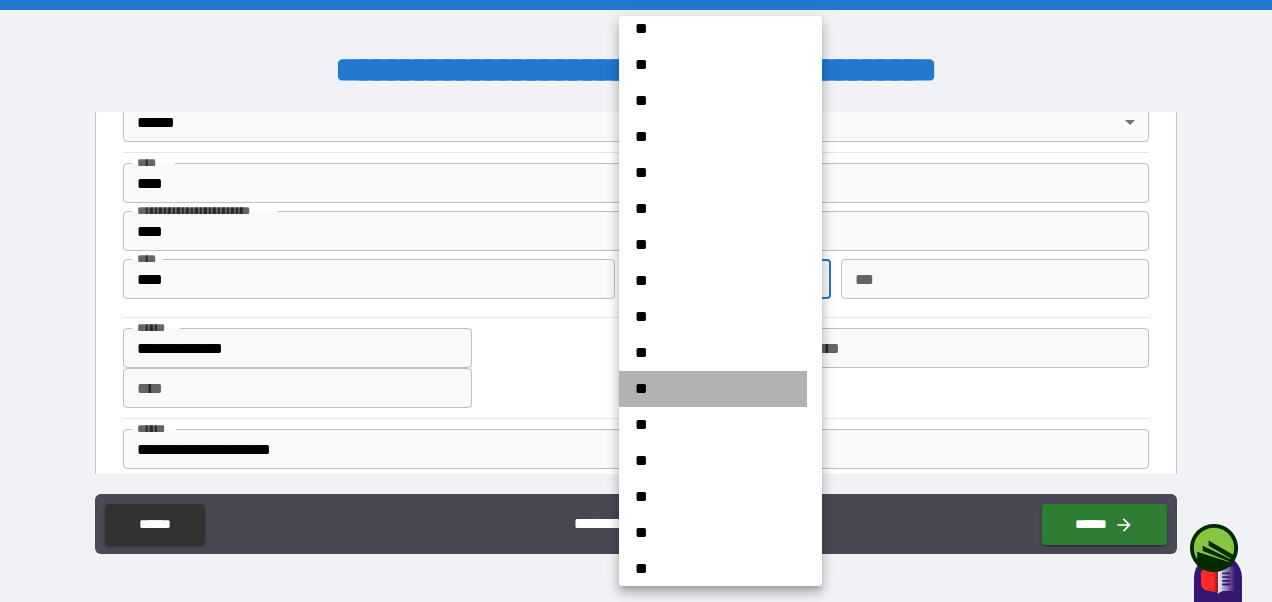 click on "**" at bounding box center (713, 389) 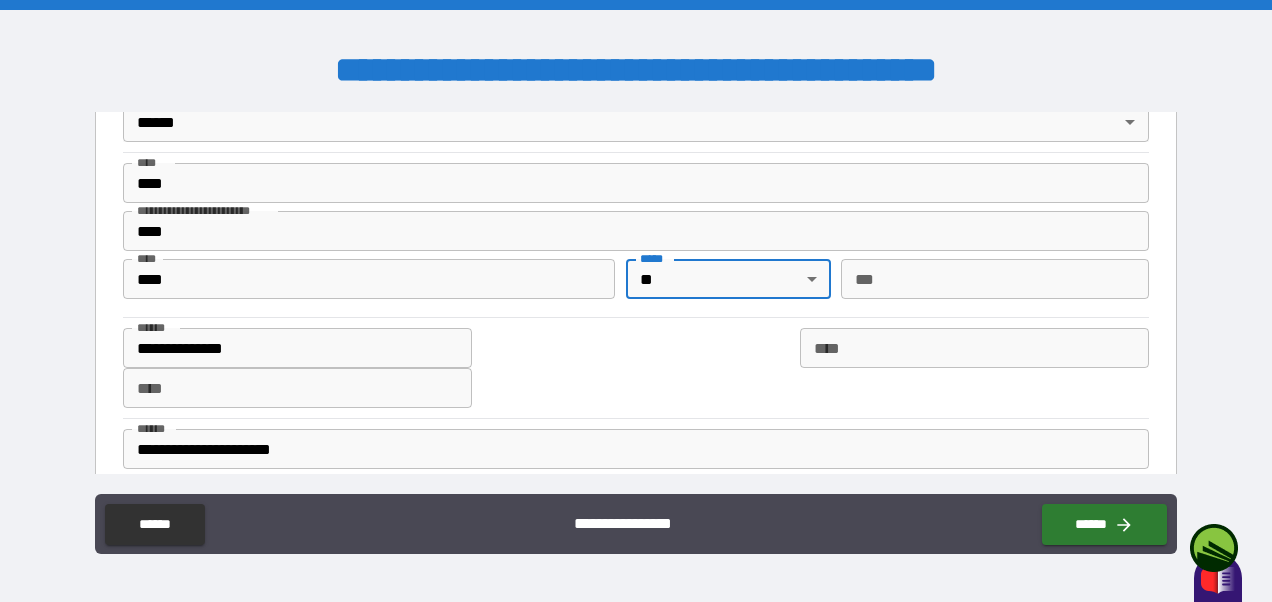 scroll, scrollTop: 988, scrollLeft: 0, axis: vertical 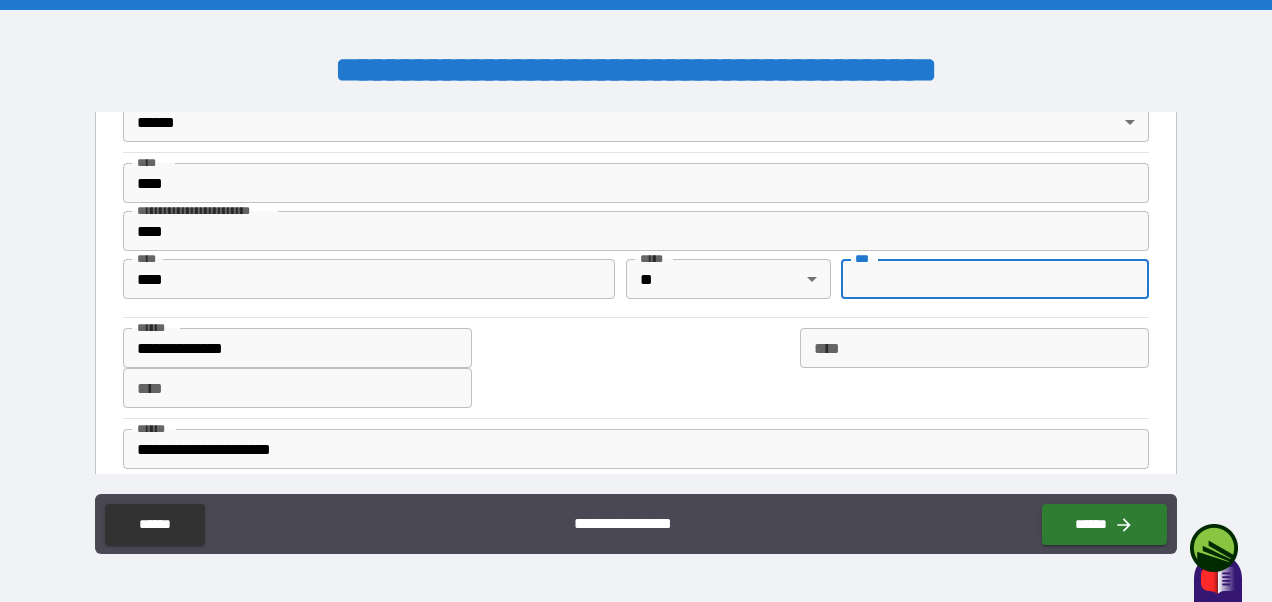 click on "***" at bounding box center [995, 279] 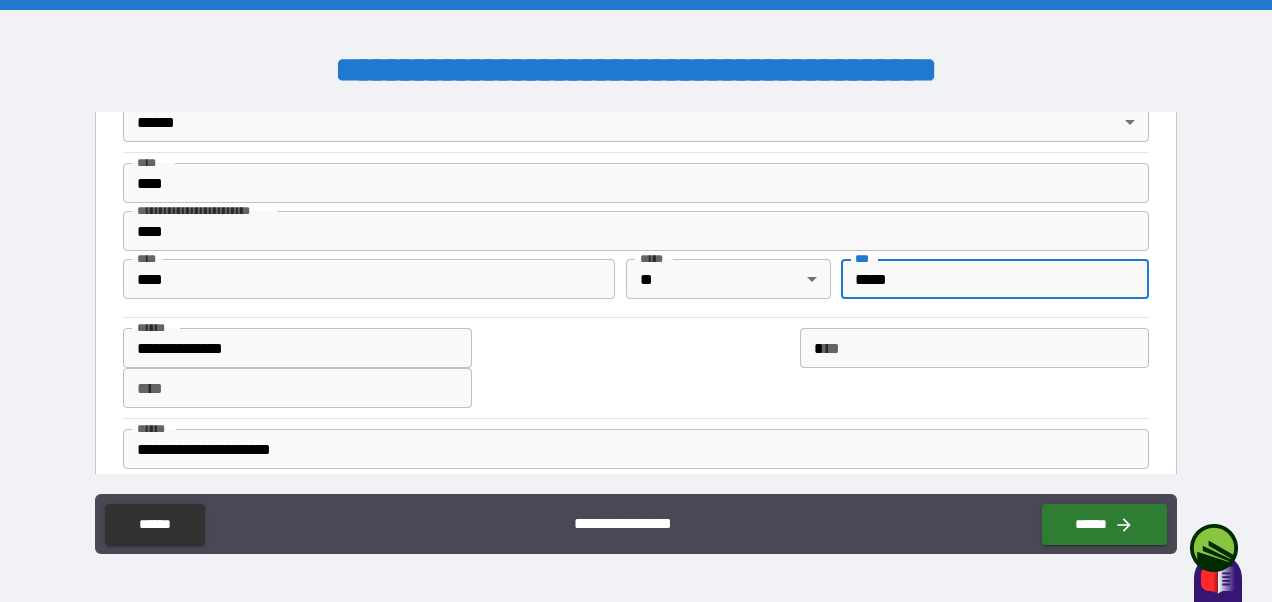 click on "*" at bounding box center (974, 348) 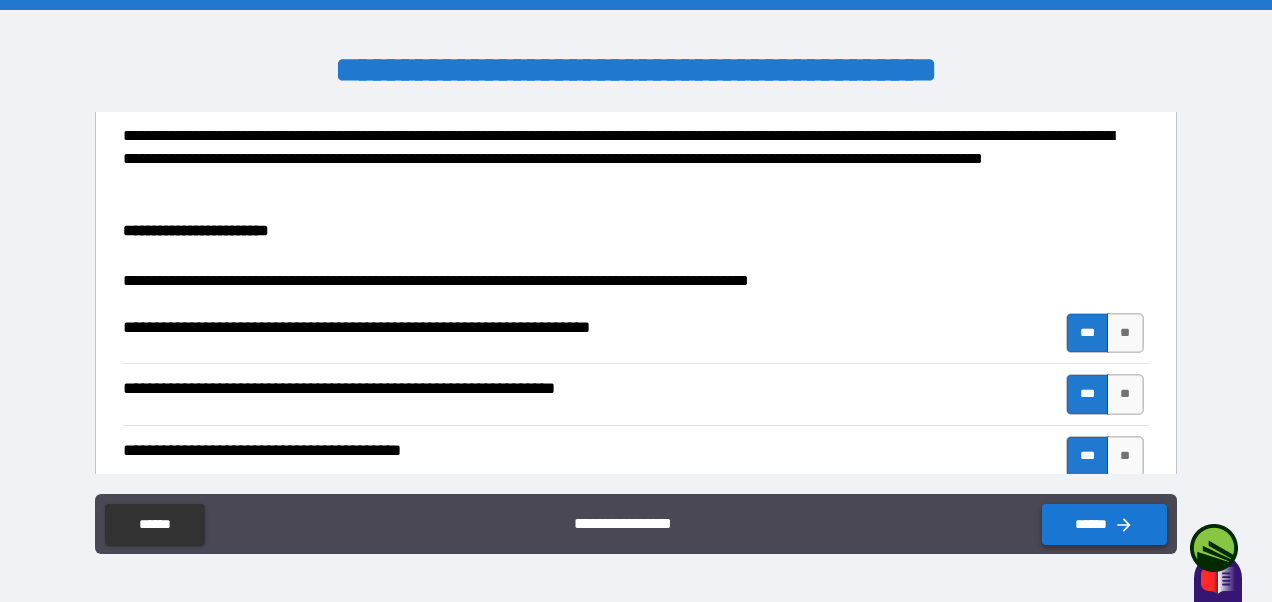 scroll, scrollTop: 2355, scrollLeft: 0, axis: vertical 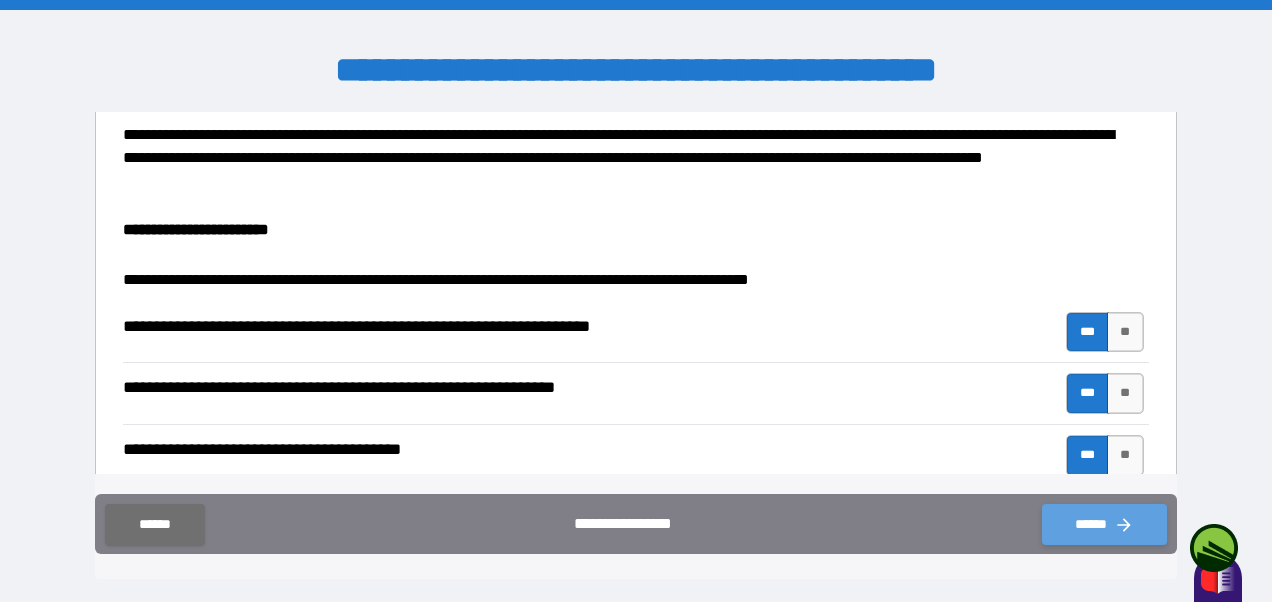 click 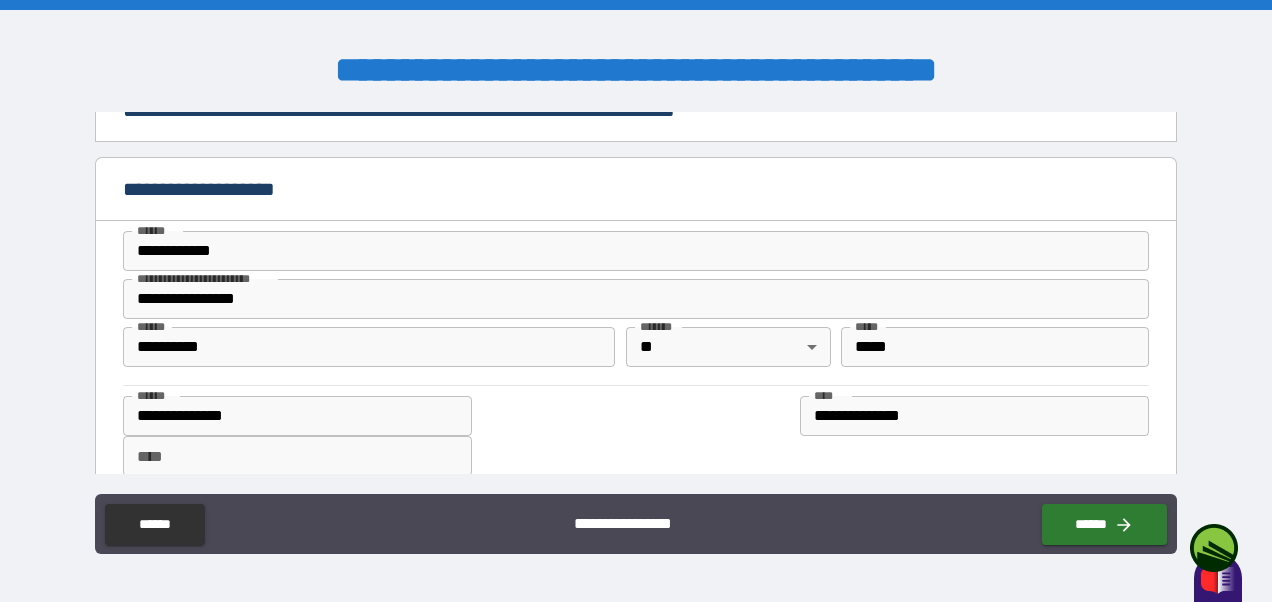 scroll, scrollTop: 99, scrollLeft: 0, axis: vertical 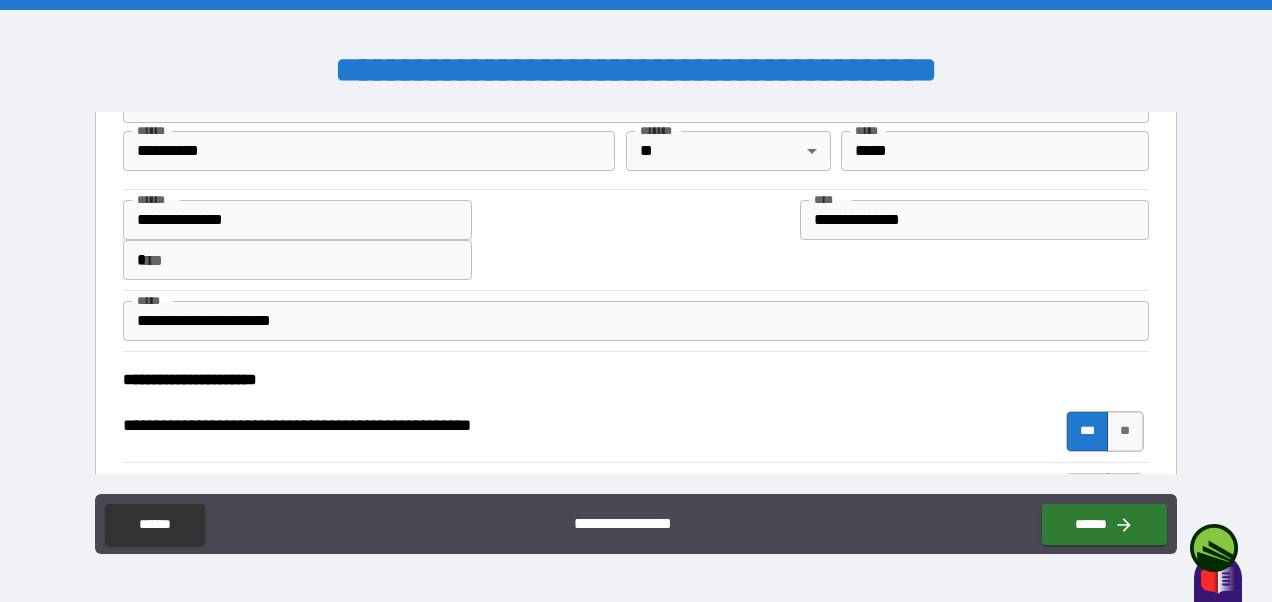 click on "*" at bounding box center (297, 260) 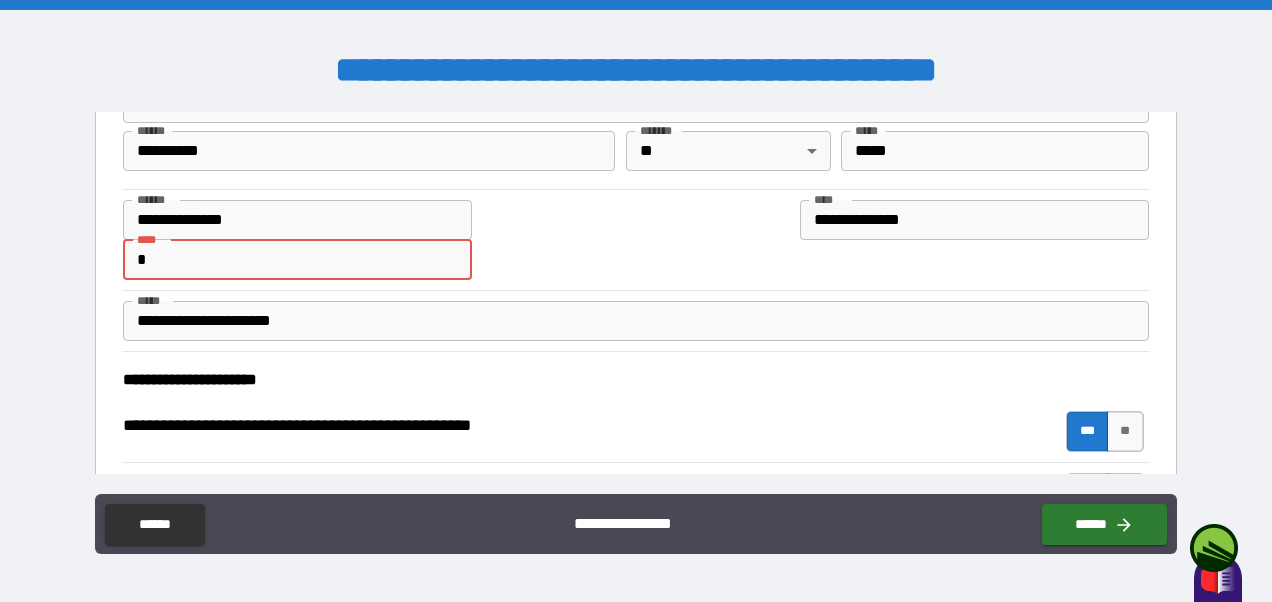 scroll, scrollTop: 294, scrollLeft: 0, axis: vertical 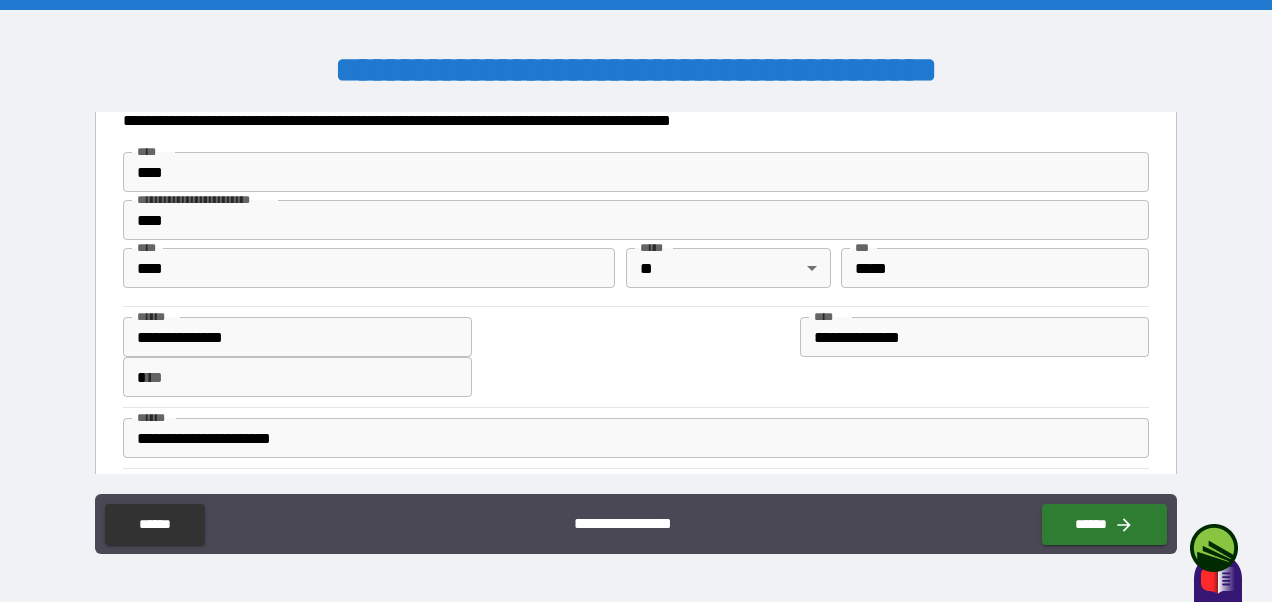 click on "*" at bounding box center (297, 377) 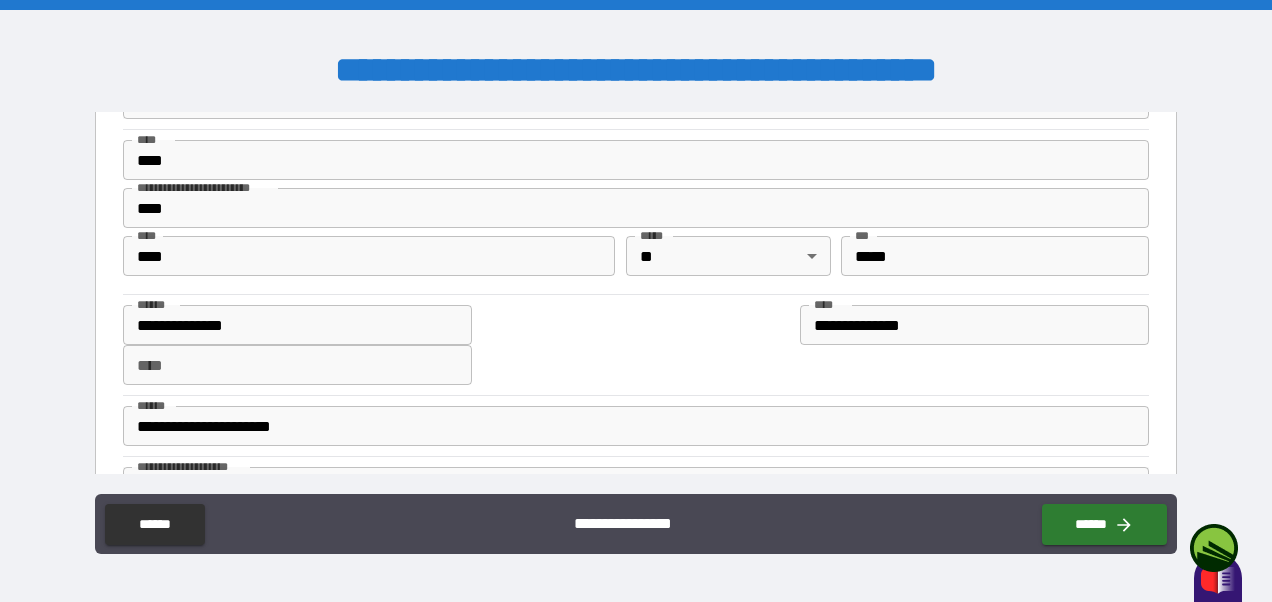 scroll, scrollTop: 1584, scrollLeft: 0, axis: vertical 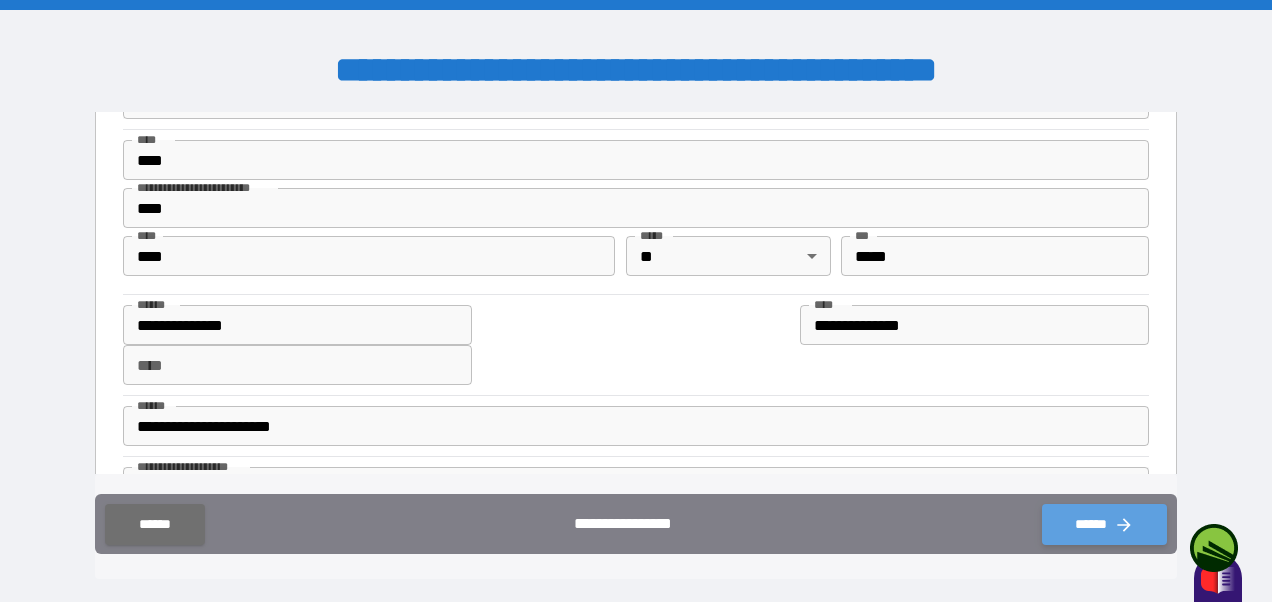 click on "******" at bounding box center (1104, 524) 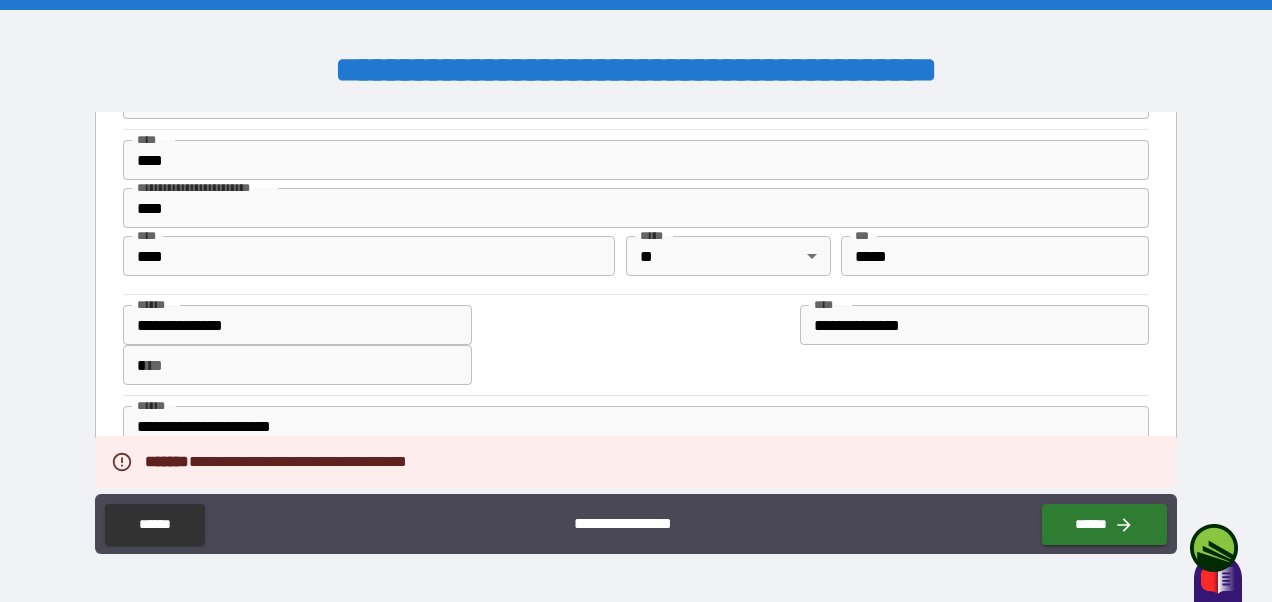 click on "*" at bounding box center (297, 365) 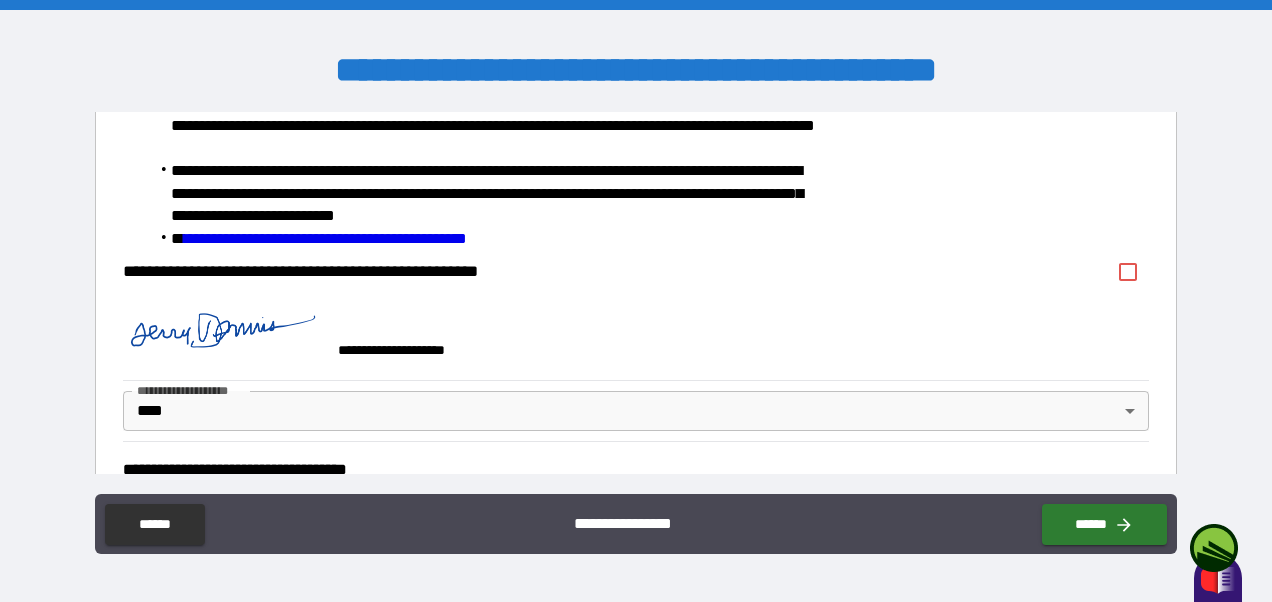 scroll, scrollTop: 3084, scrollLeft: 0, axis: vertical 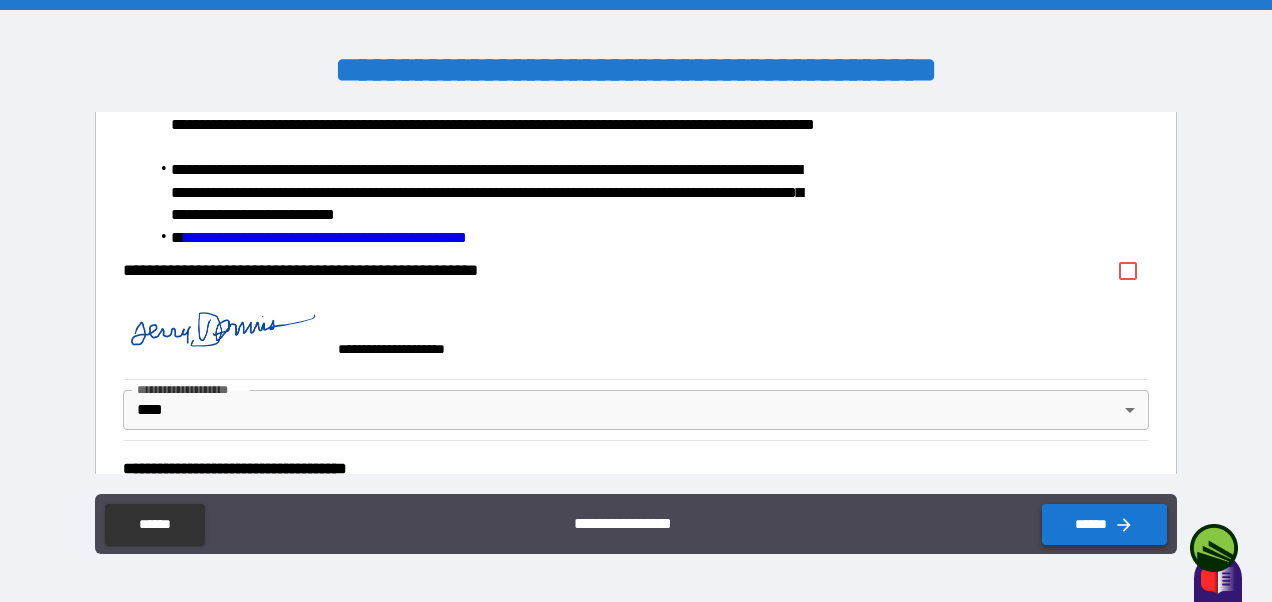click on "******" at bounding box center (1104, 524) 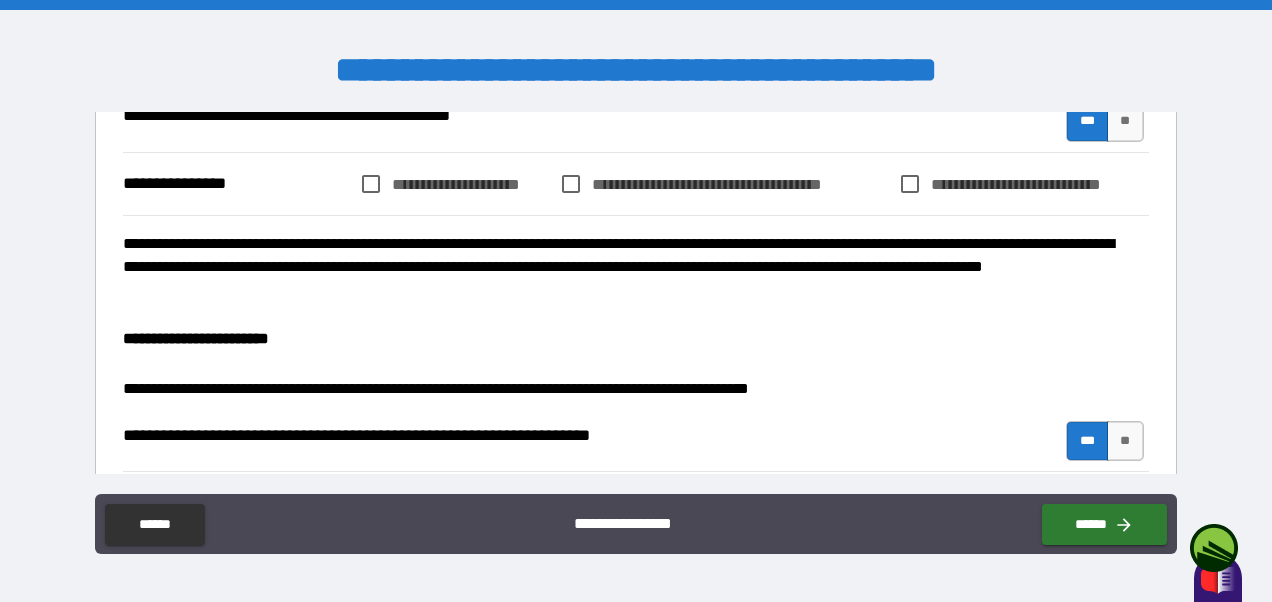 scroll, scrollTop: 2247, scrollLeft: 0, axis: vertical 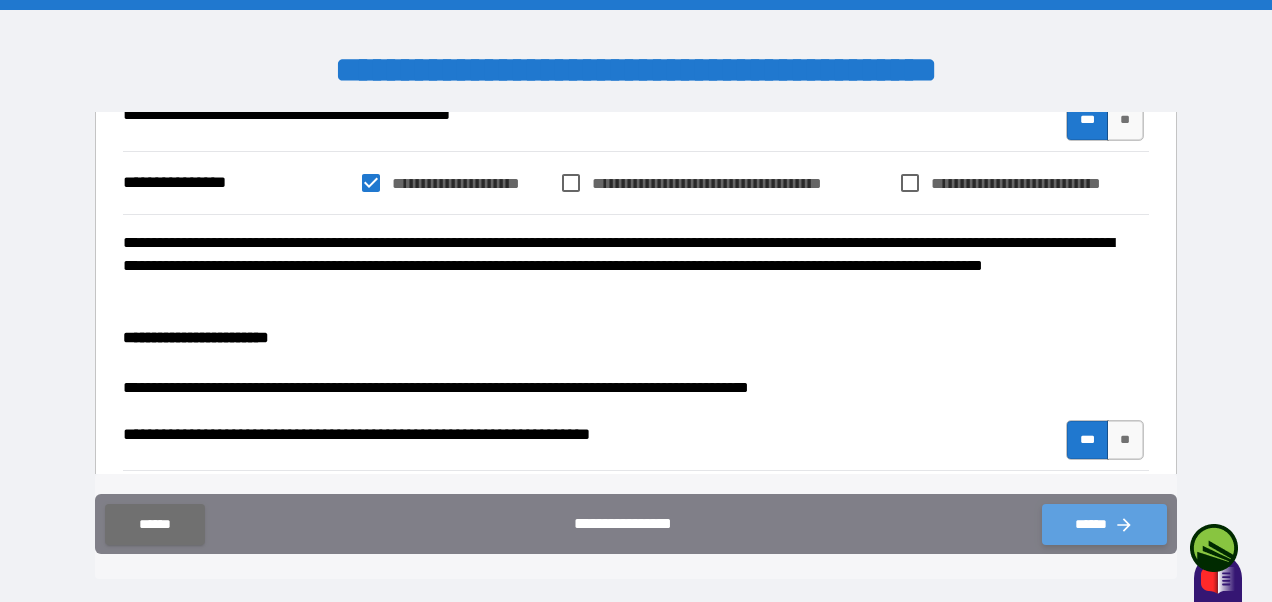 click 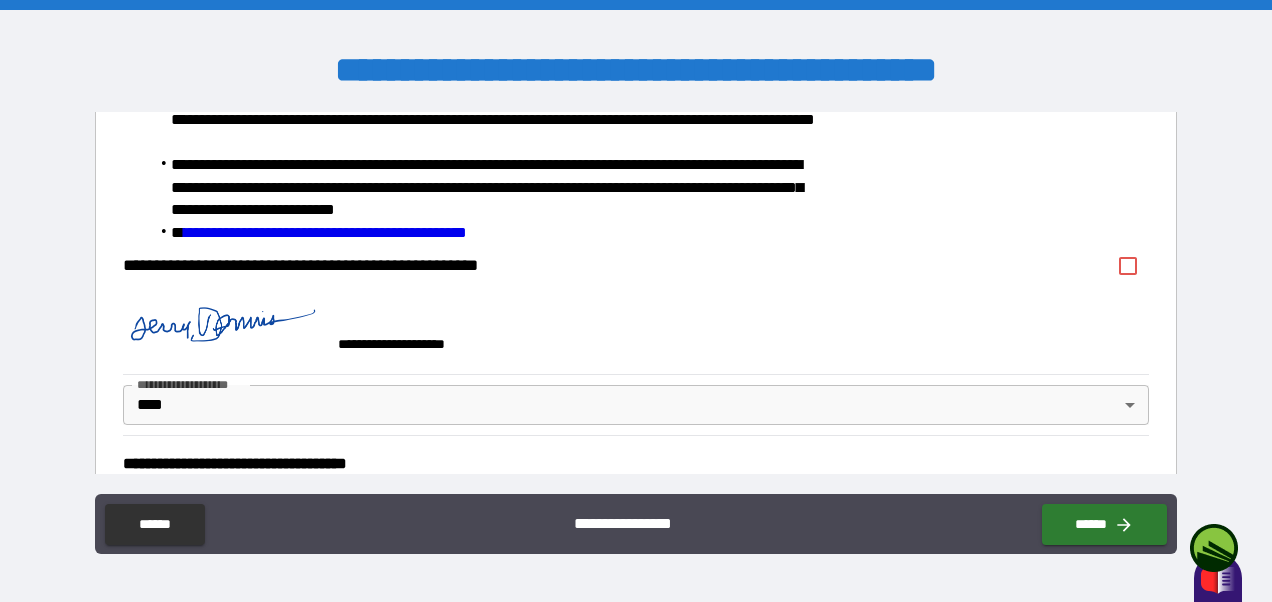 scroll, scrollTop: 3090, scrollLeft: 0, axis: vertical 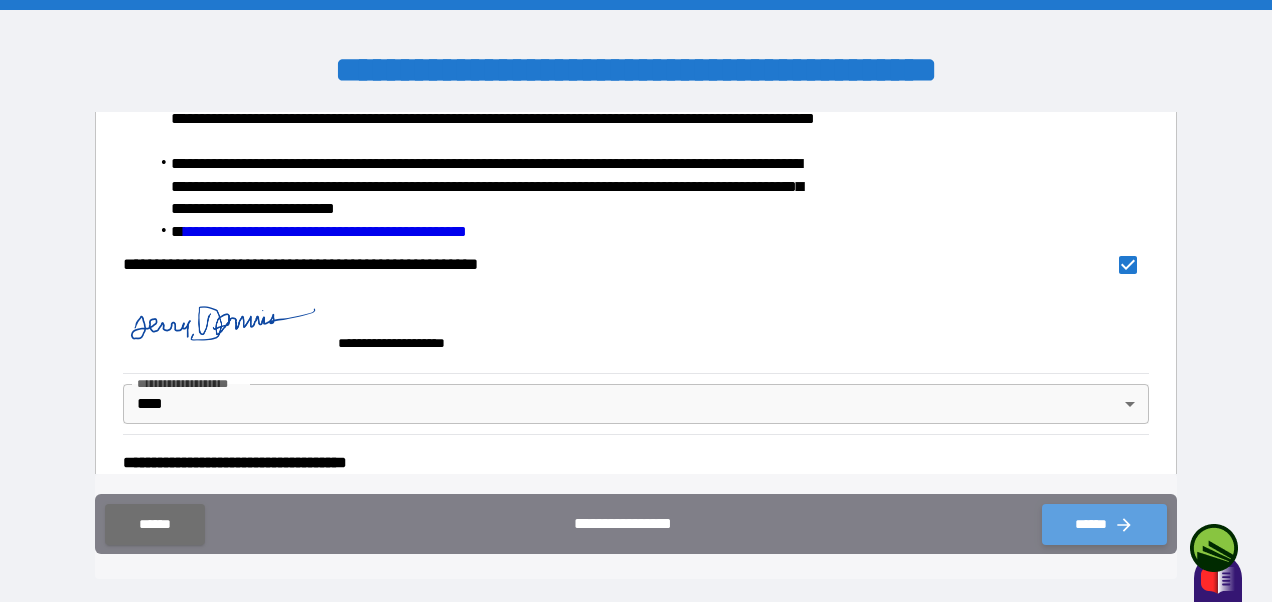 click on "******" at bounding box center [1104, 524] 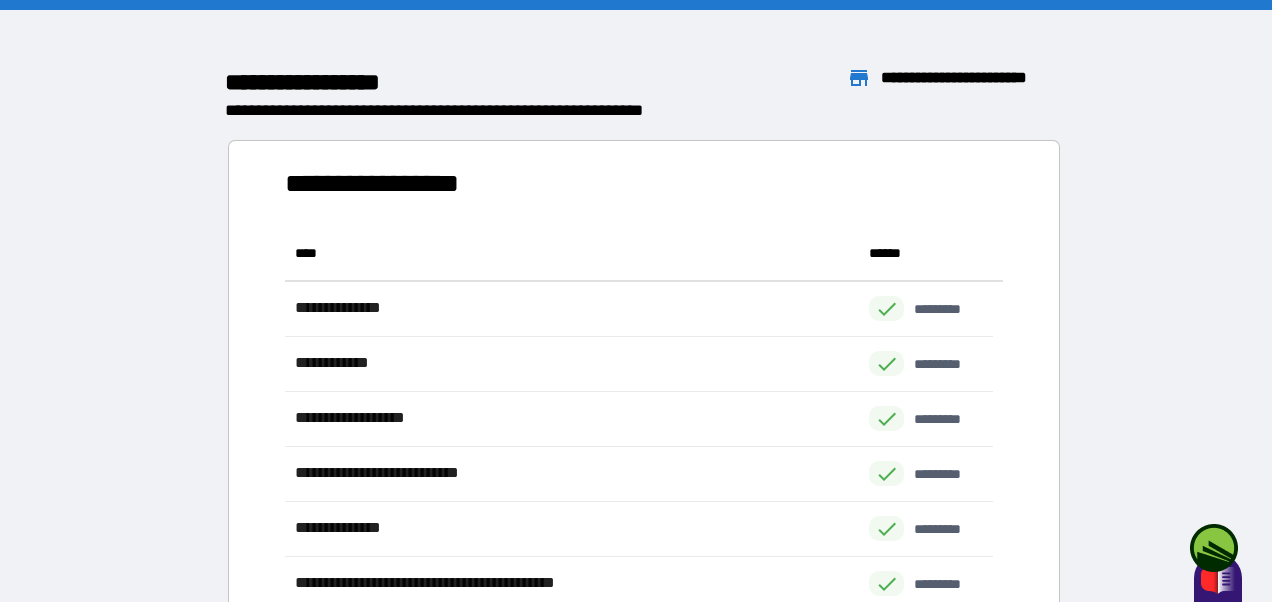 scroll, scrollTop: 16, scrollLeft: 16, axis: both 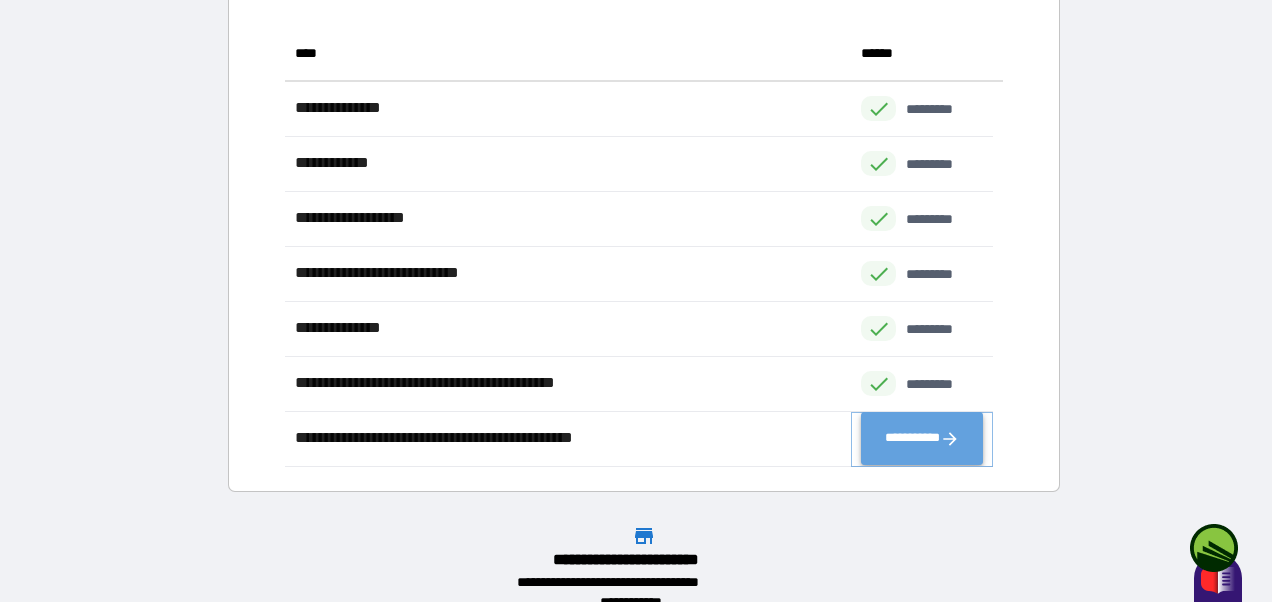click on "**********" at bounding box center [922, 439] 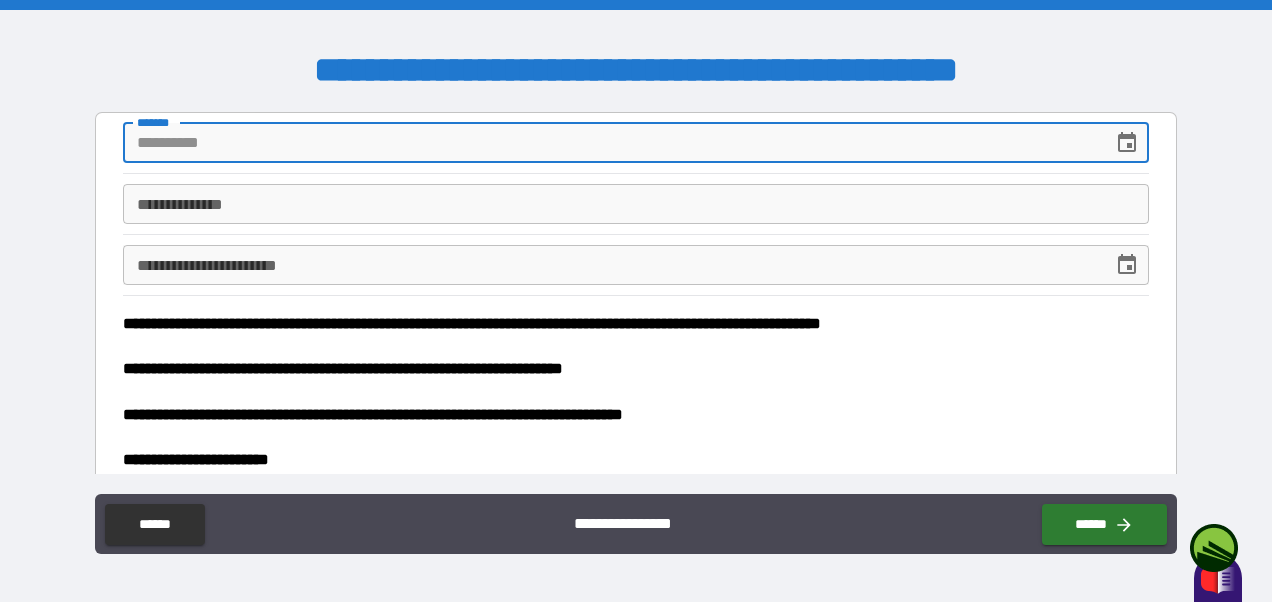 click on "****   *" at bounding box center (610, 143) 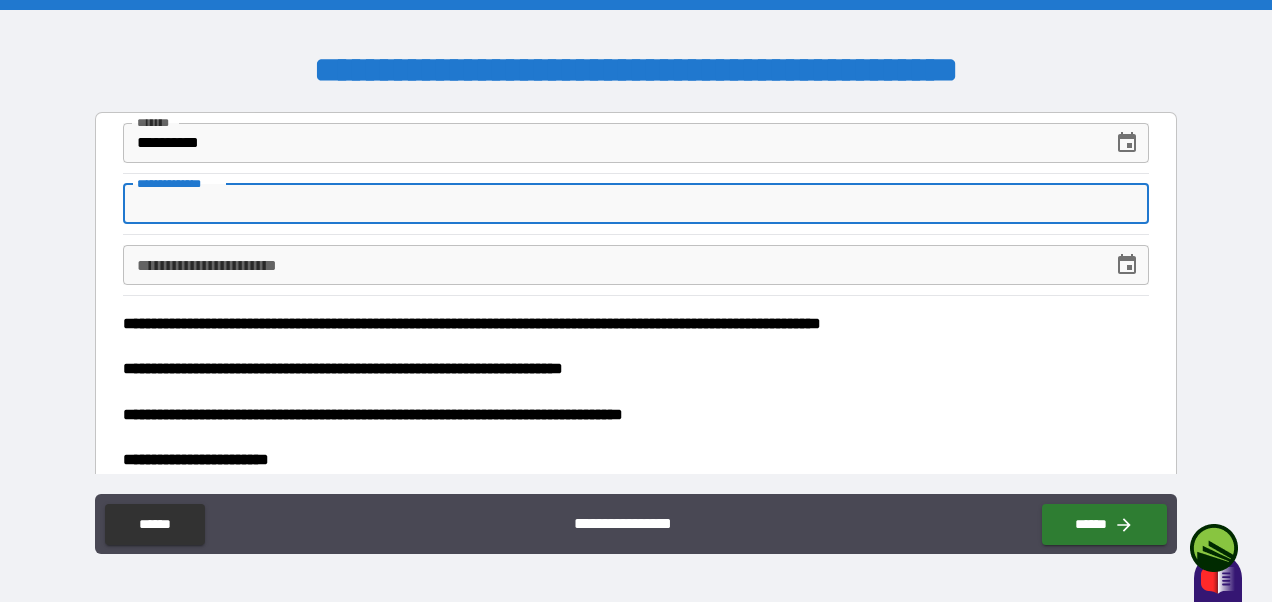 click on "**********" at bounding box center [635, 204] 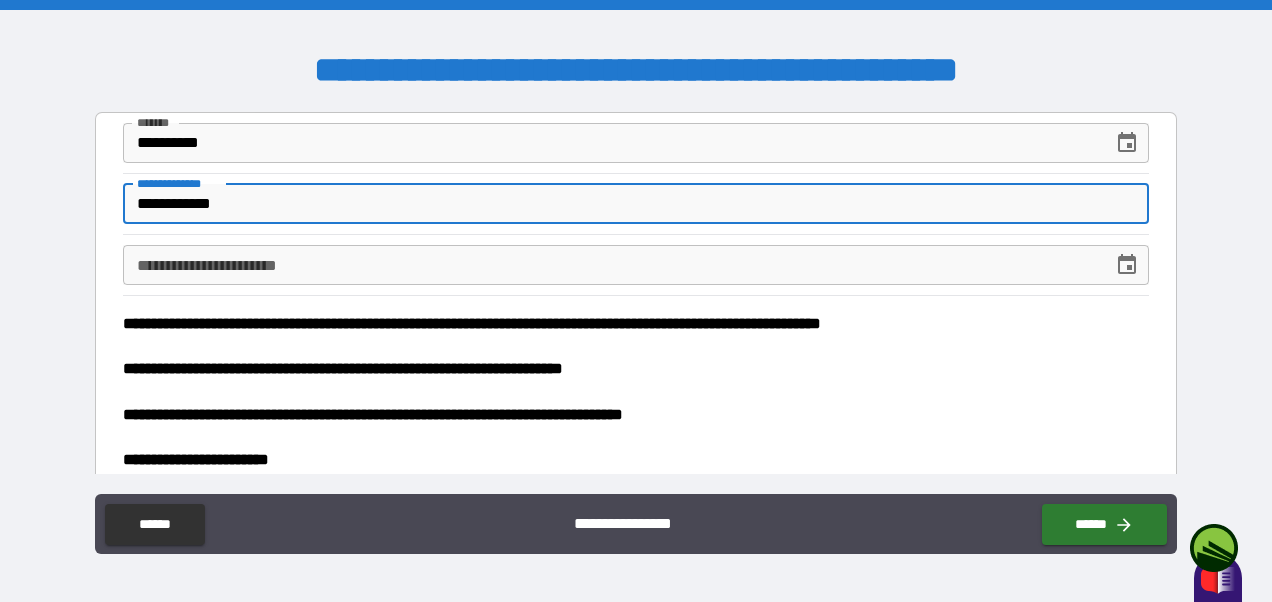 click on "**********" at bounding box center (610, 143) 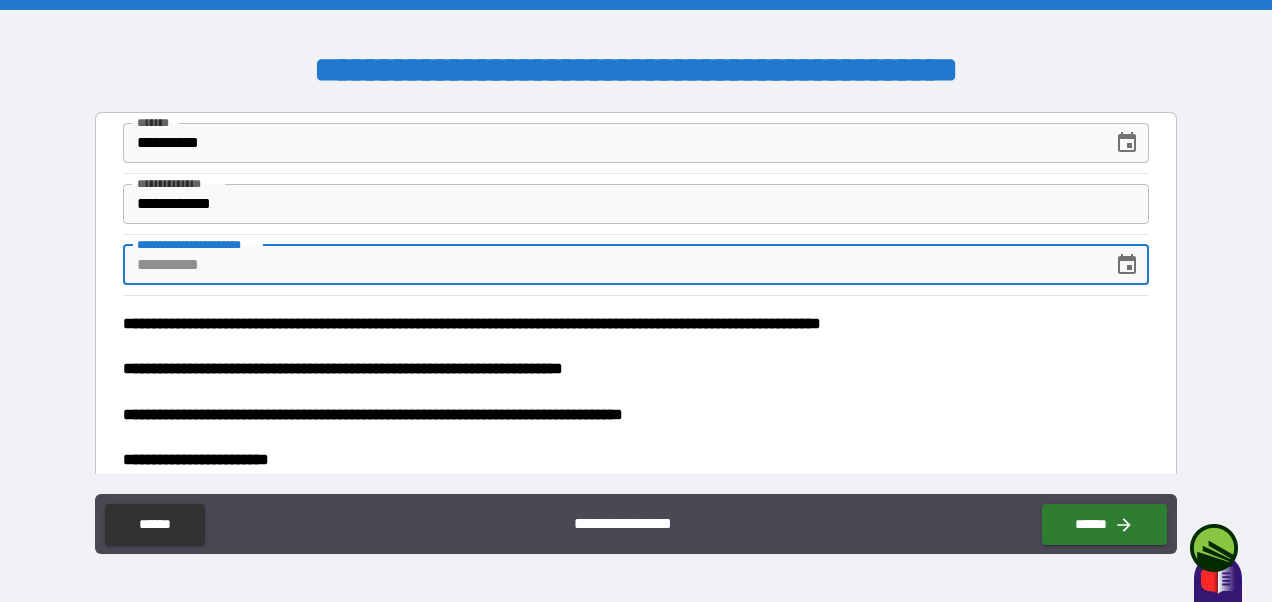 click on "**********" at bounding box center (610, 265) 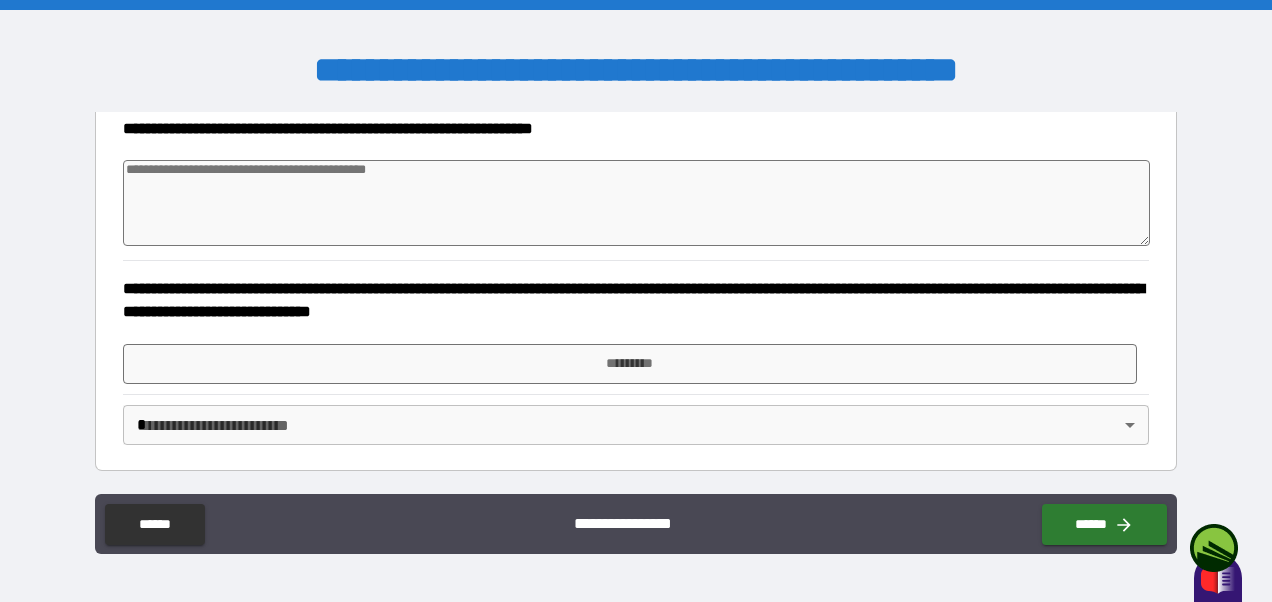 scroll, scrollTop: 446, scrollLeft: 0, axis: vertical 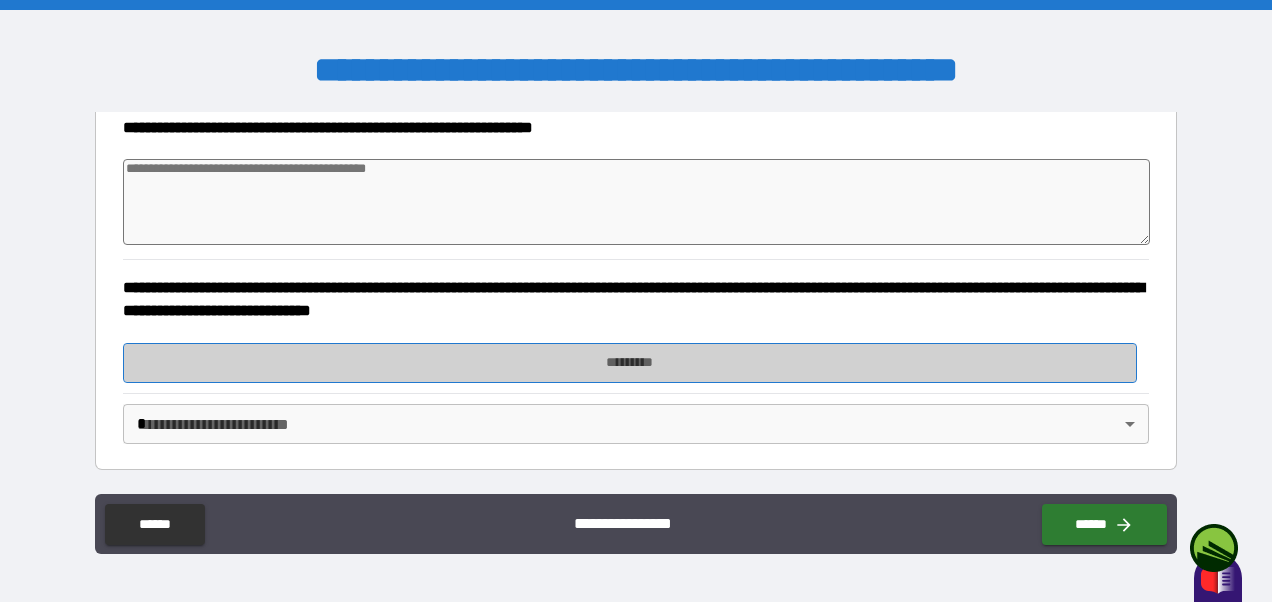 click on "*********" at bounding box center [629, 363] 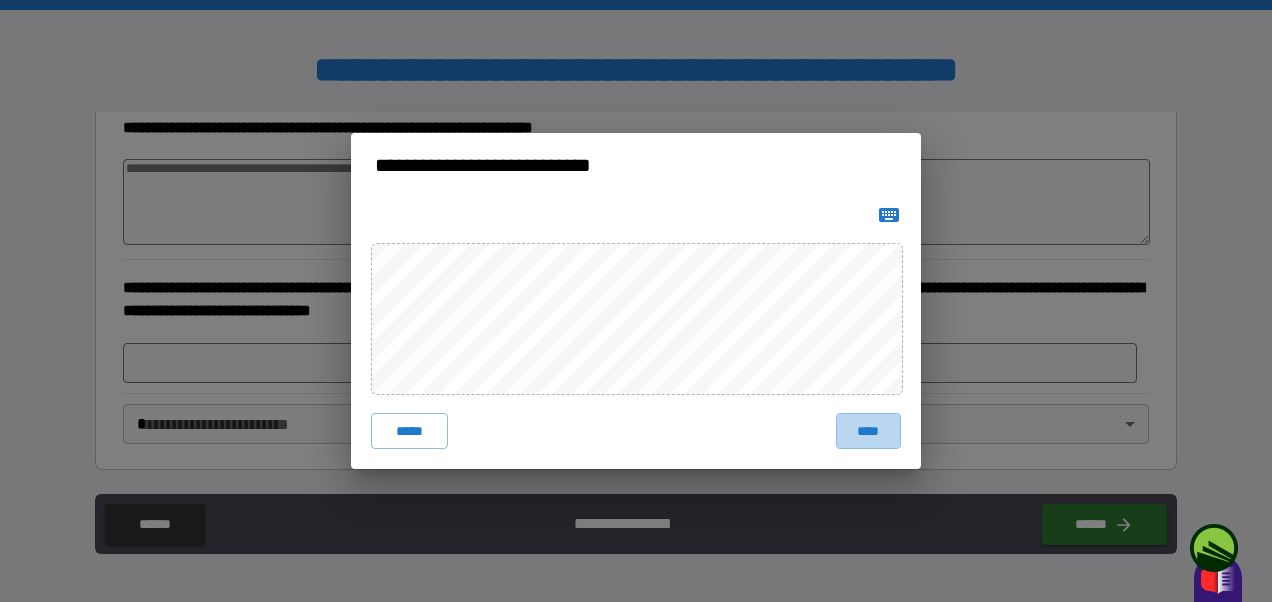 click on "****" at bounding box center (869, 431) 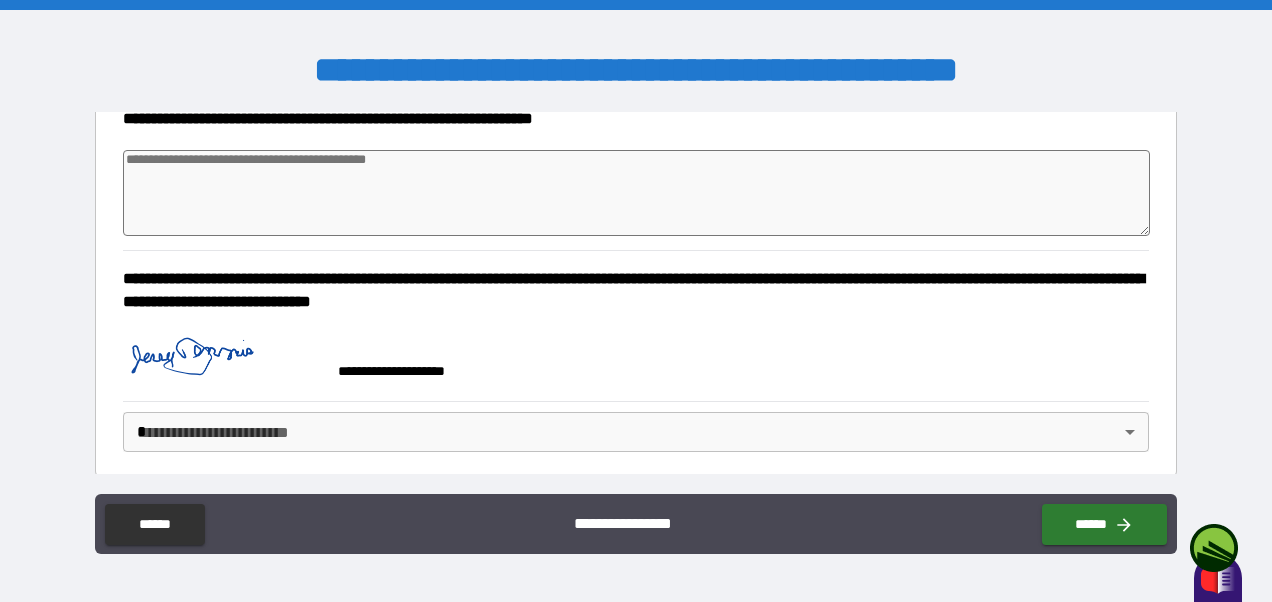 scroll, scrollTop: 463, scrollLeft: 0, axis: vertical 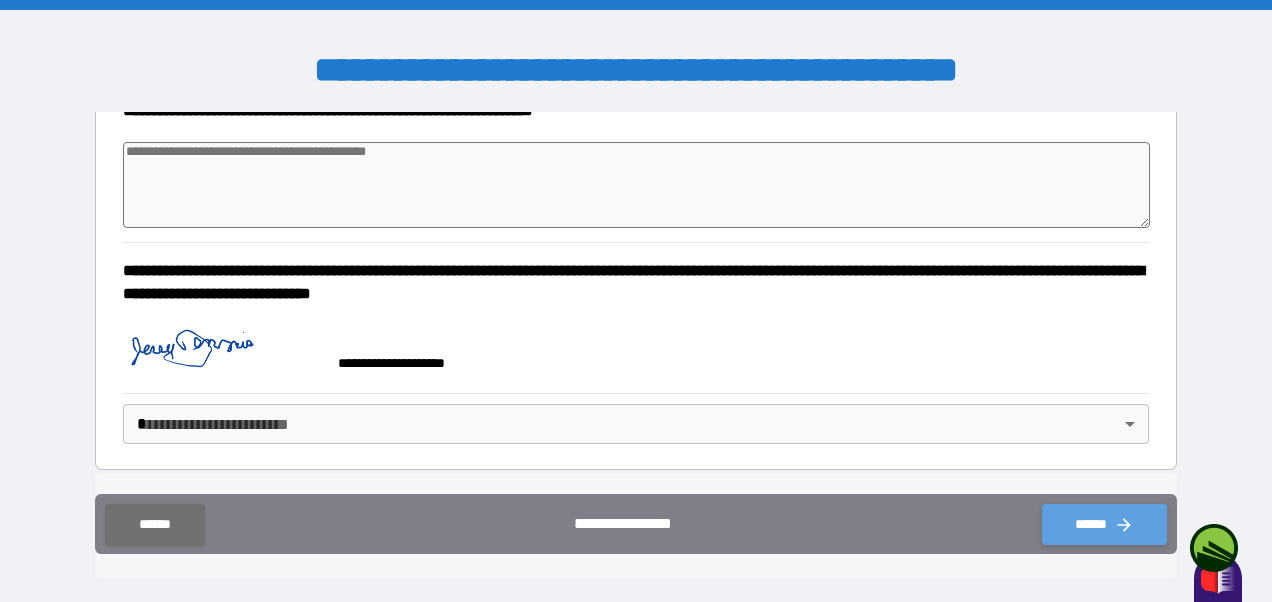 click on "******" at bounding box center [1104, 524] 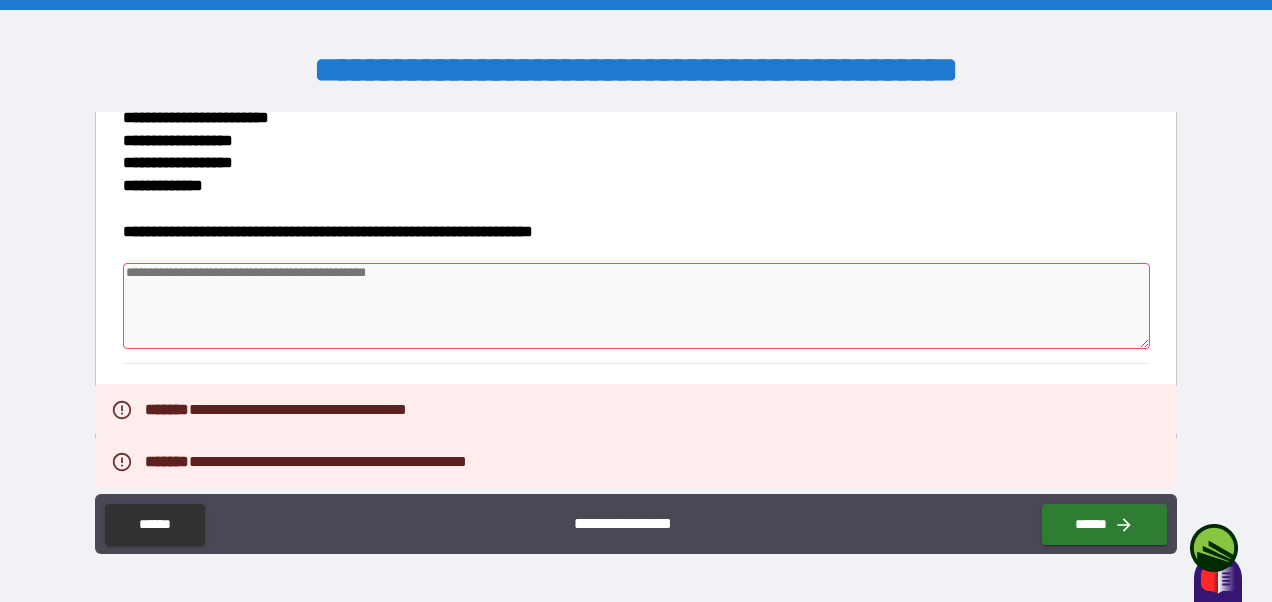 scroll, scrollTop: 343, scrollLeft: 0, axis: vertical 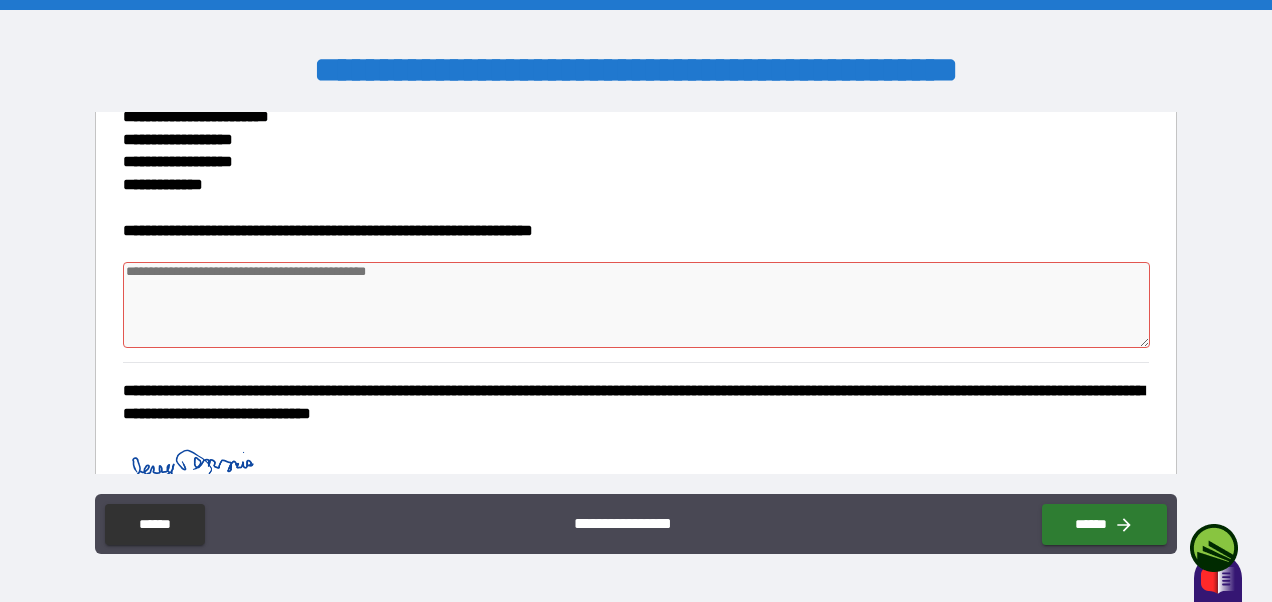 click at bounding box center (636, 305) 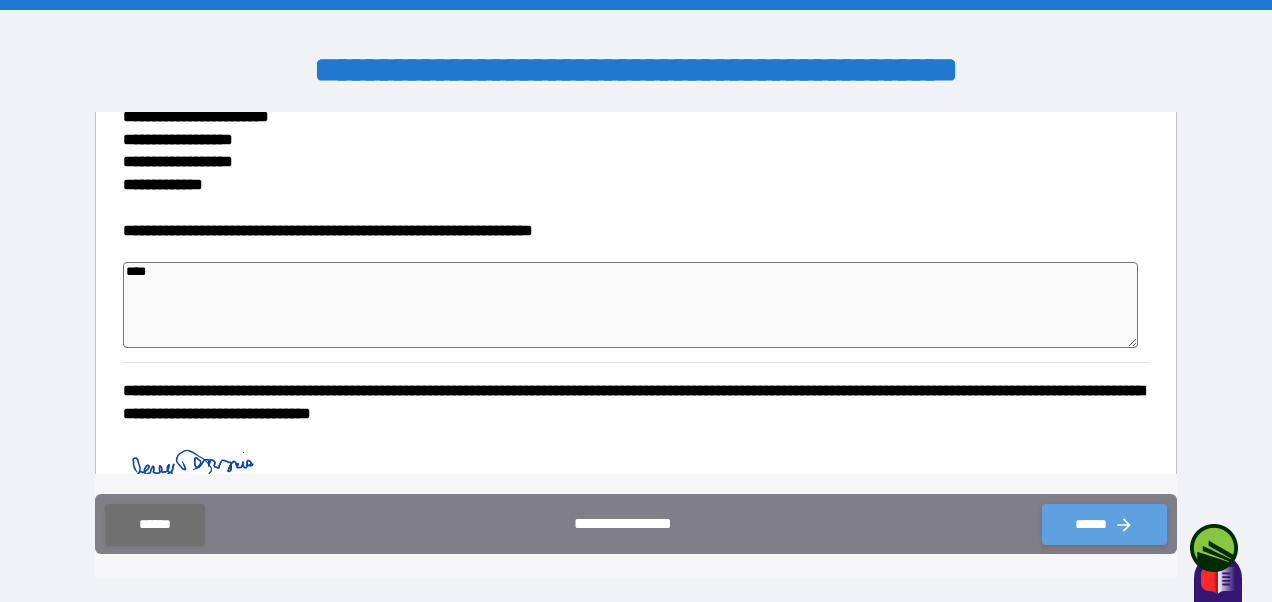 click on "******" at bounding box center [1104, 524] 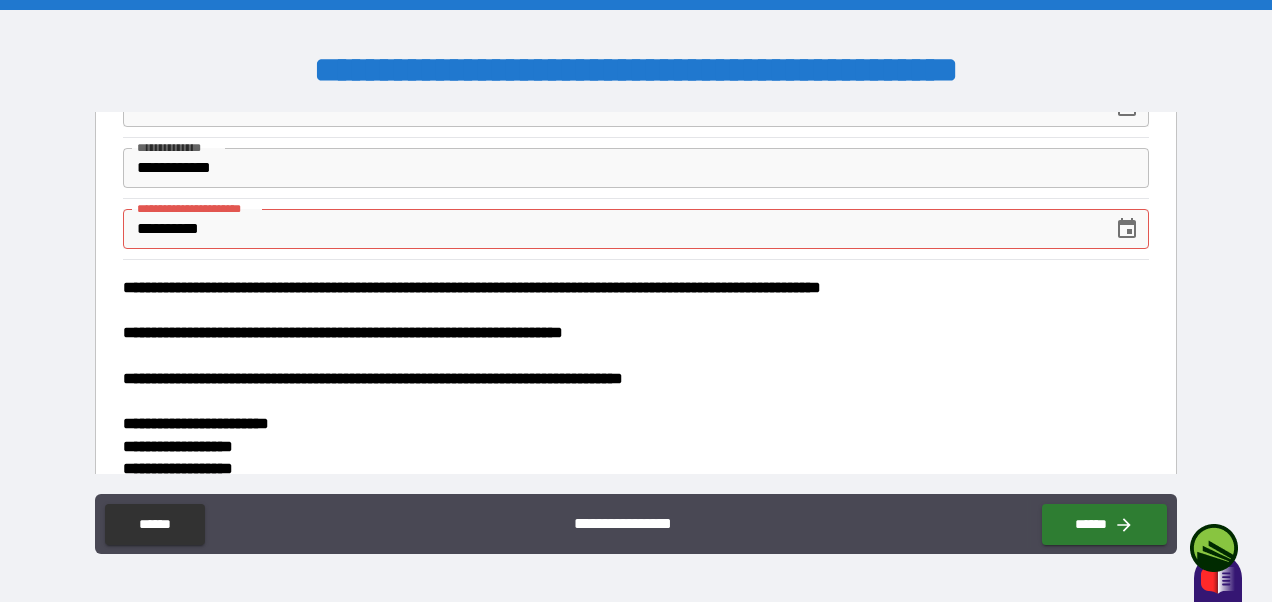 scroll, scrollTop: 0, scrollLeft: 0, axis: both 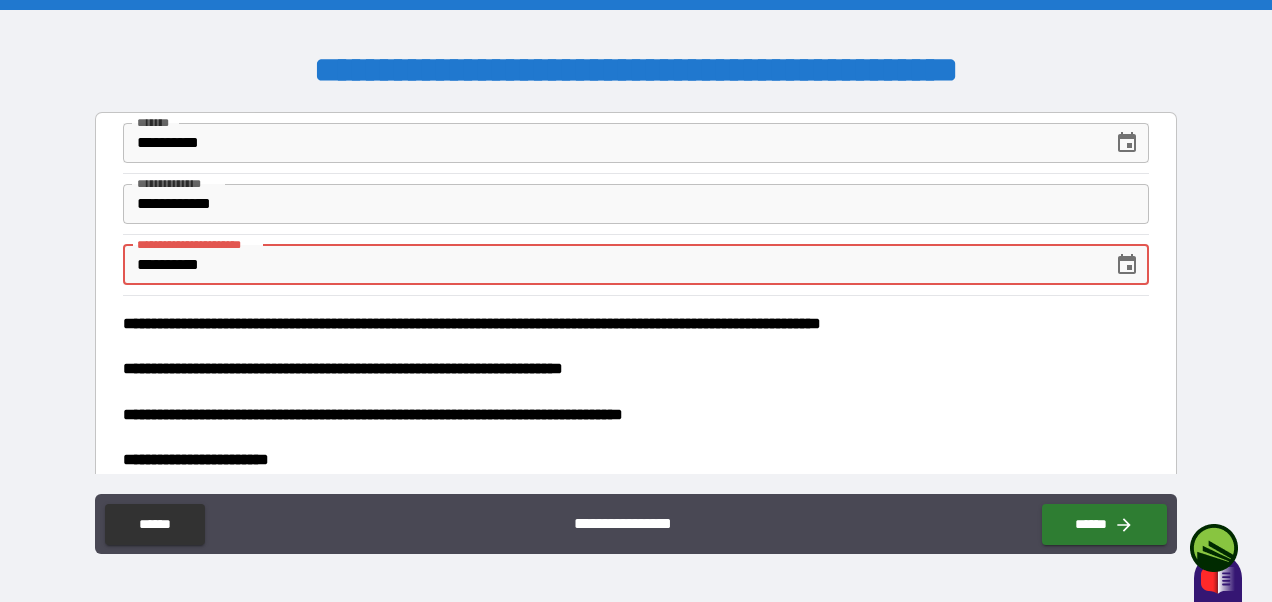 click on "**********" at bounding box center [610, 265] 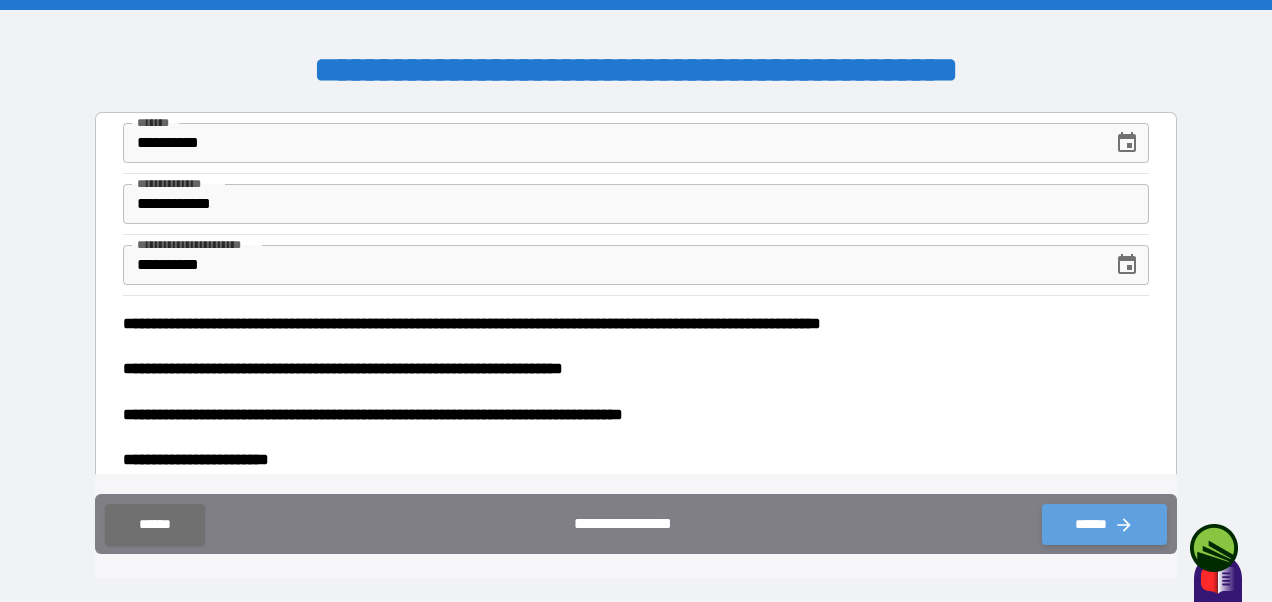 click on "******" at bounding box center (1104, 524) 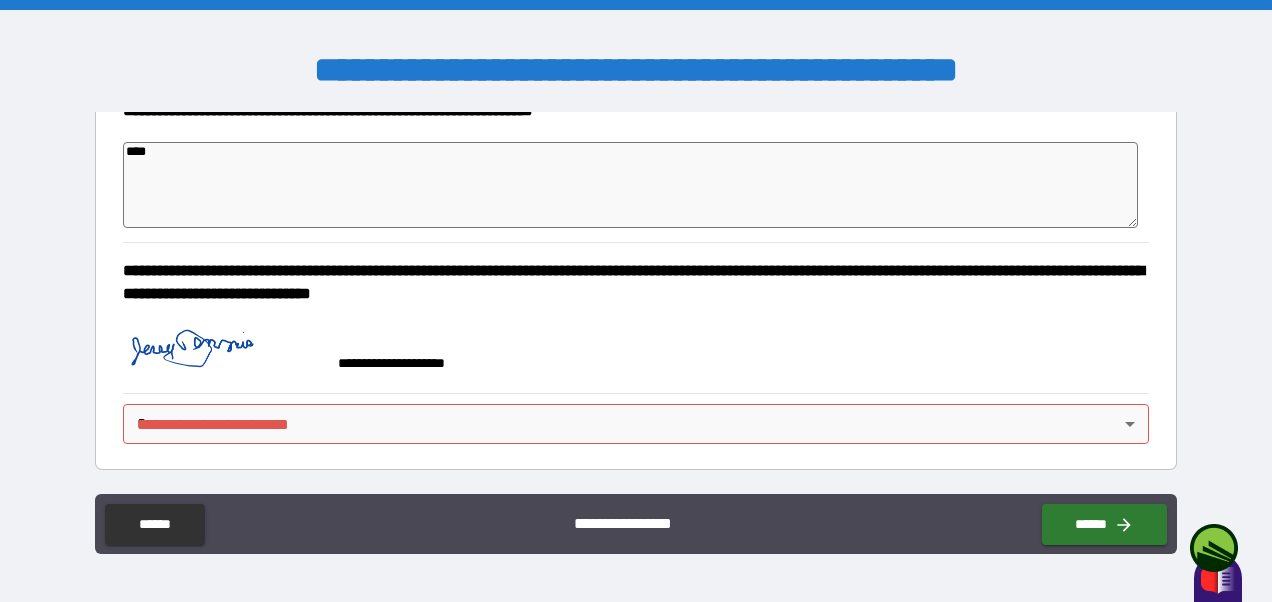 scroll, scrollTop: 463, scrollLeft: 0, axis: vertical 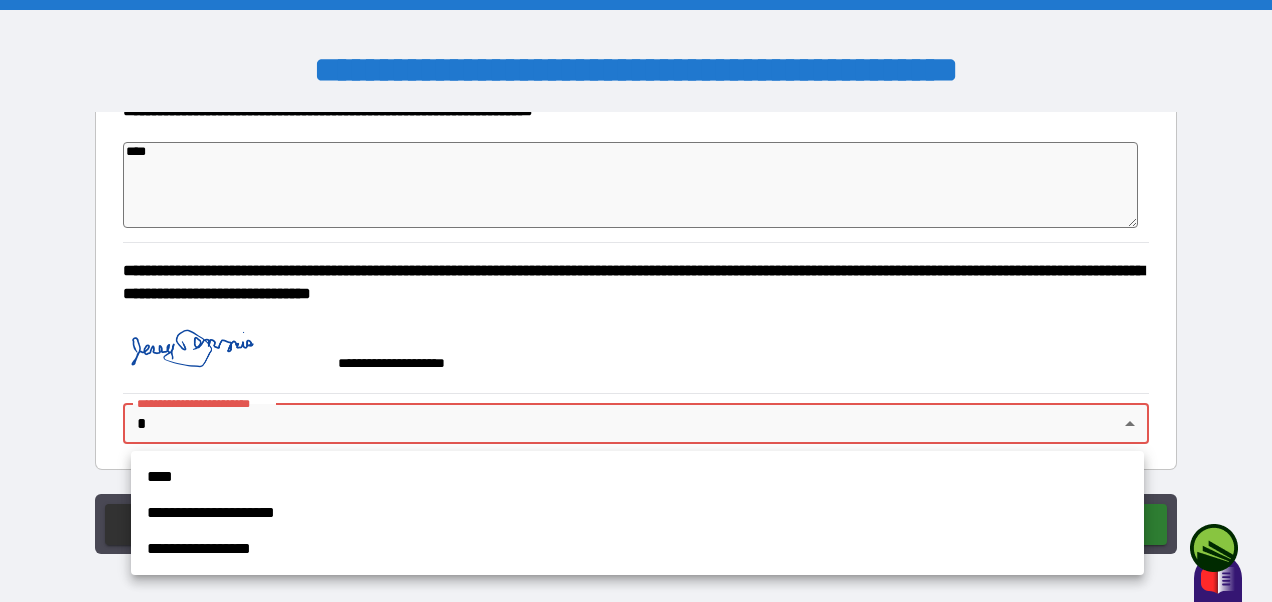 click on "**********" at bounding box center [636, 301] 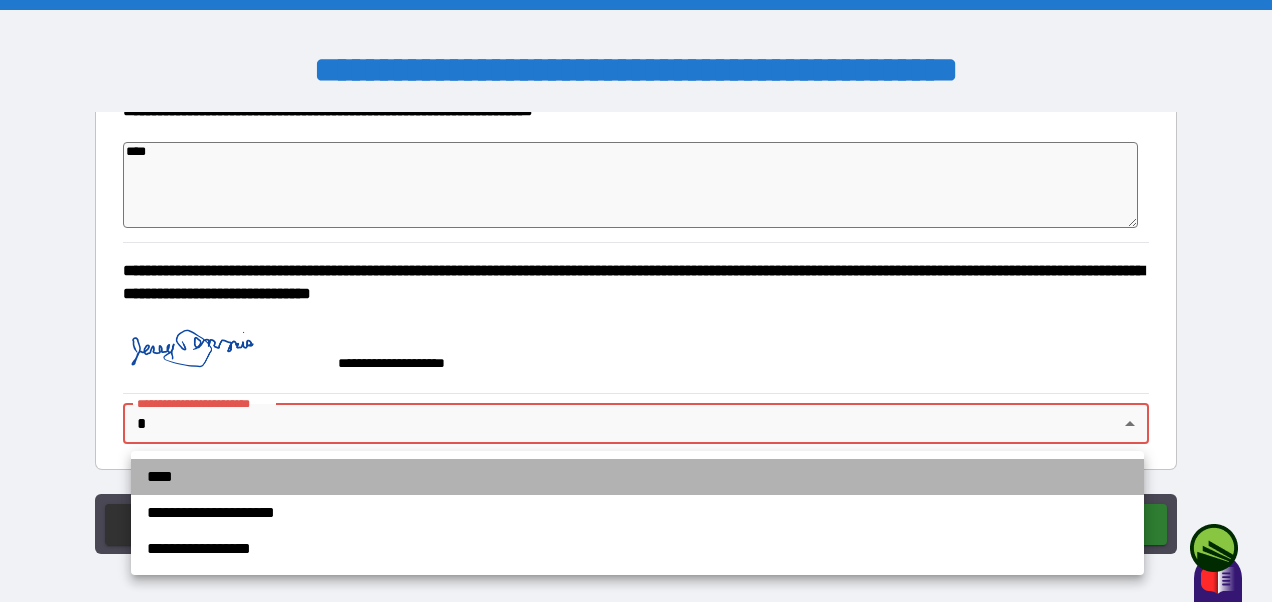 click on "****" at bounding box center [637, 477] 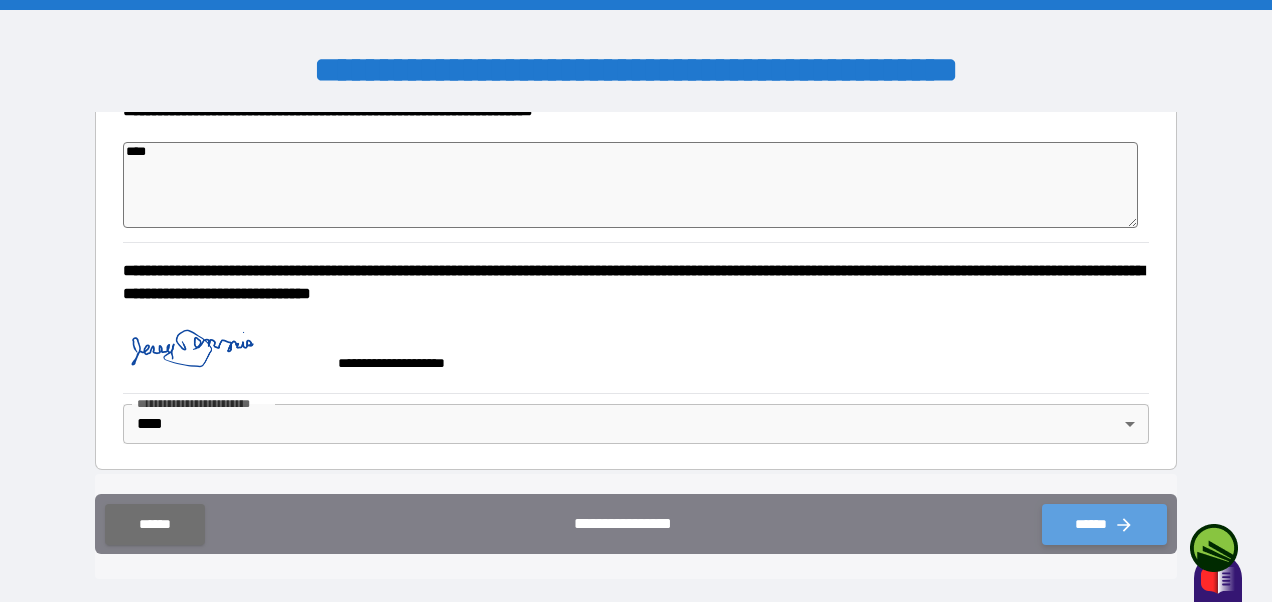 click on "******" at bounding box center [1104, 524] 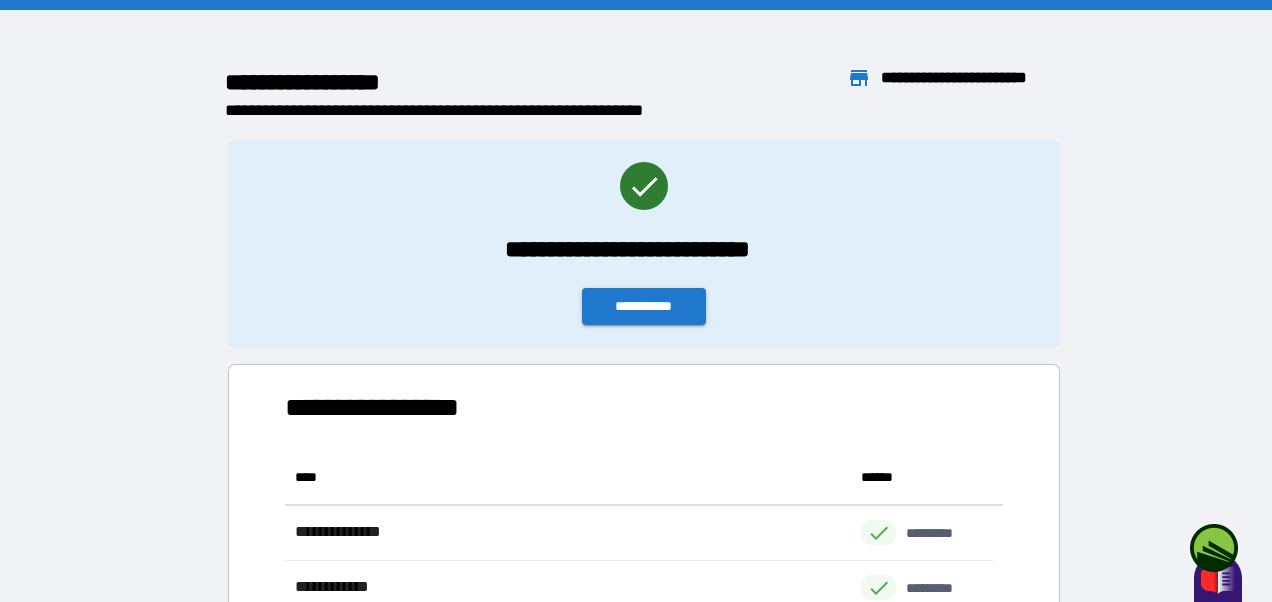scroll, scrollTop: 426, scrollLeft: 693, axis: both 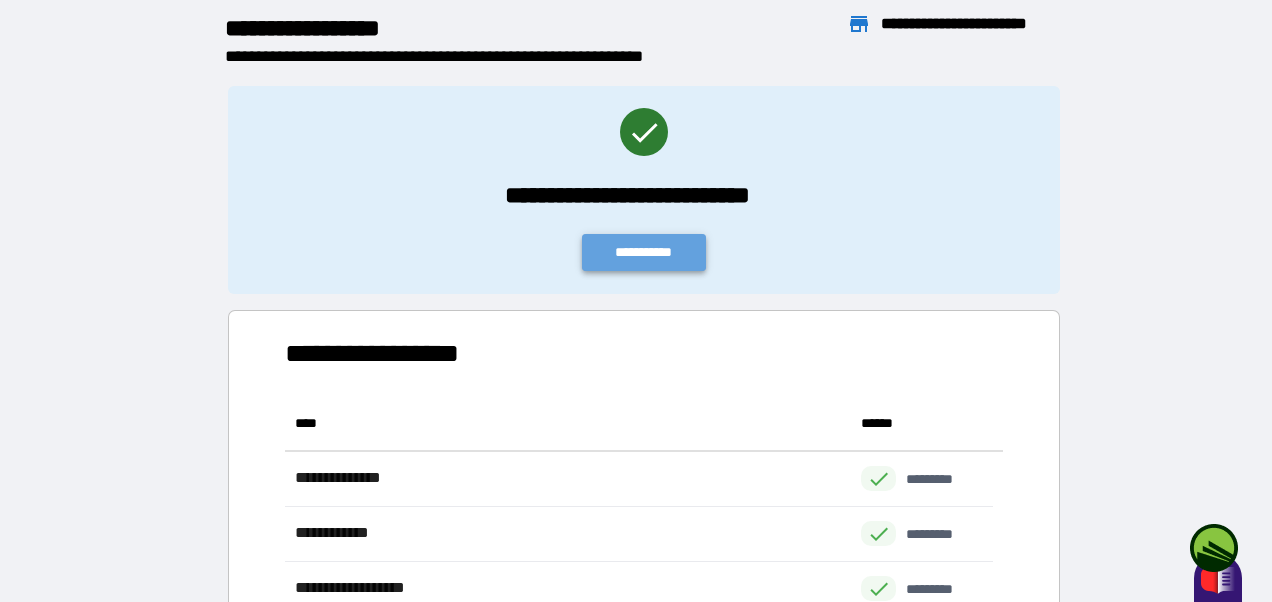 click on "**********" at bounding box center [644, 252] 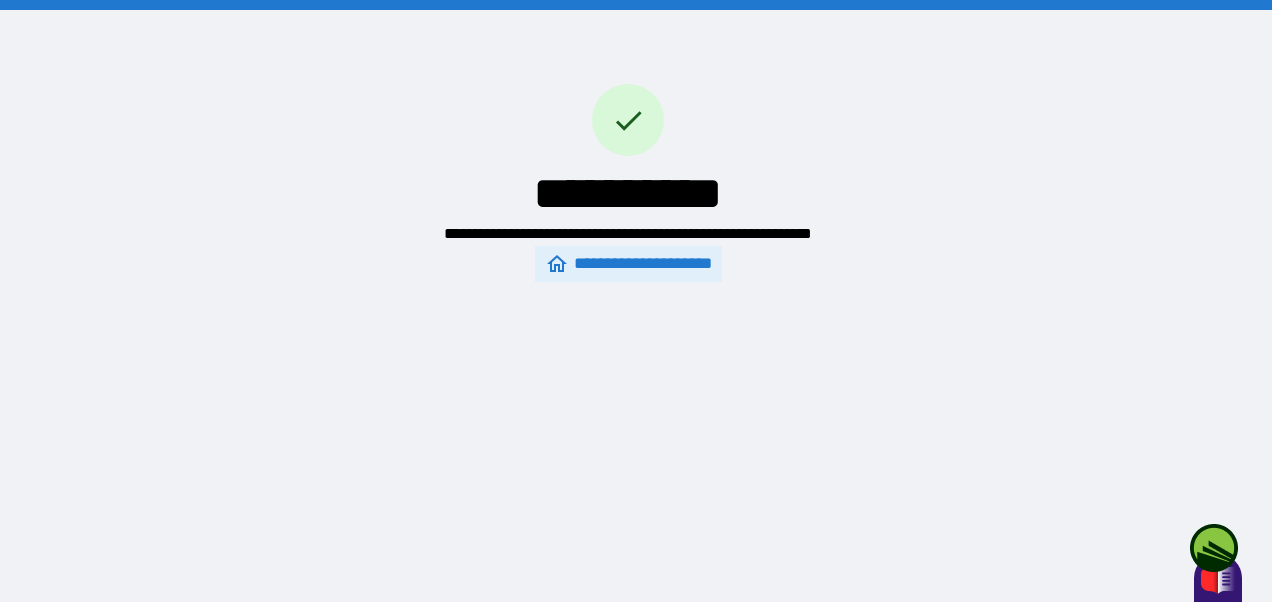 scroll, scrollTop: 0, scrollLeft: 0, axis: both 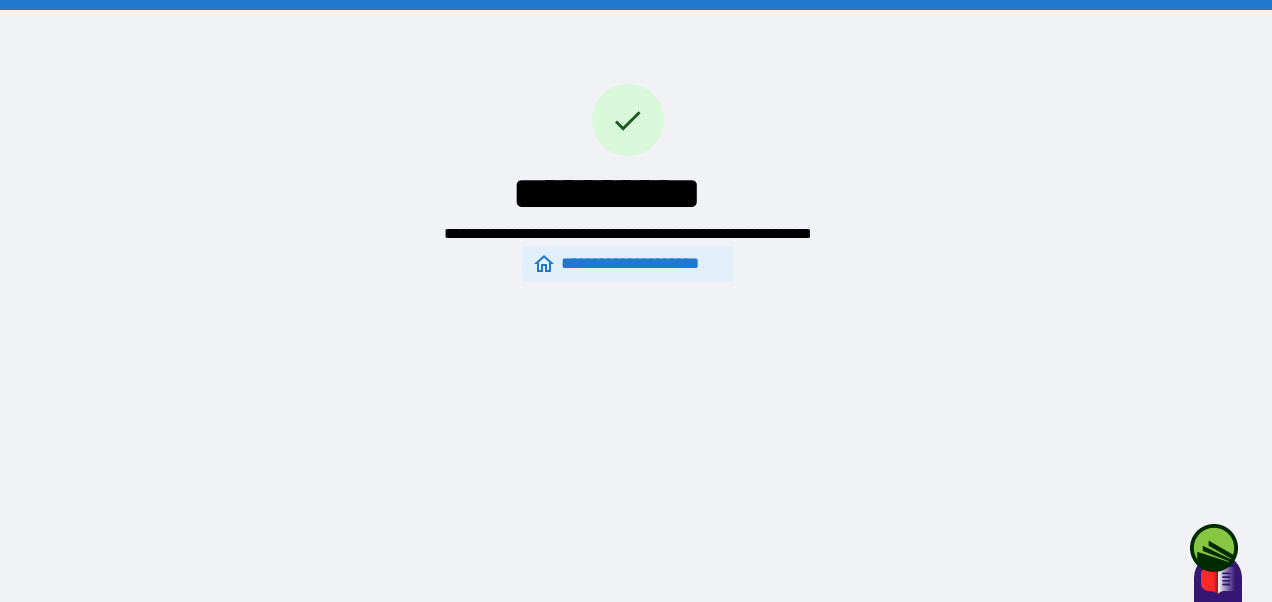 click on "**********" at bounding box center (627, 264) 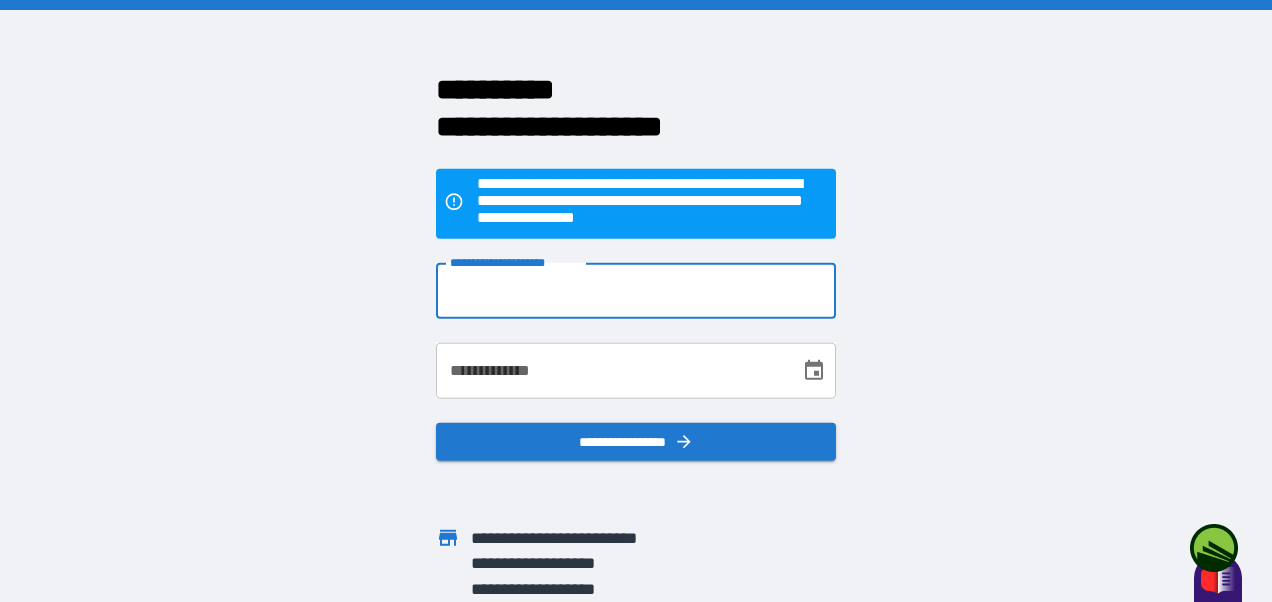 click on "**********" at bounding box center [636, 291] 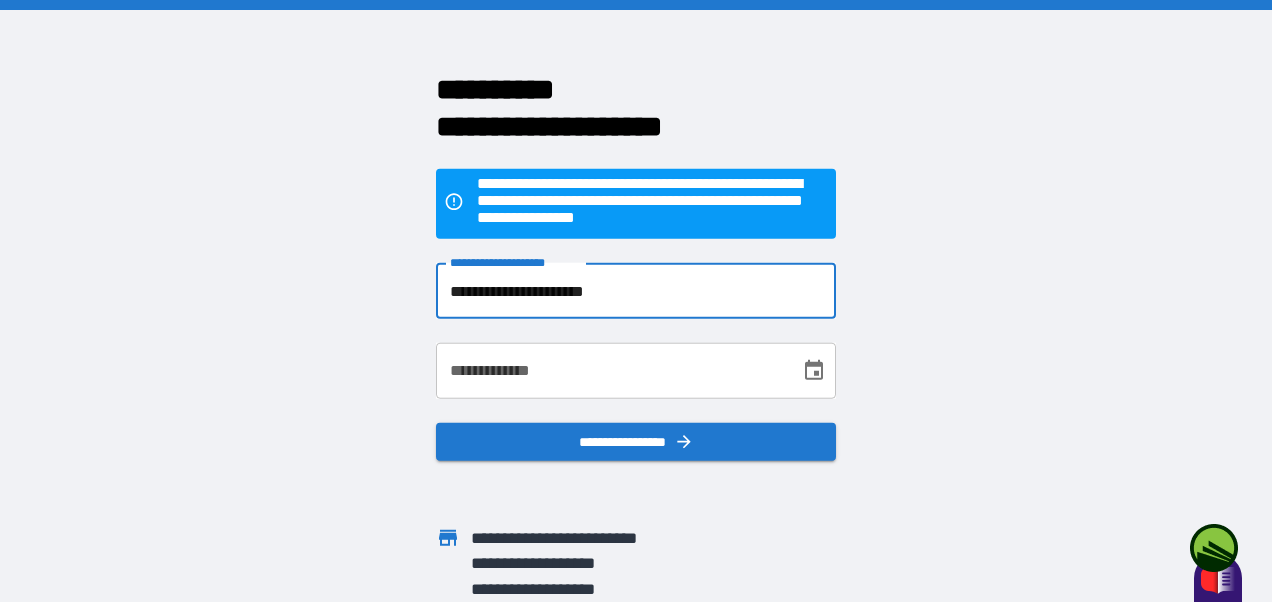 click on "**********" at bounding box center (611, 371) 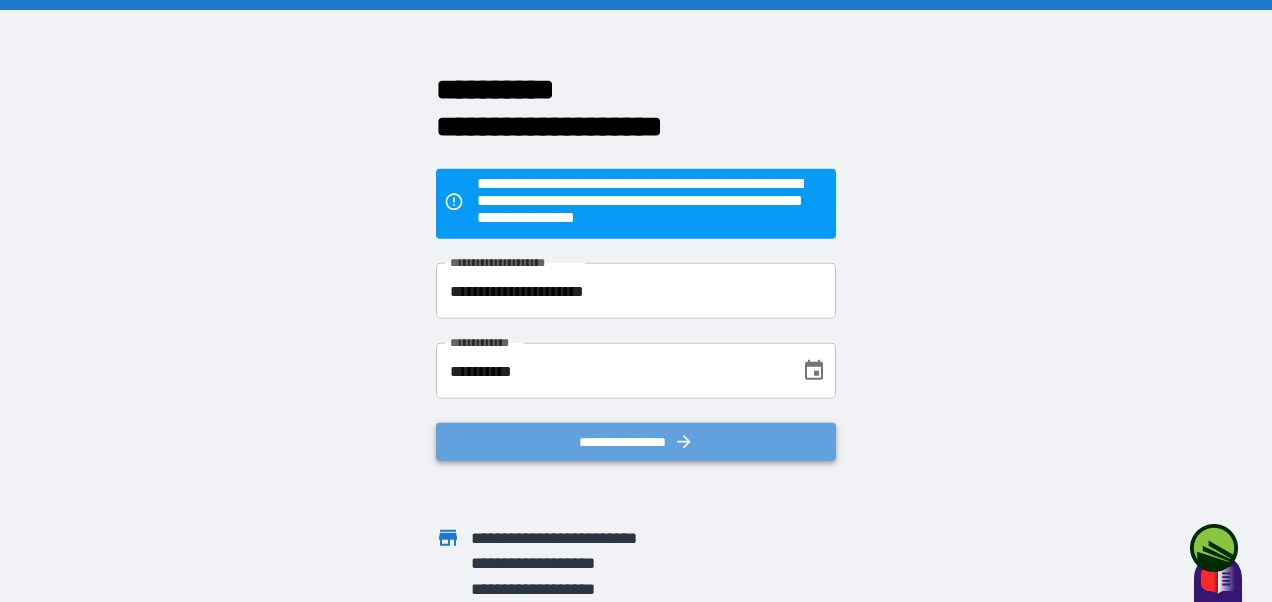click on "**********" at bounding box center [636, 442] 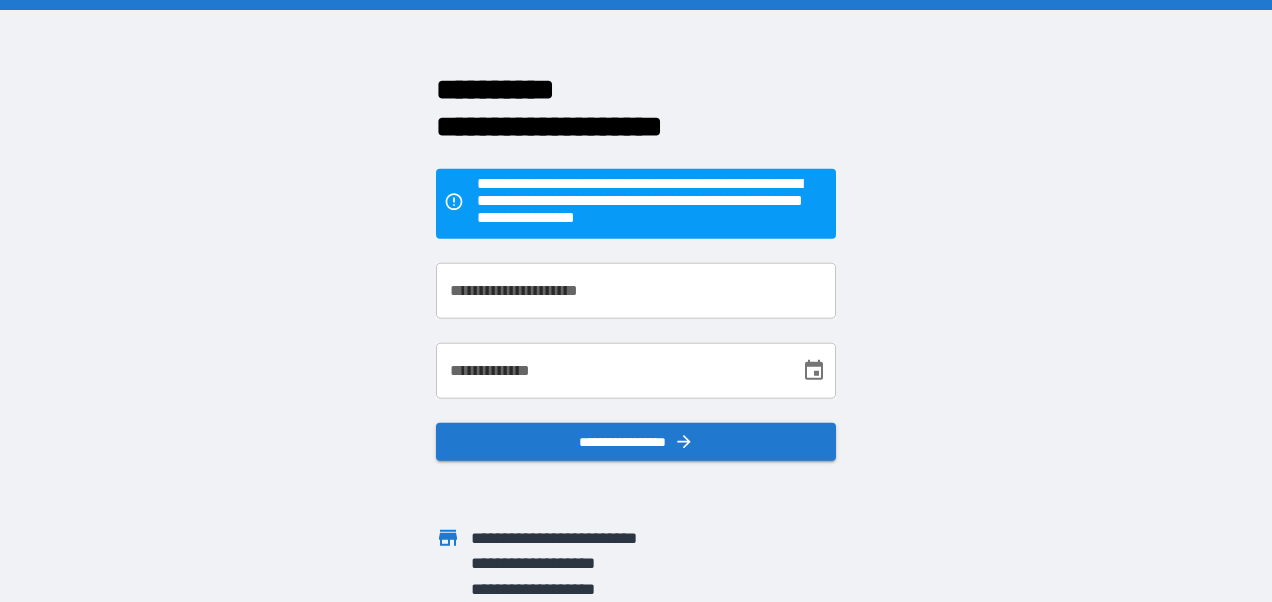 scroll, scrollTop: 0, scrollLeft: 0, axis: both 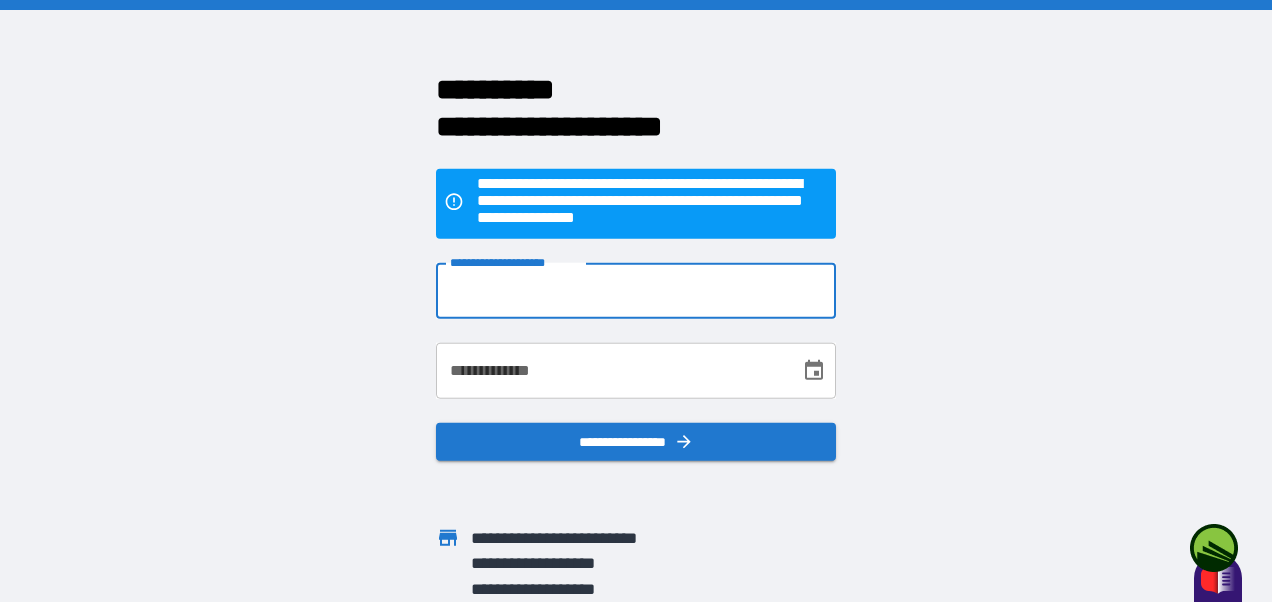 click on "**********" at bounding box center [636, 291] 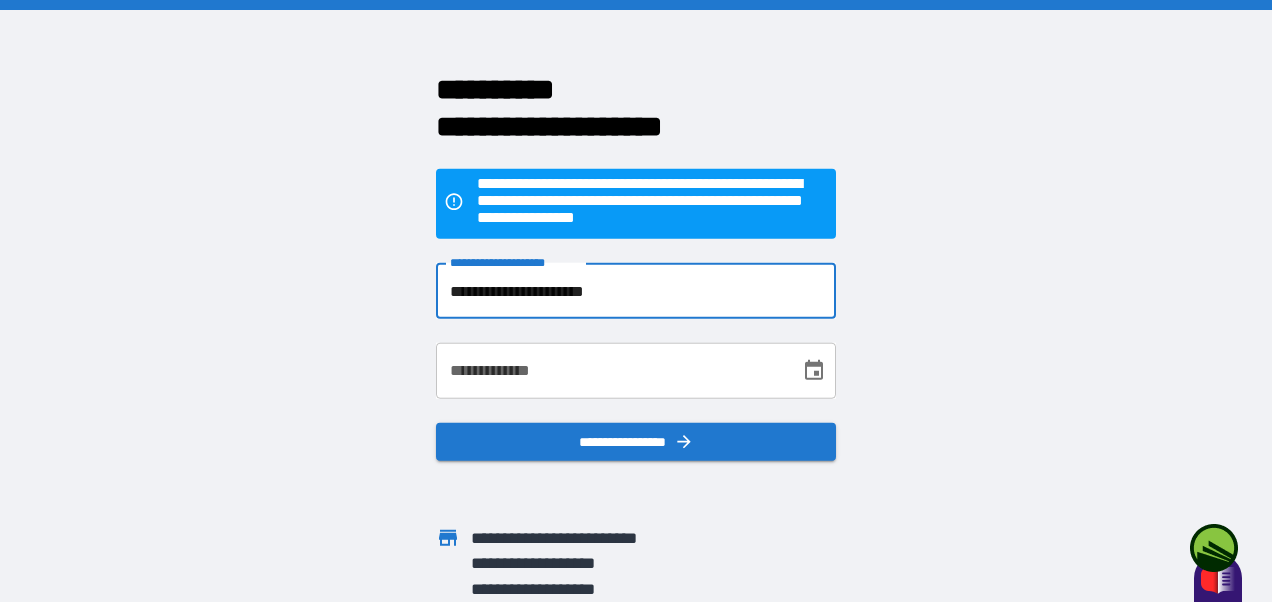 type on "**********" 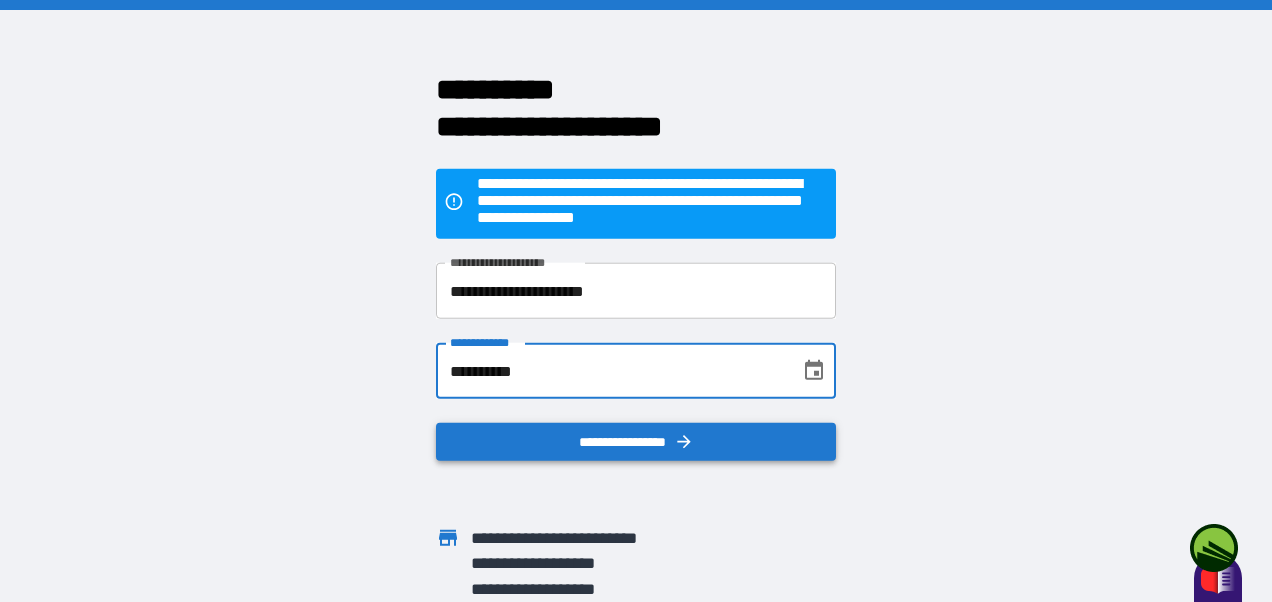 type on "**********" 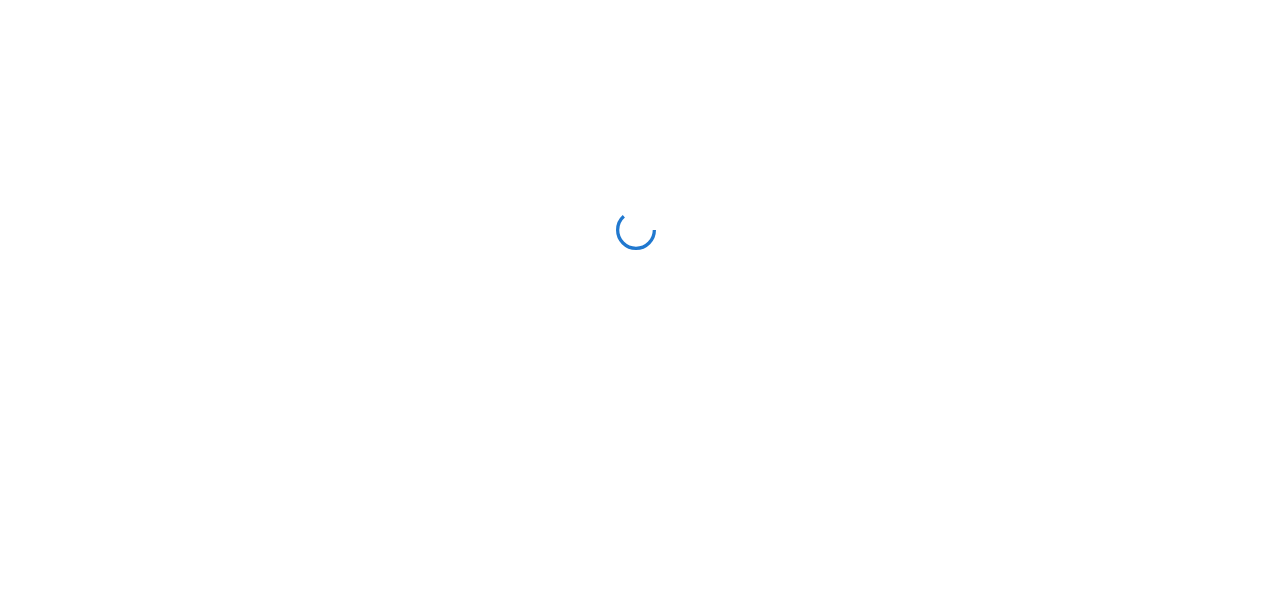 scroll, scrollTop: 0, scrollLeft: 0, axis: both 